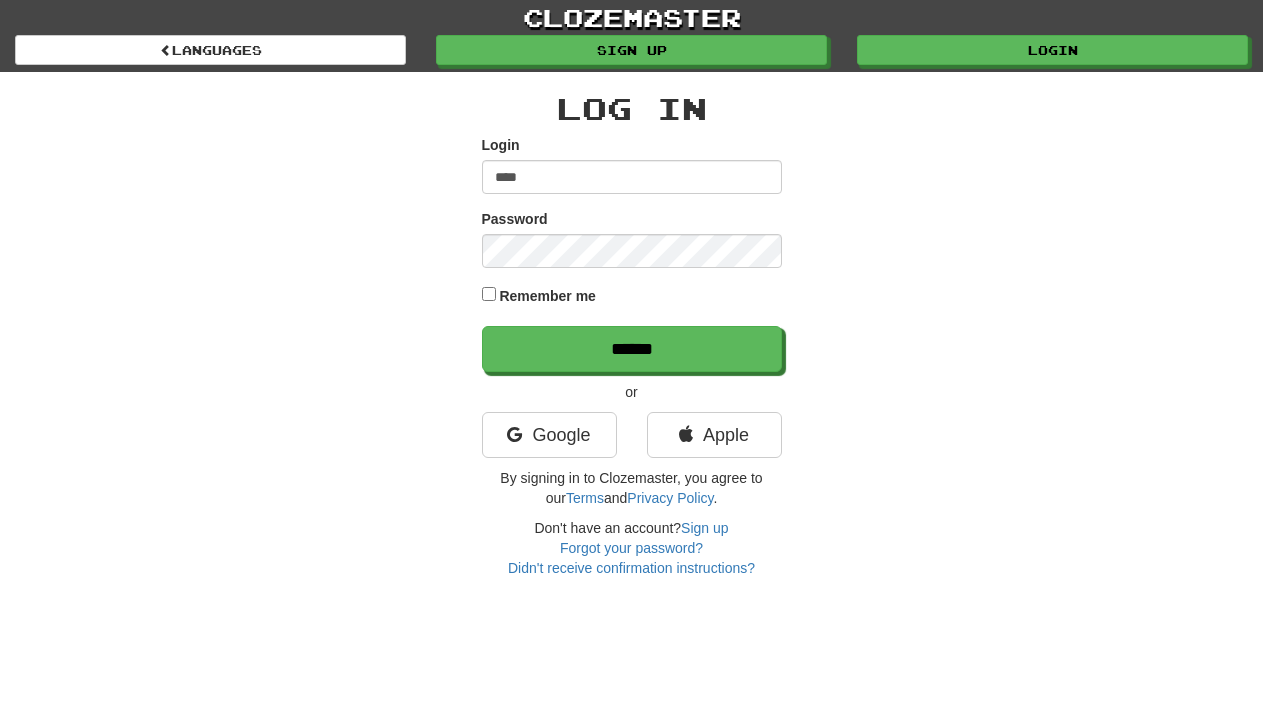 scroll, scrollTop: 0, scrollLeft: 0, axis: both 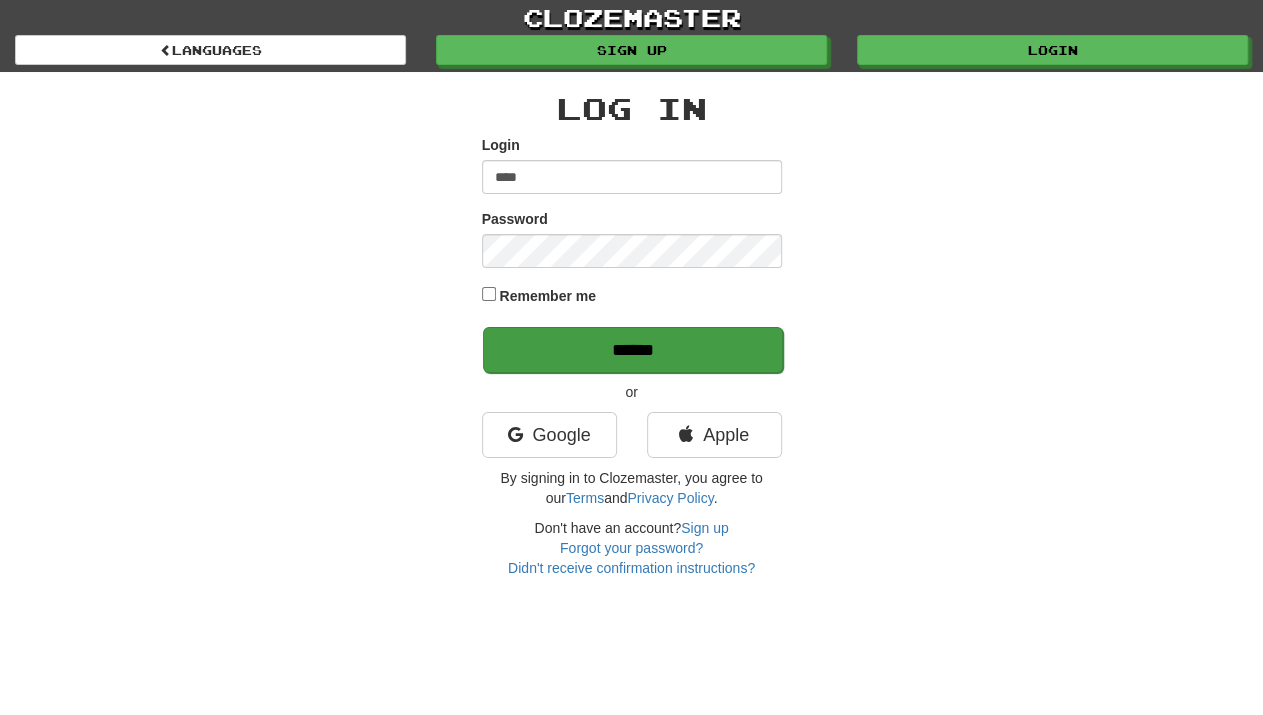 type on "****" 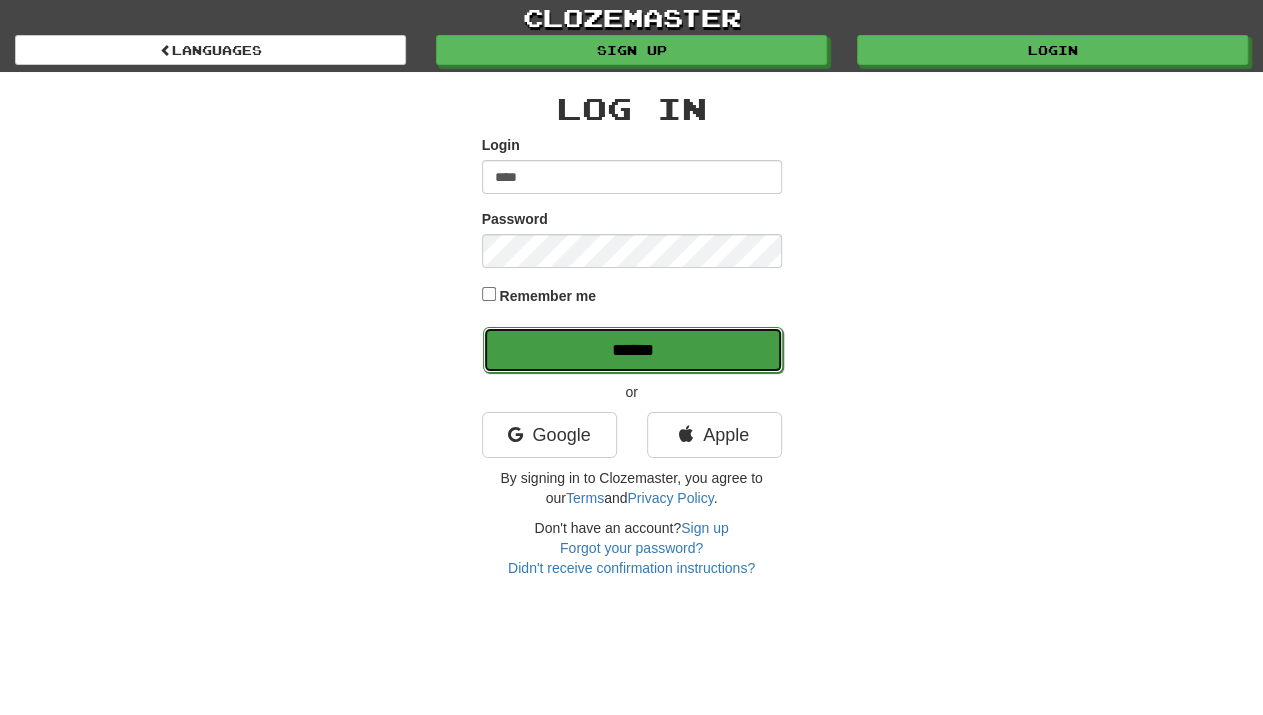 click on "******" at bounding box center (633, 350) 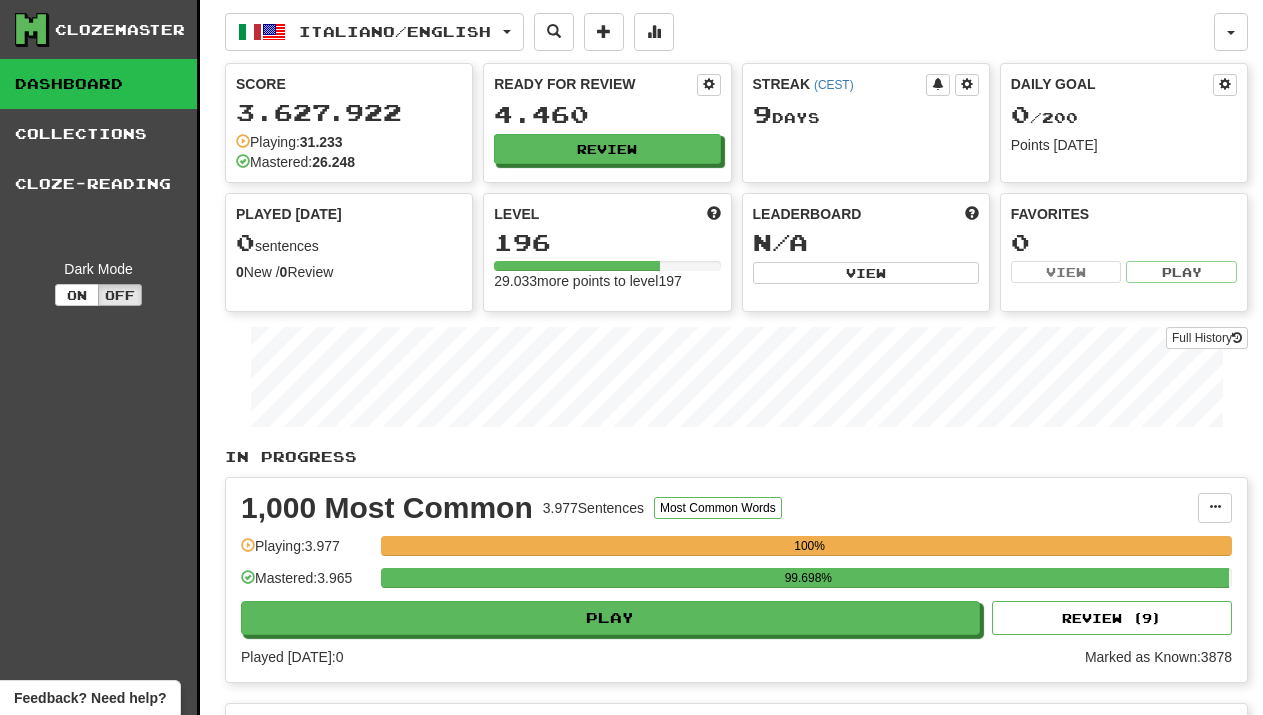 scroll, scrollTop: 0, scrollLeft: 0, axis: both 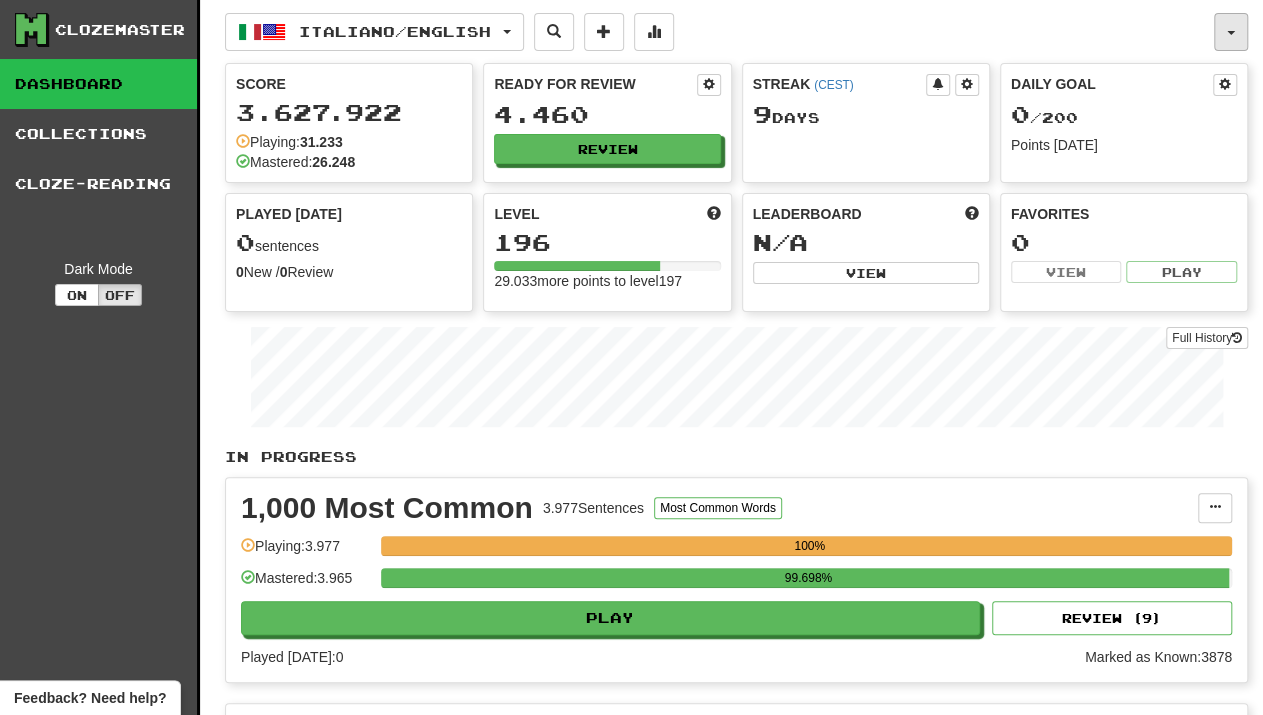 click at bounding box center (1231, 32) 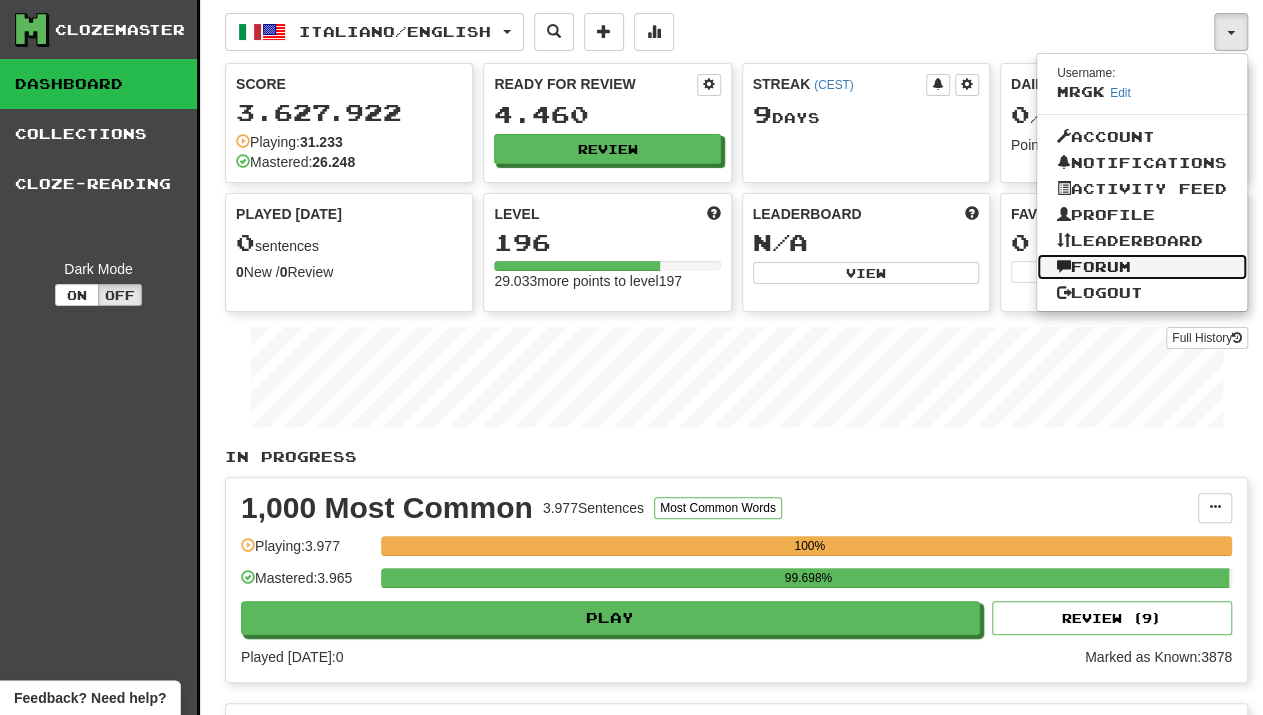click on "Forum" at bounding box center (1142, 267) 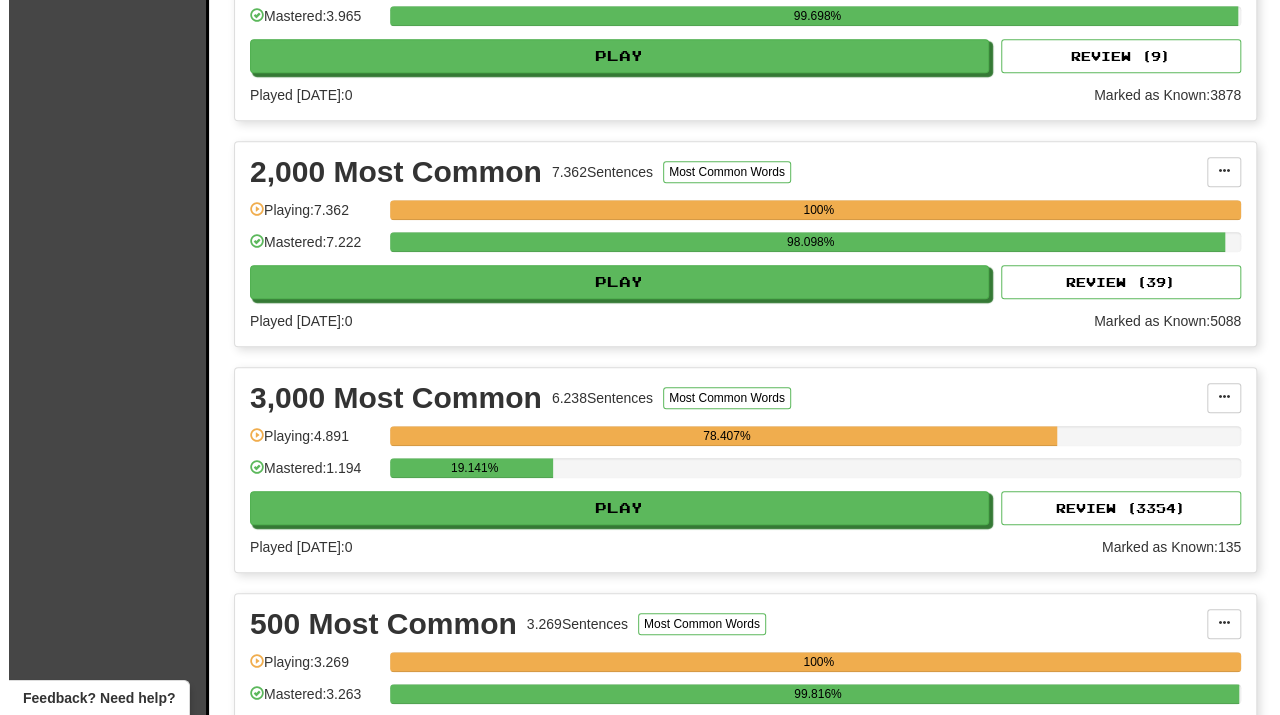 scroll, scrollTop: 565, scrollLeft: 0, axis: vertical 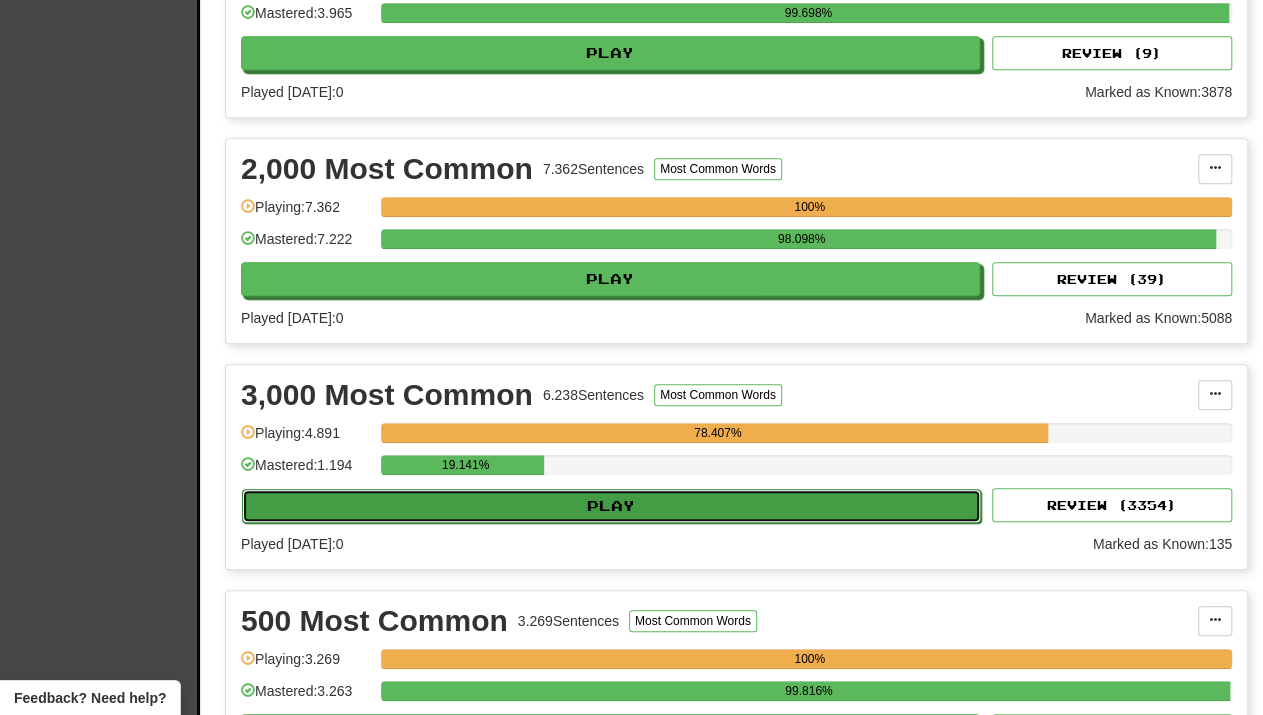click on "Play" at bounding box center (611, 506) 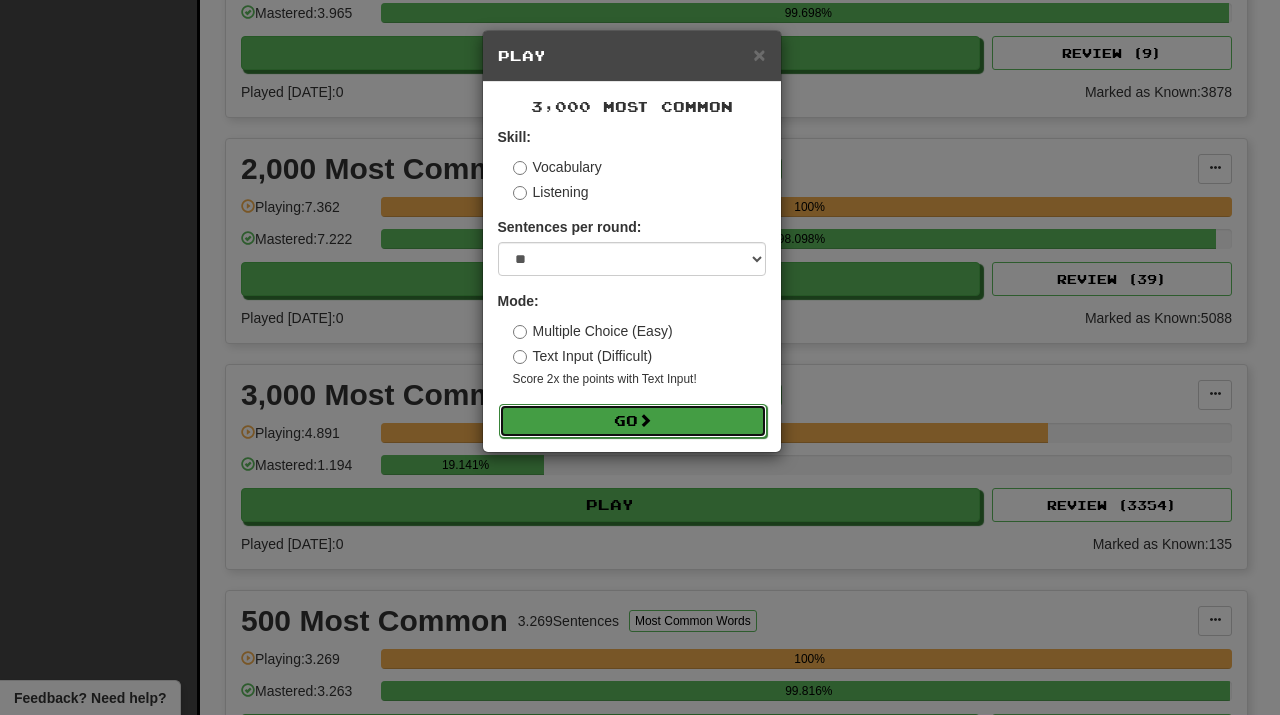 click on "Go" at bounding box center (633, 421) 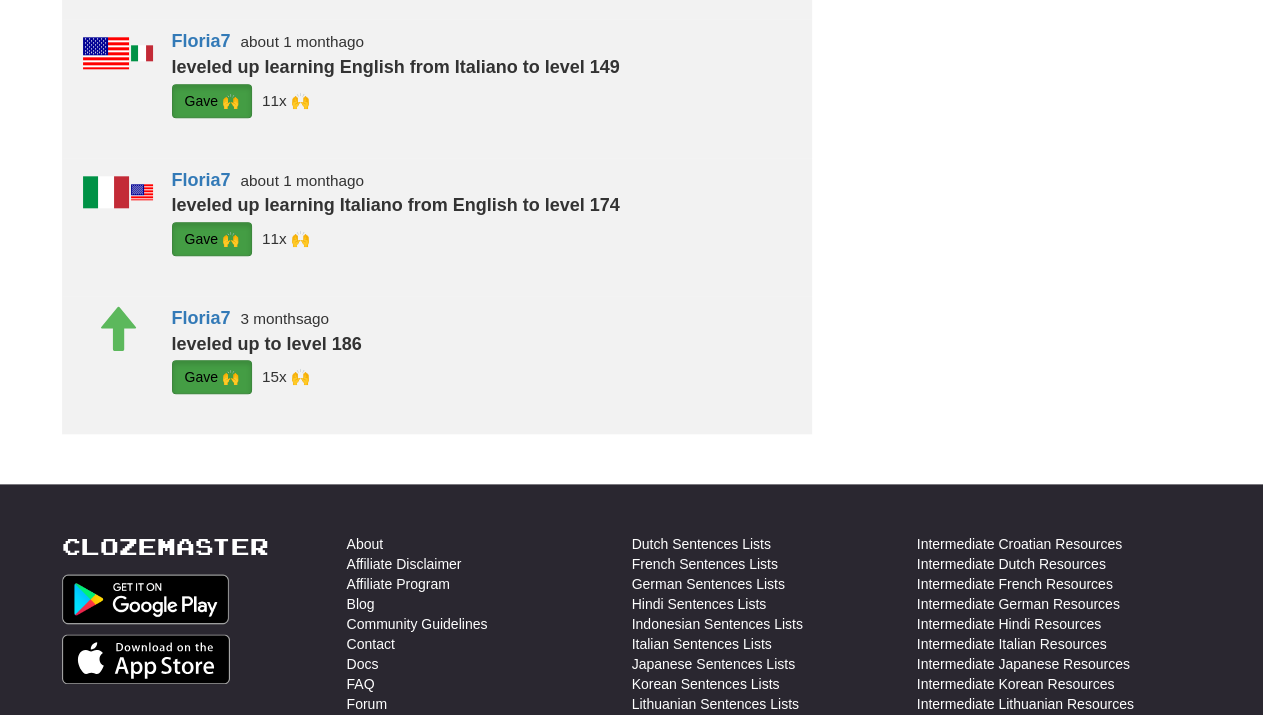 scroll, scrollTop: 956, scrollLeft: 0, axis: vertical 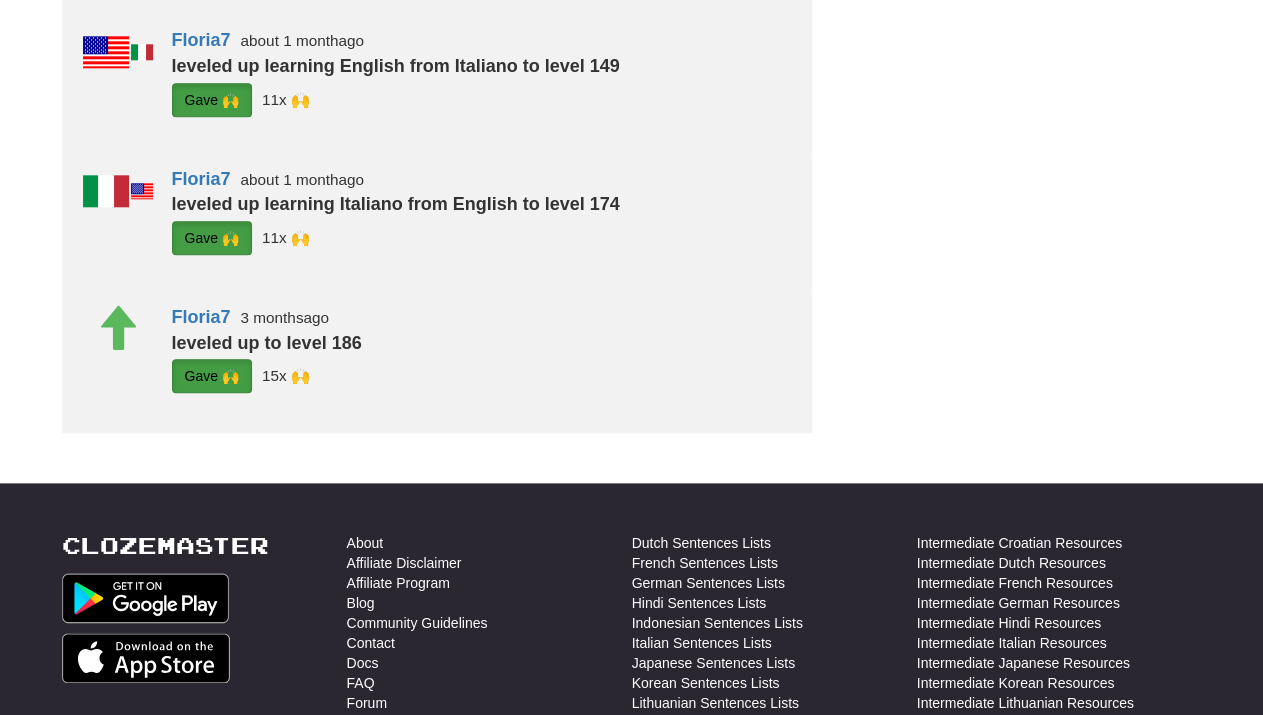 click on "G i ve 🙌" at bounding box center [210, -39] 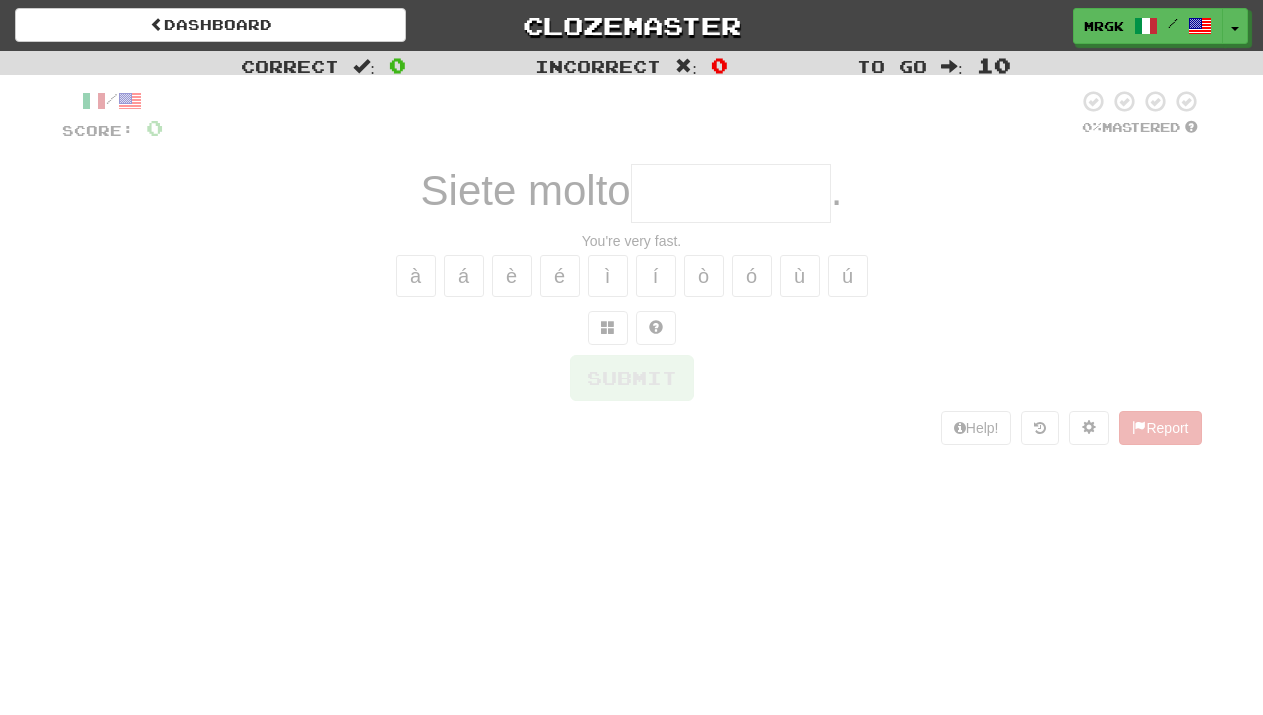 scroll, scrollTop: 0, scrollLeft: 0, axis: both 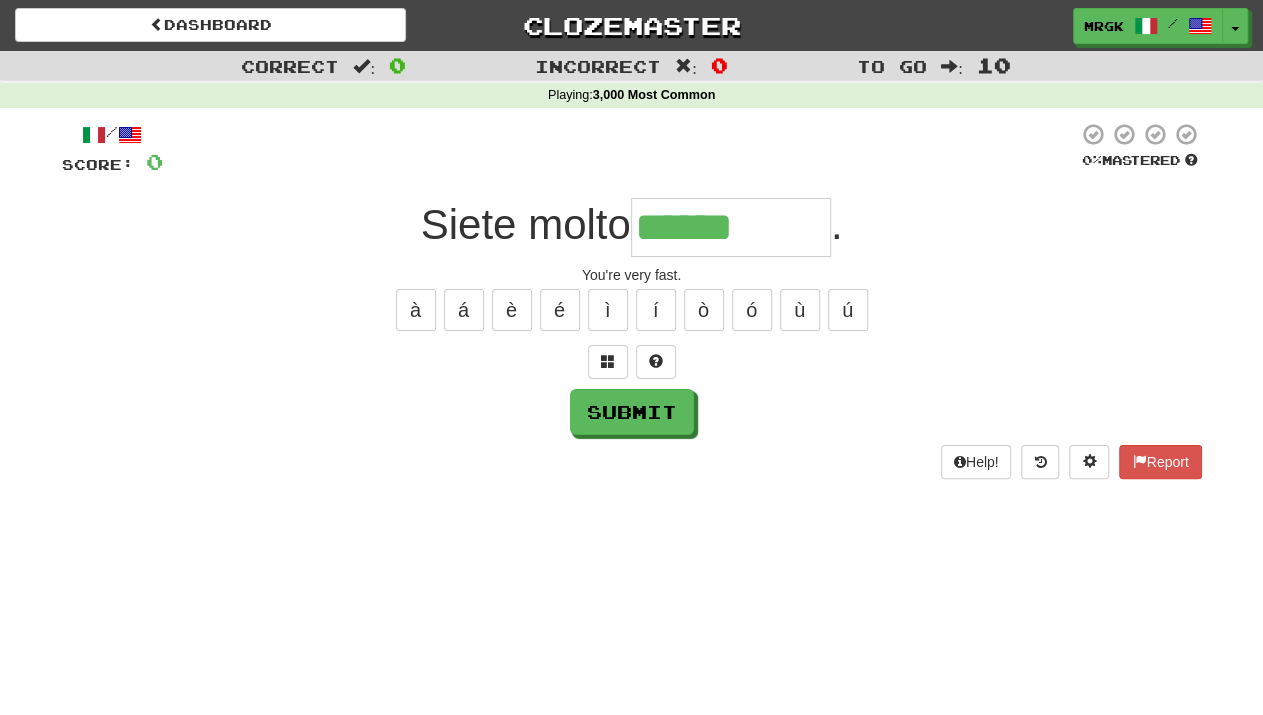 type on "******" 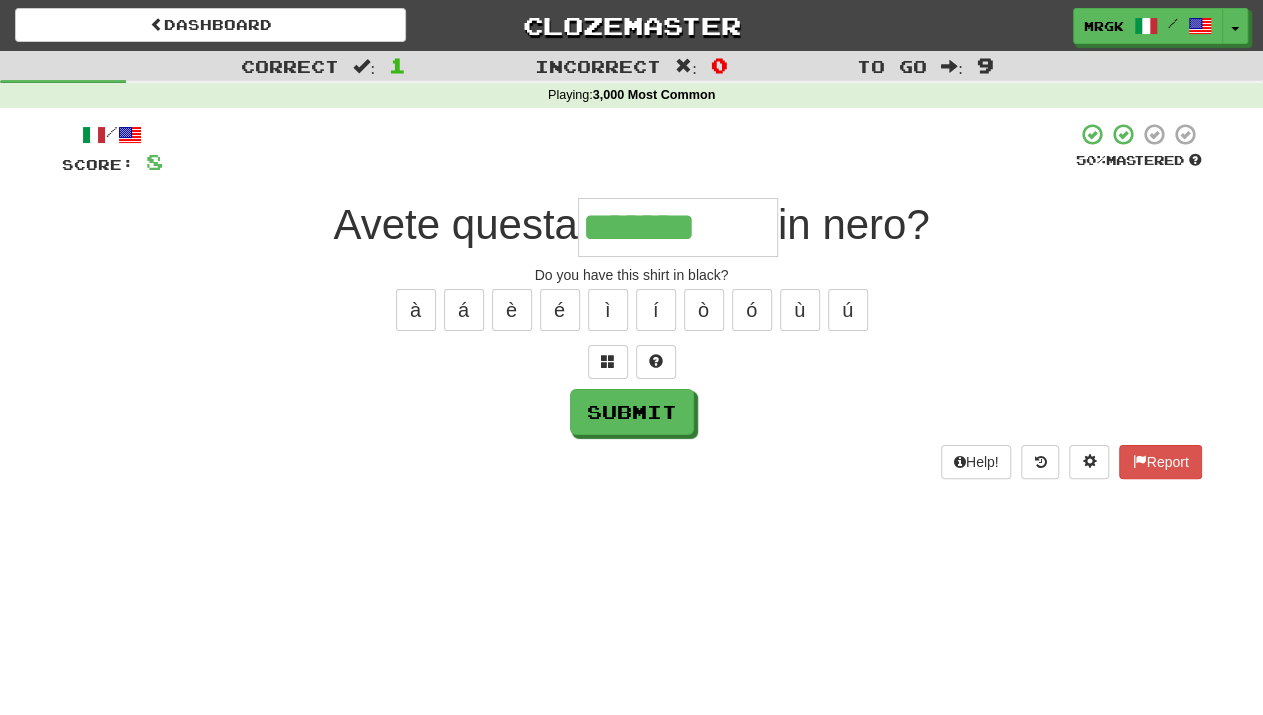 type on "*******" 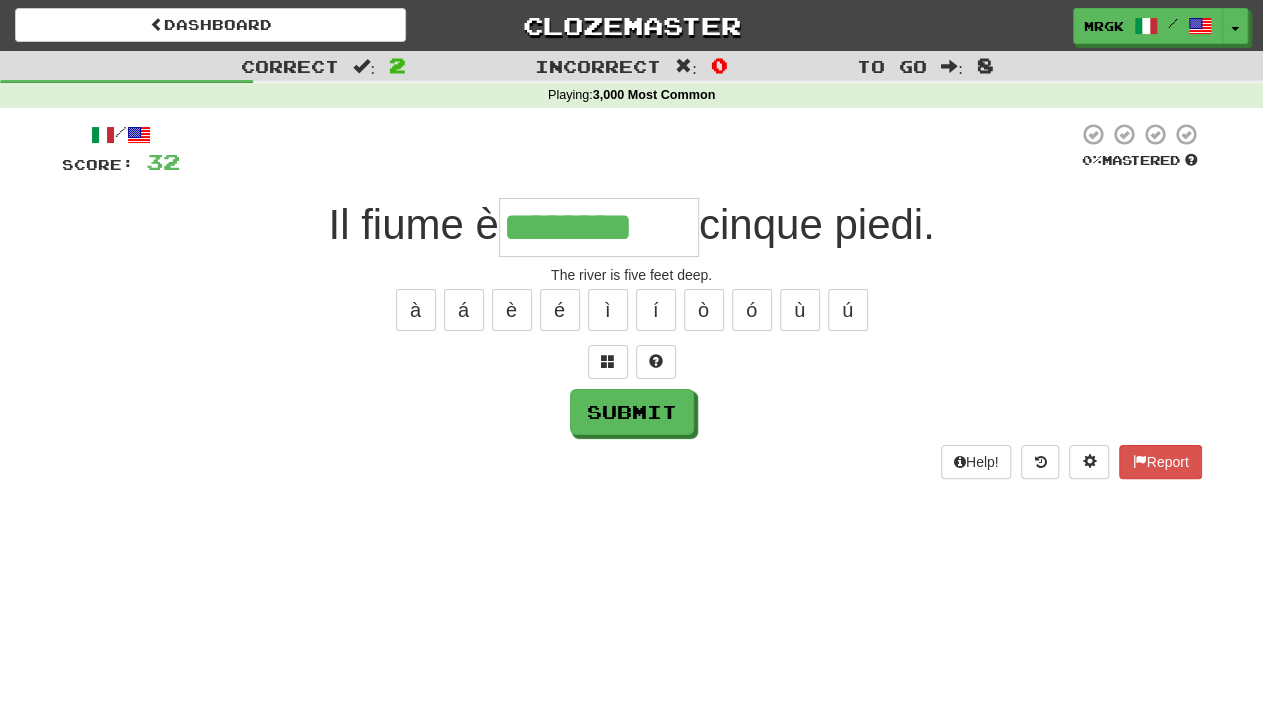 type on "********" 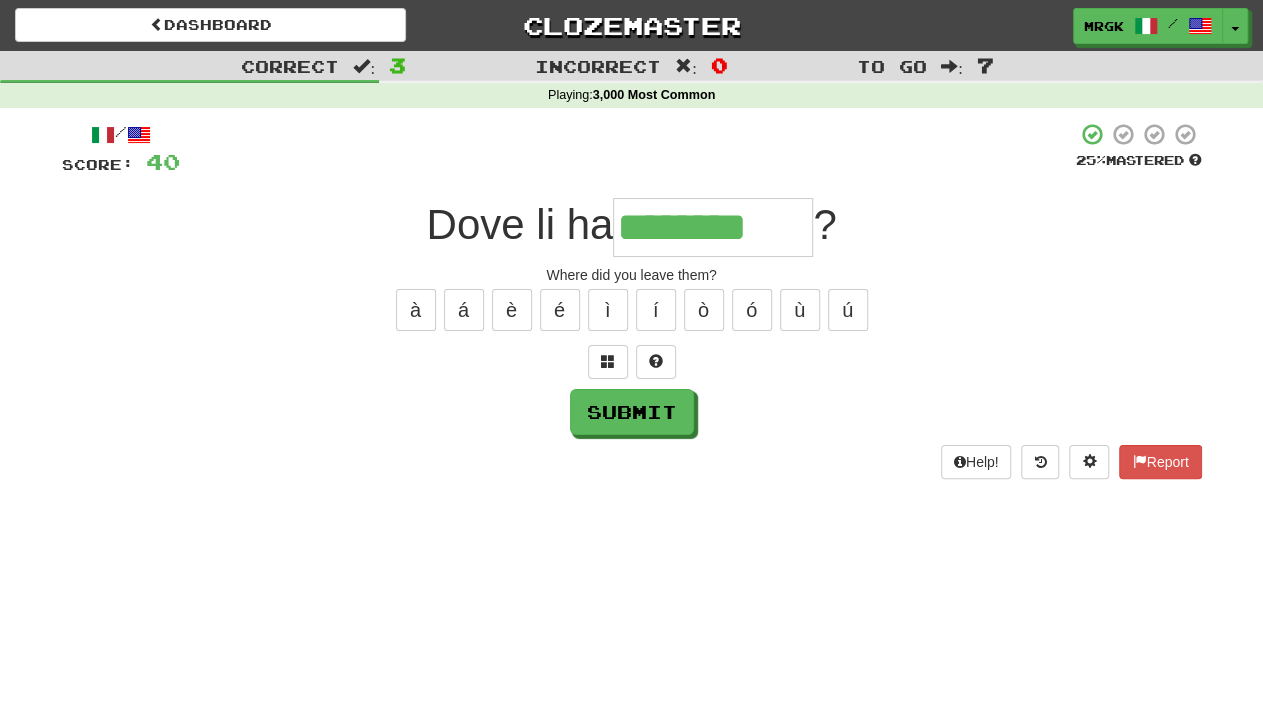 type on "********" 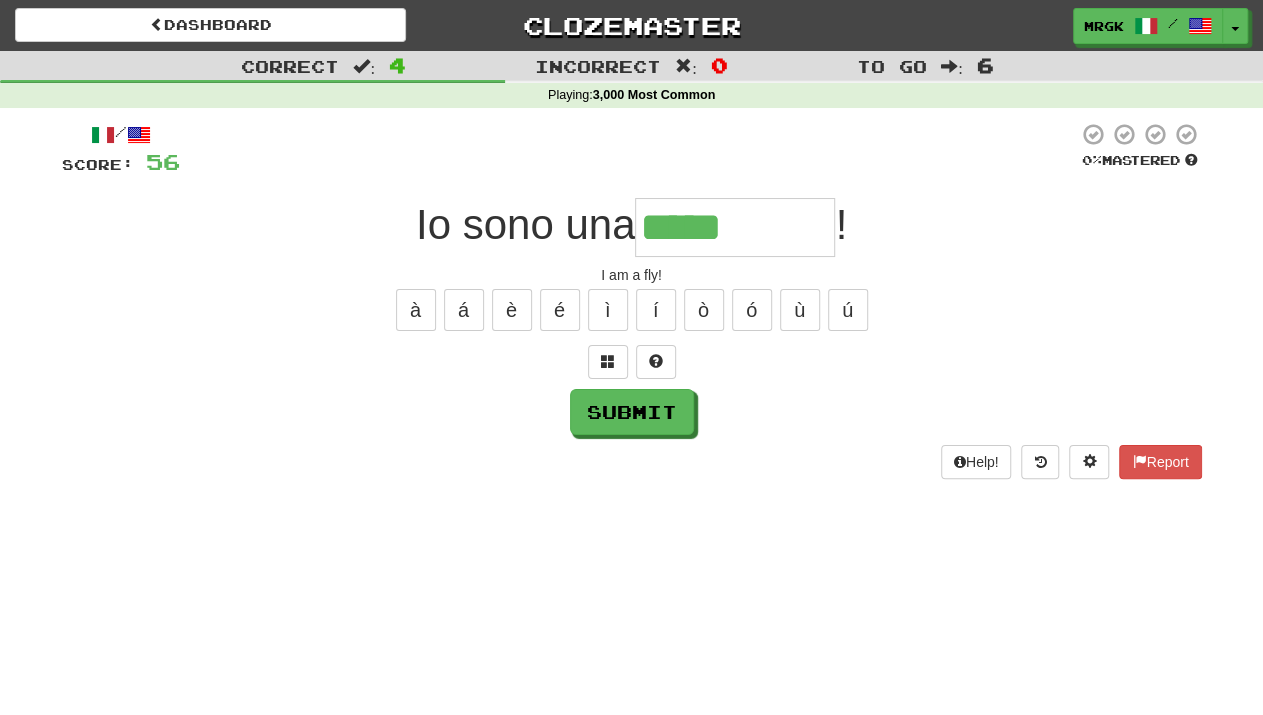 type on "*****" 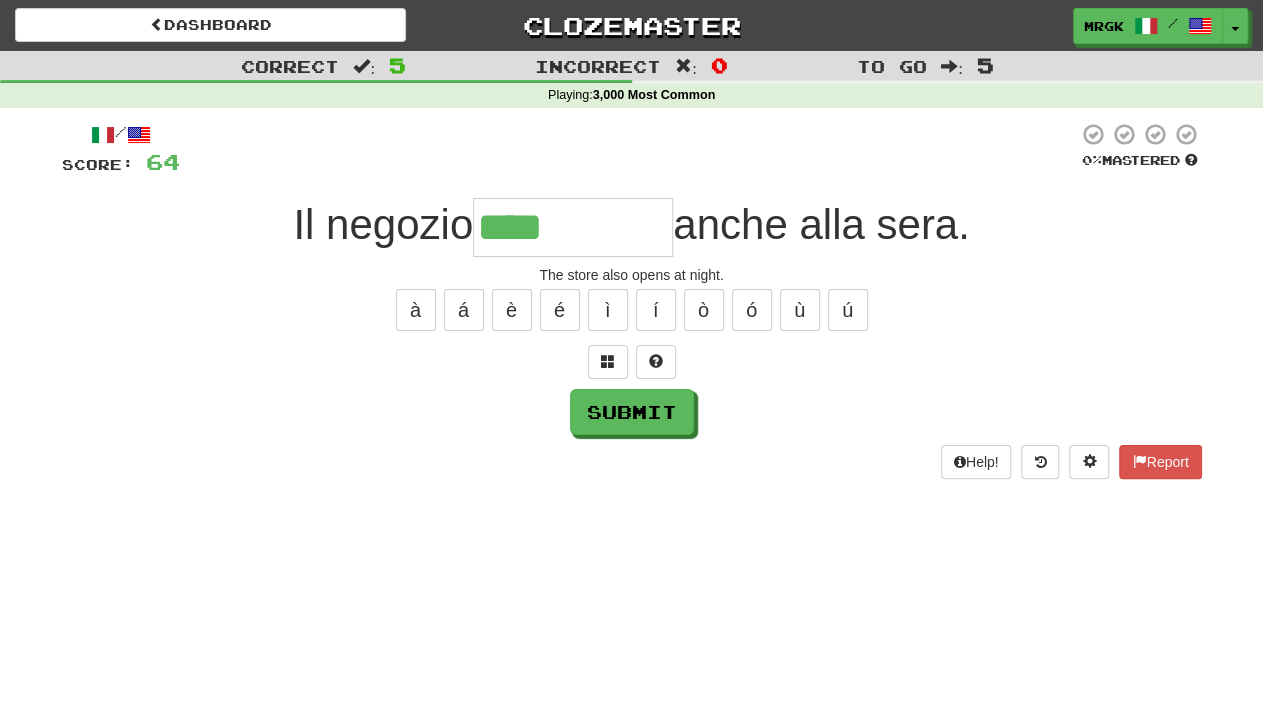 type on "****" 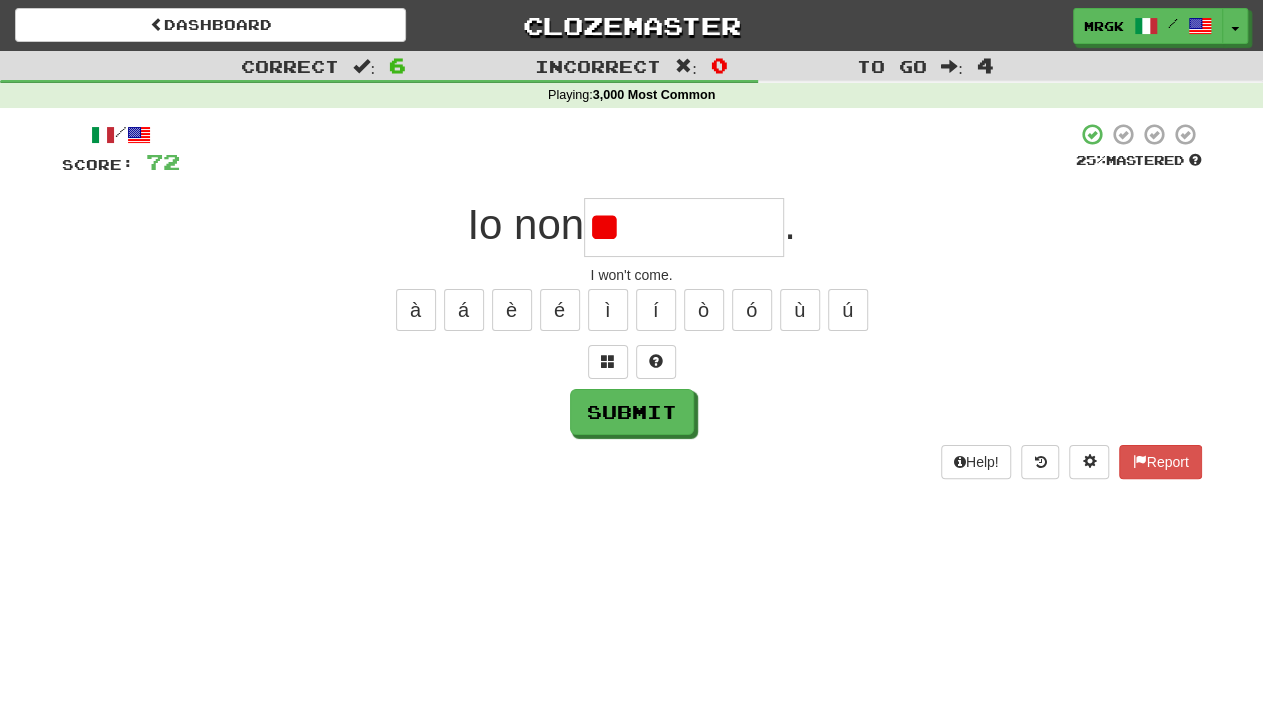 type on "*" 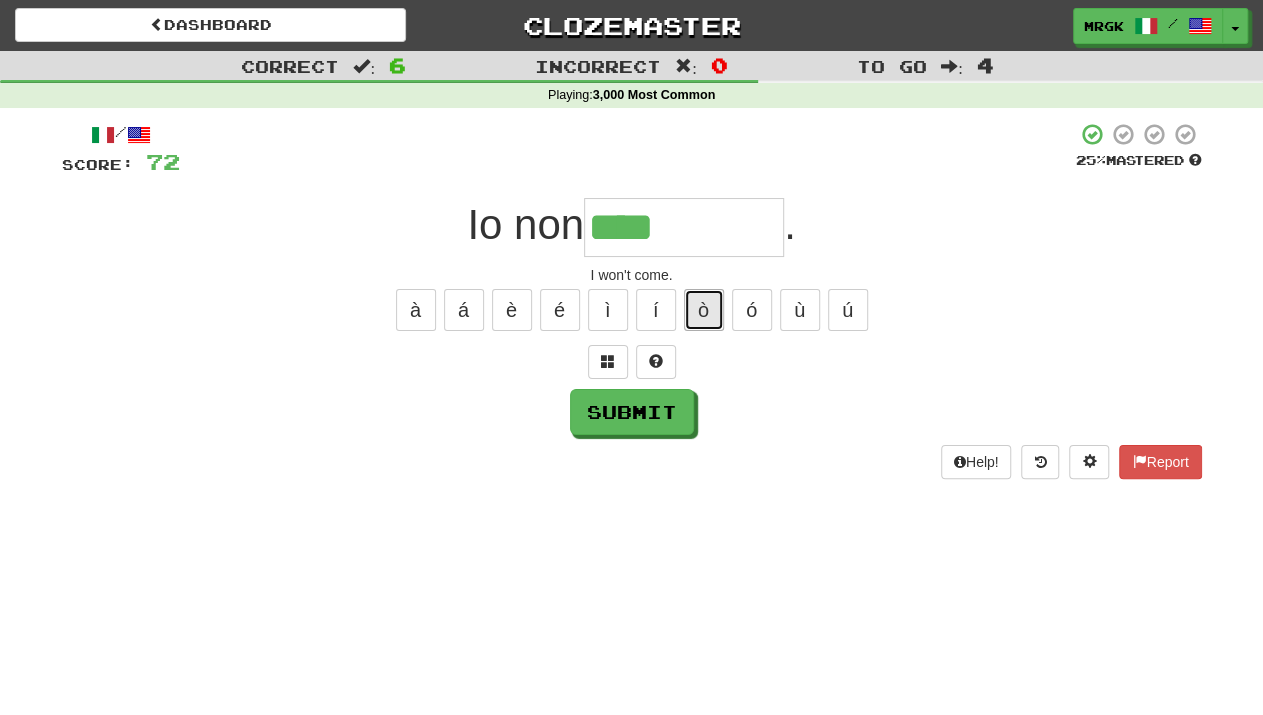 click on "ò" at bounding box center (704, 310) 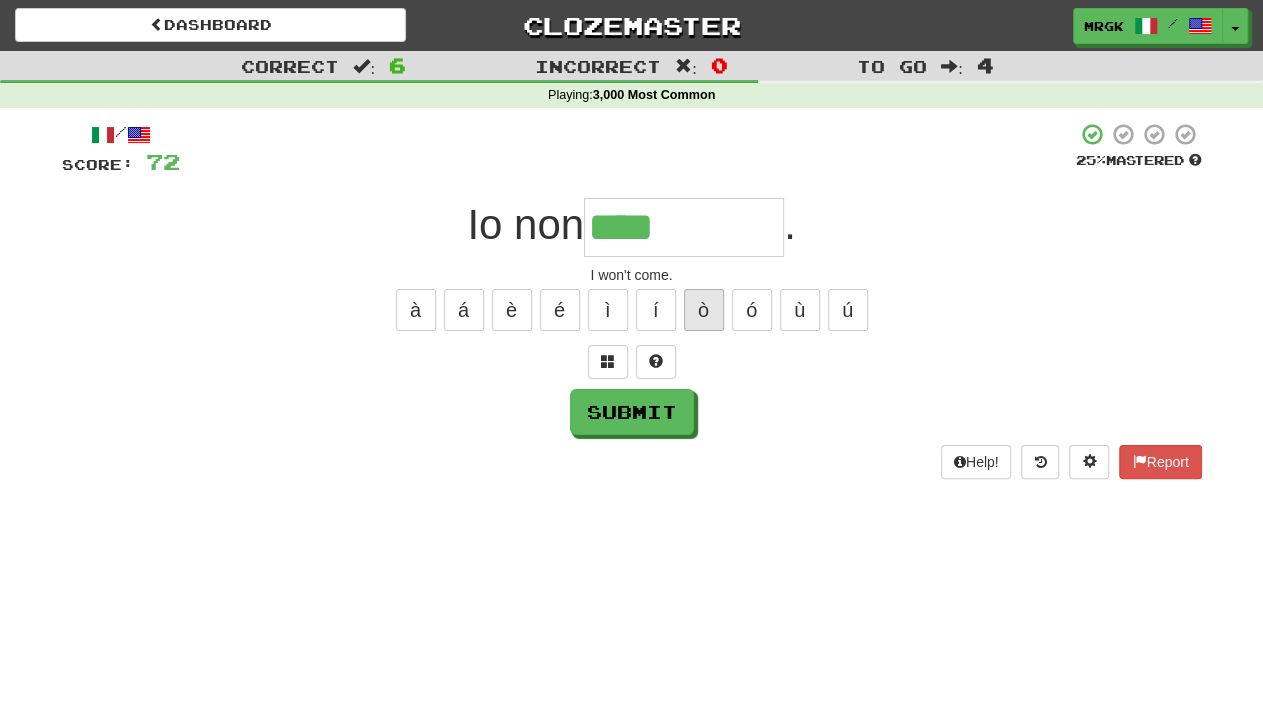 type on "*****" 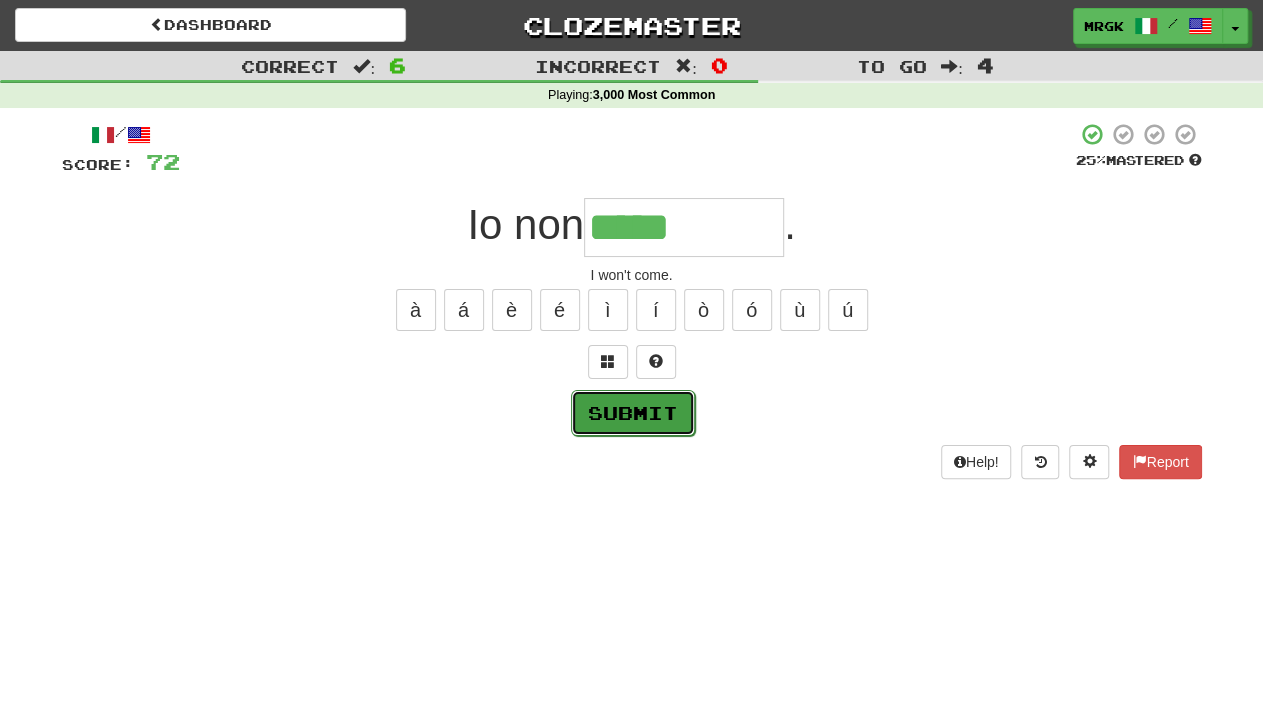 click on "Submit" at bounding box center [633, 413] 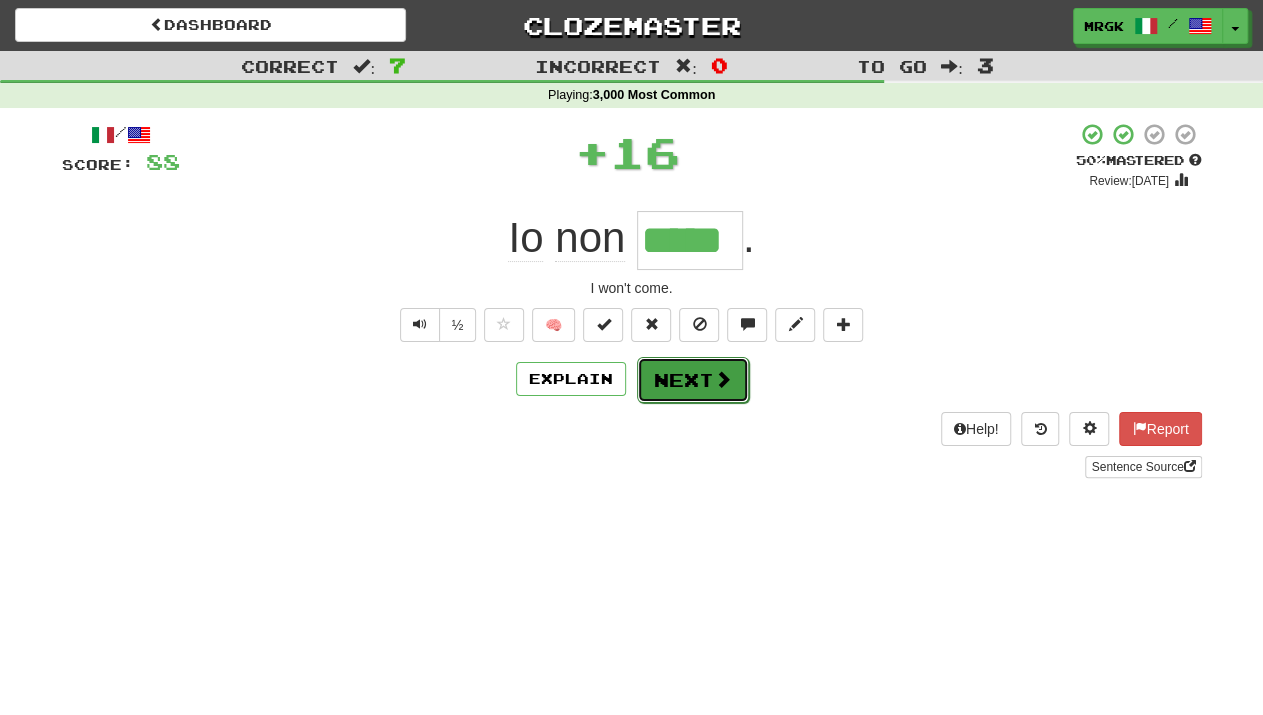 click on "Next" at bounding box center [693, 380] 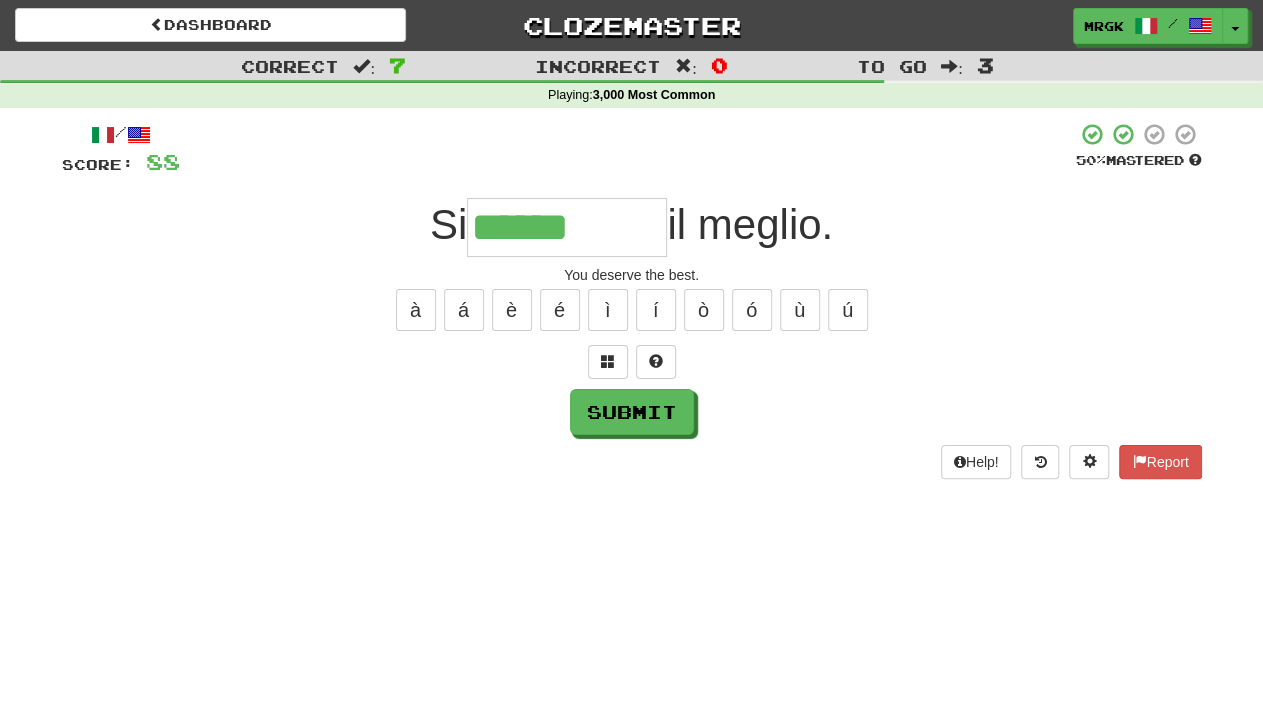 type on "******" 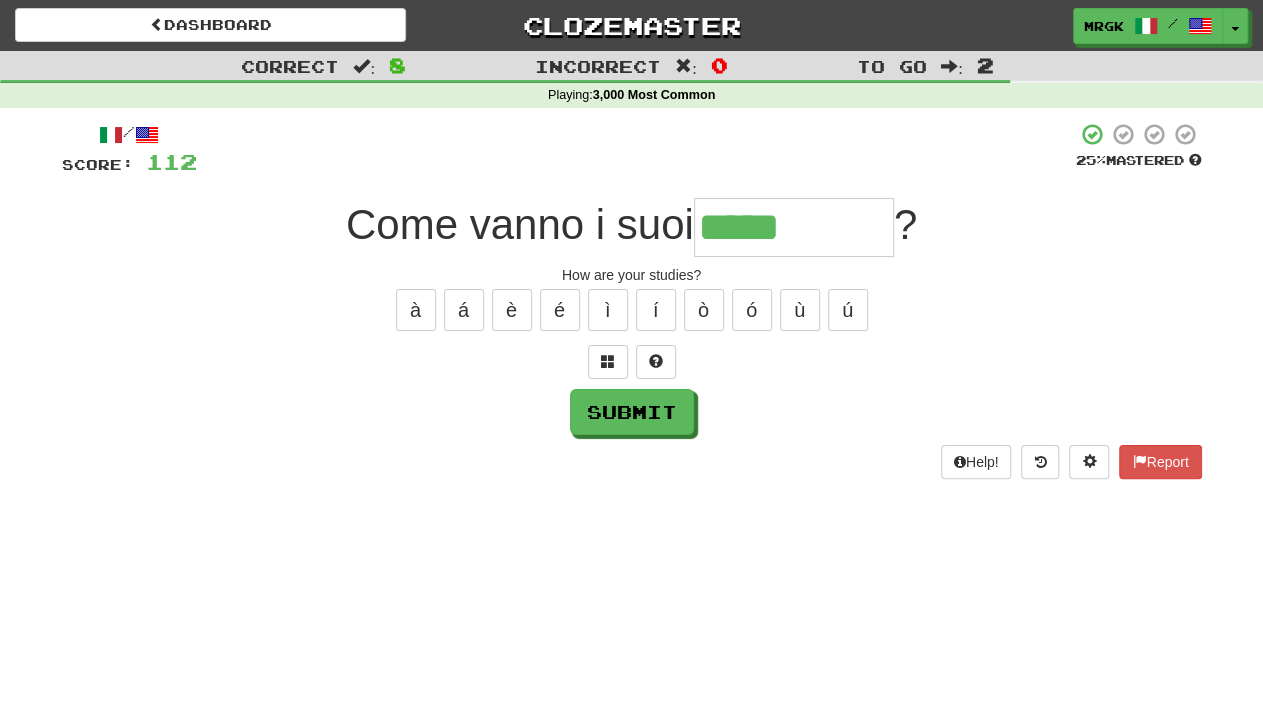 type on "*****" 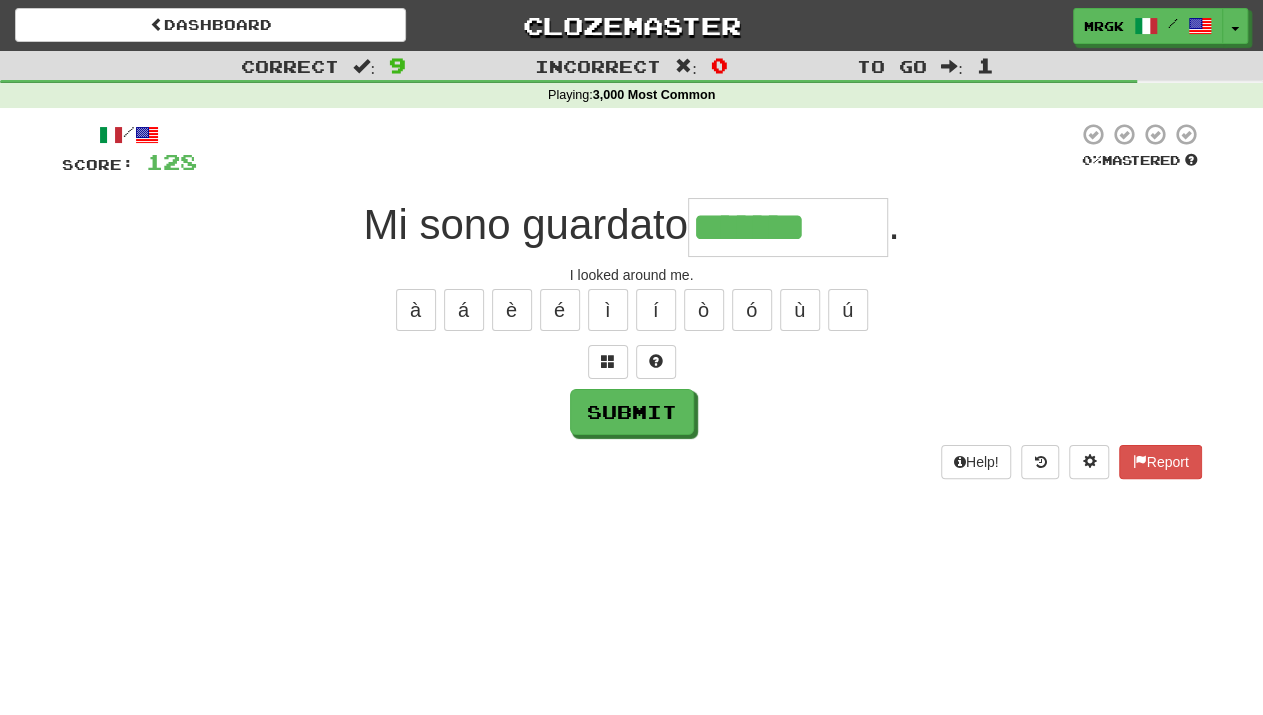 type on "*******" 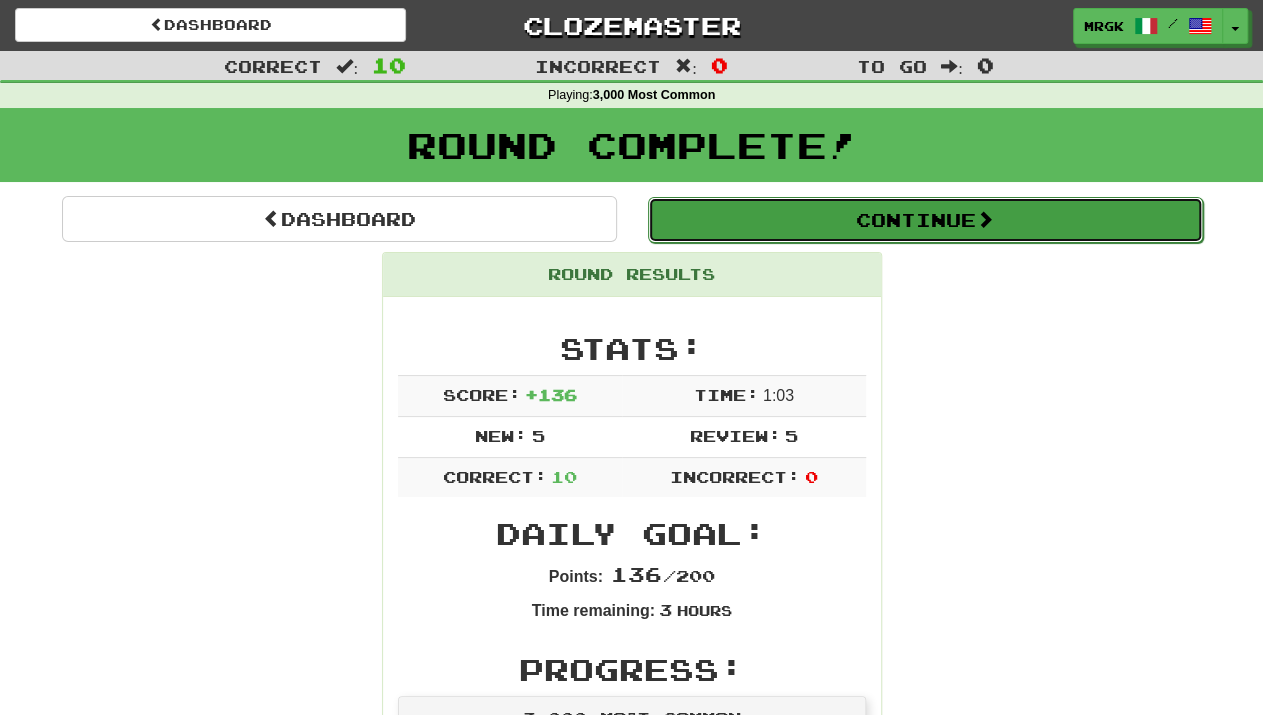 click on "Continue" at bounding box center [925, 220] 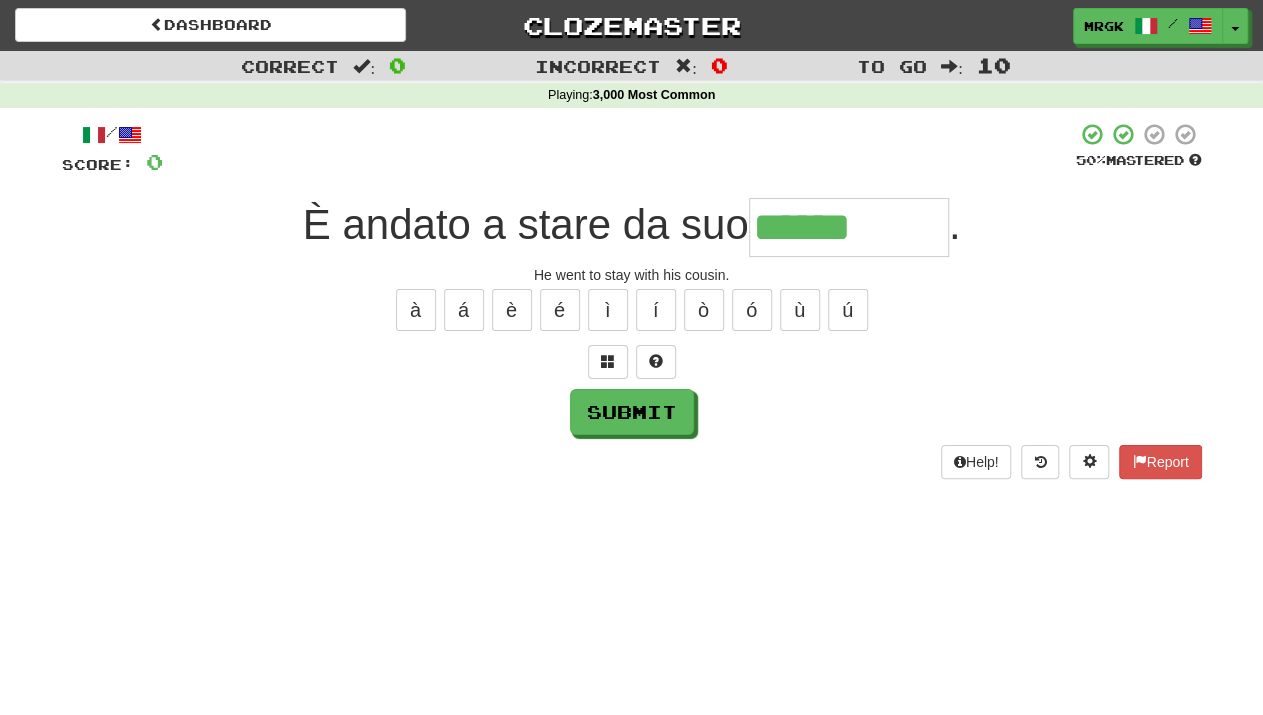 type on "******" 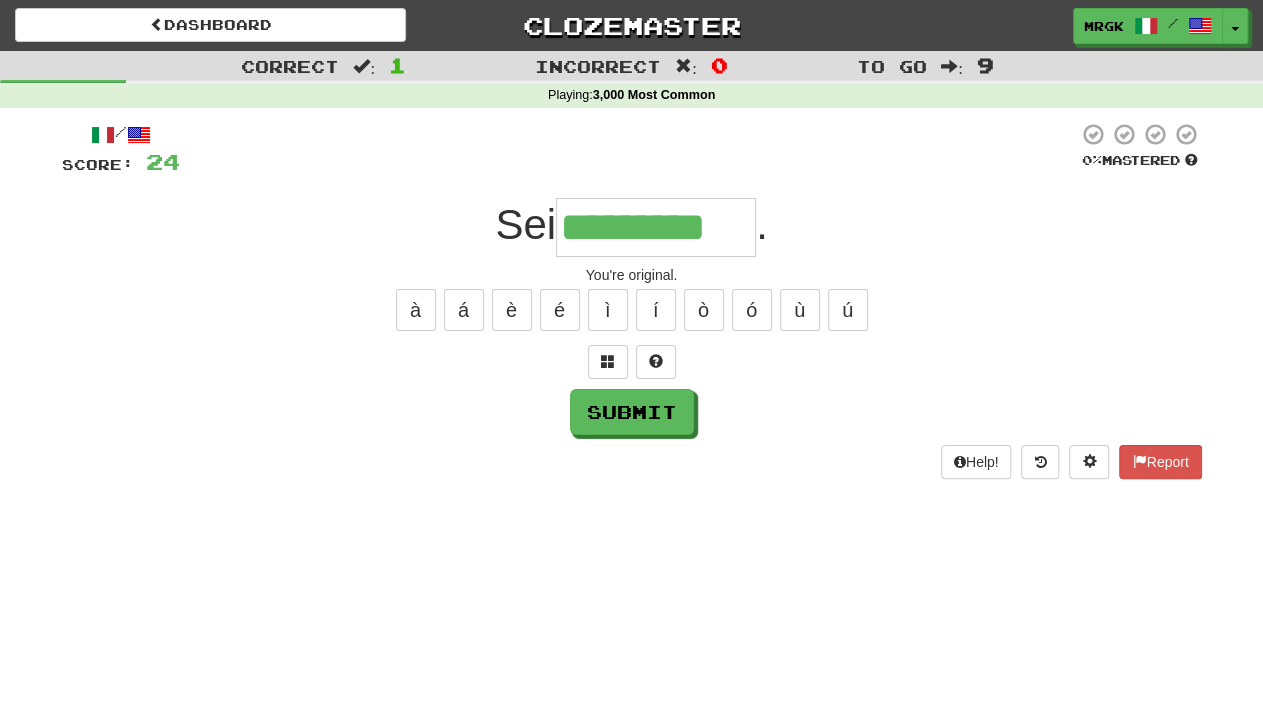 type on "*********" 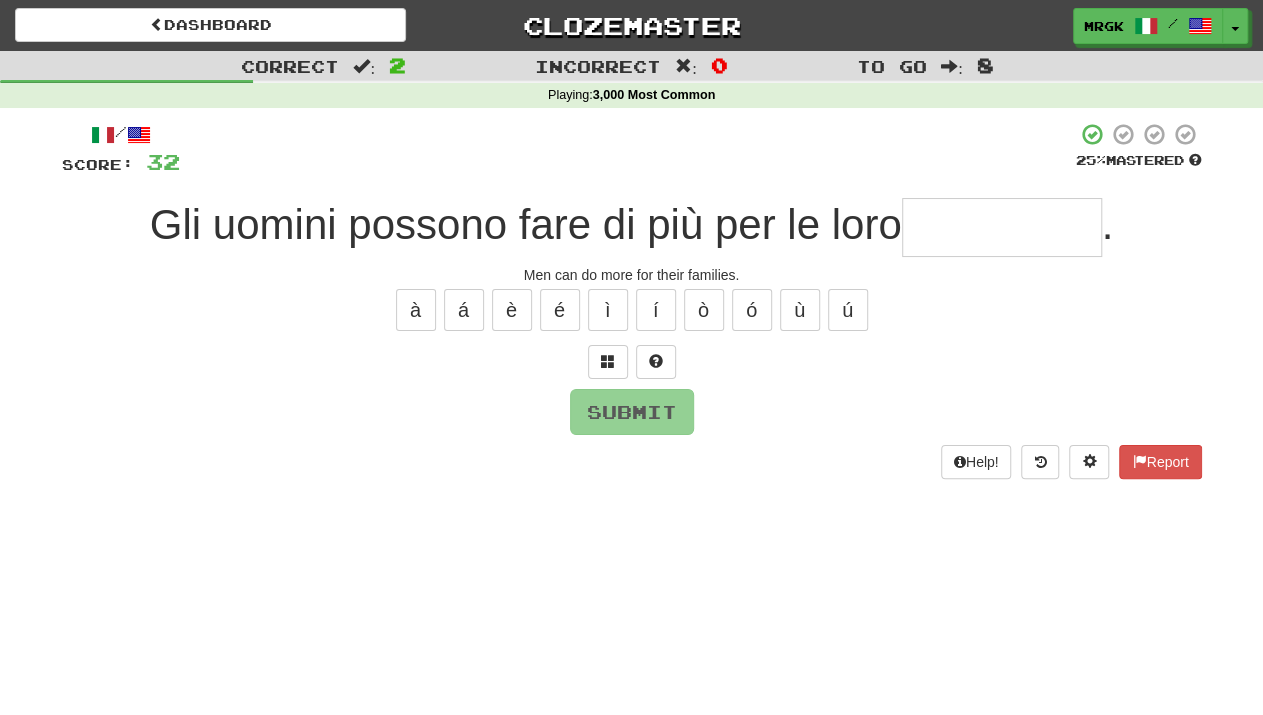 type on "*" 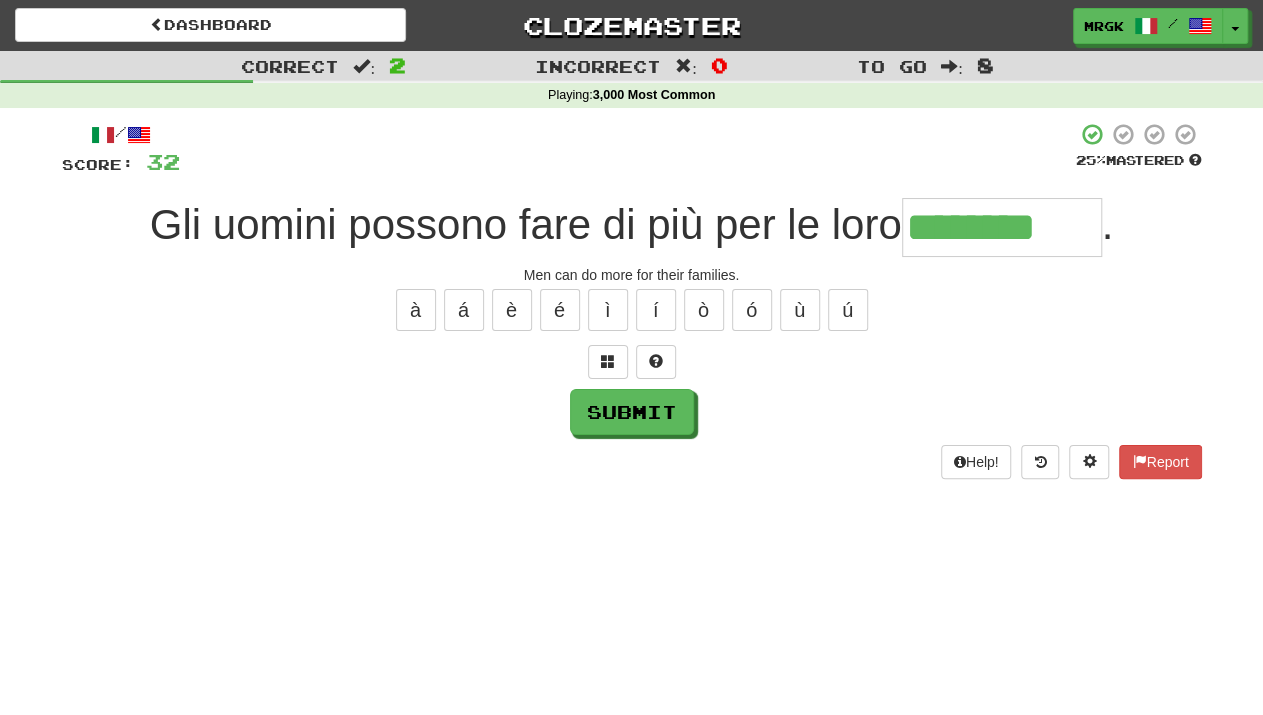 type on "********" 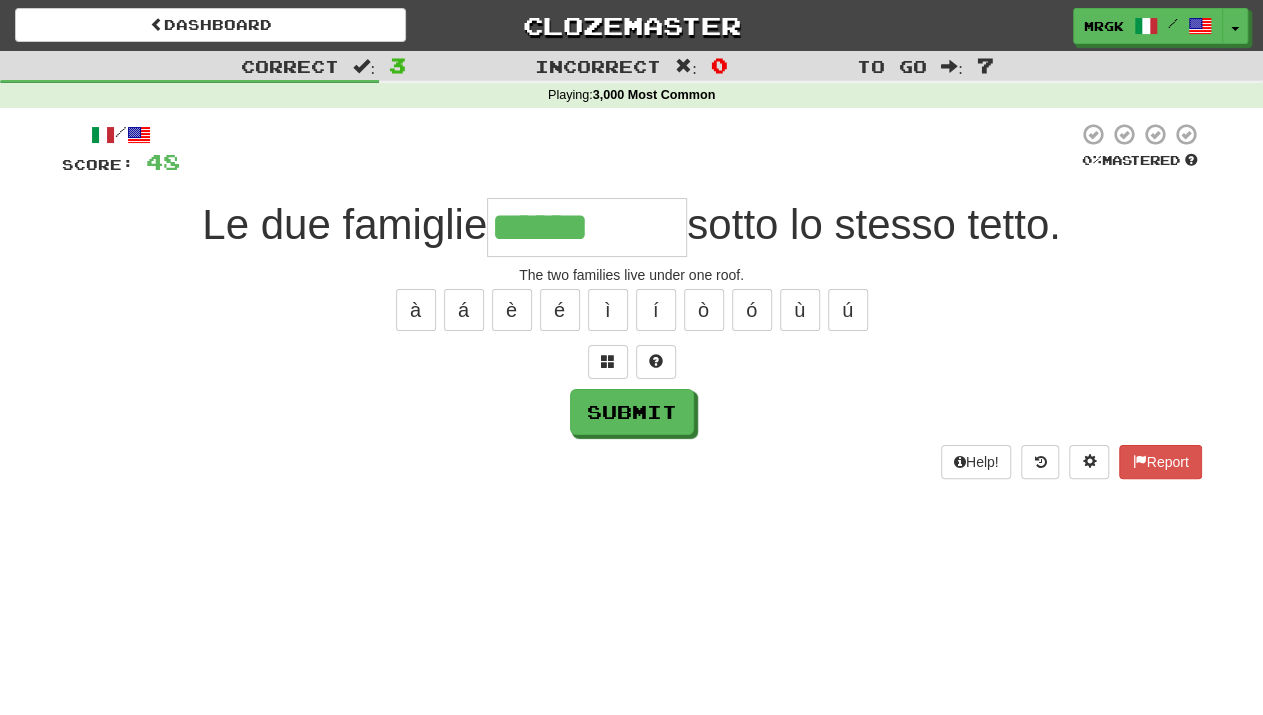 type on "******" 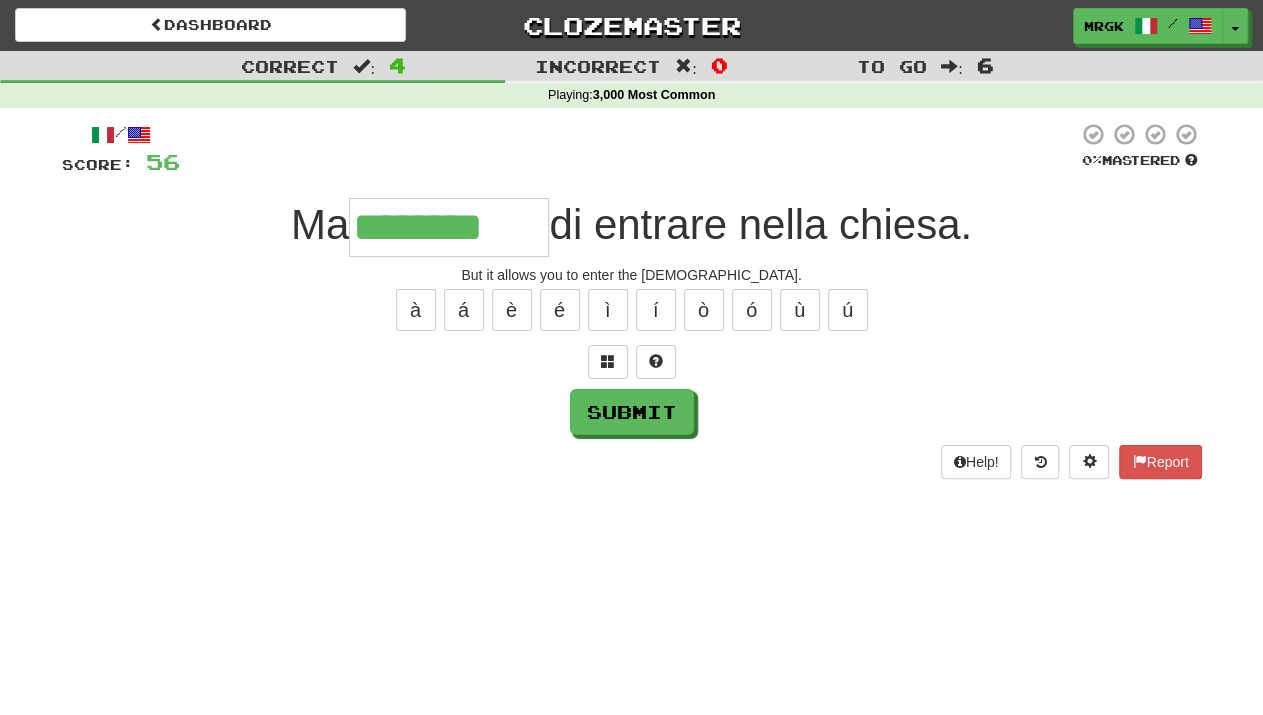 type on "********" 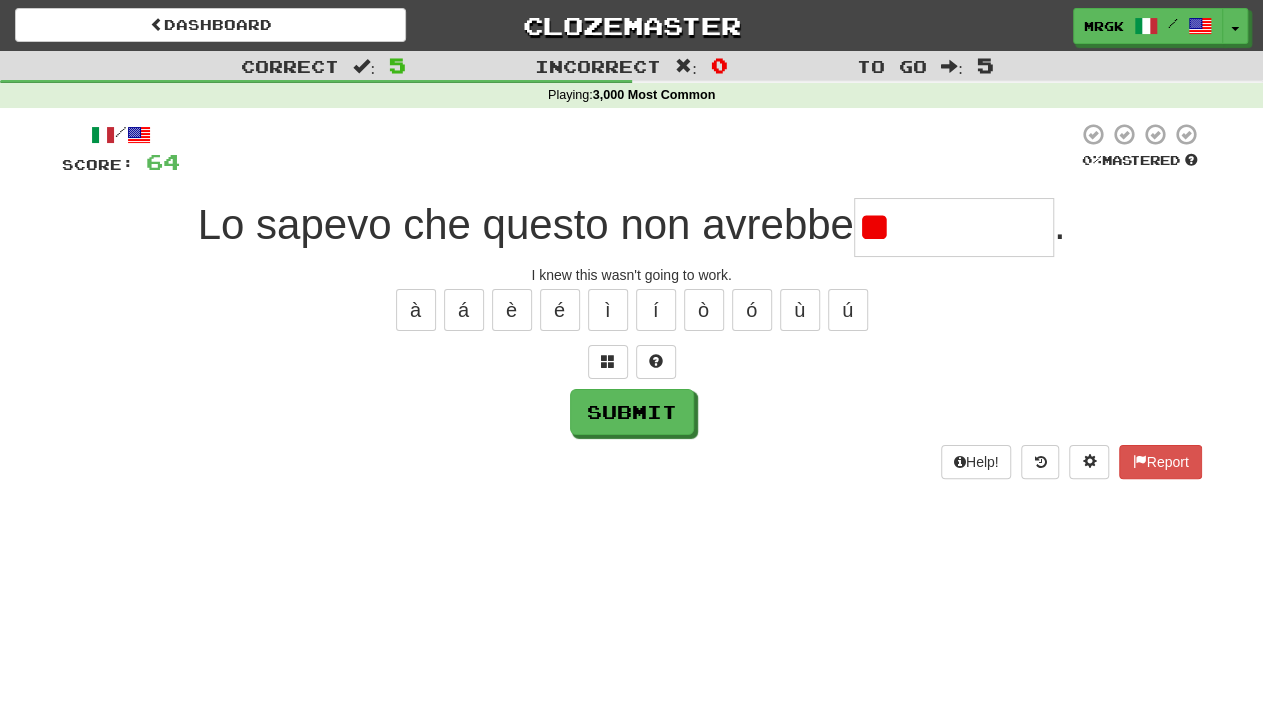 type on "*" 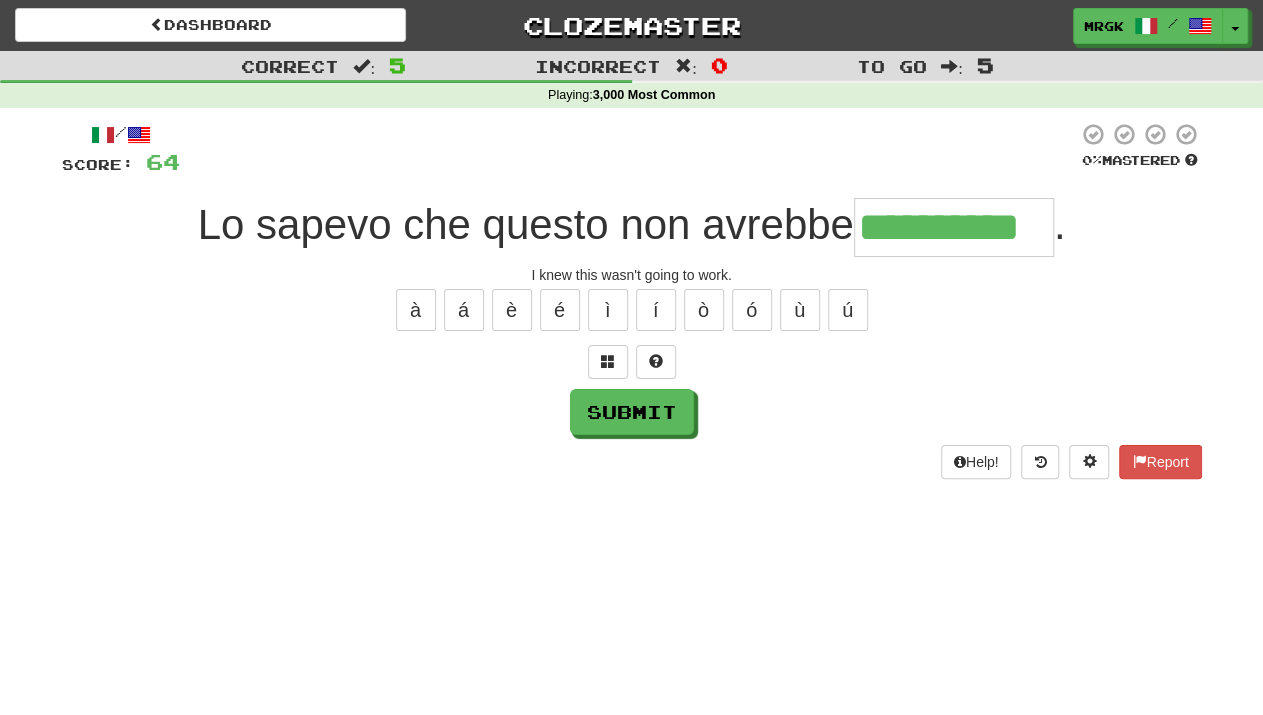 scroll, scrollTop: 0, scrollLeft: 1, axis: horizontal 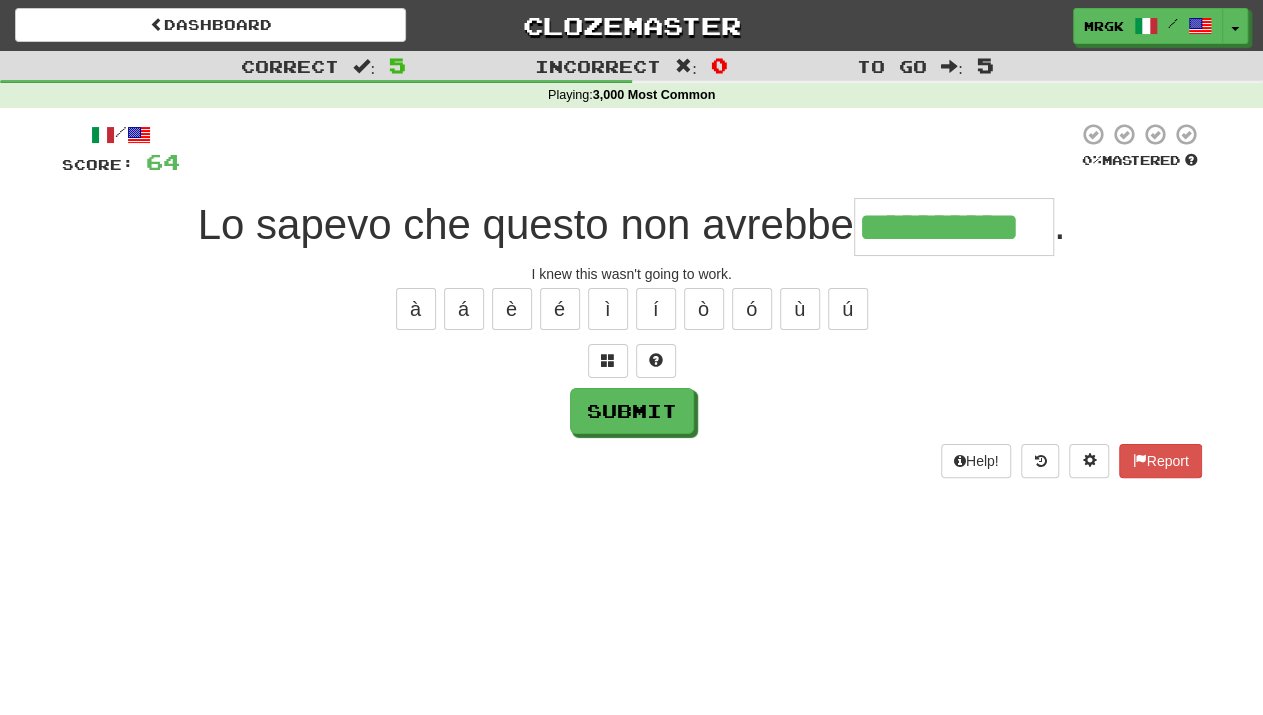 type on "**********" 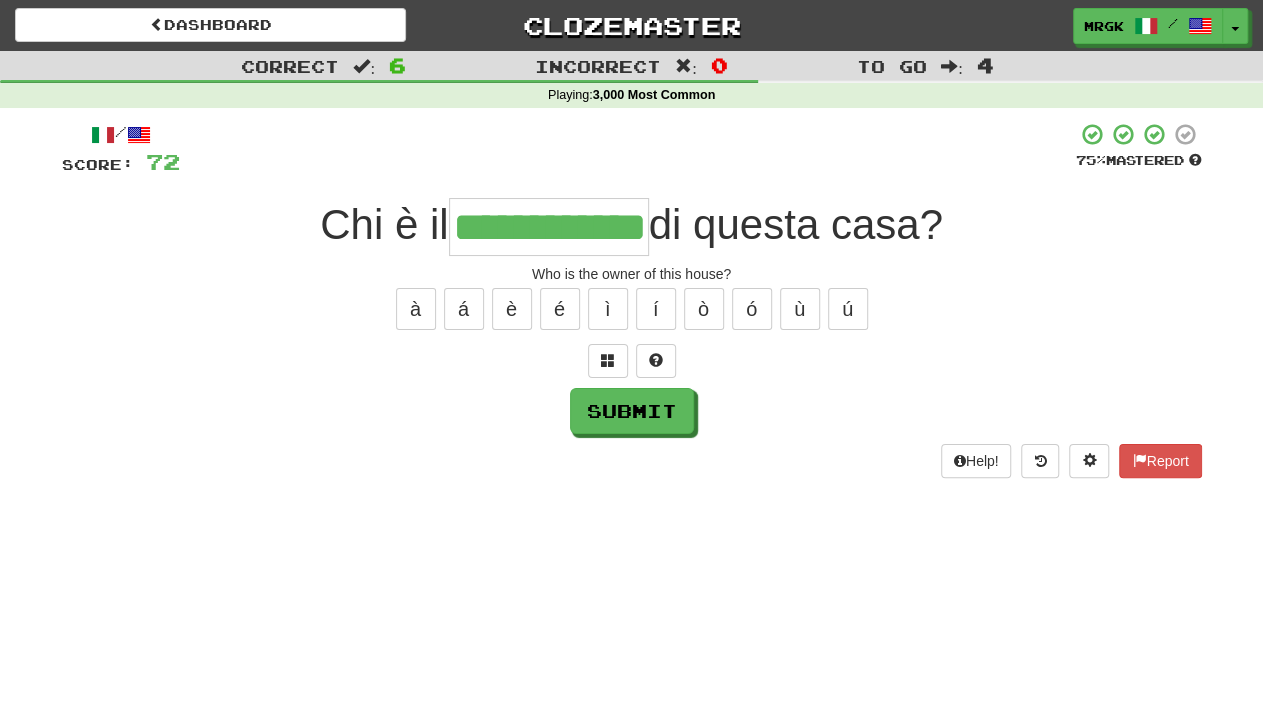 scroll, scrollTop: 0, scrollLeft: 19, axis: horizontal 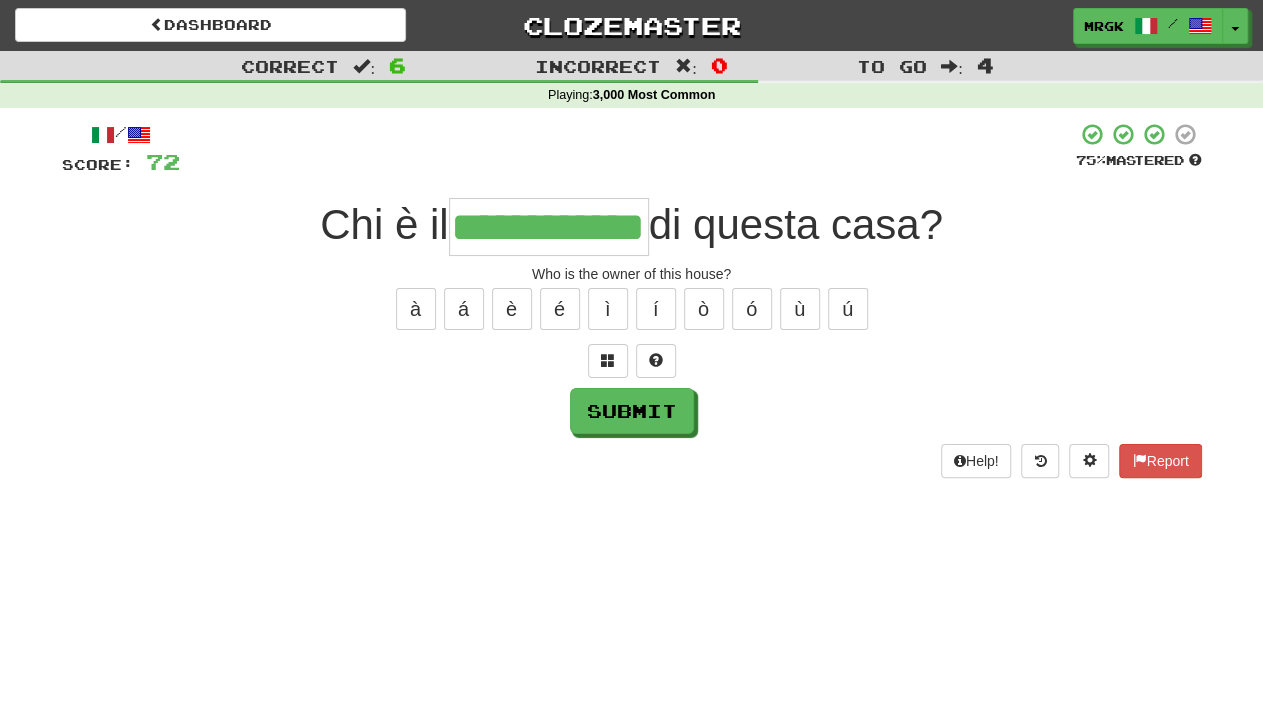 type on "**********" 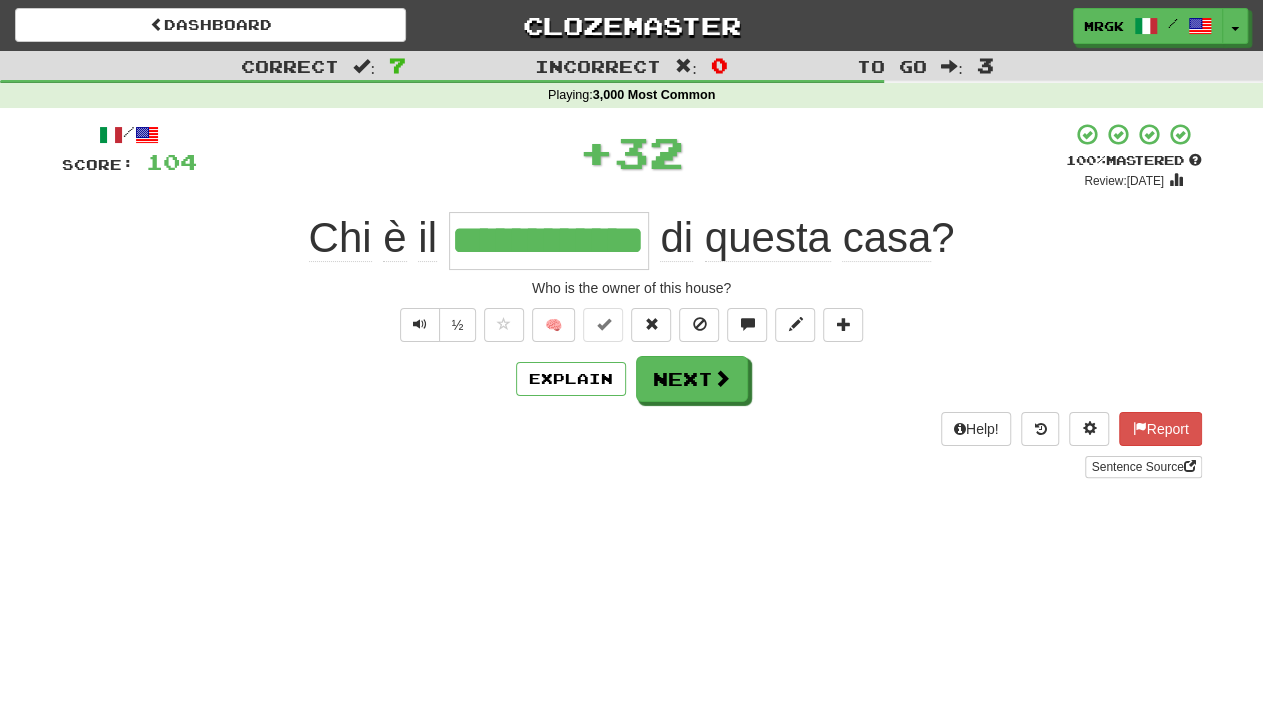 scroll, scrollTop: 0, scrollLeft: 0, axis: both 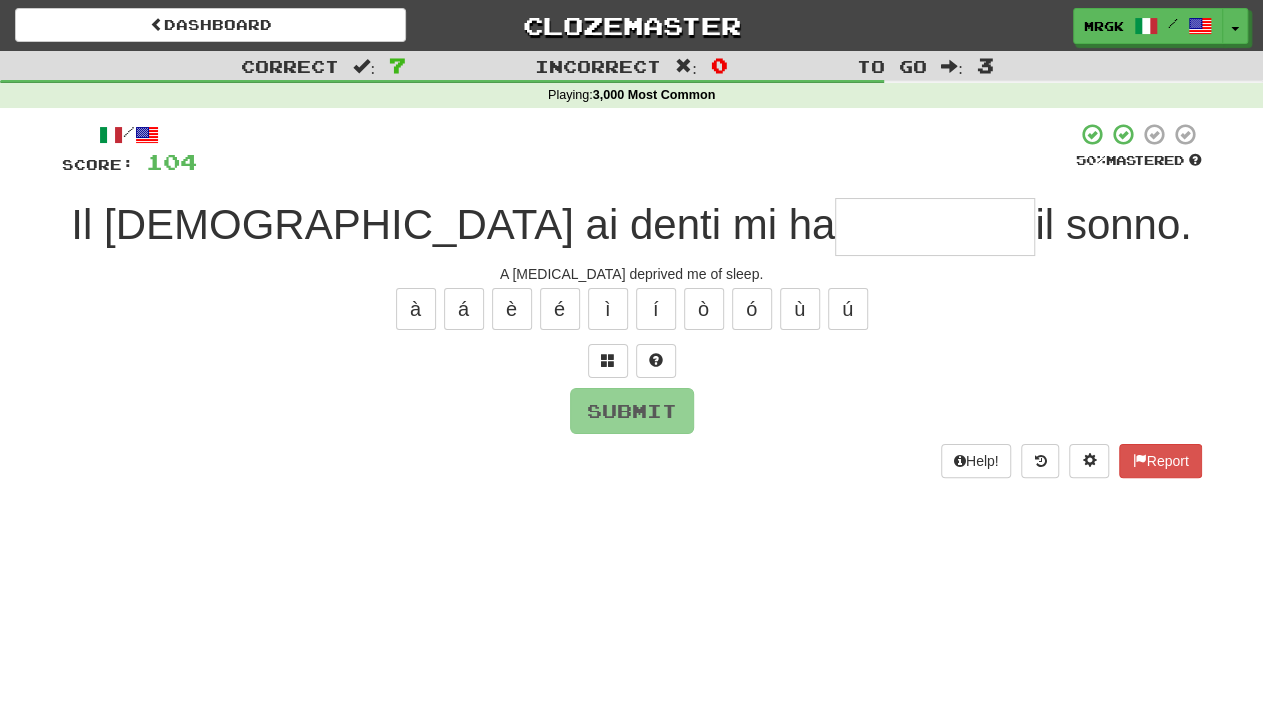 type on "*" 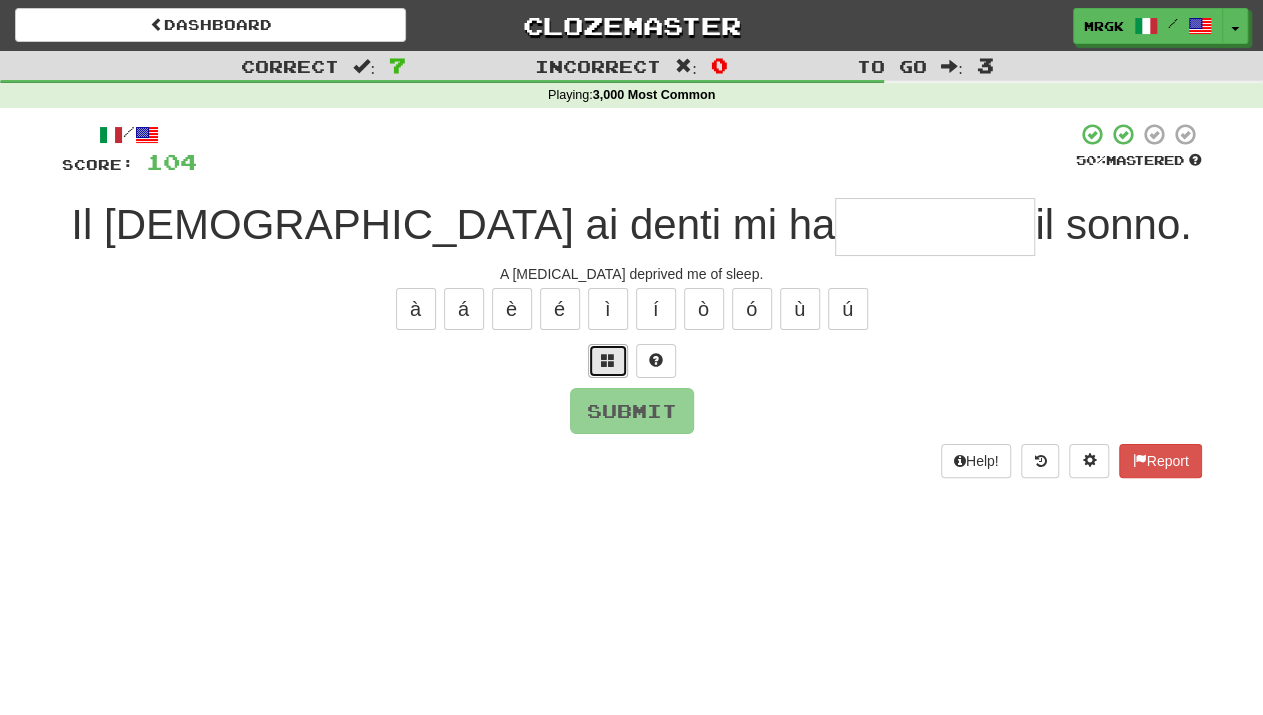 click at bounding box center [608, 361] 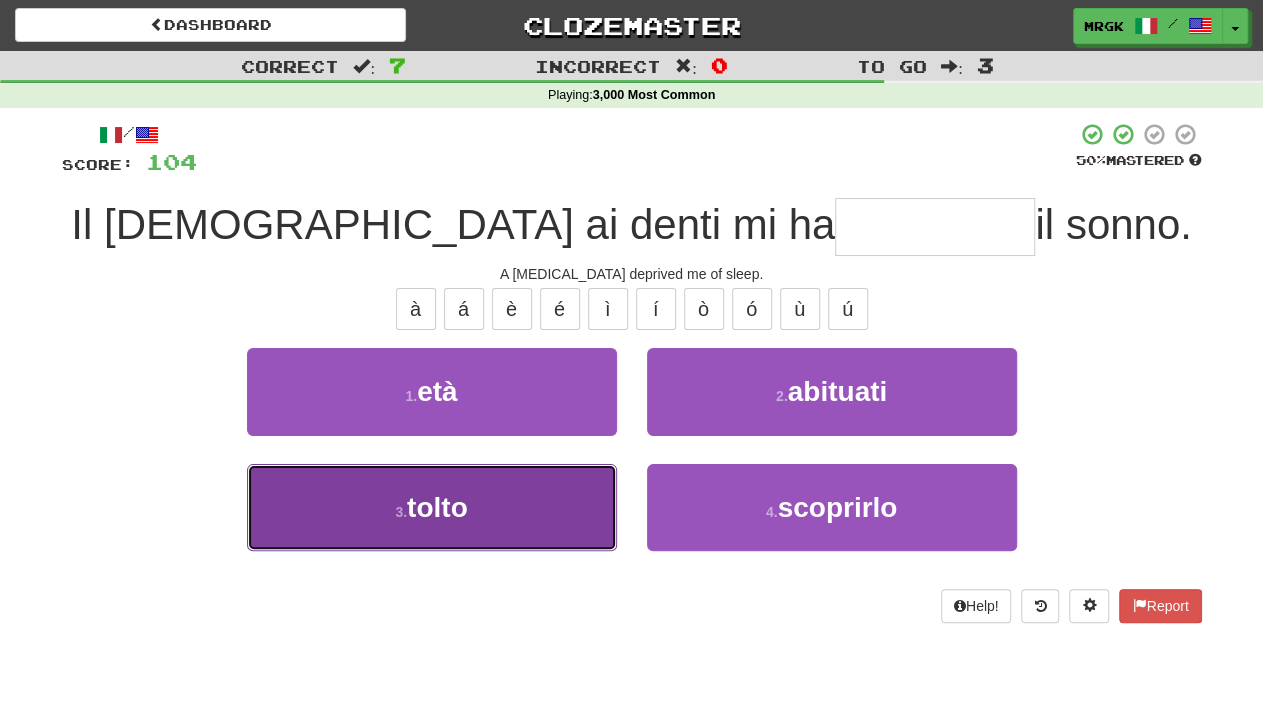 click on "tolto" at bounding box center [437, 507] 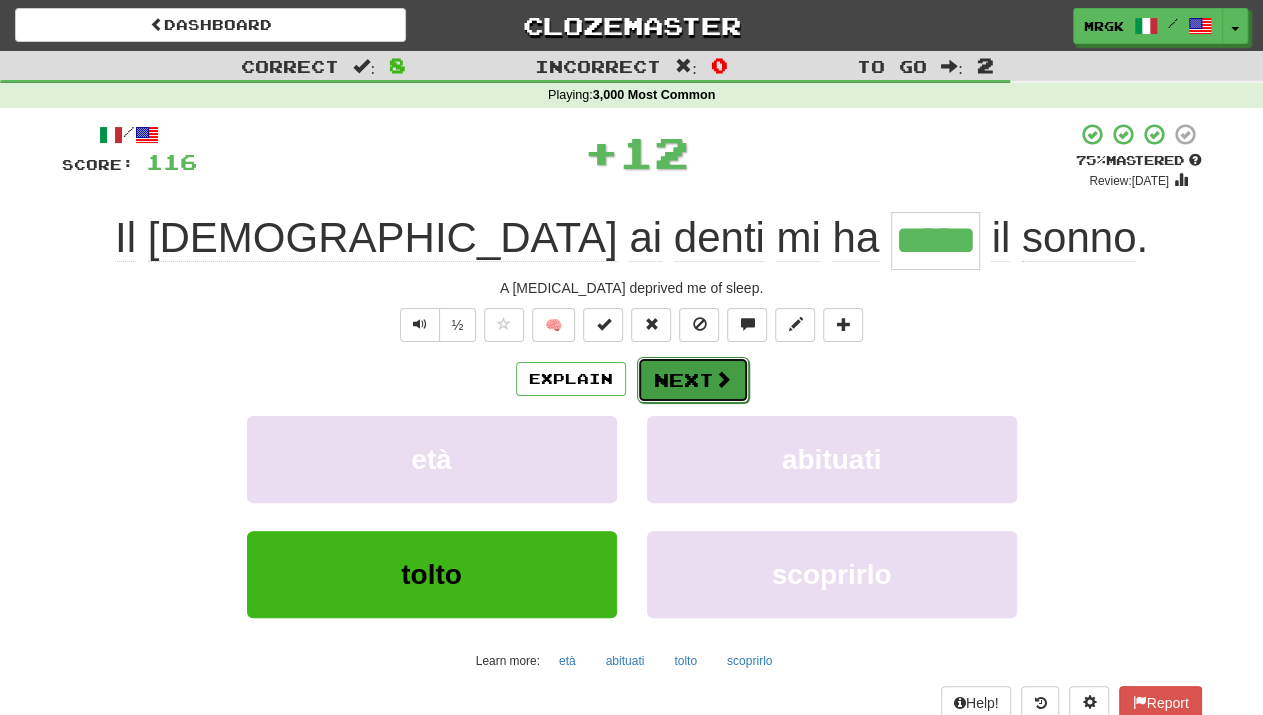 click on "Next" at bounding box center (693, 380) 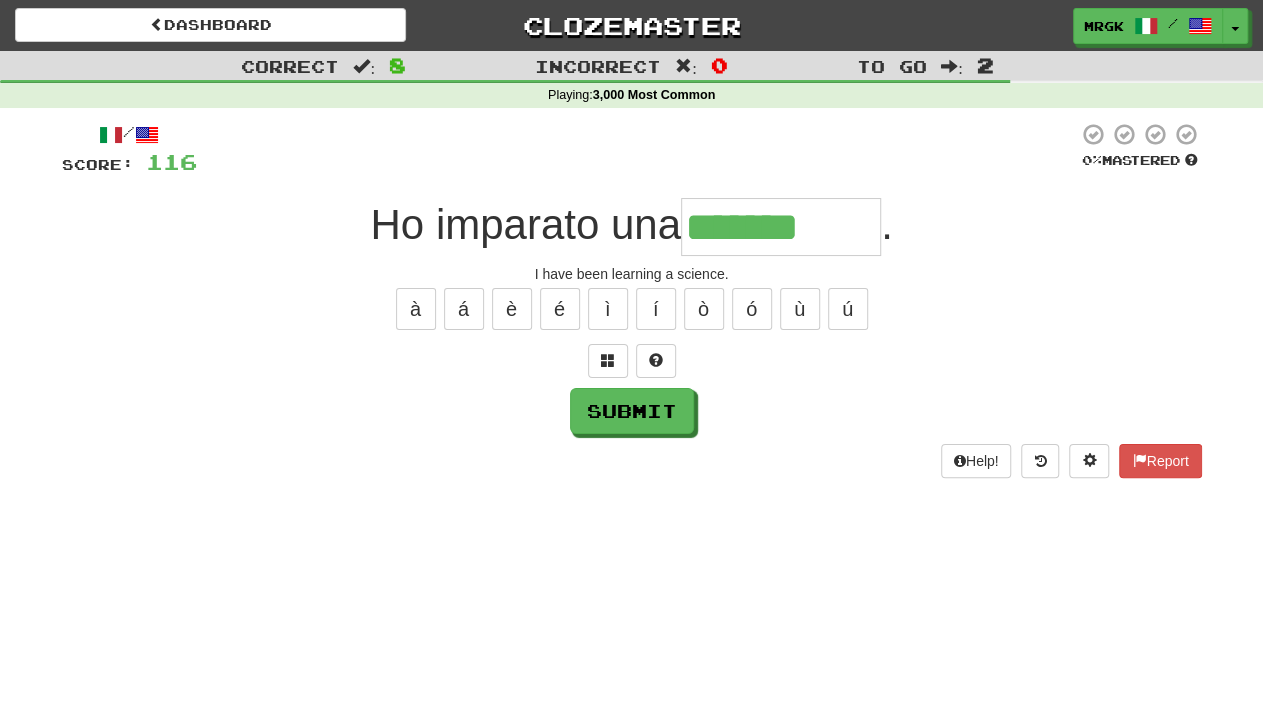 type on "*******" 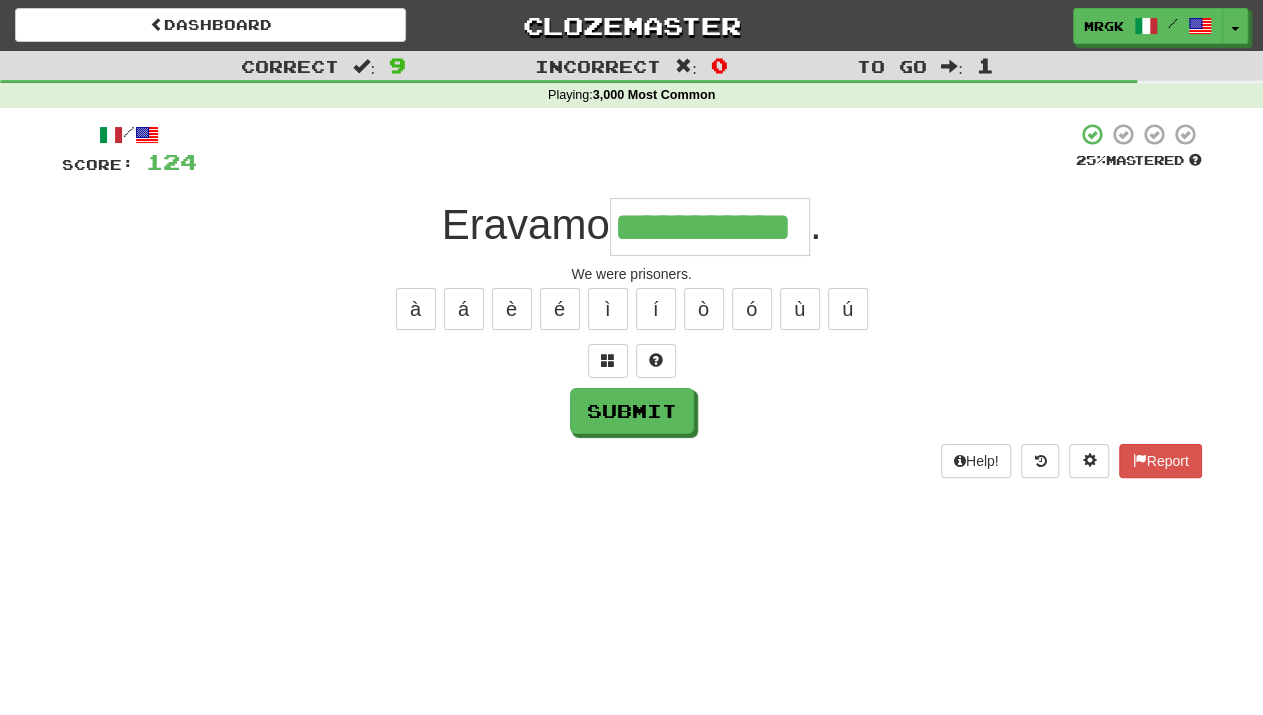 type on "**********" 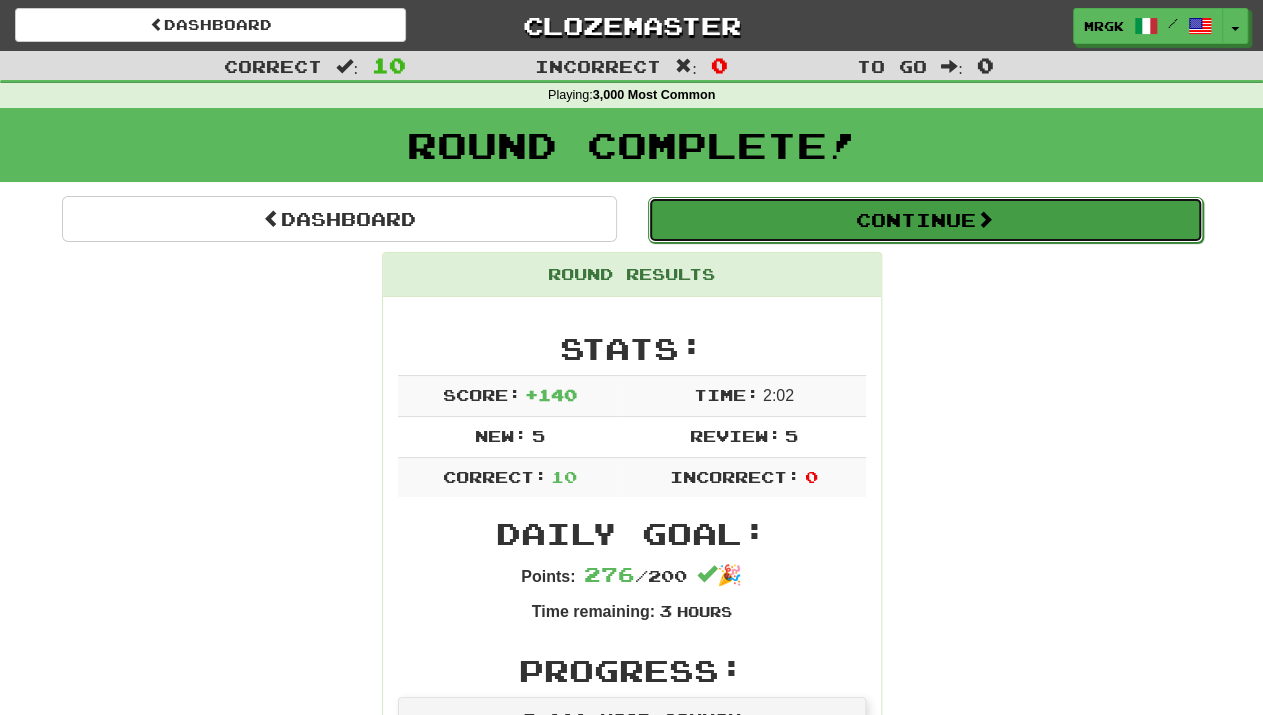 click on "Continue" at bounding box center (925, 220) 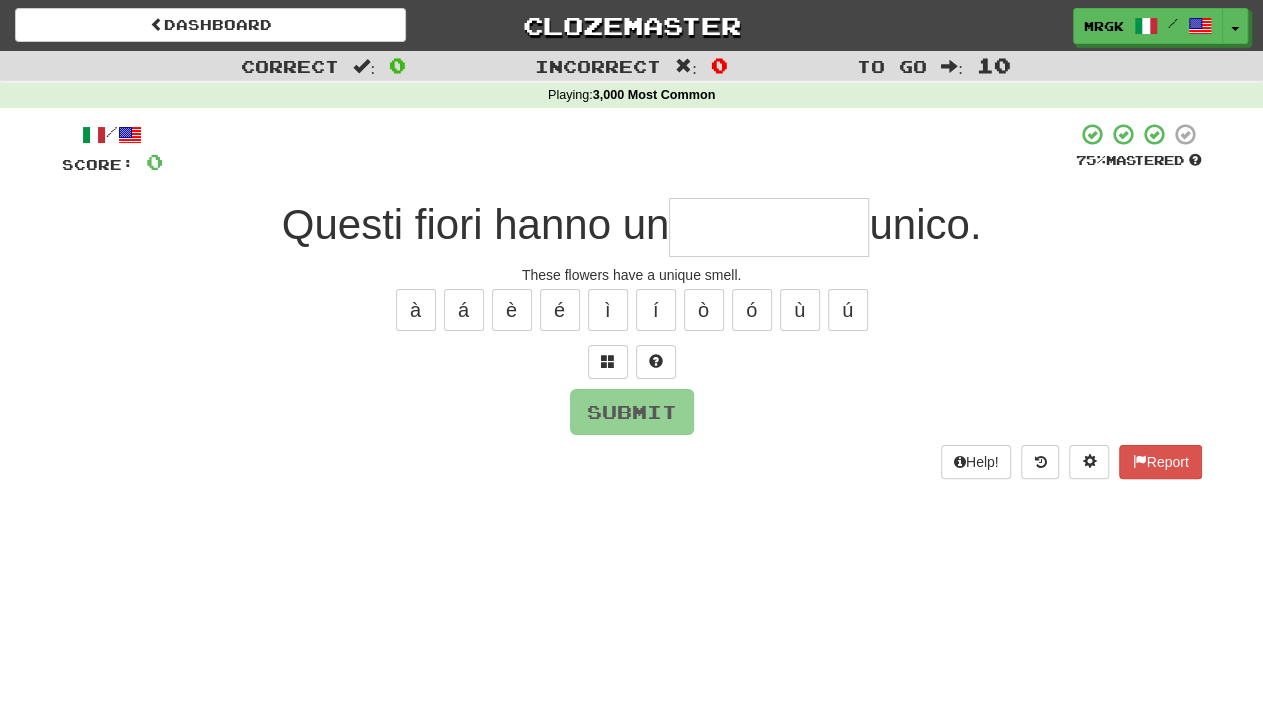 type on "*" 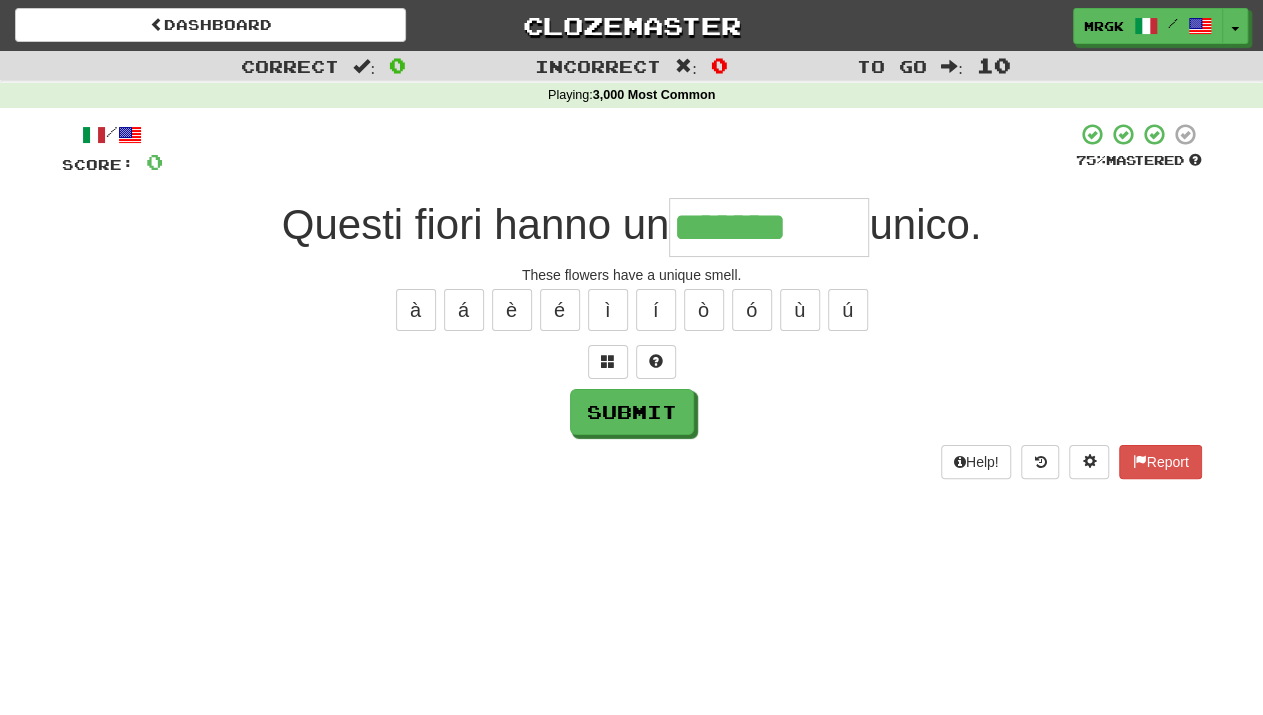 type on "*******" 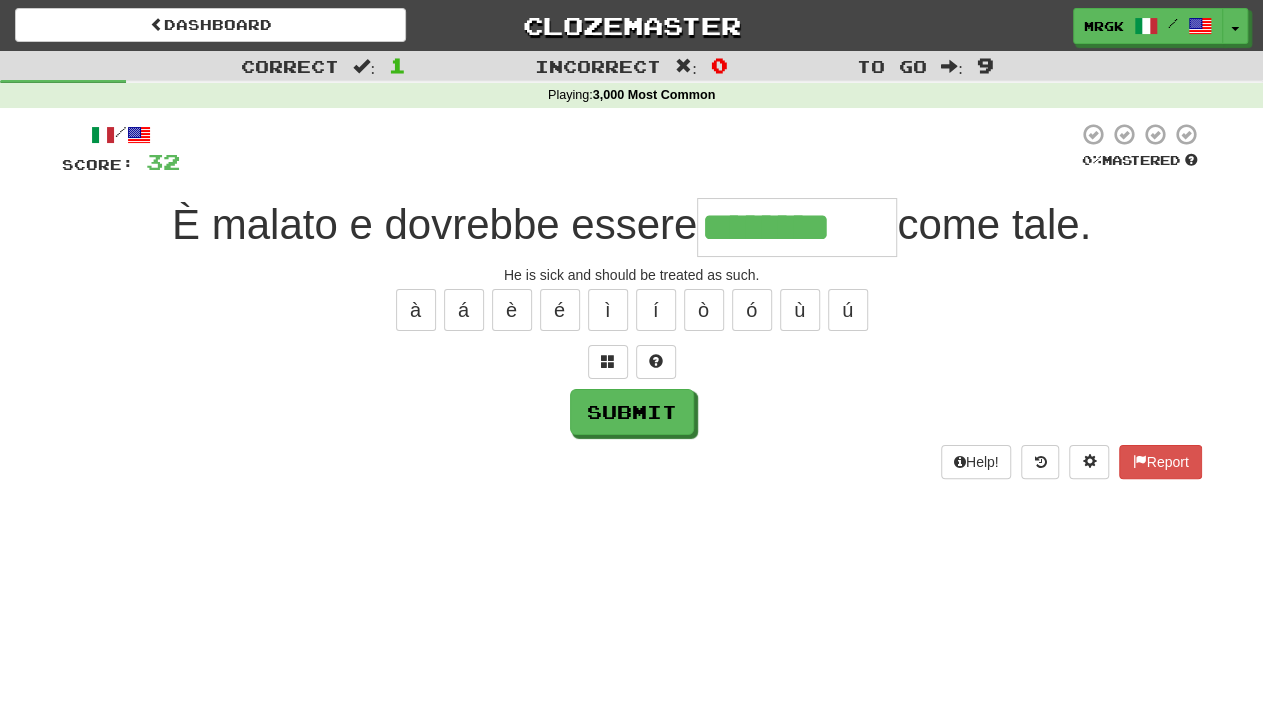 type on "********" 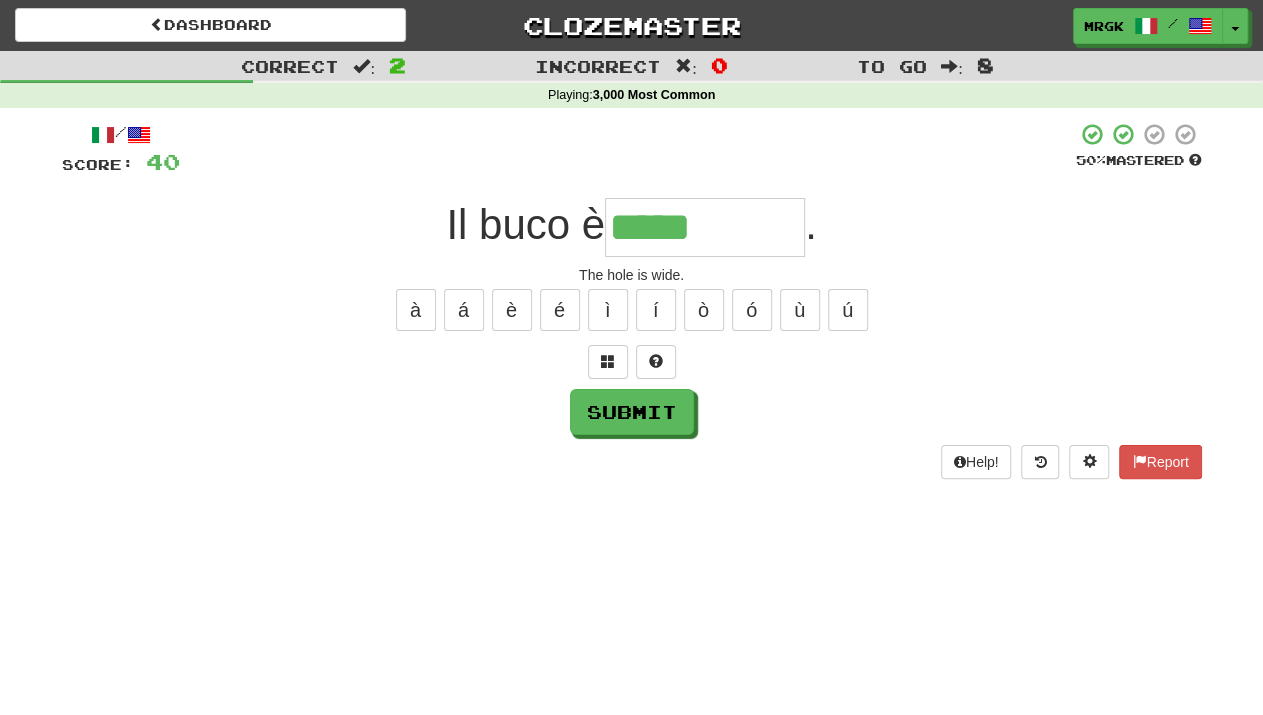 type on "*****" 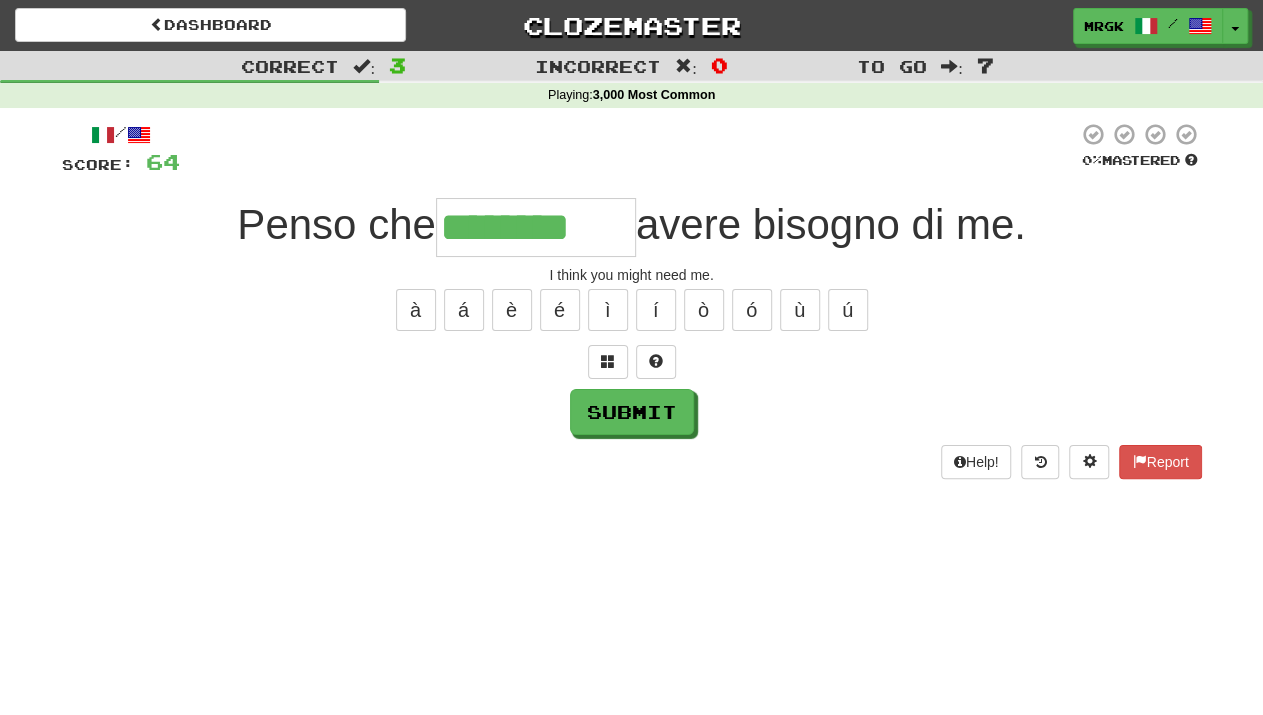 type on "********" 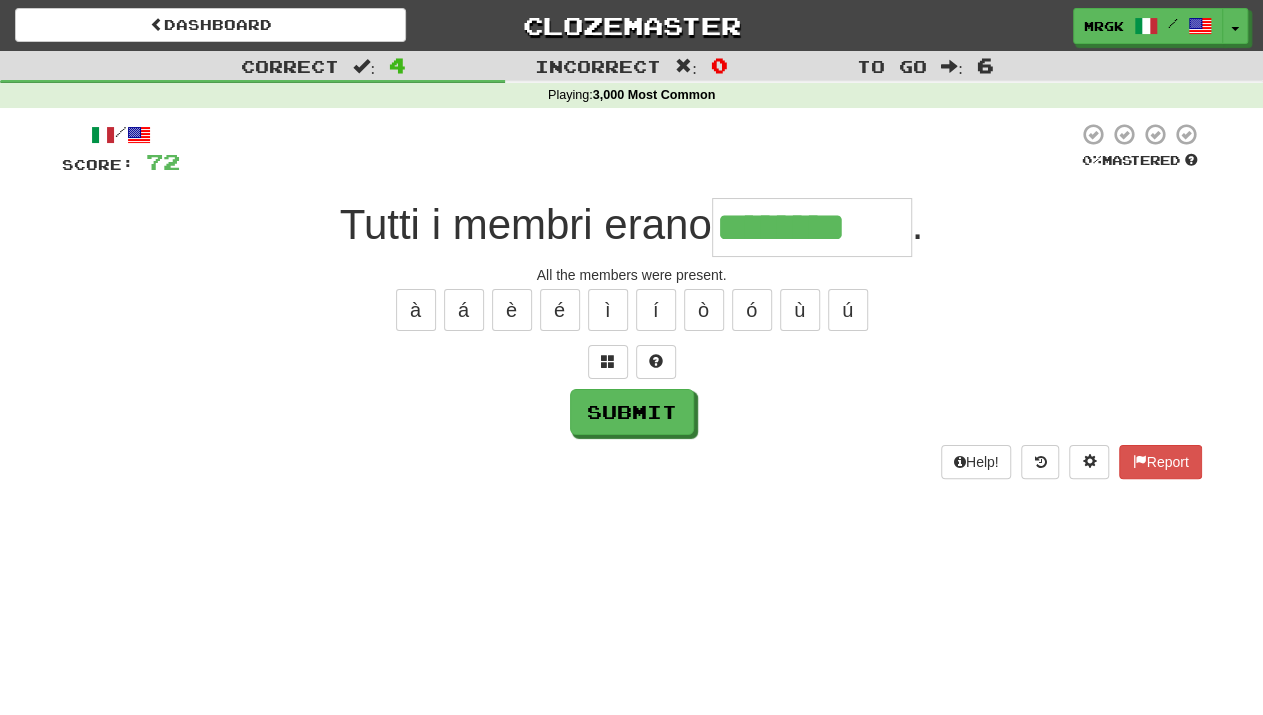 type on "********" 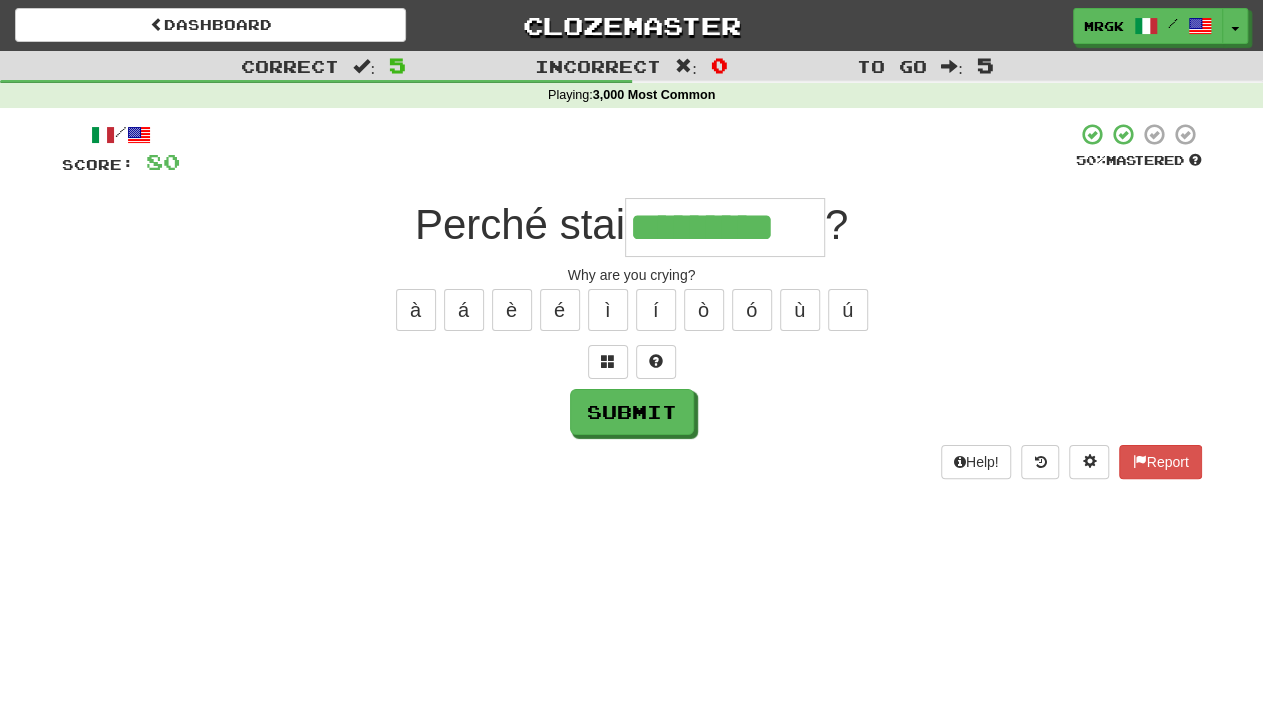 scroll, scrollTop: 0, scrollLeft: 3, axis: horizontal 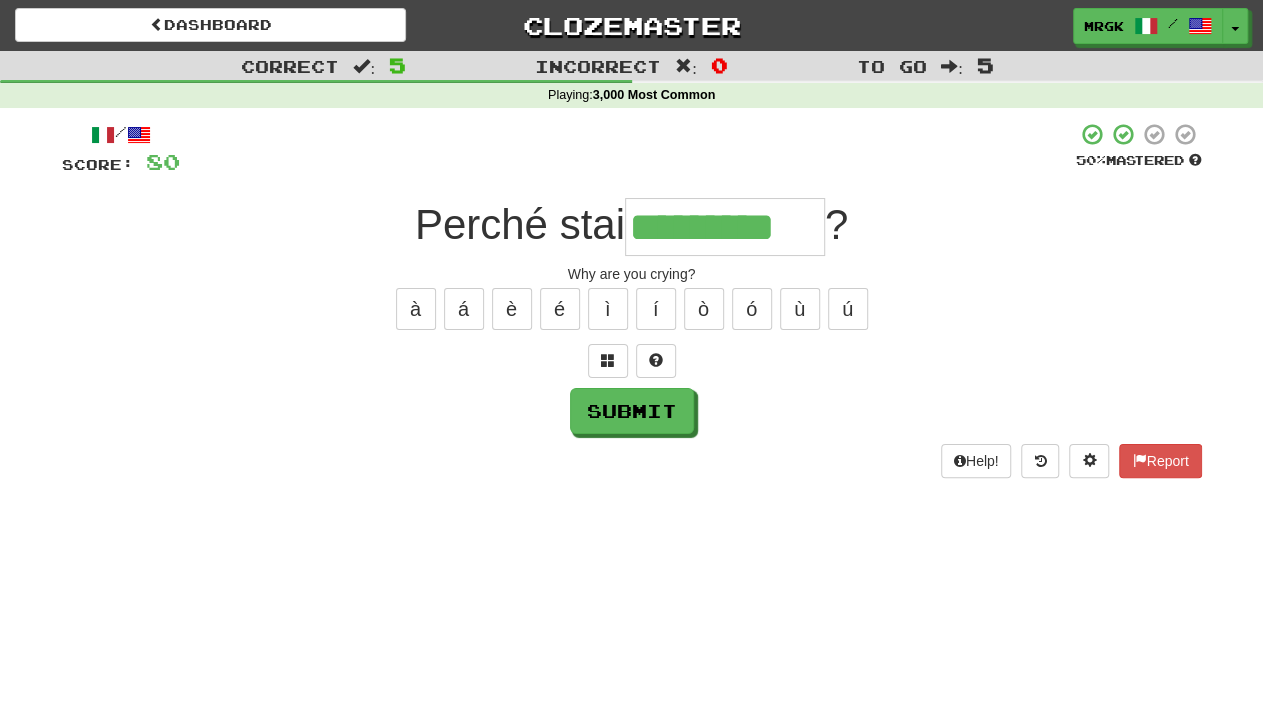 type on "*********" 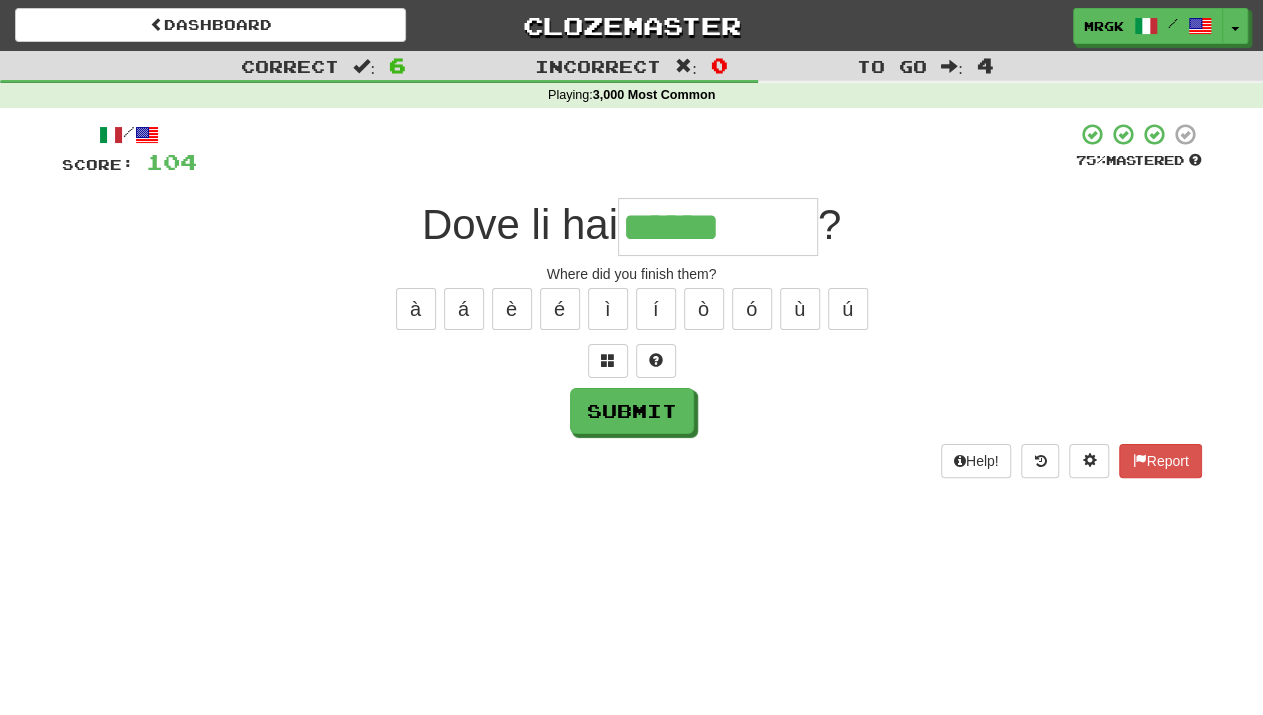 type on "******" 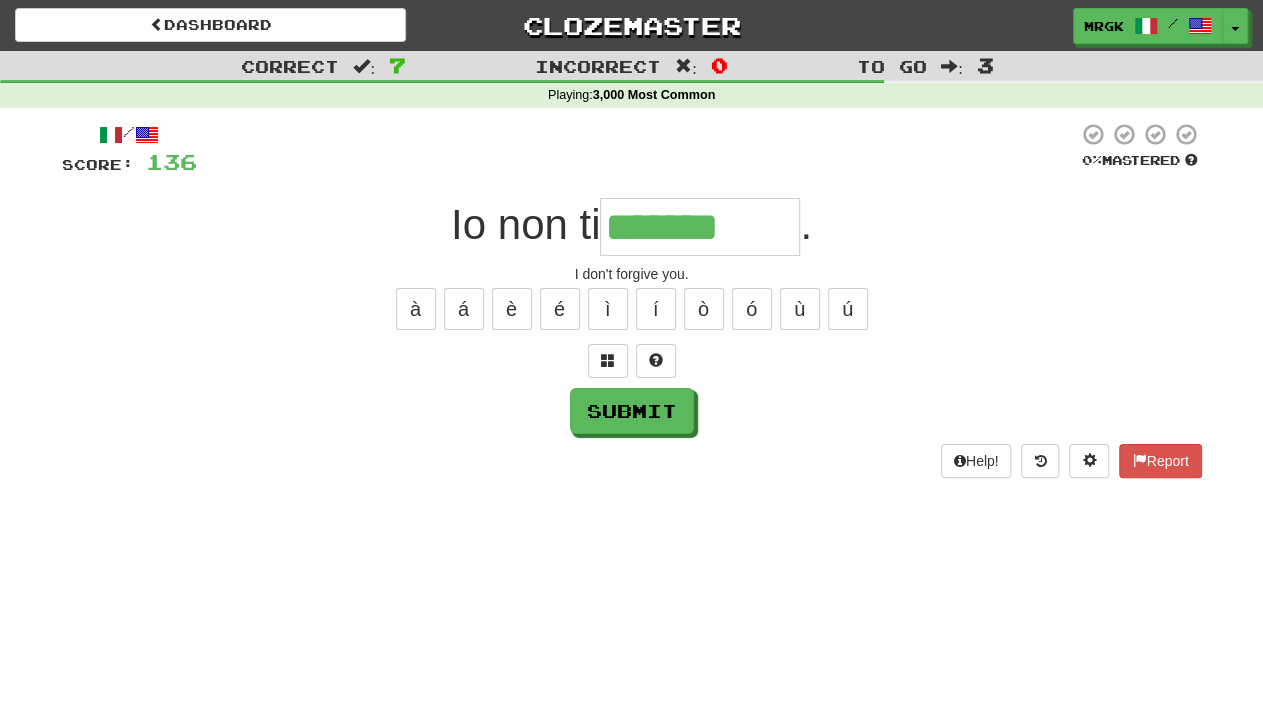 type on "*******" 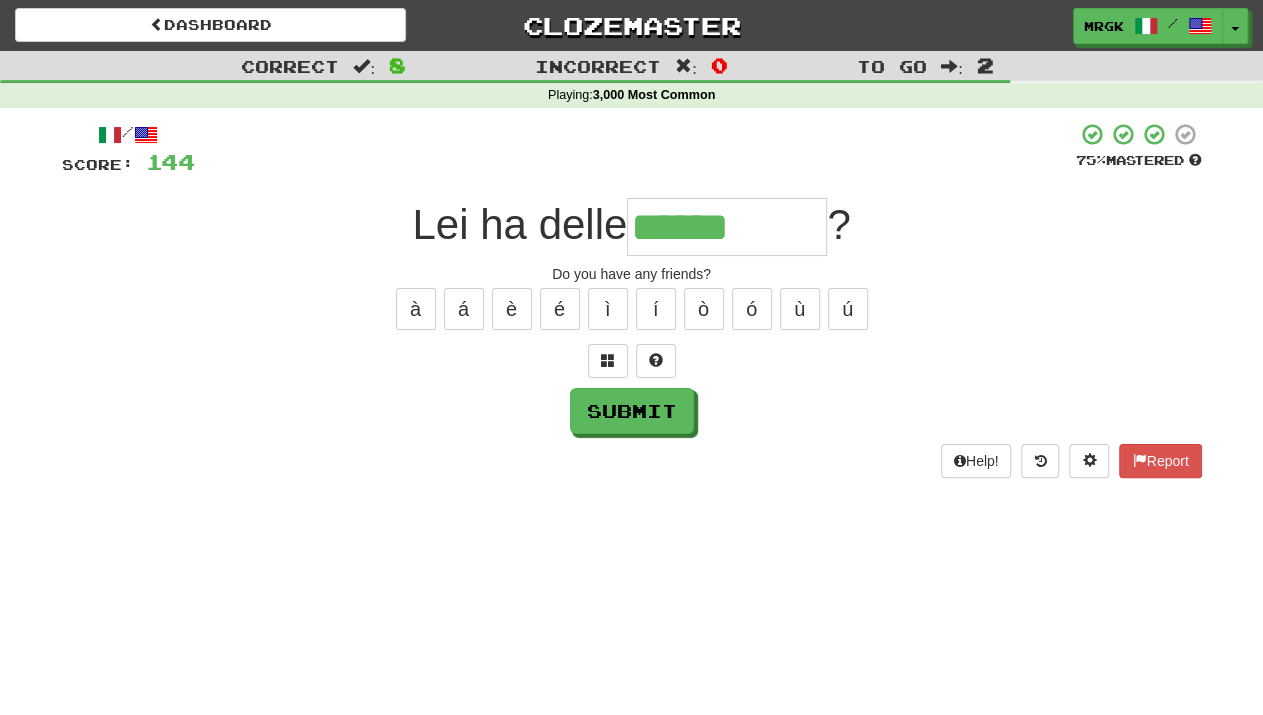 type on "******" 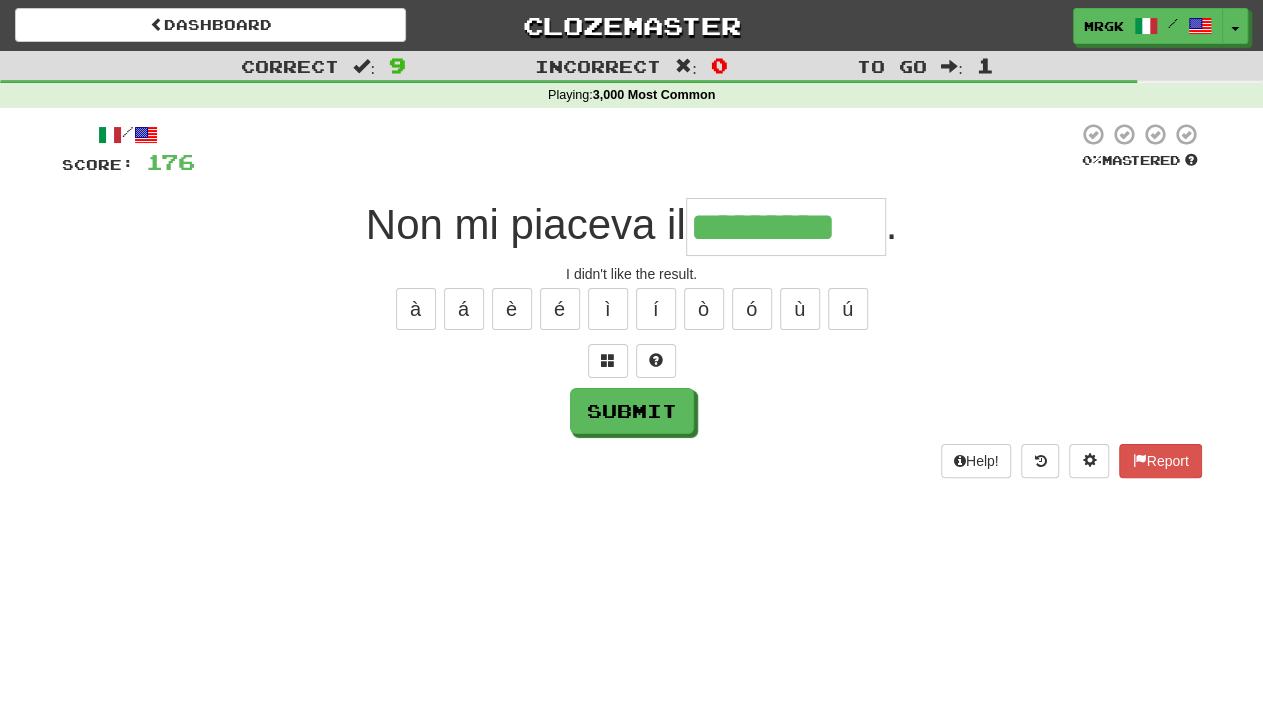 type on "*********" 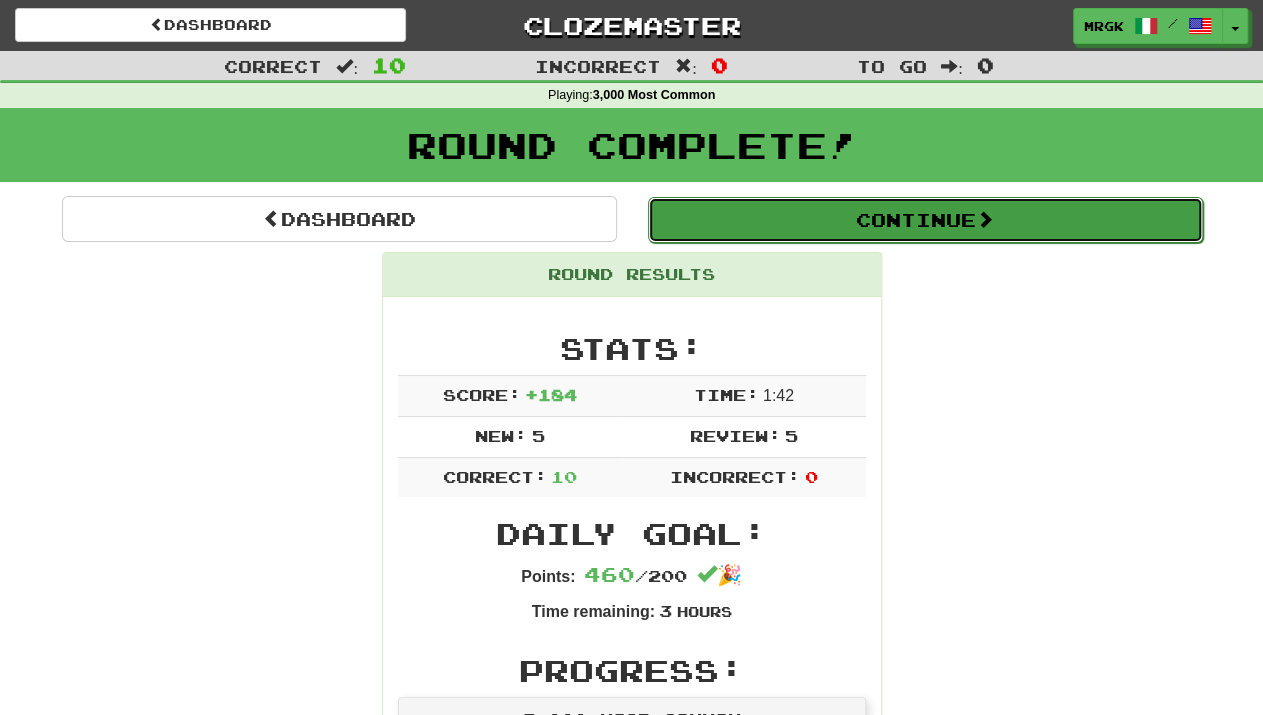 click on "Continue" at bounding box center (925, 220) 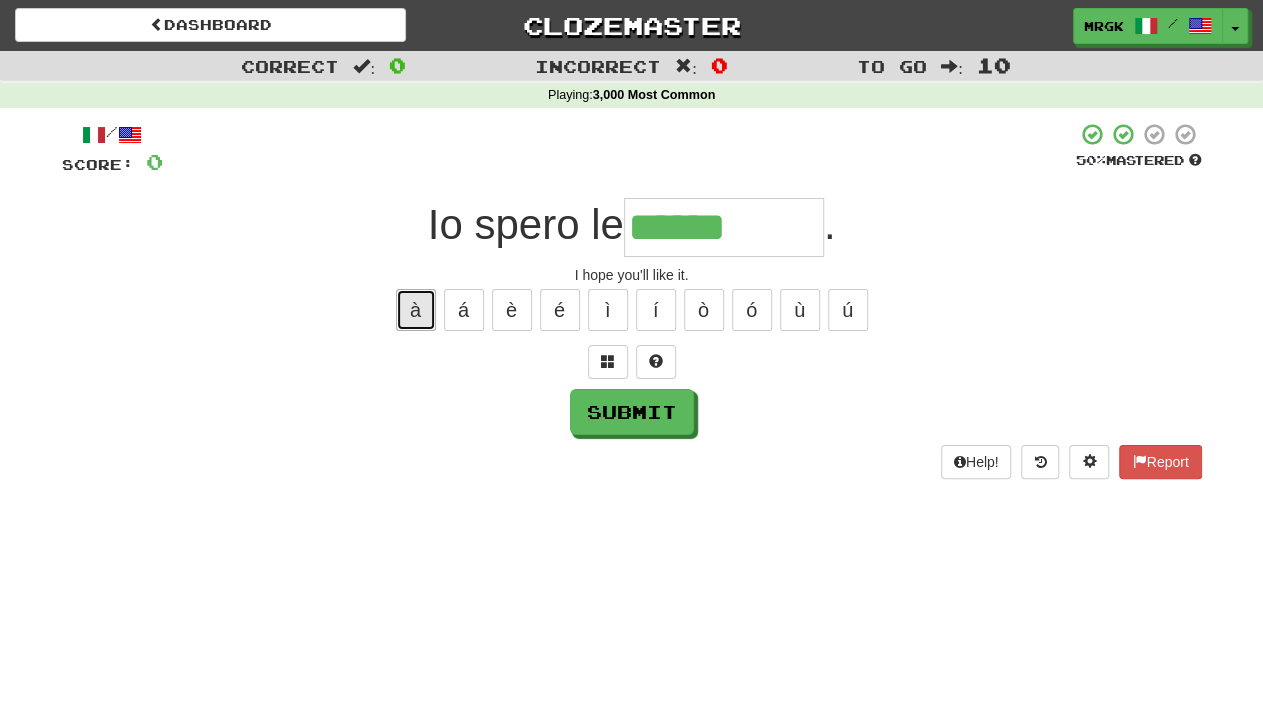 click on "à" at bounding box center (416, 310) 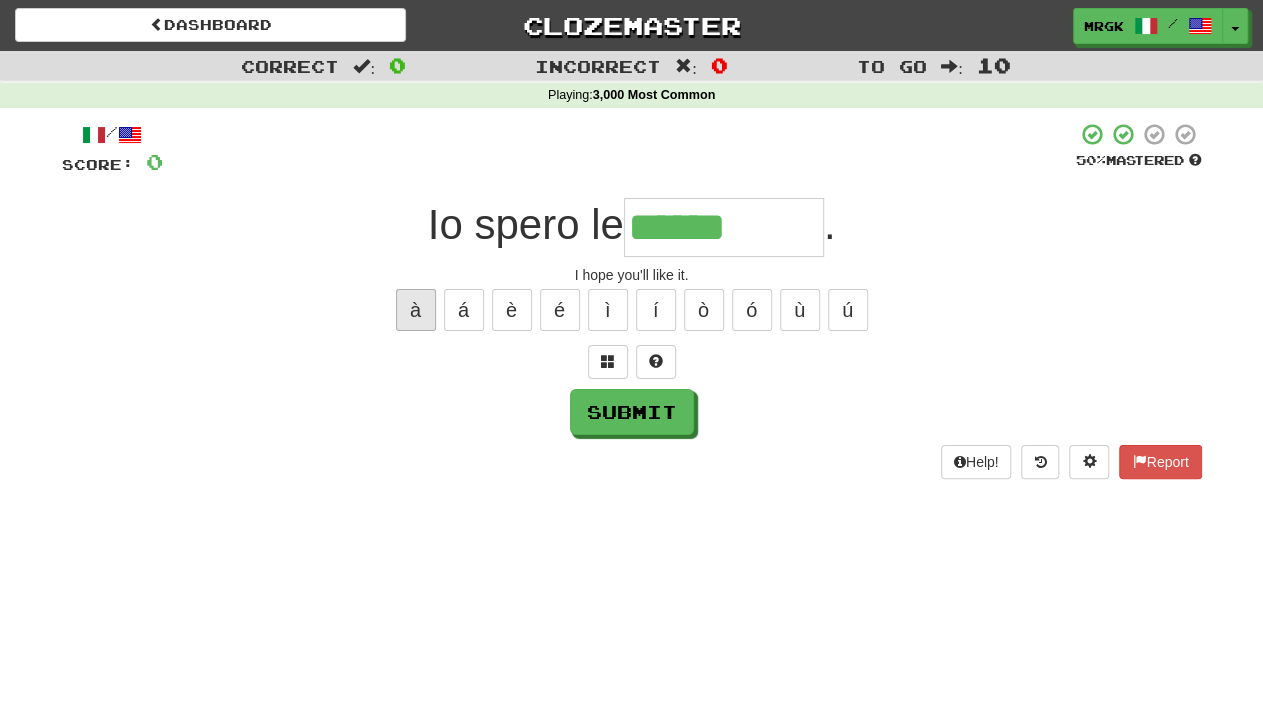 type on "*******" 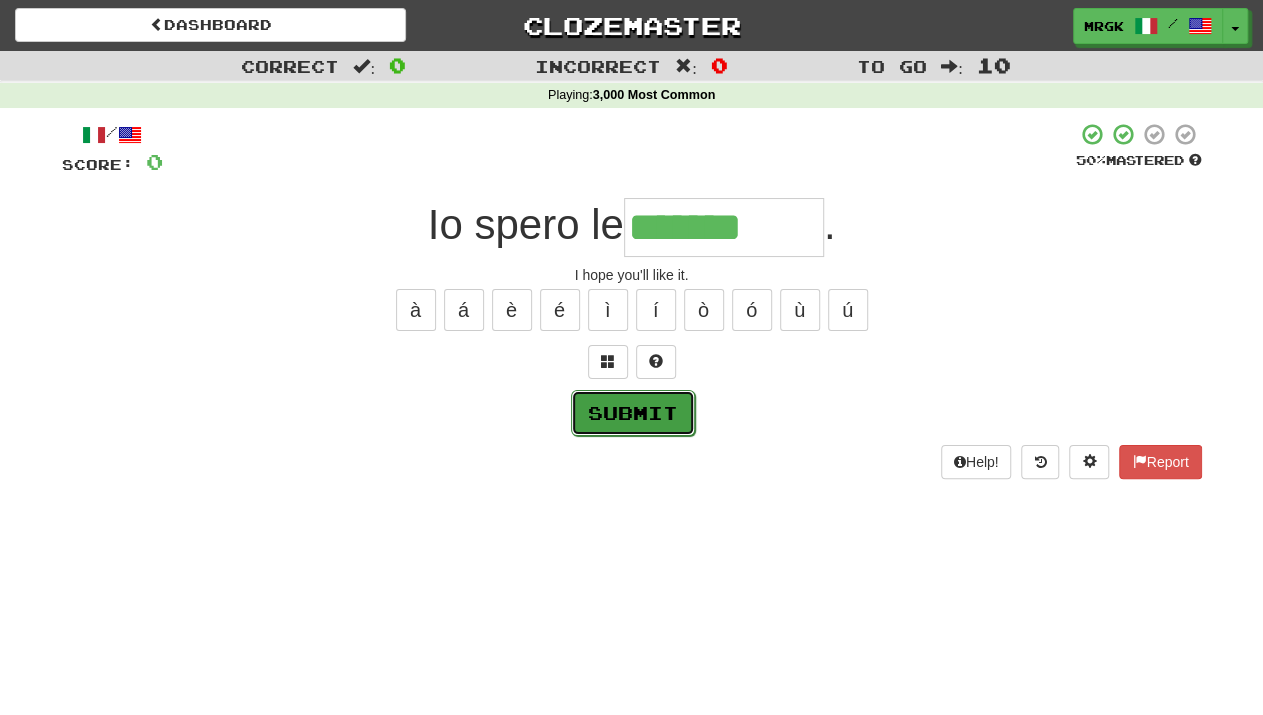 click on "Submit" at bounding box center (633, 413) 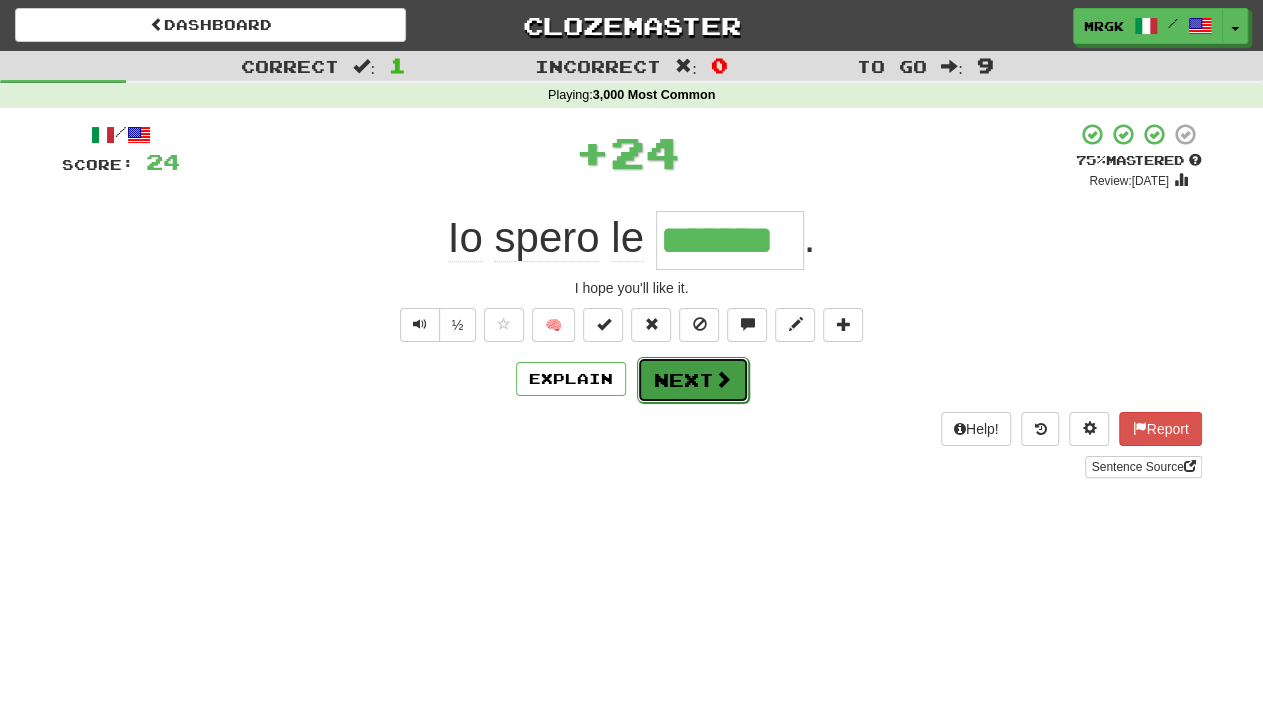 click on "Next" at bounding box center (693, 380) 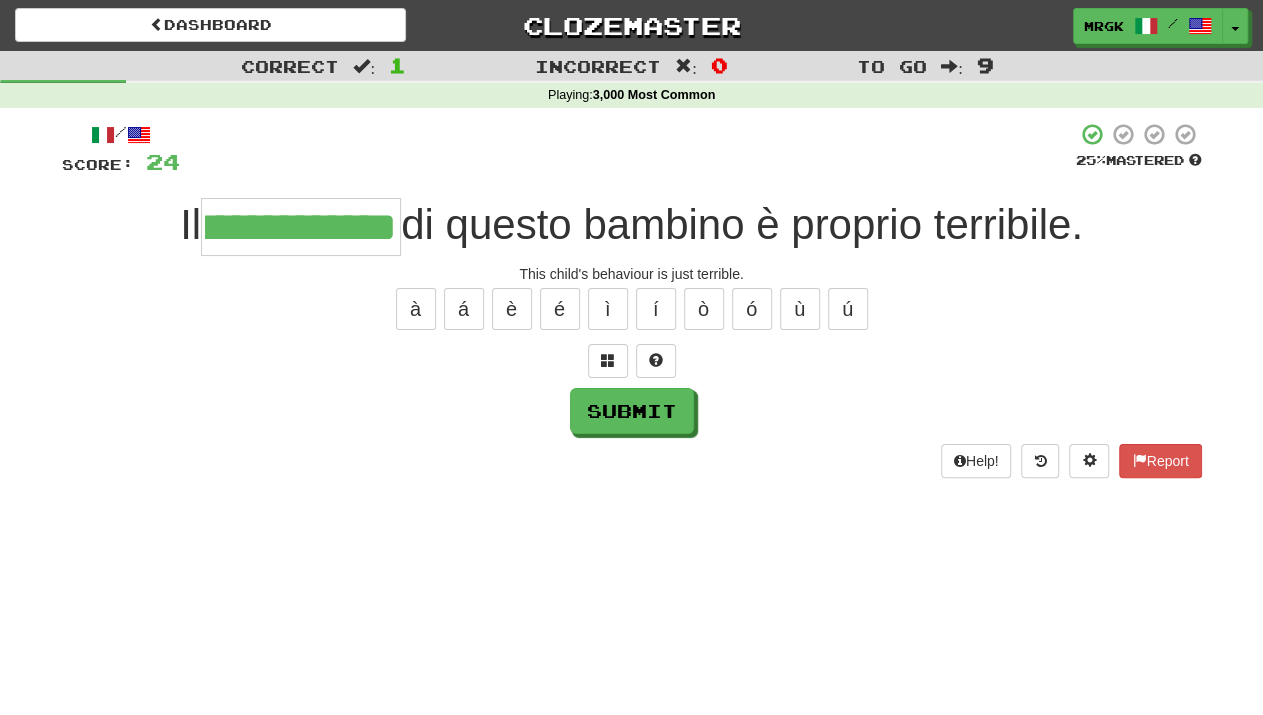 scroll, scrollTop: 0, scrollLeft: 99, axis: horizontal 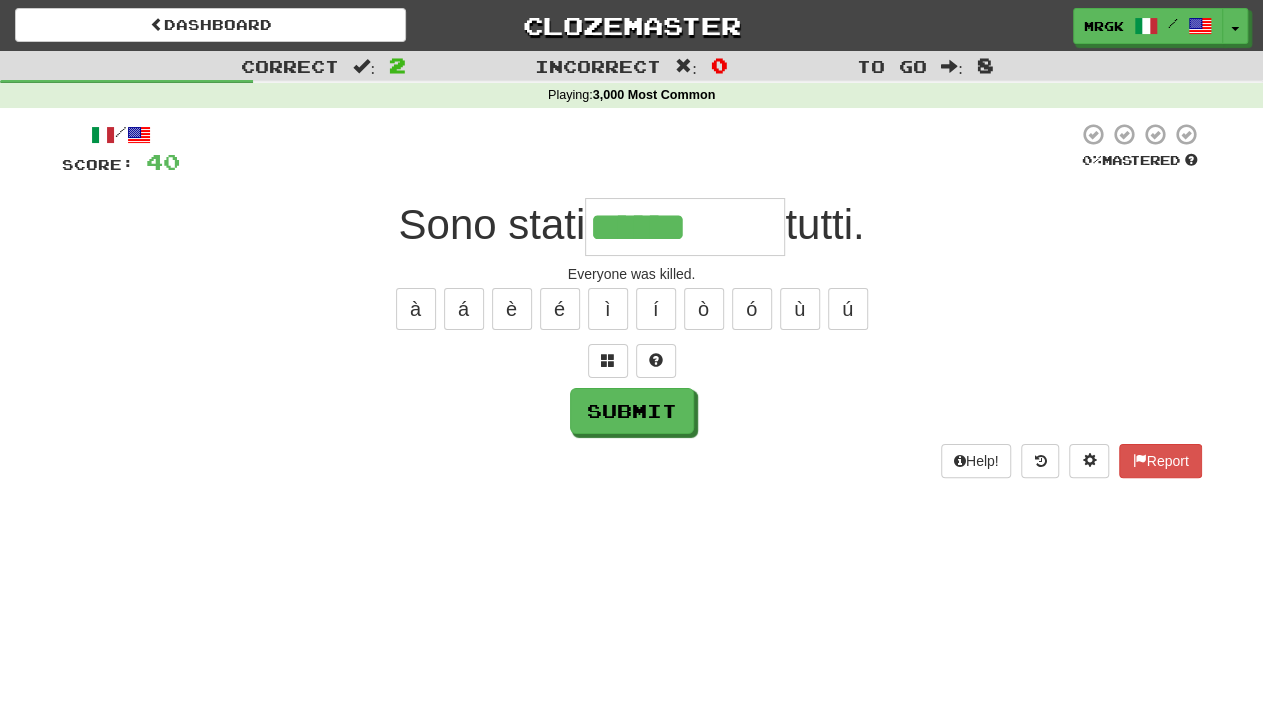 type on "******" 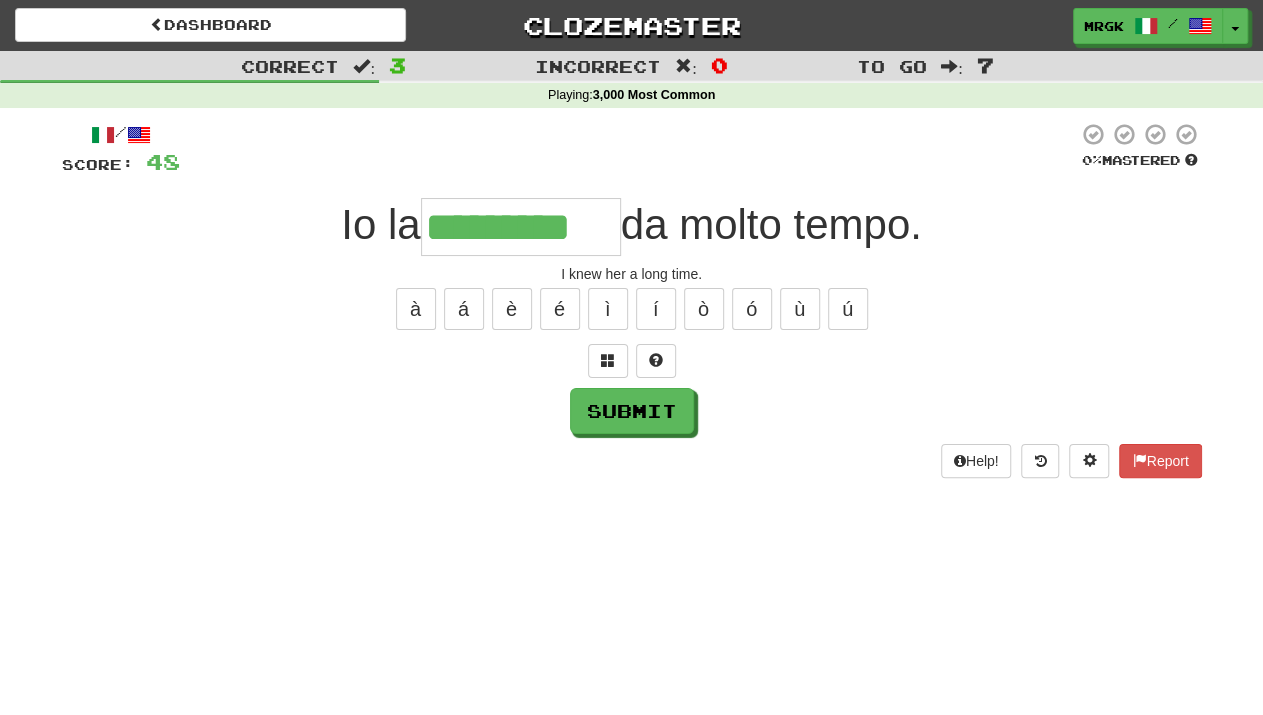 scroll, scrollTop: 0, scrollLeft: 8, axis: horizontal 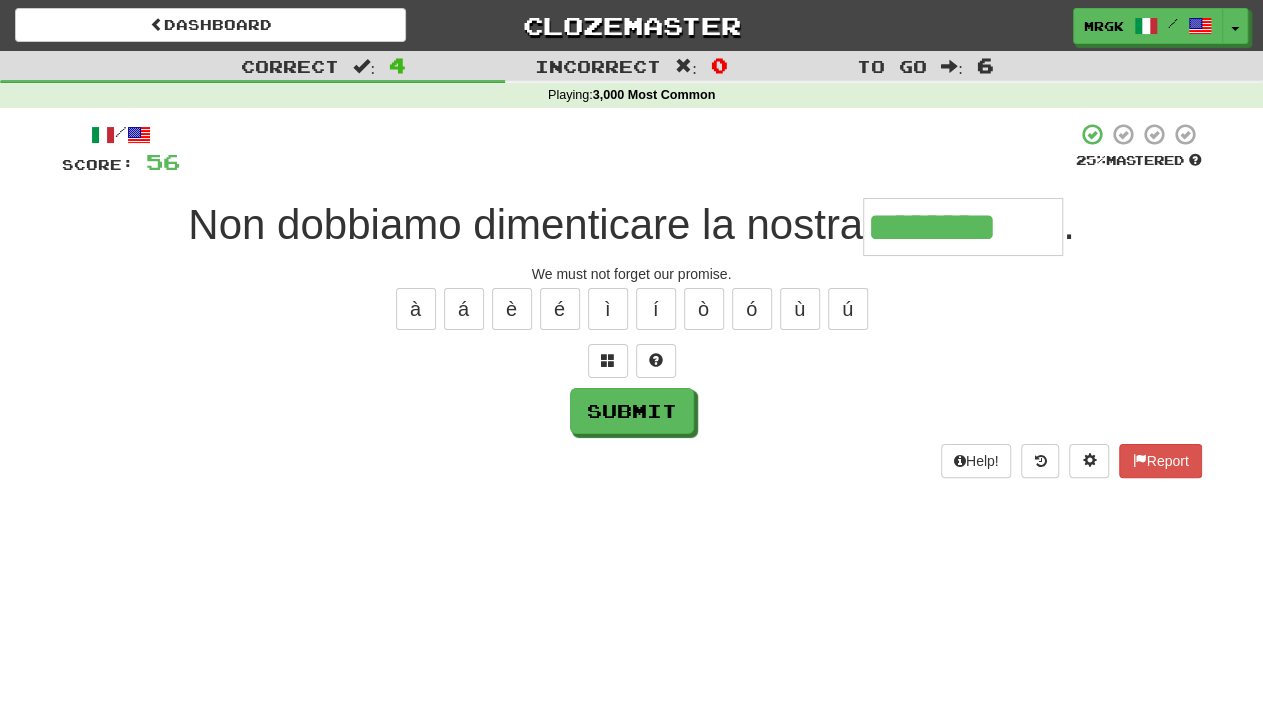 type on "********" 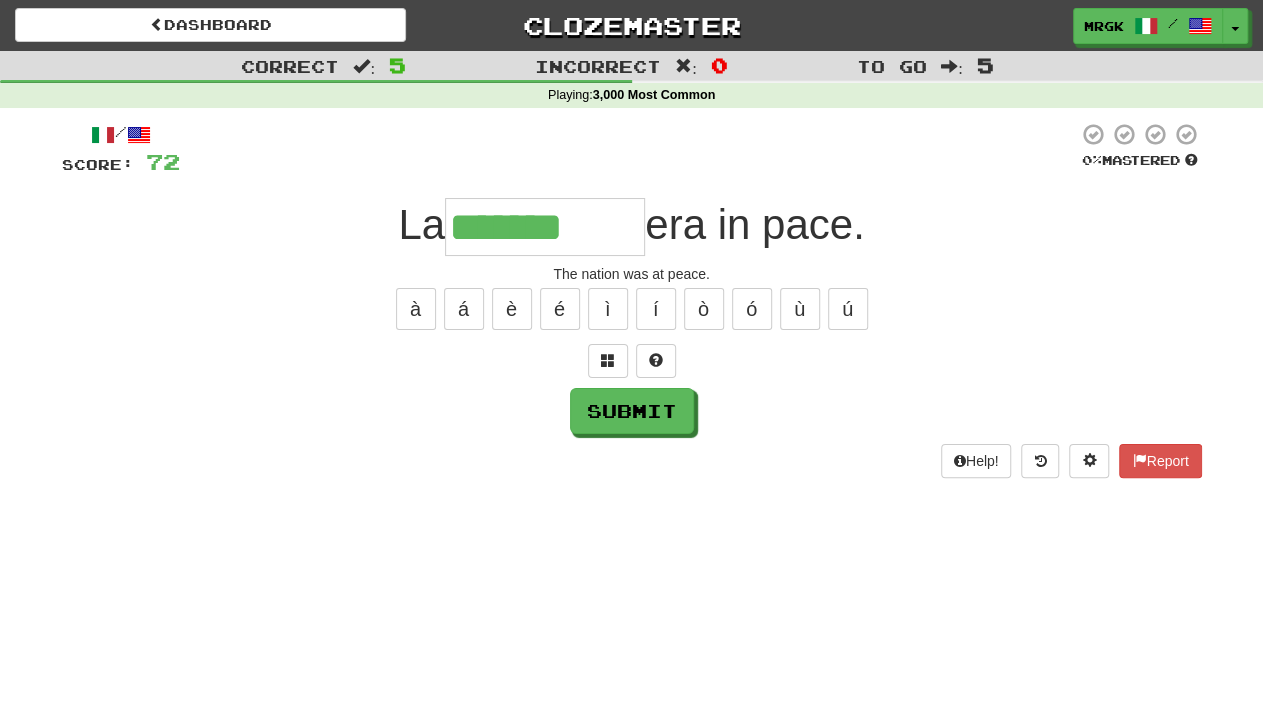 type on "*******" 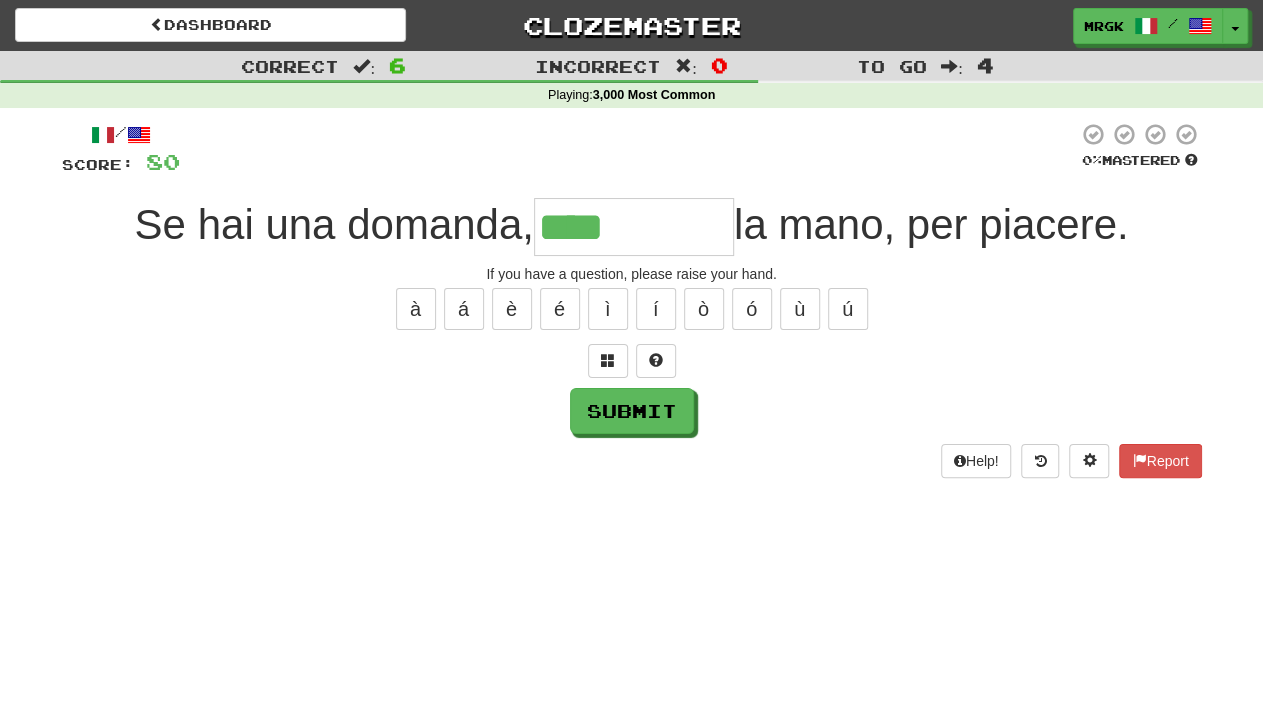 type on "****" 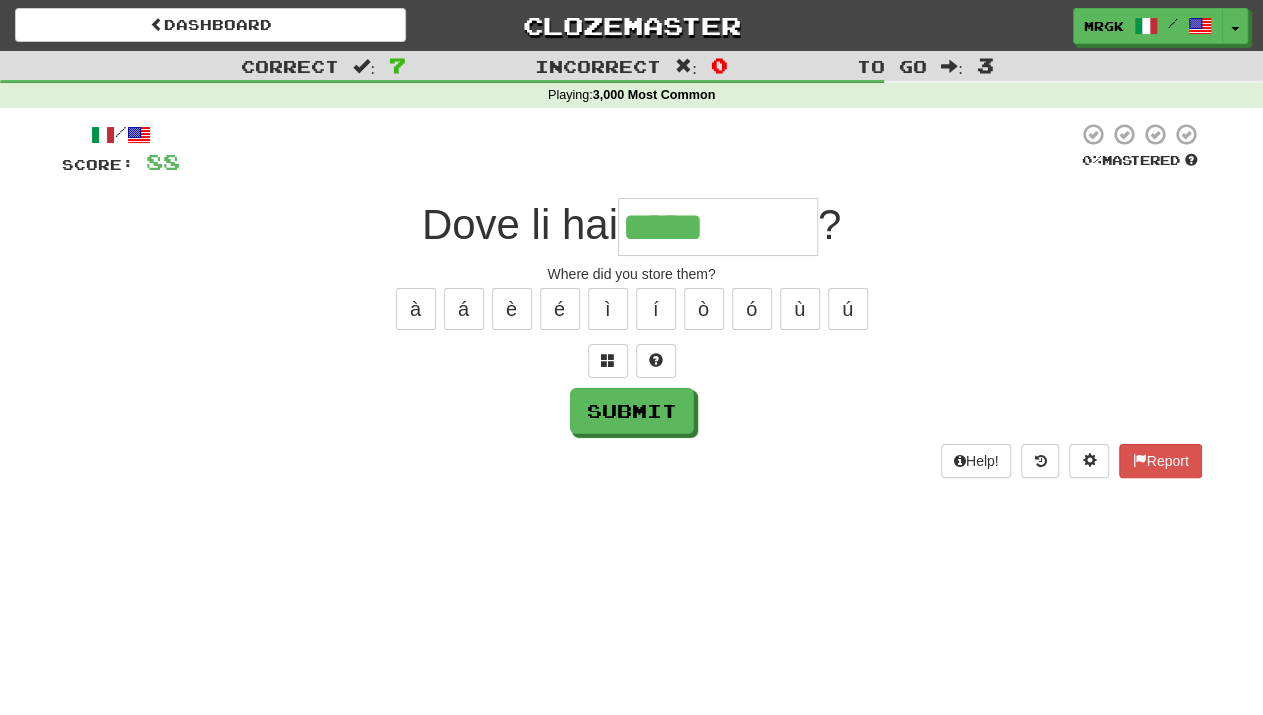 type on "*****" 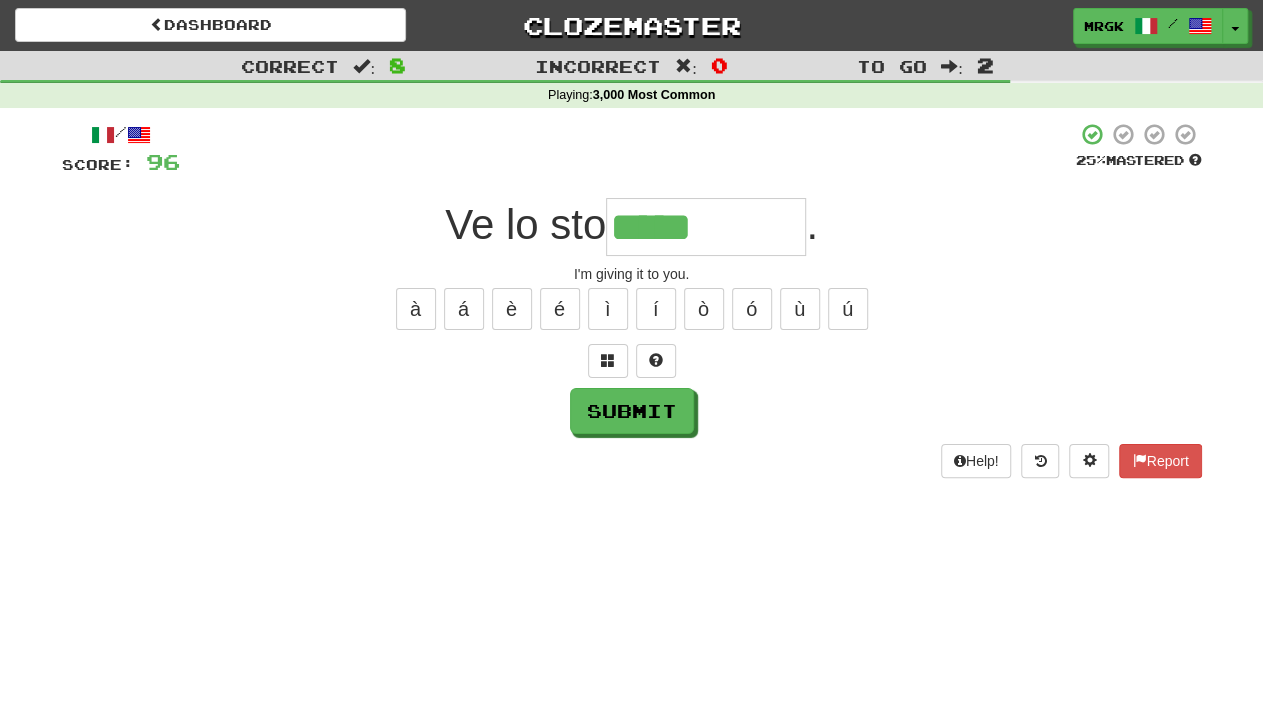 type on "*****" 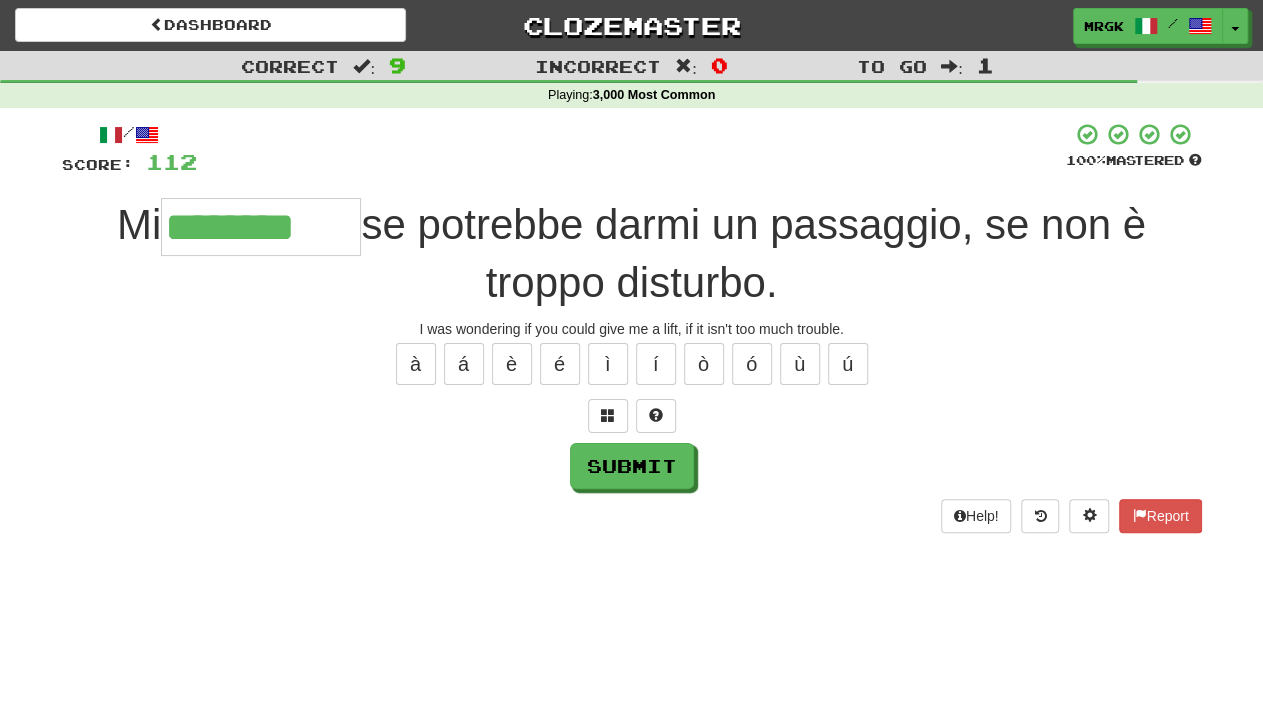 type on "********" 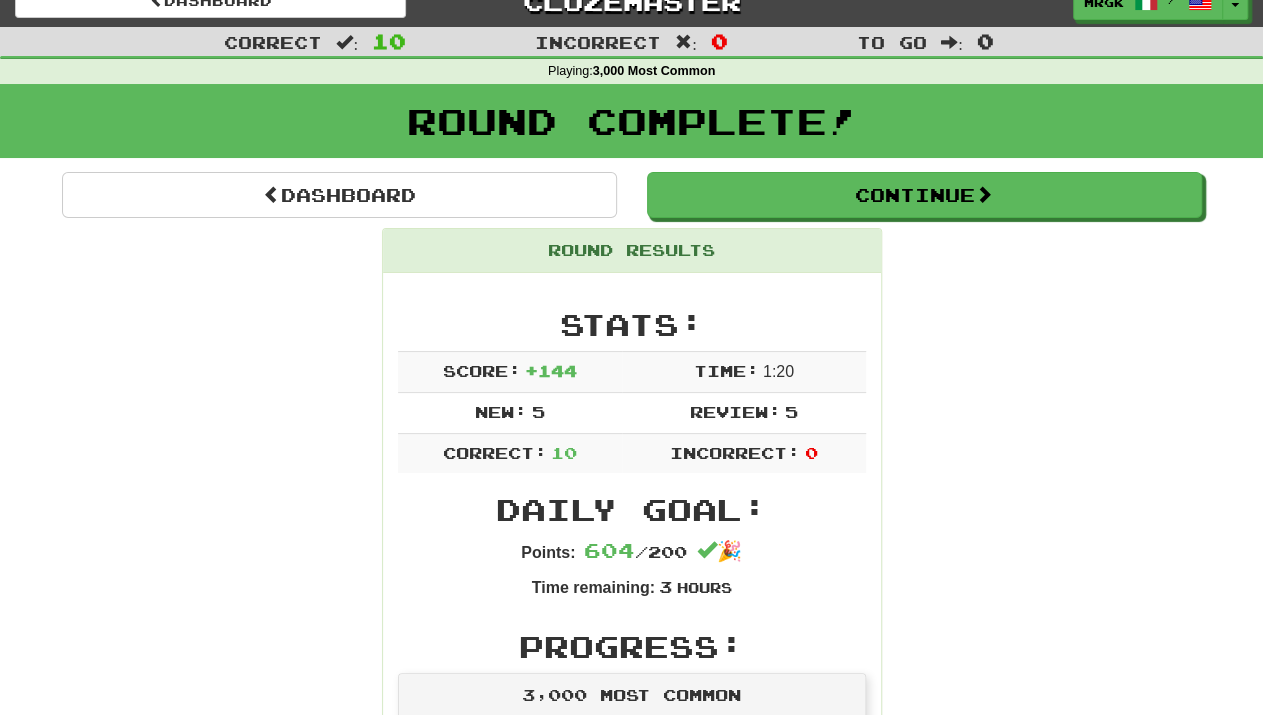 scroll, scrollTop: 0, scrollLeft: 0, axis: both 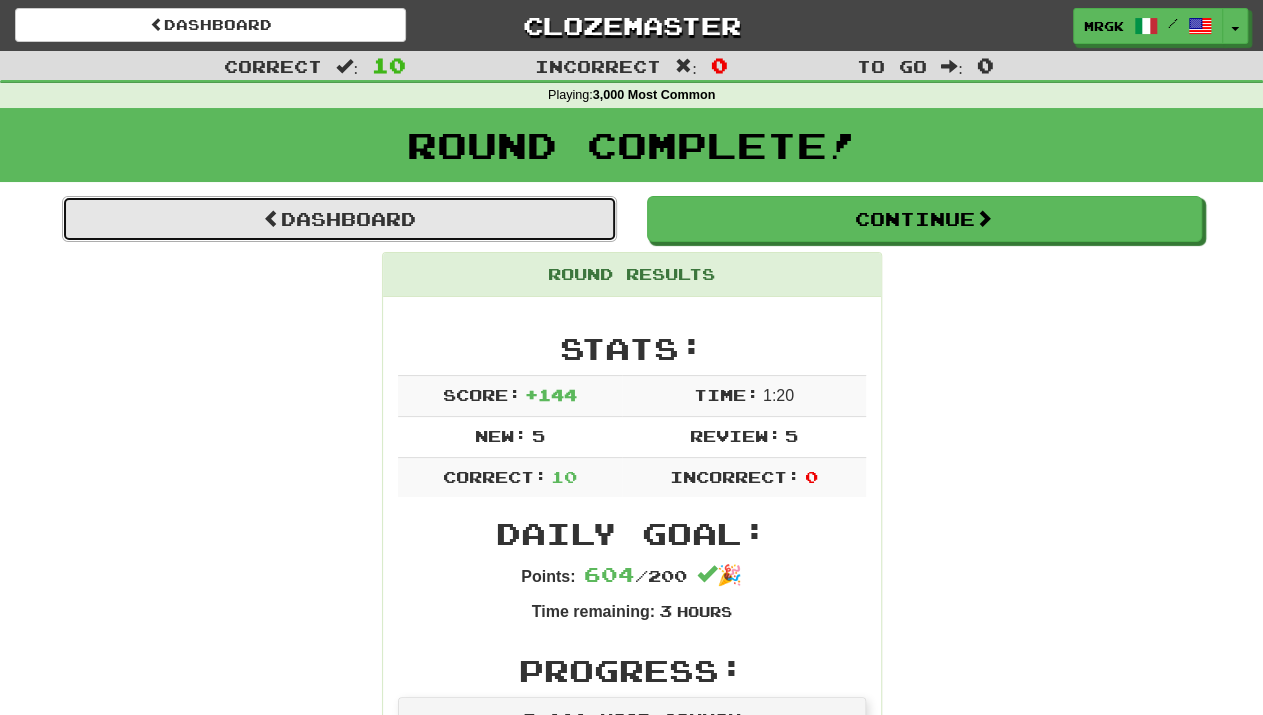 click on "Dashboard" at bounding box center [339, 219] 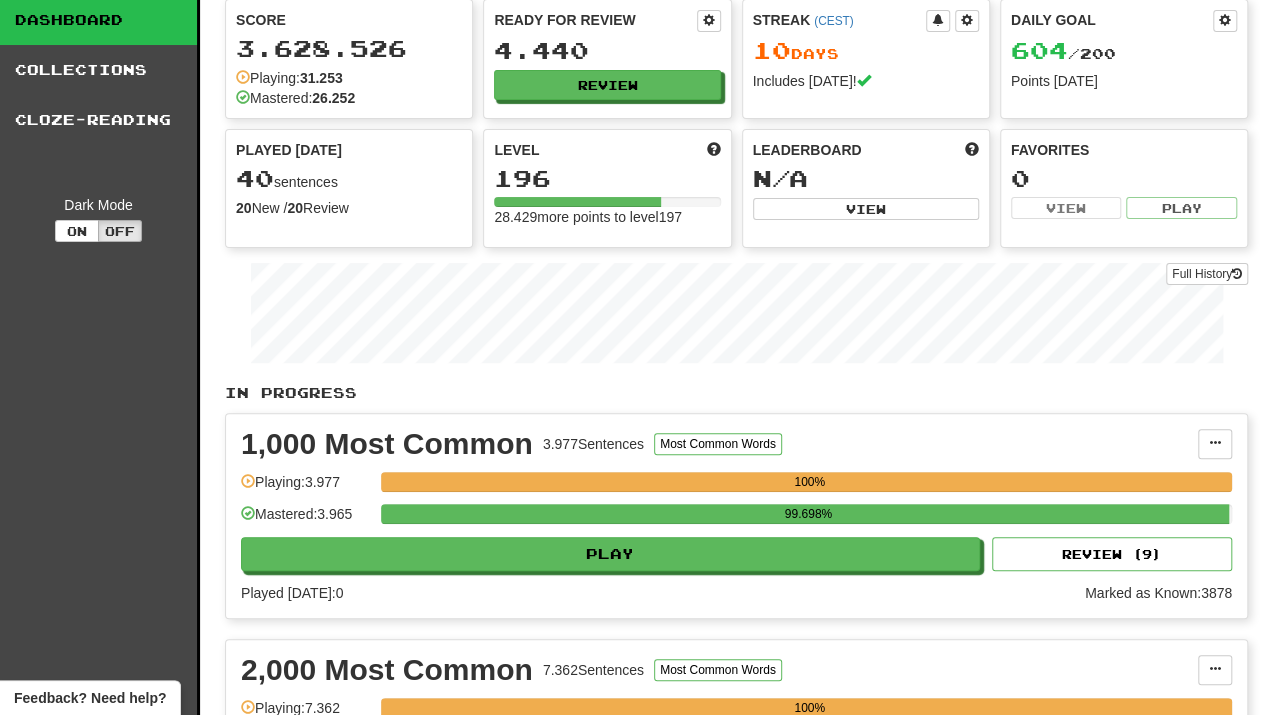 scroll, scrollTop: 0, scrollLeft: 0, axis: both 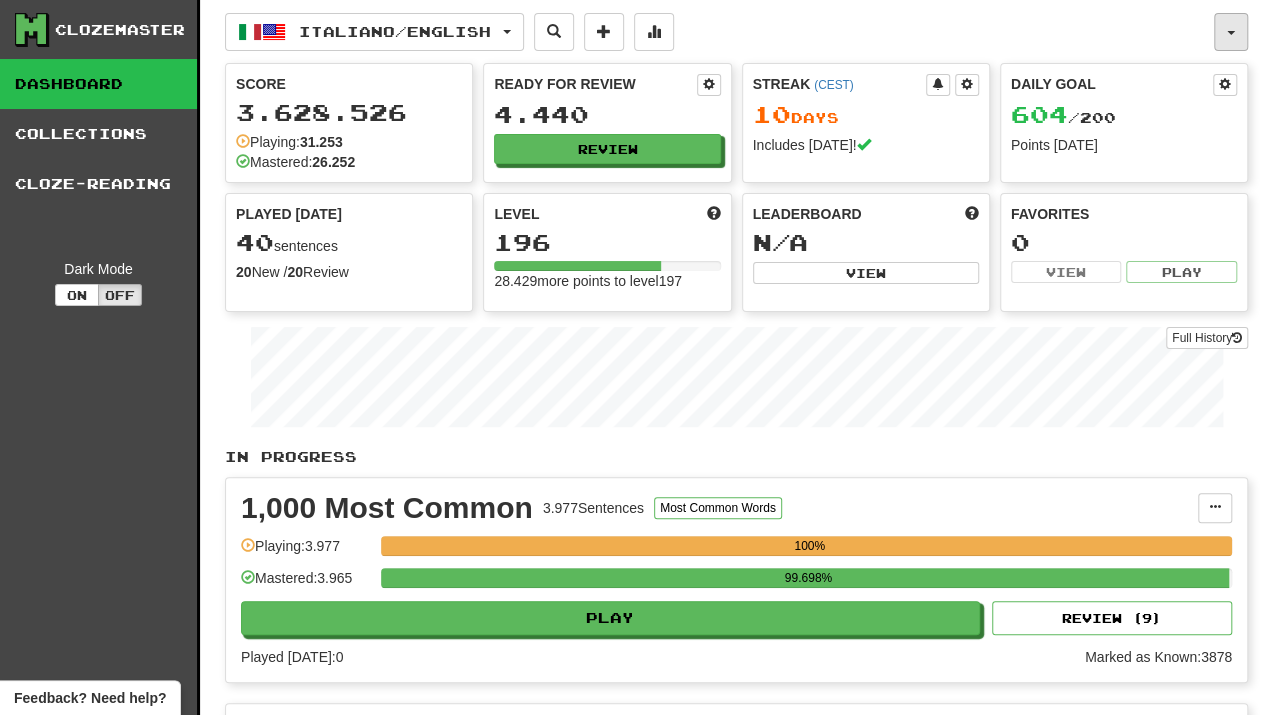 click at bounding box center (1231, 32) 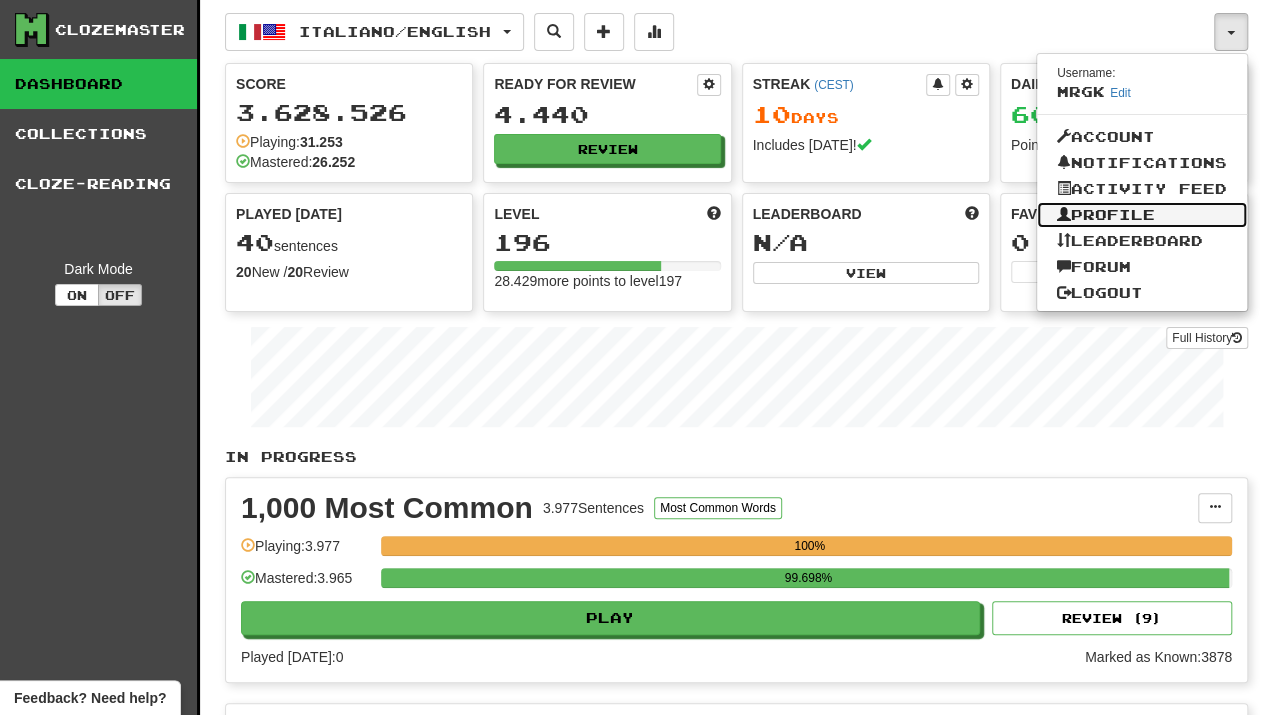 click on "Profile" at bounding box center [1142, 215] 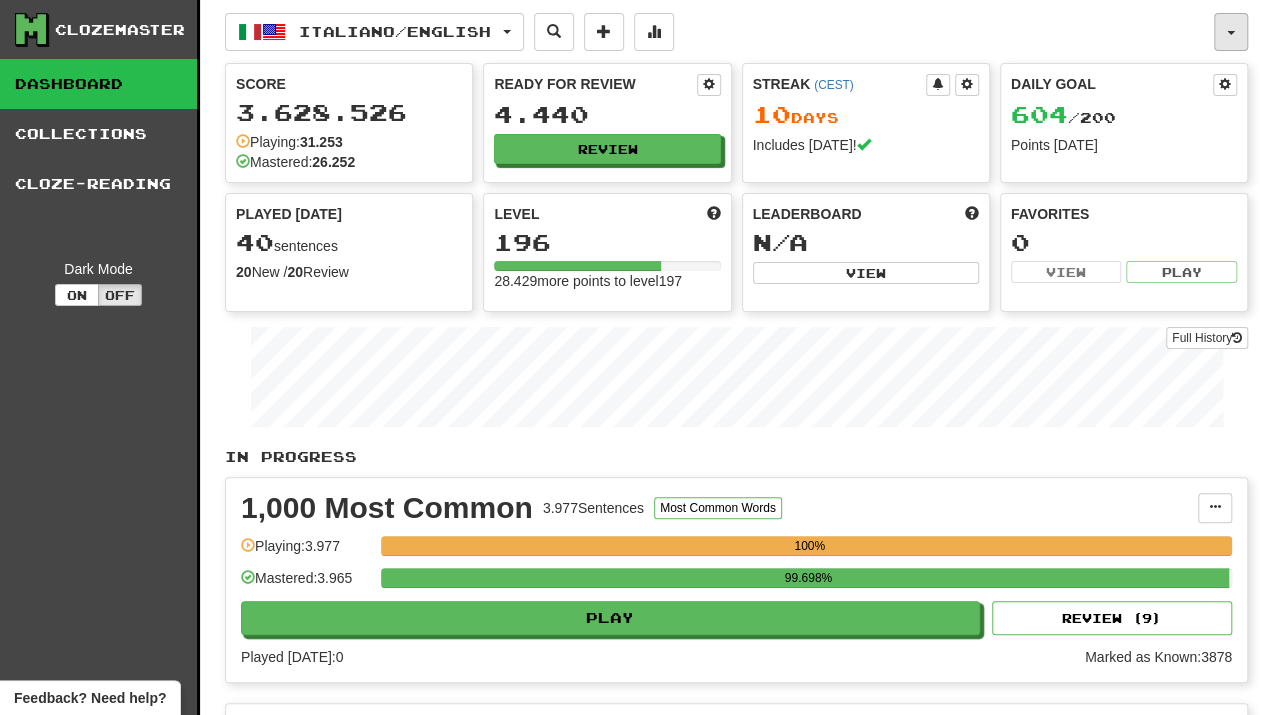 click at bounding box center (1231, 32) 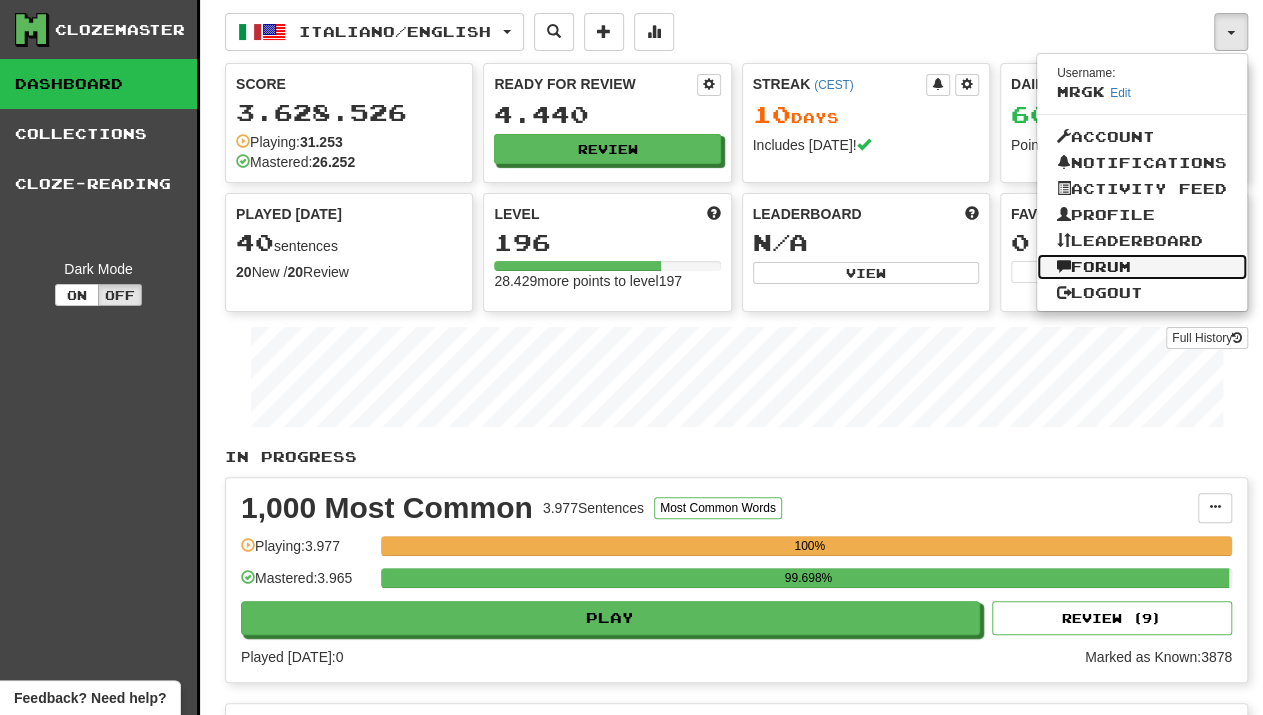 click on "Forum" at bounding box center (1142, 267) 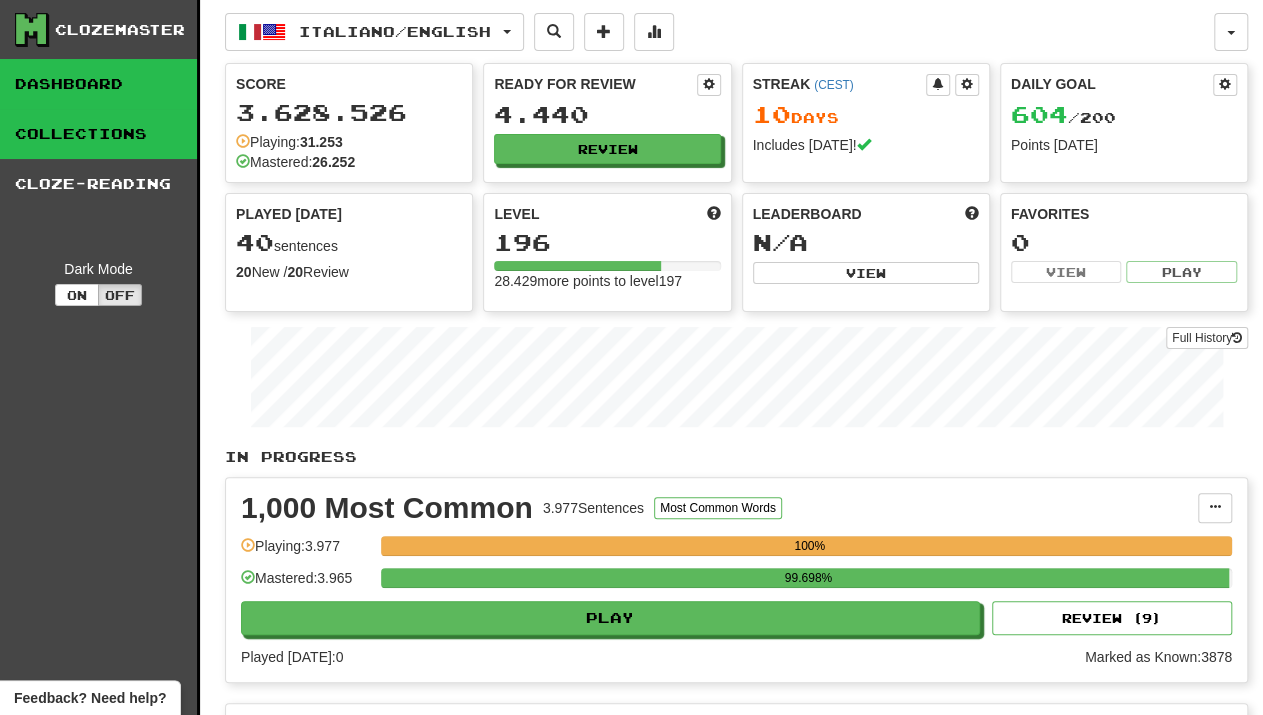 click on "Collections" at bounding box center [98, 134] 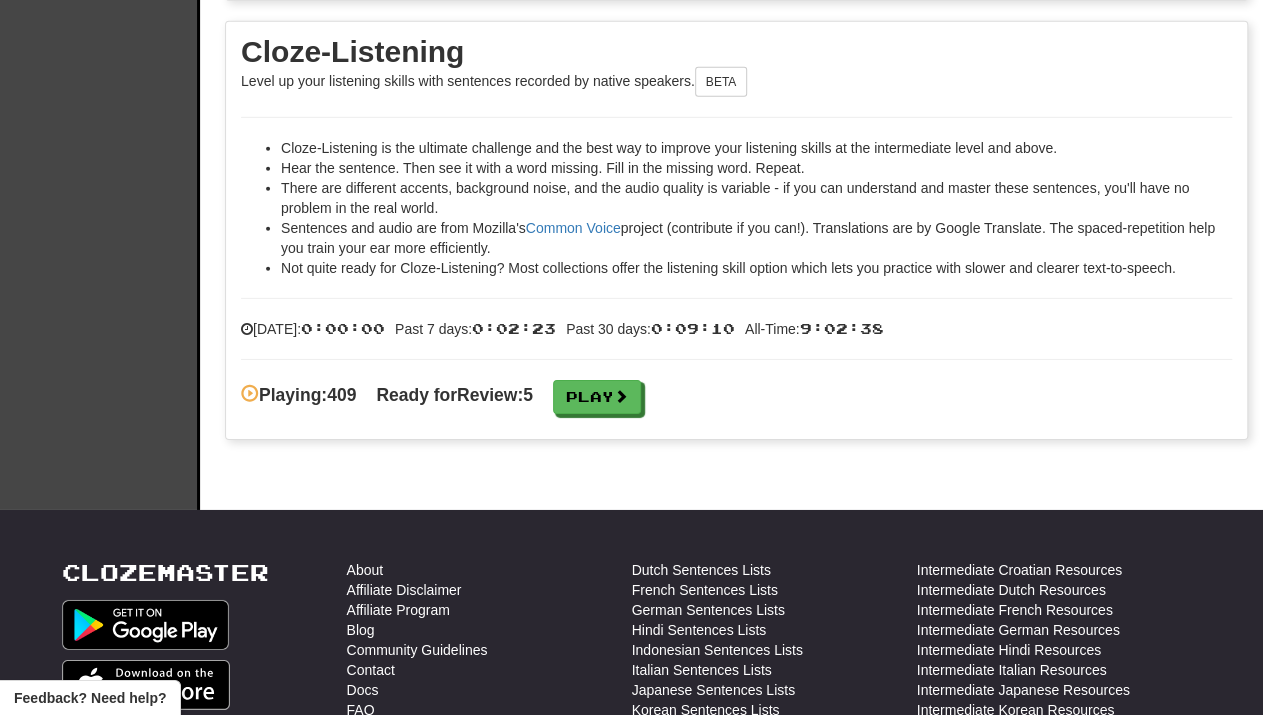 scroll, scrollTop: 3026, scrollLeft: 0, axis: vertical 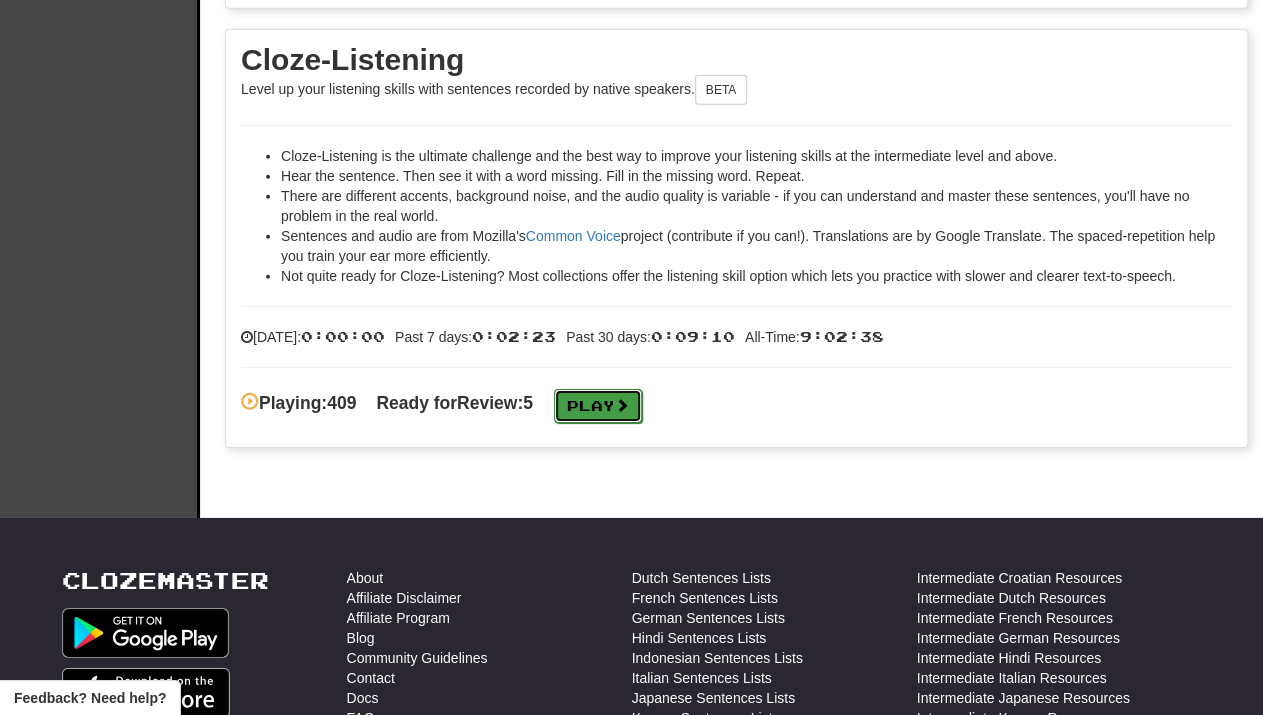 click on "Play" at bounding box center (598, 406) 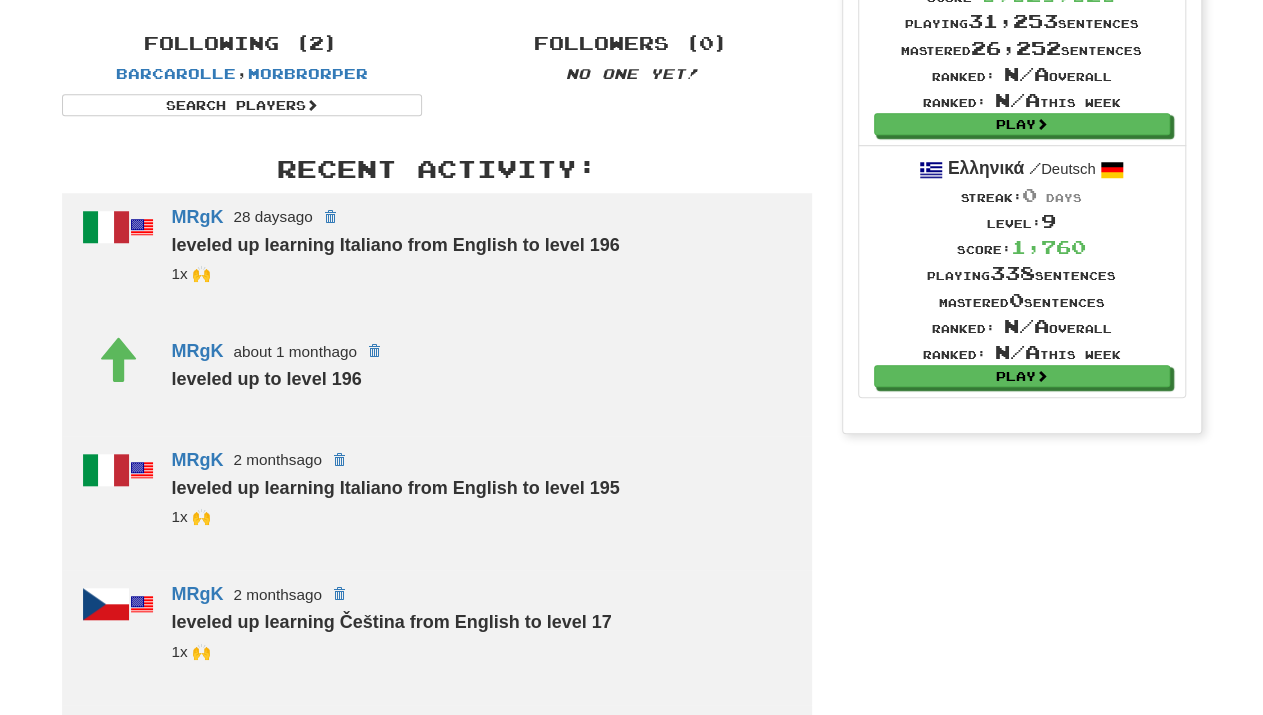 scroll, scrollTop: 571, scrollLeft: 0, axis: vertical 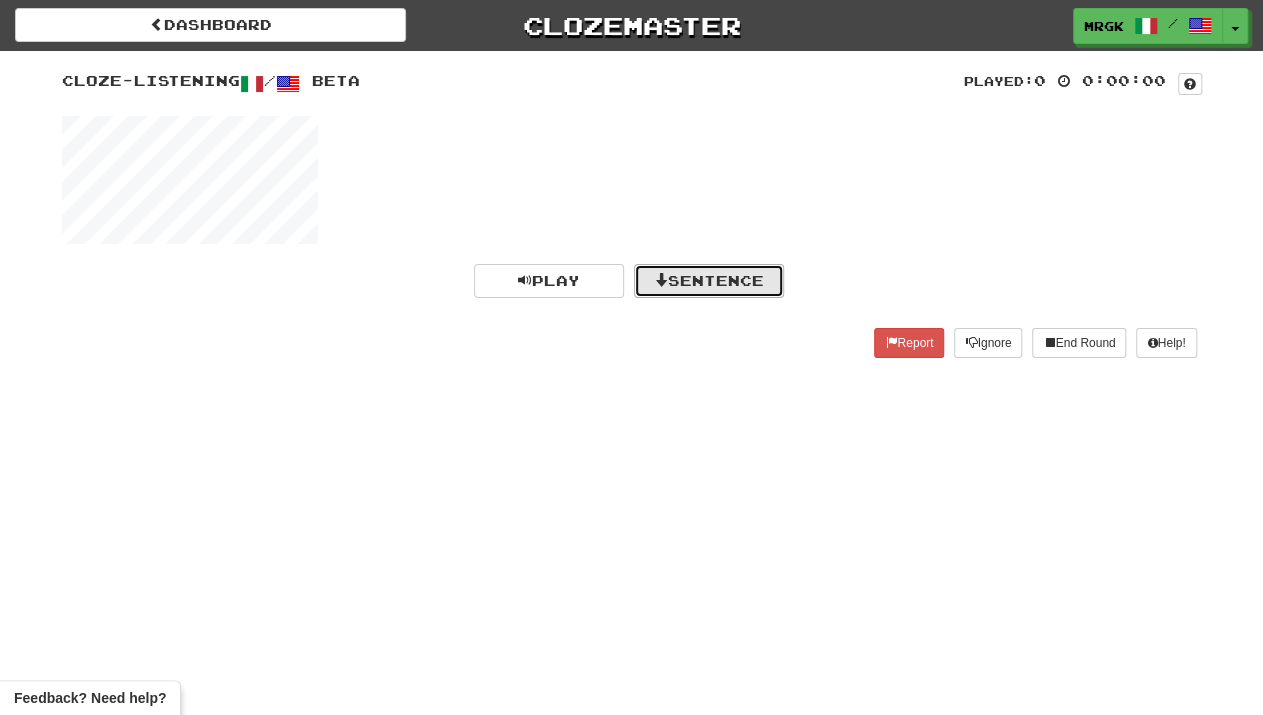 click on "Sentence" at bounding box center [709, 281] 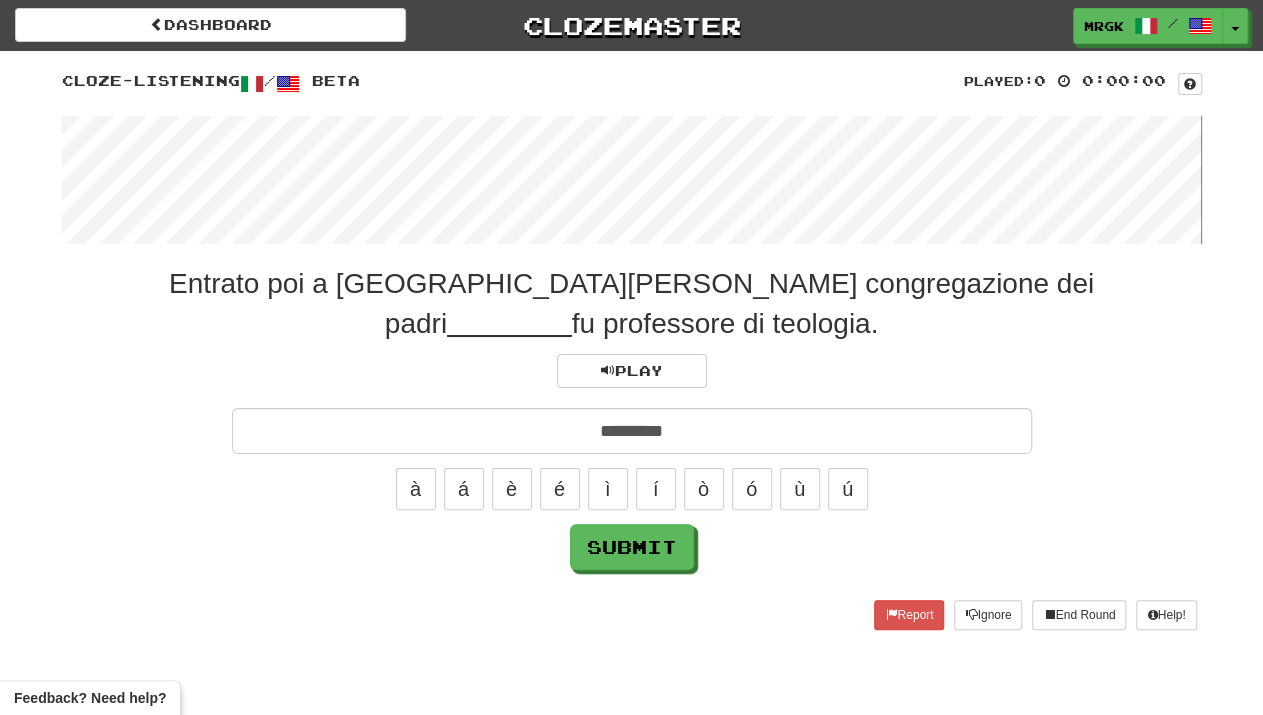 type on "*********" 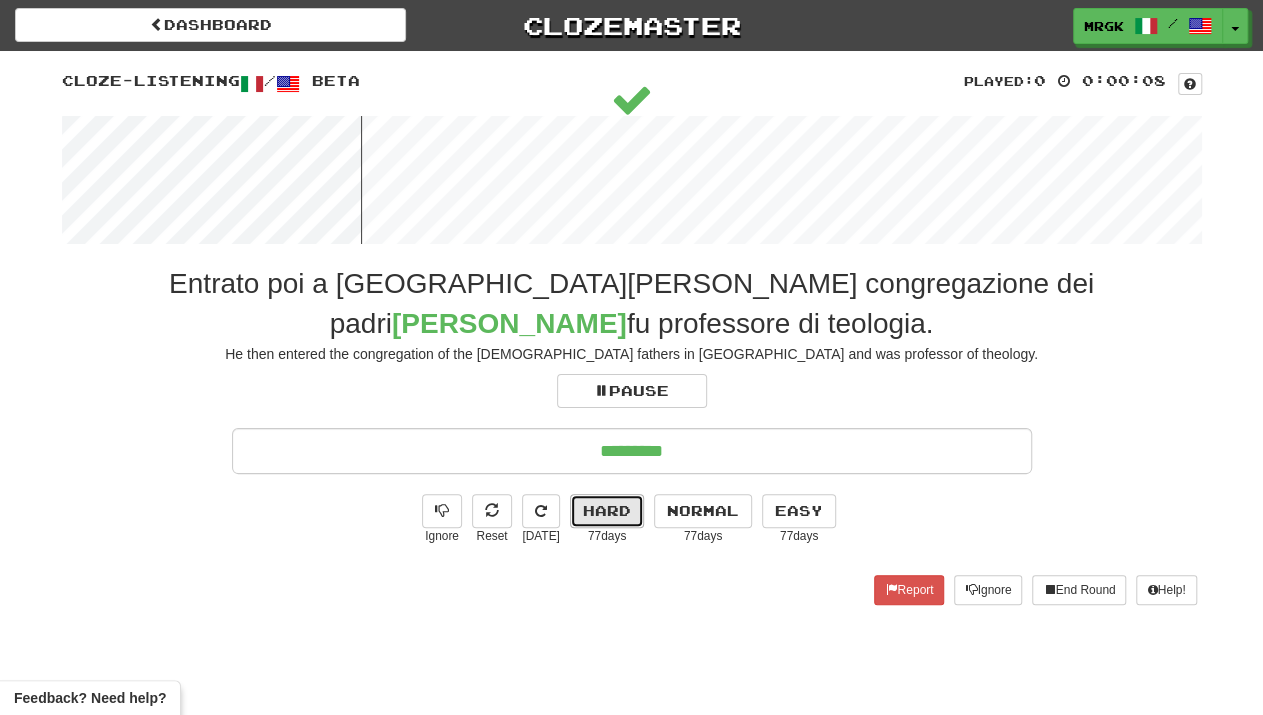 click on "Hard" at bounding box center (607, 511) 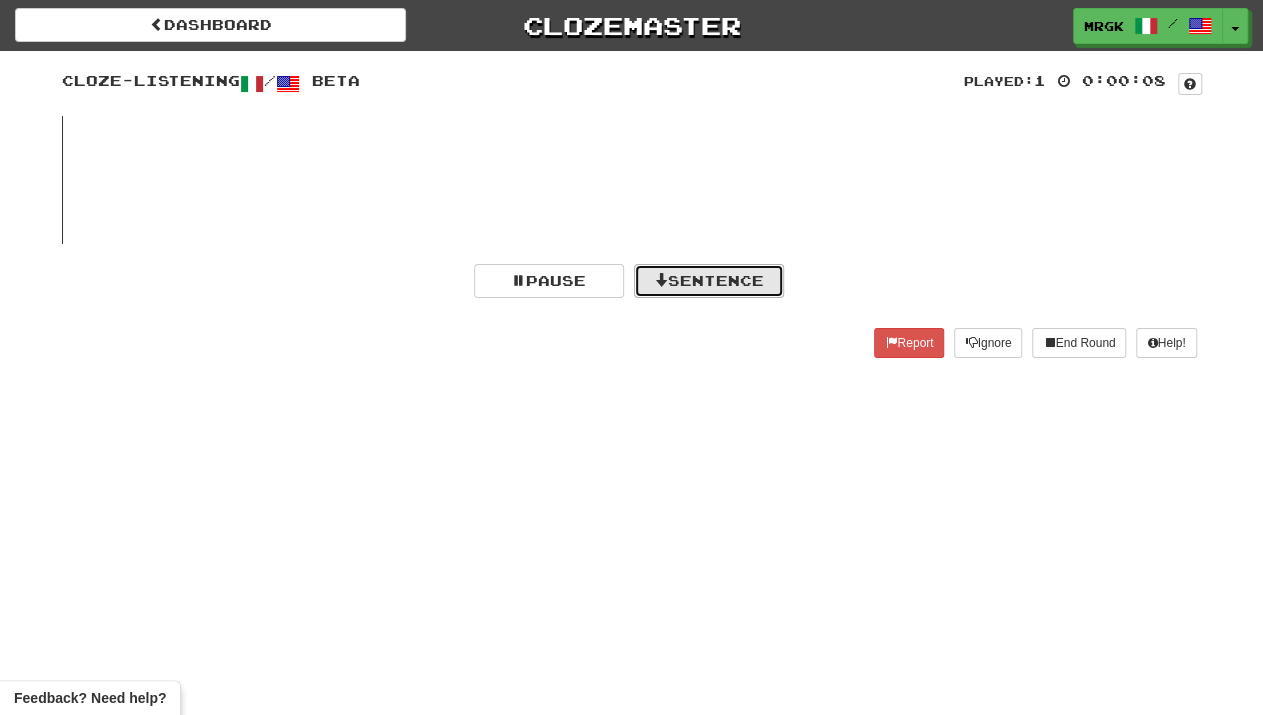 click on "Sentence" at bounding box center (709, 281) 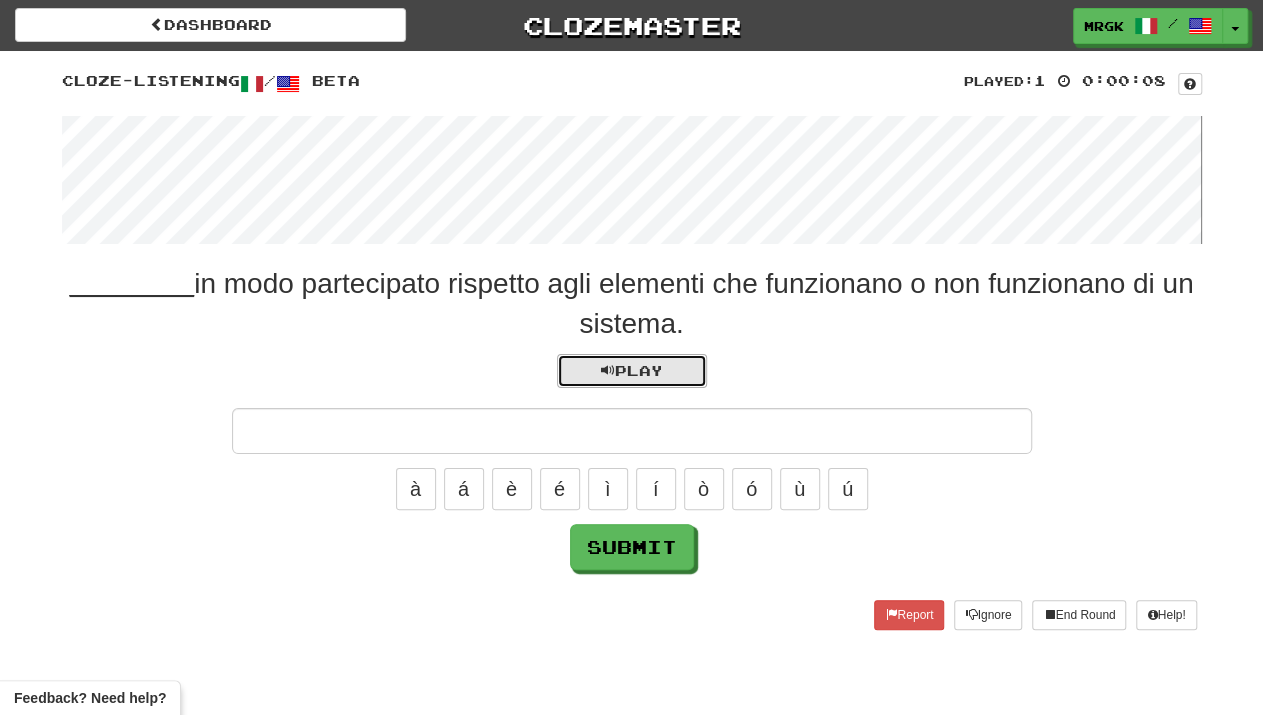 click on "Play" at bounding box center [632, 370] 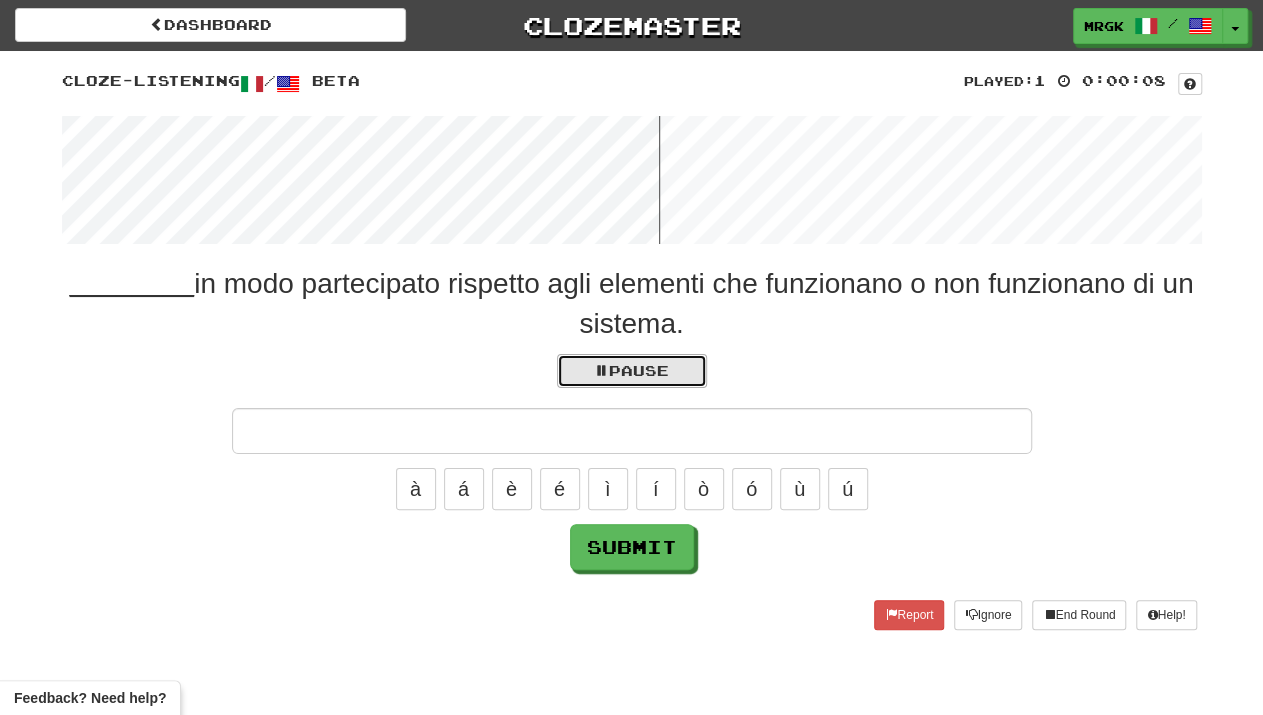 type 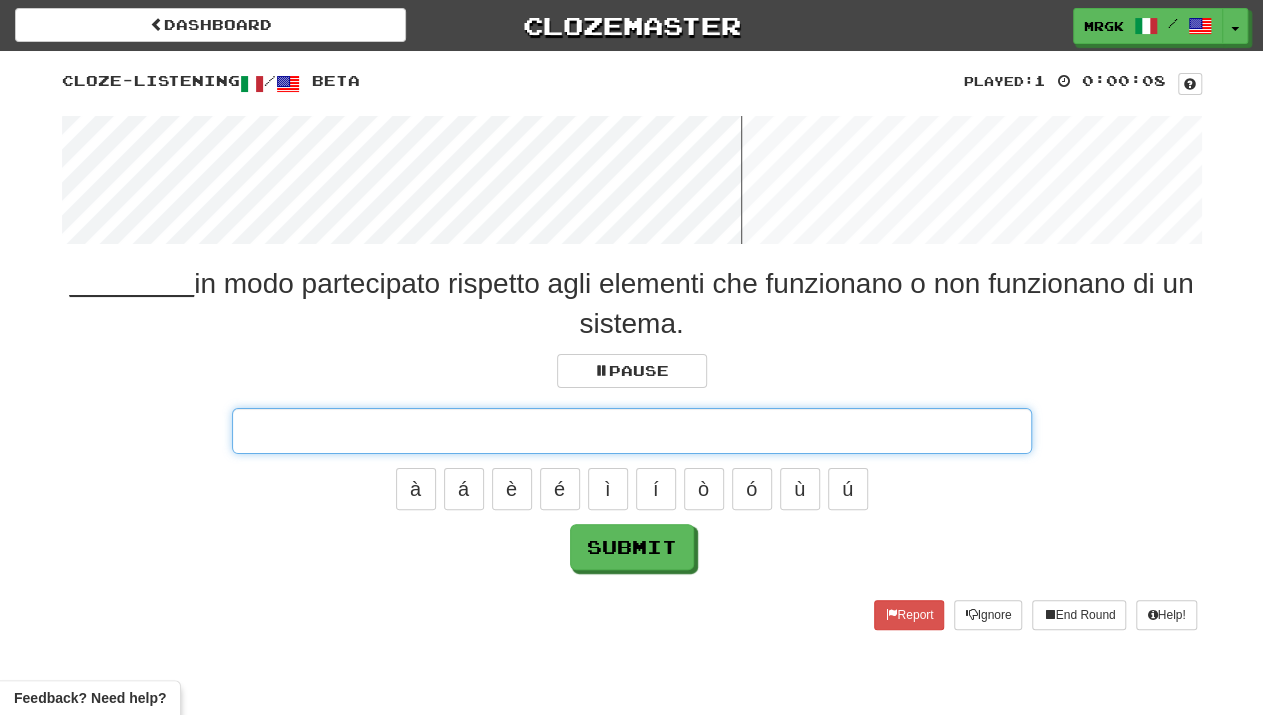 click at bounding box center [632, 431] 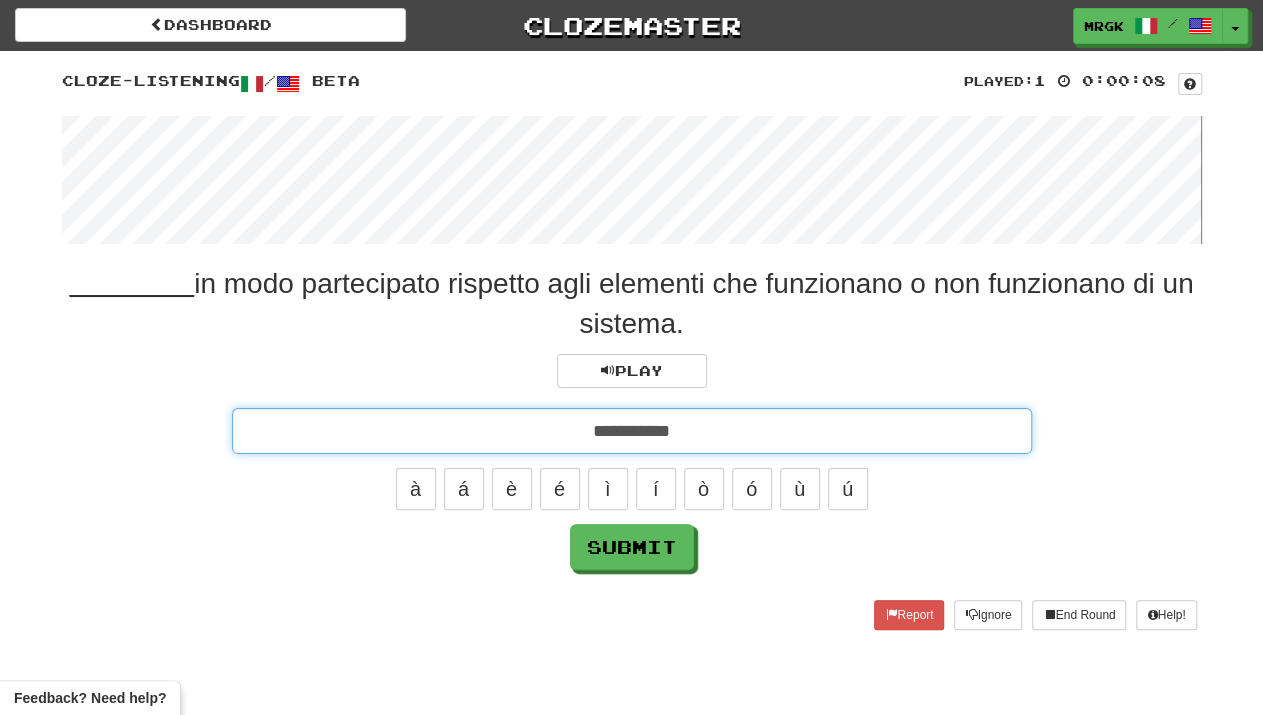 type on "**********" 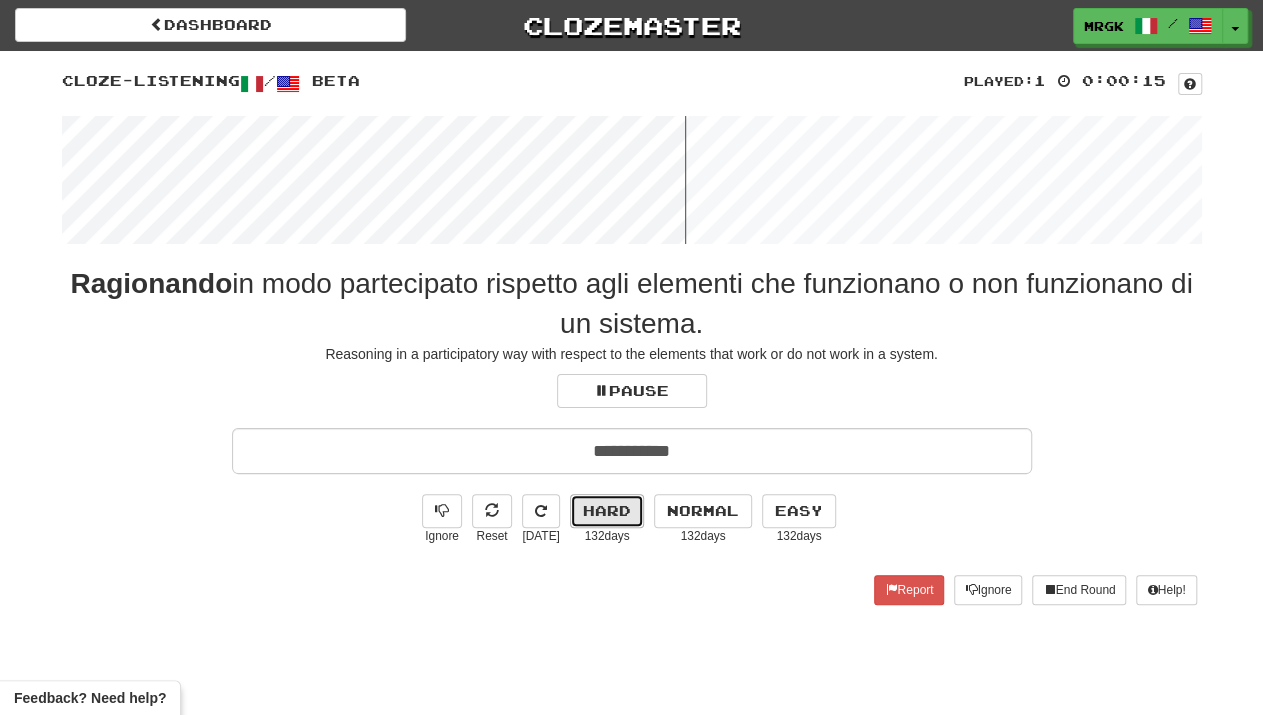 click on "Hard" at bounding box center (607, 511) 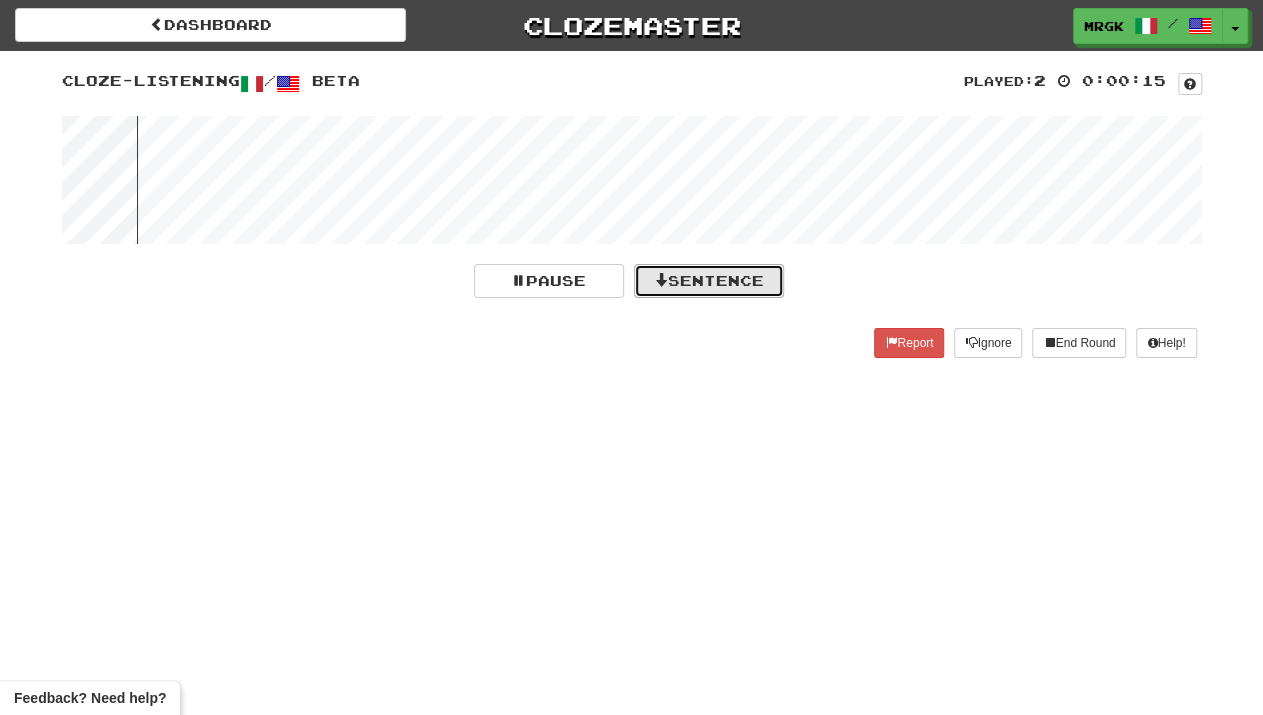 click on "Sentence" at bounding box center (709, 281) 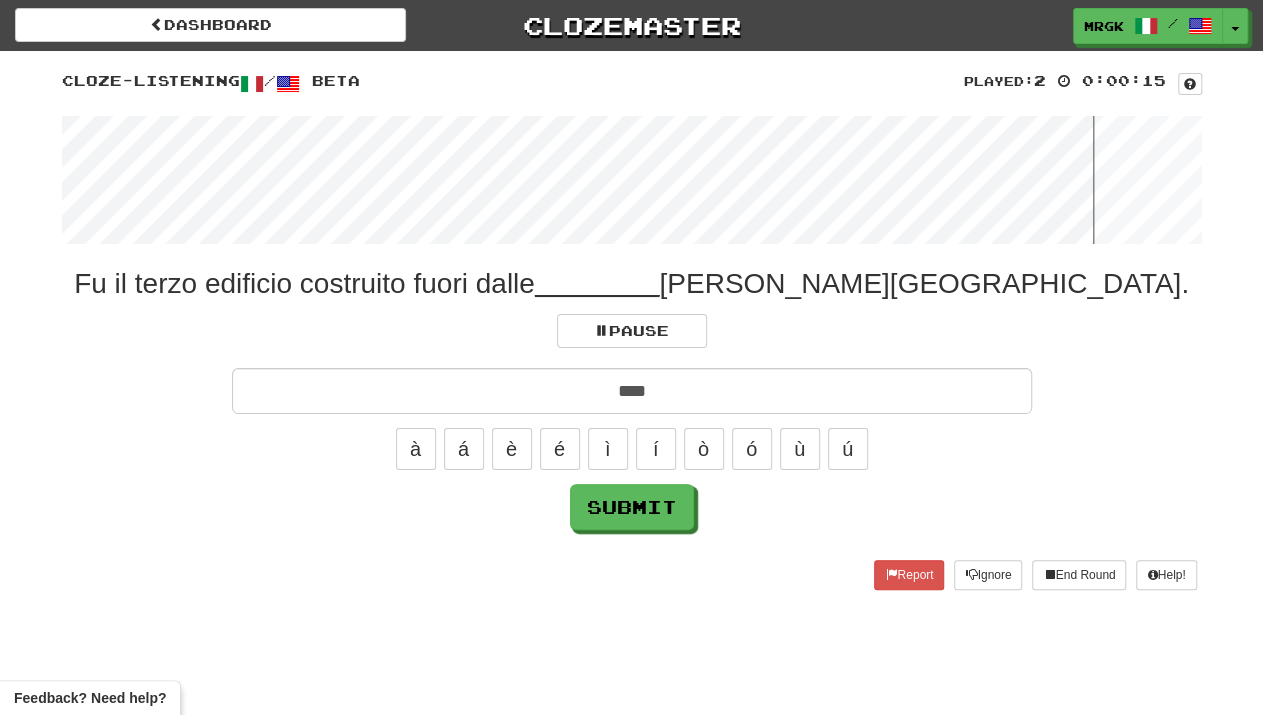 type on "****" 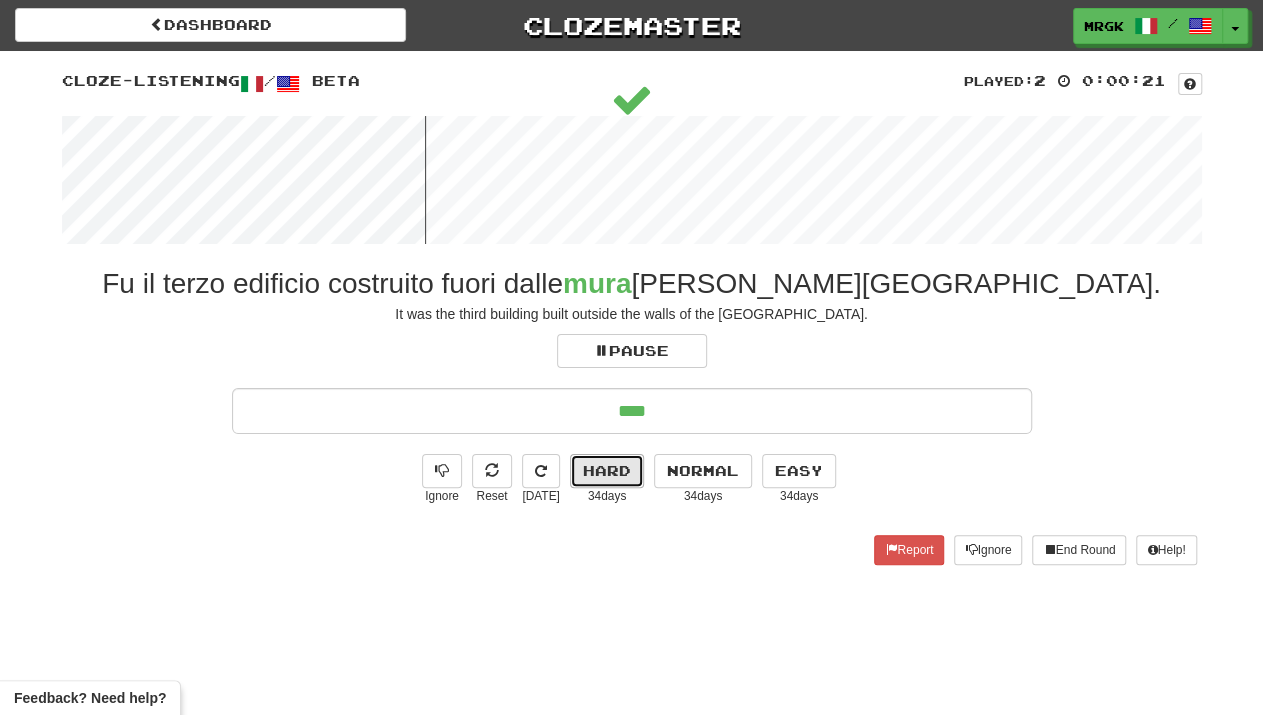 click on "Hard" at bounding box center (607, 471) 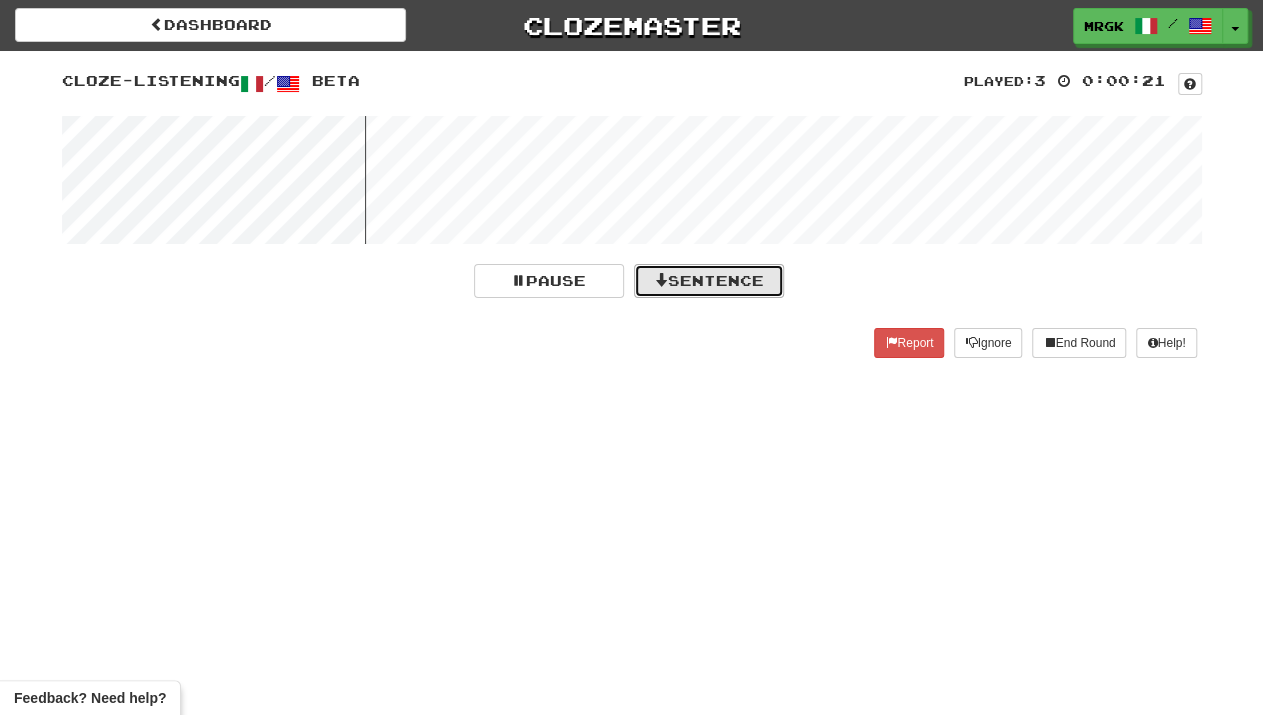 click on "Sentence" at bounding box center [709, 281] 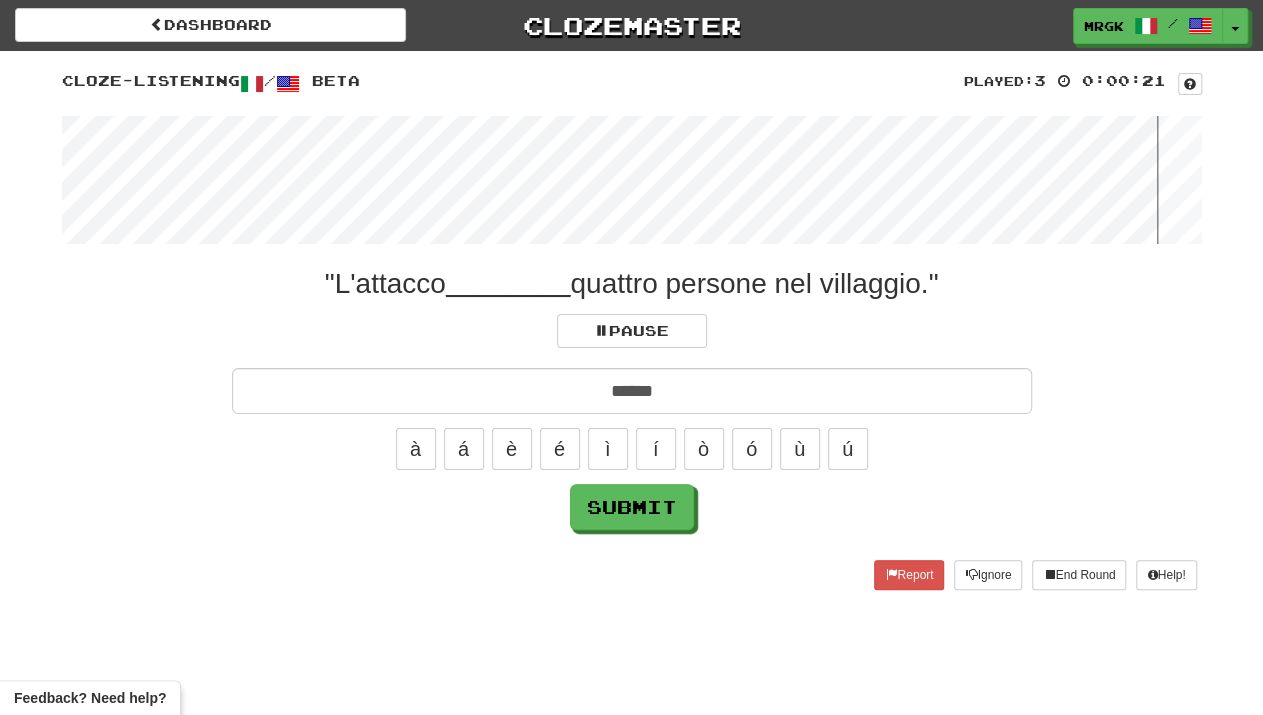 type on "******" 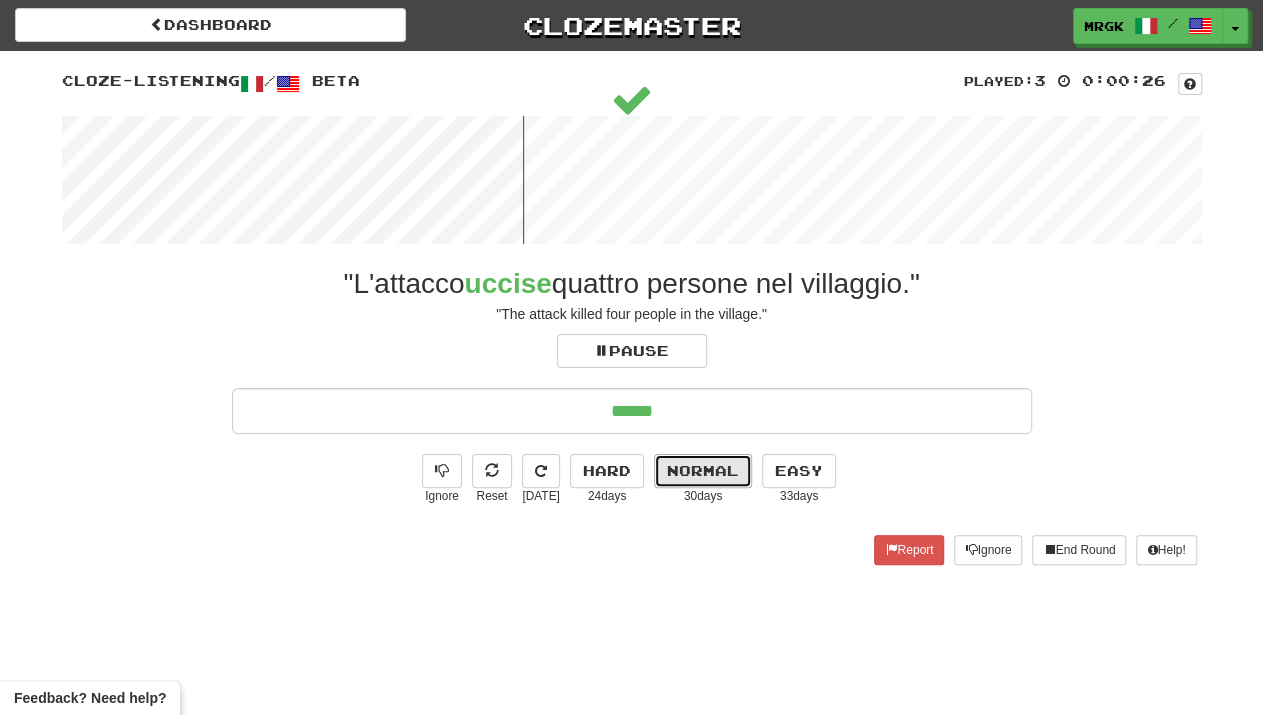 click on "Normal" at bounding box center (703, 471) 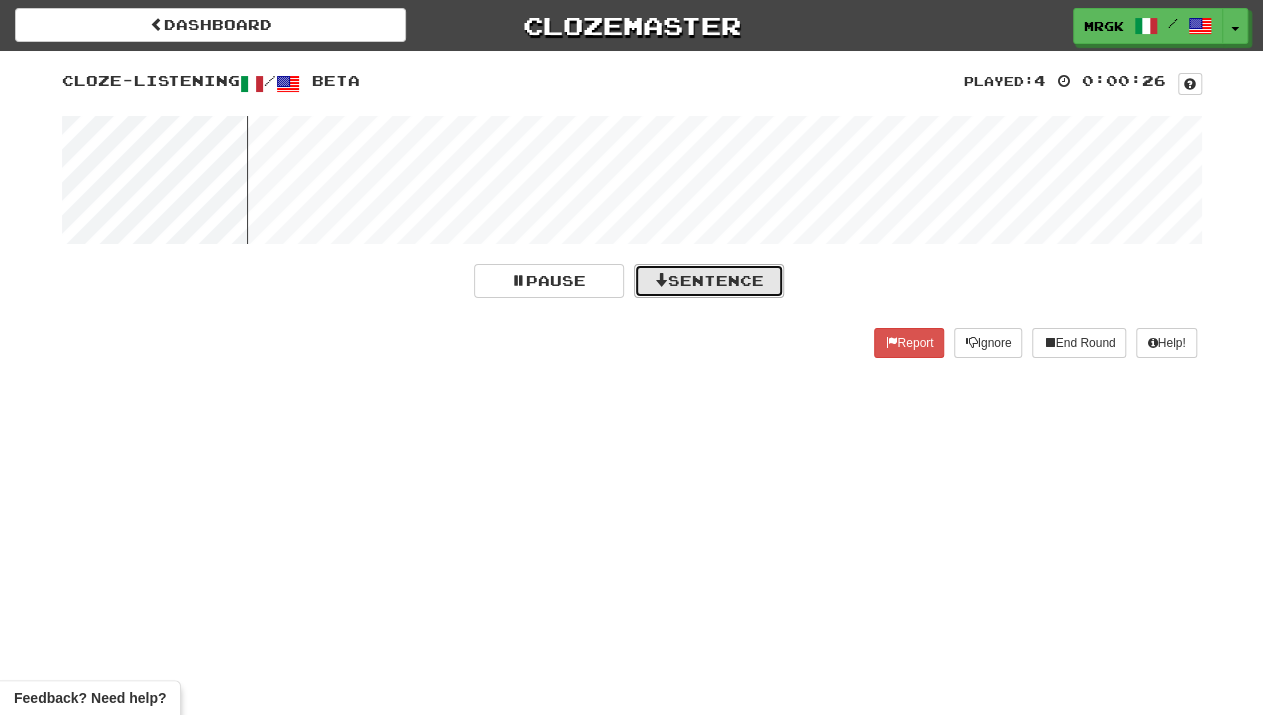 click on "Sentence" at bounding box center [709, 281] 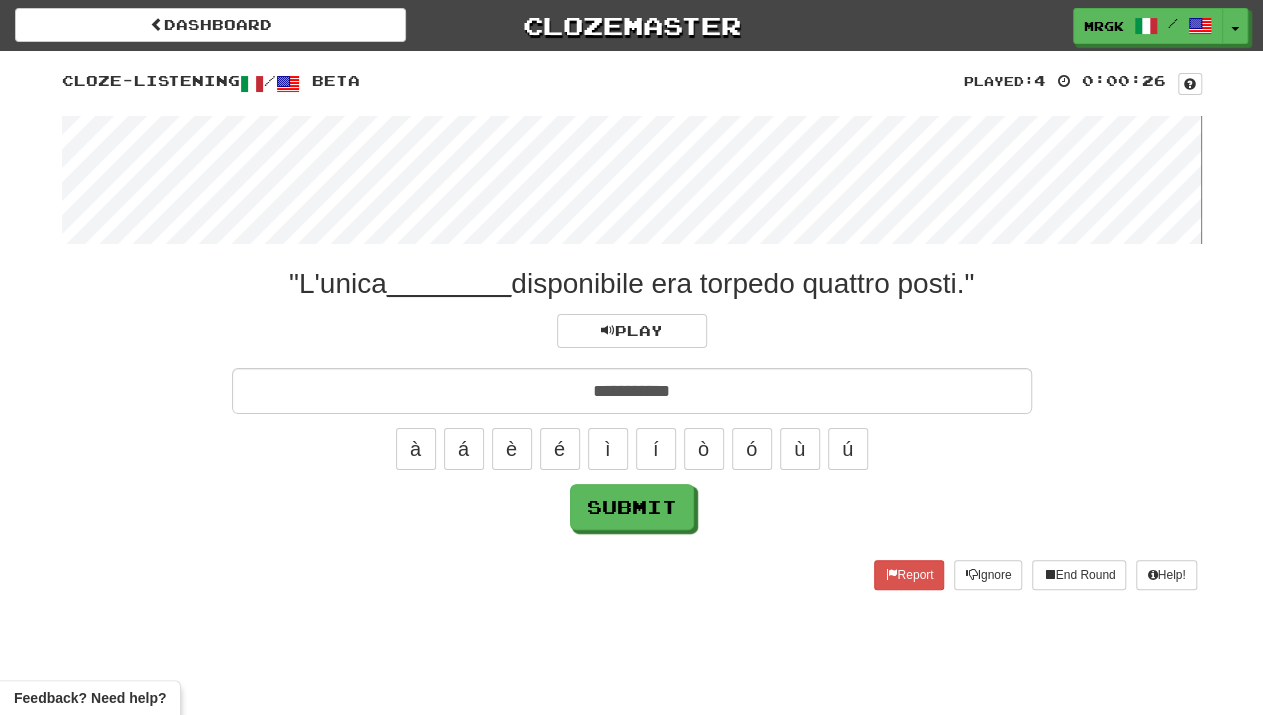 type on "**********" 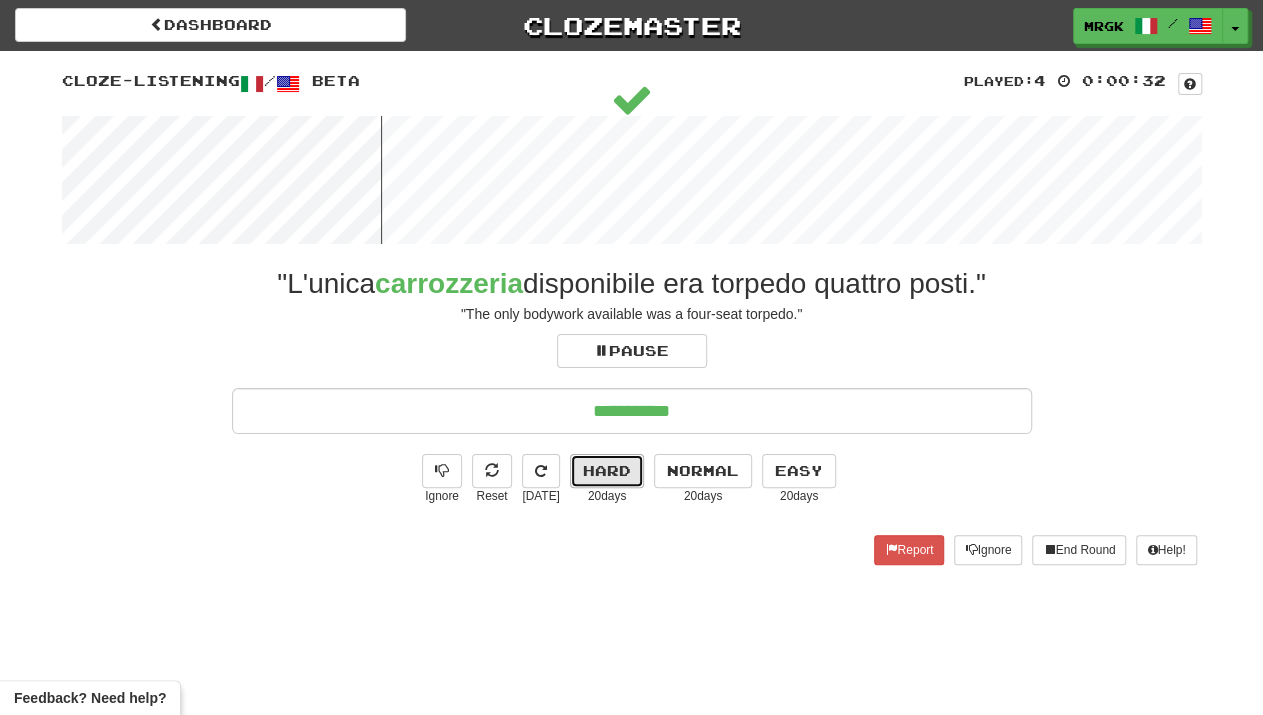 click on "Hard" at bounding box center [607, 471] 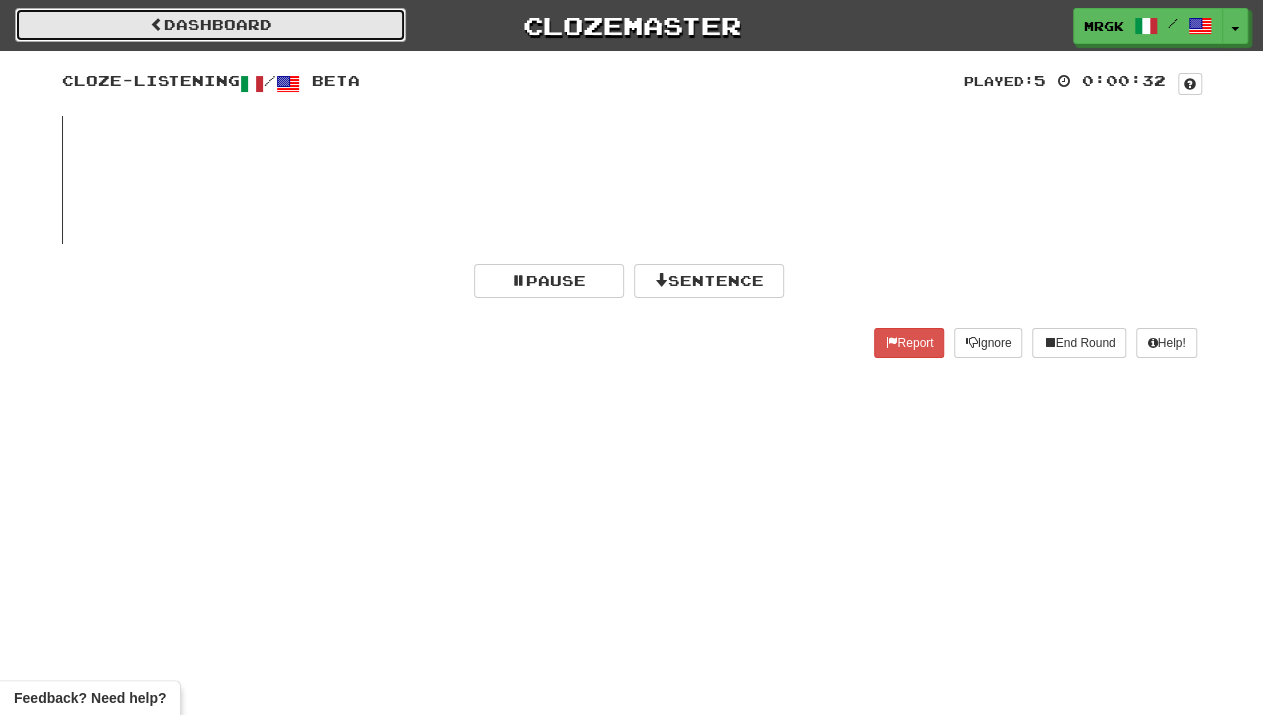 click on "Dashboard" at bounding box center [210, 25] 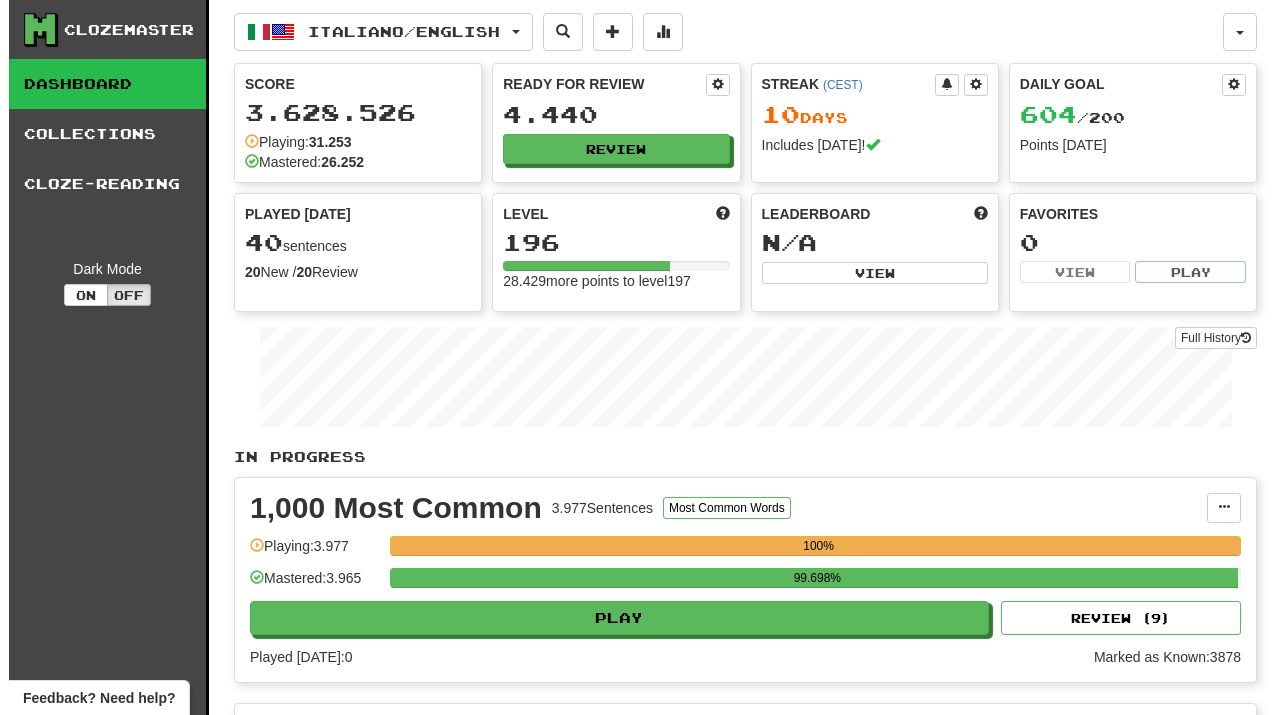 scroll, scrollTop: 0, scrollLeft: 0, axis: both 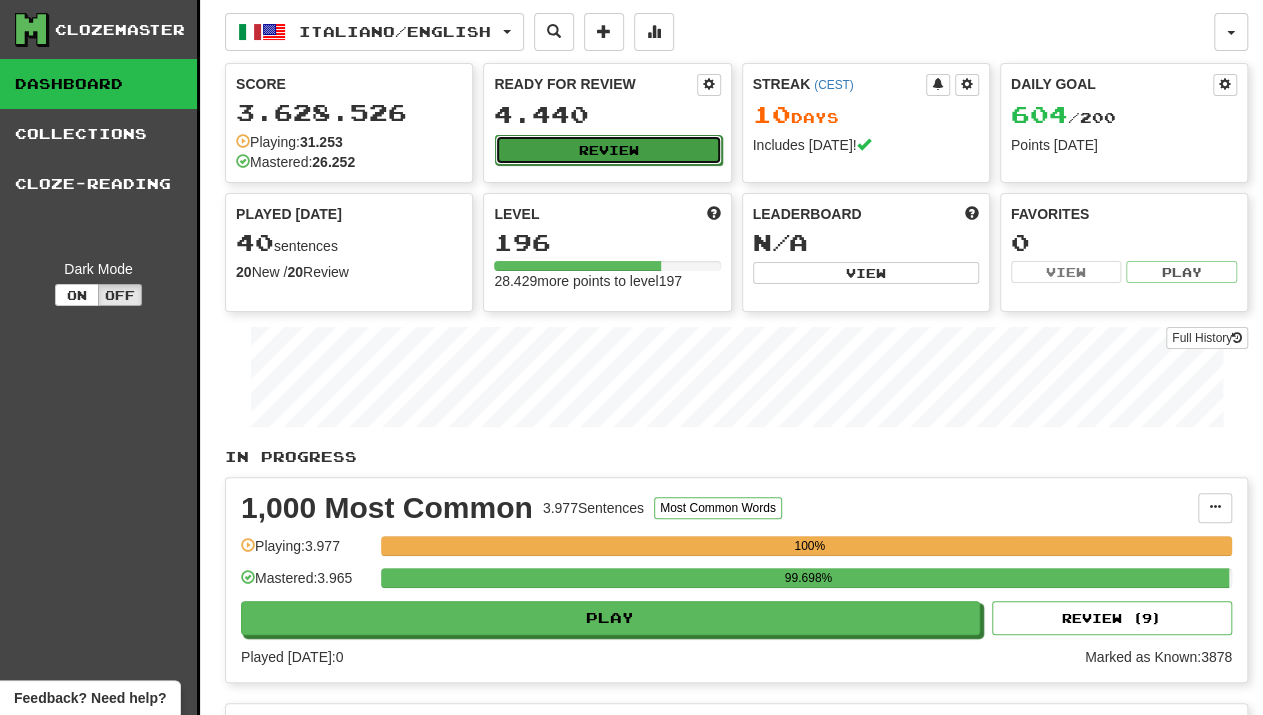 click on "Review" at bounding box center (608, 150) 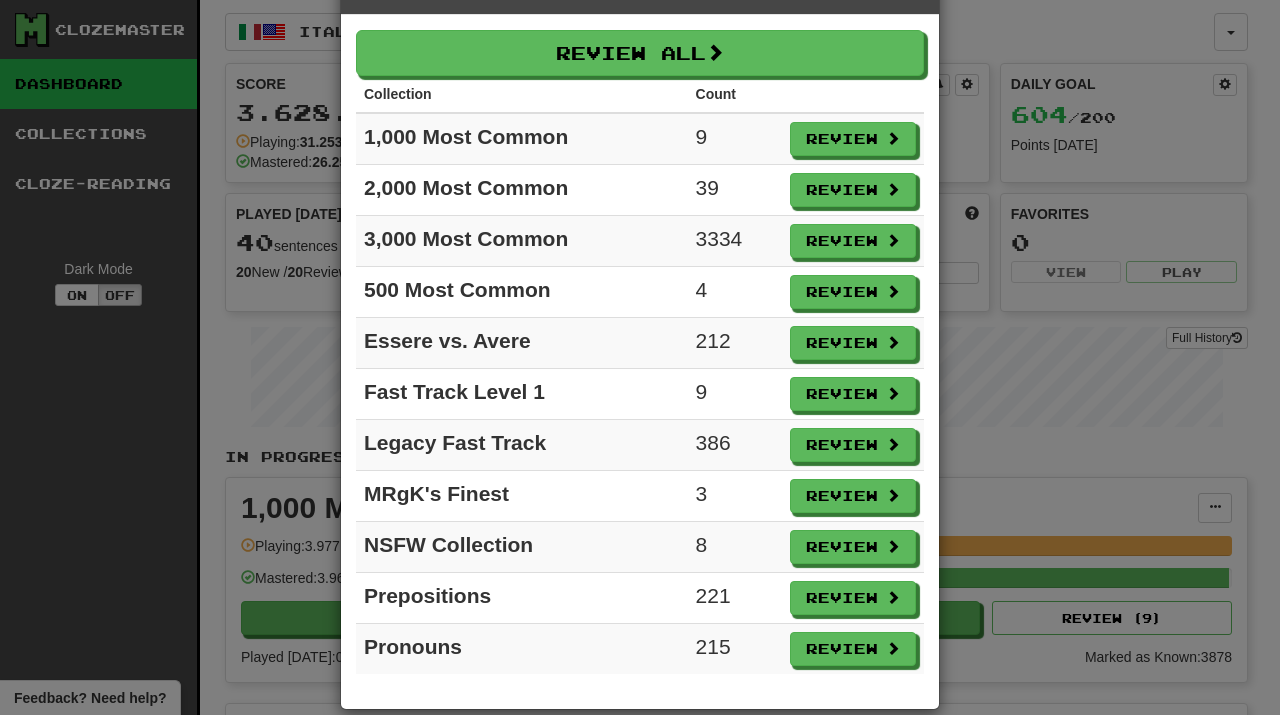 scroll, scrollTop: 79, scrollLeft: 0, axis: vertical 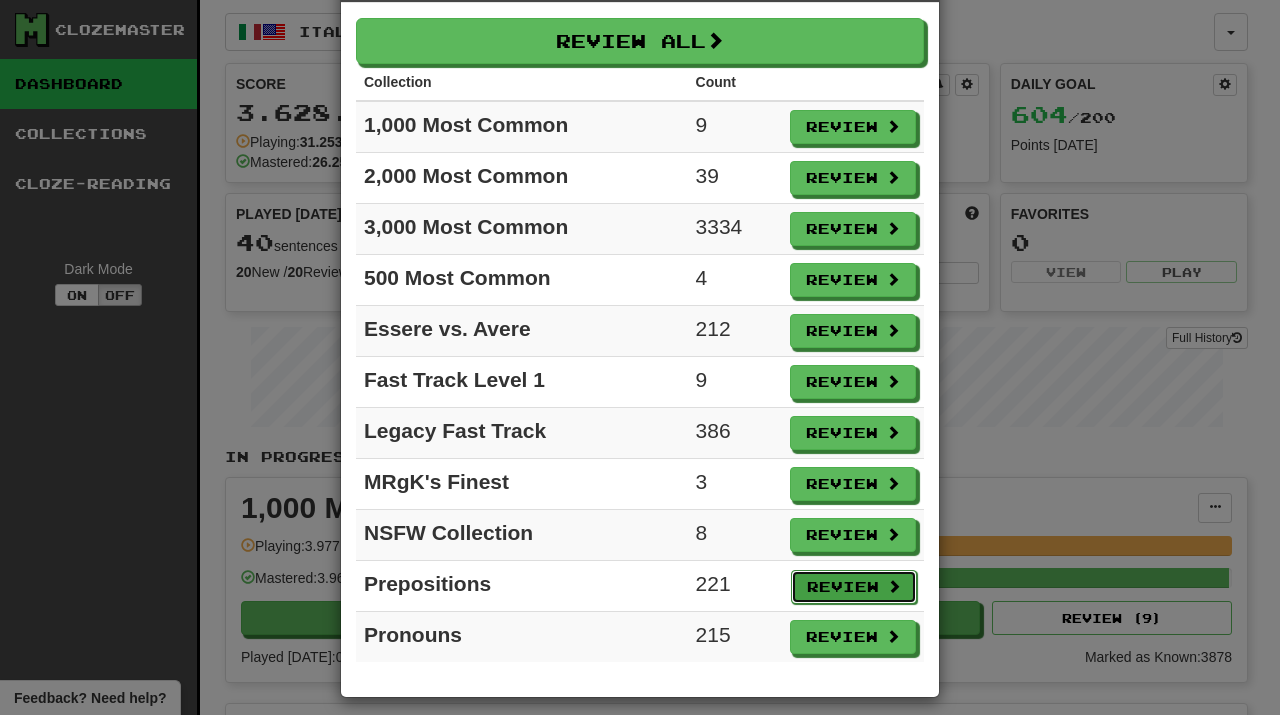 click on "Review" at bounding box center [854, 587] 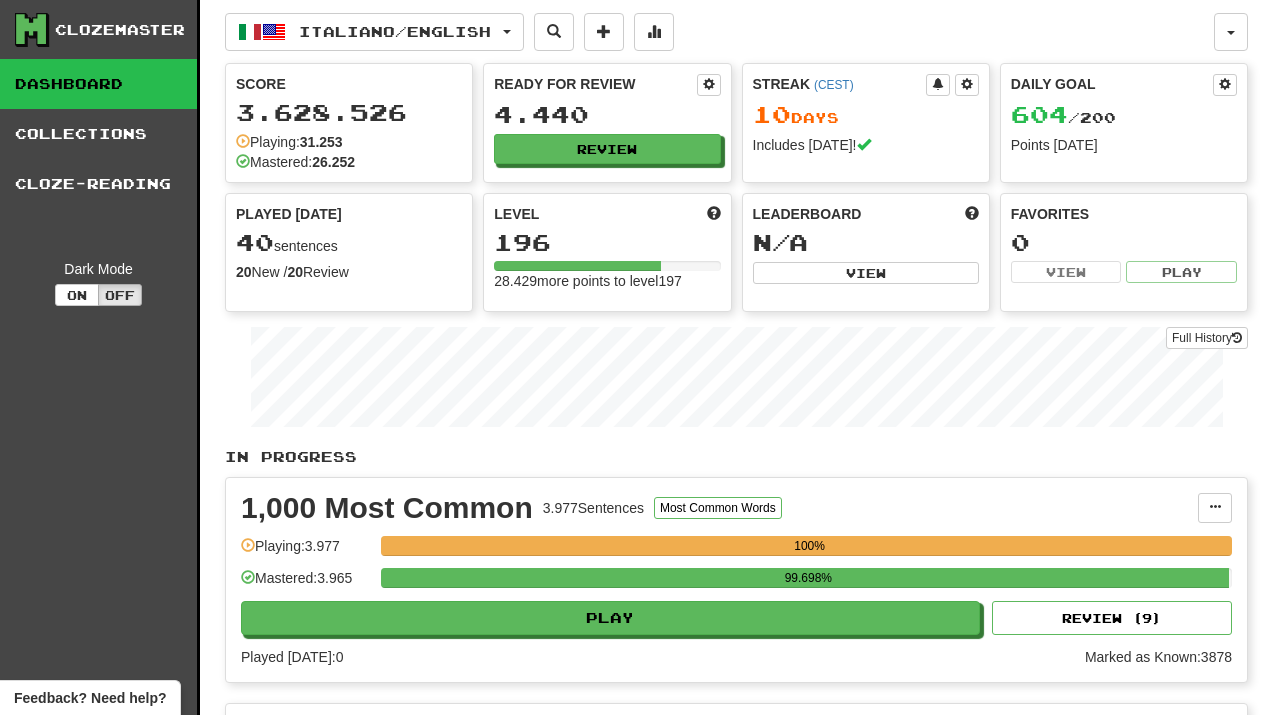 select on "**" 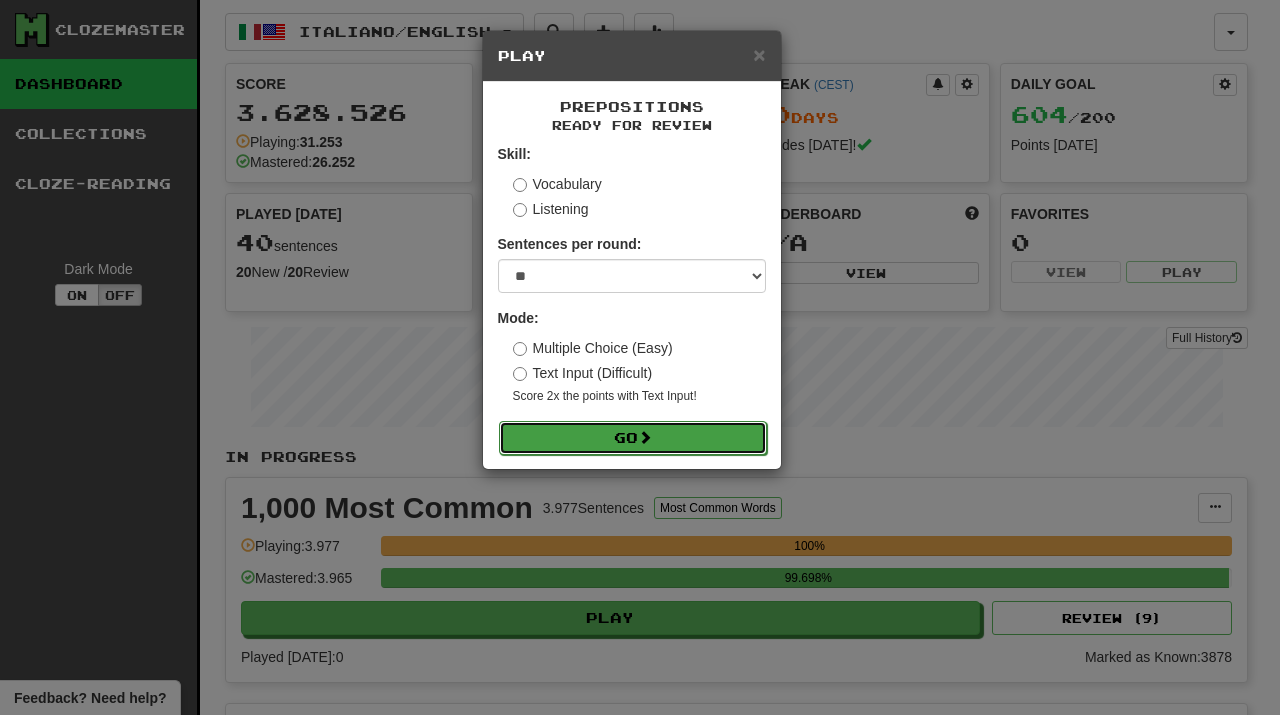 click on "Go" at bounding box center (633, 438) 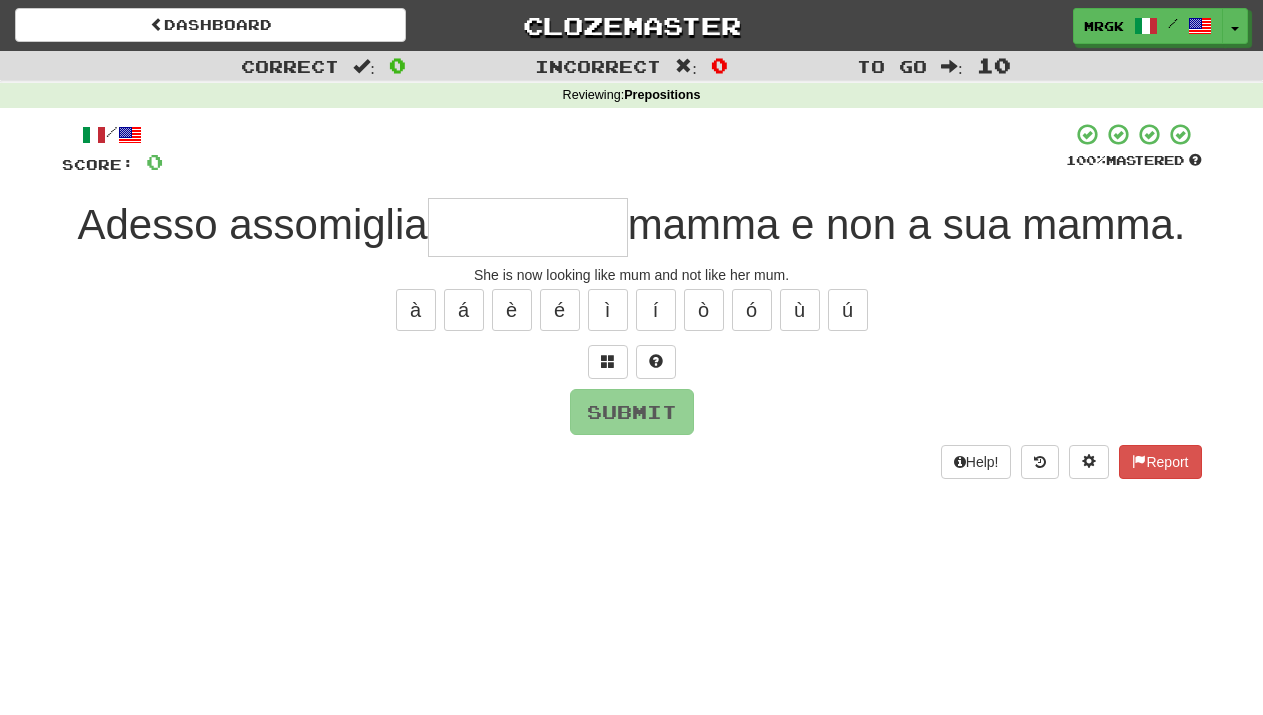 scroll, scrollTop: 0, scrollLeft: 0, axis: both 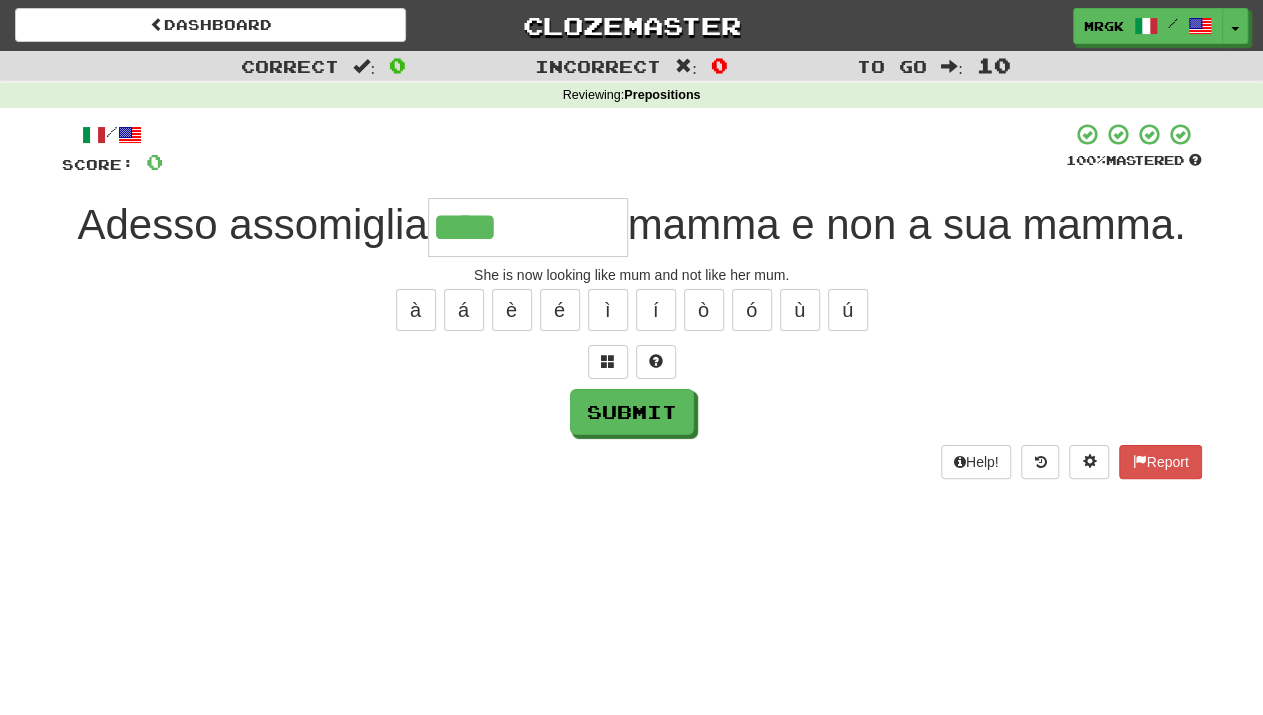 type on "****" 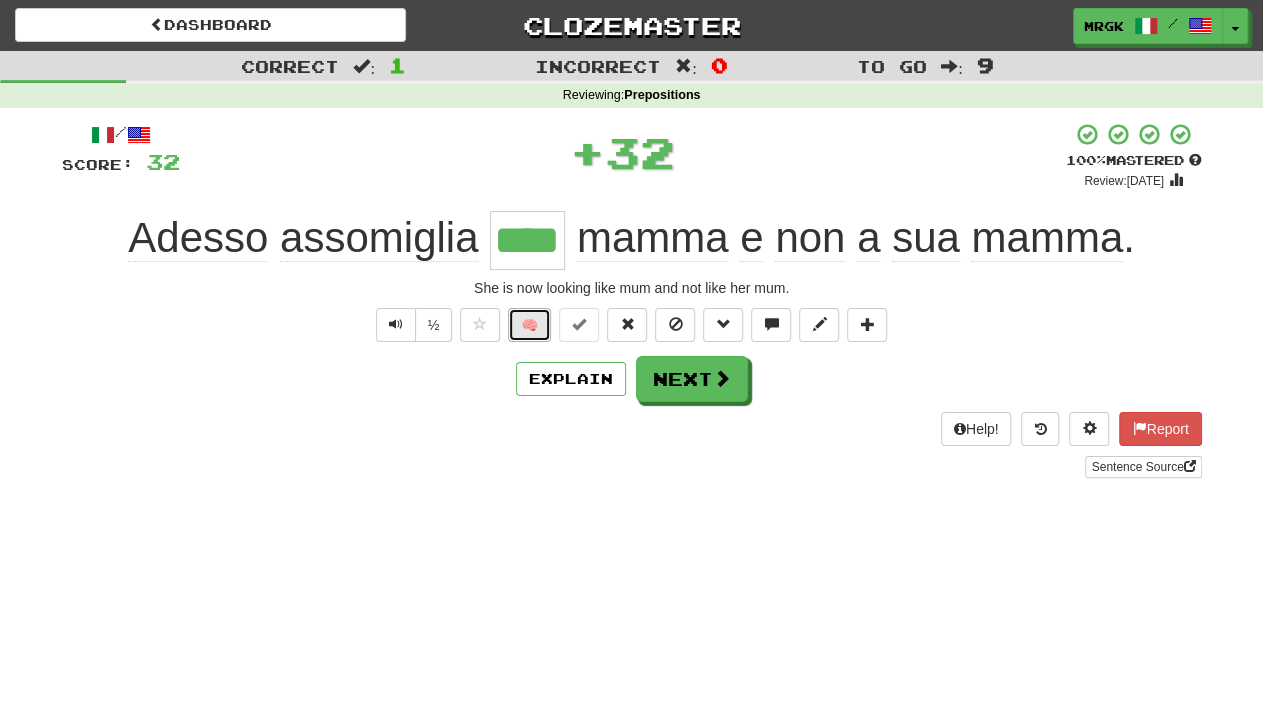 click on "🧠" at bounding box center [529, 325] 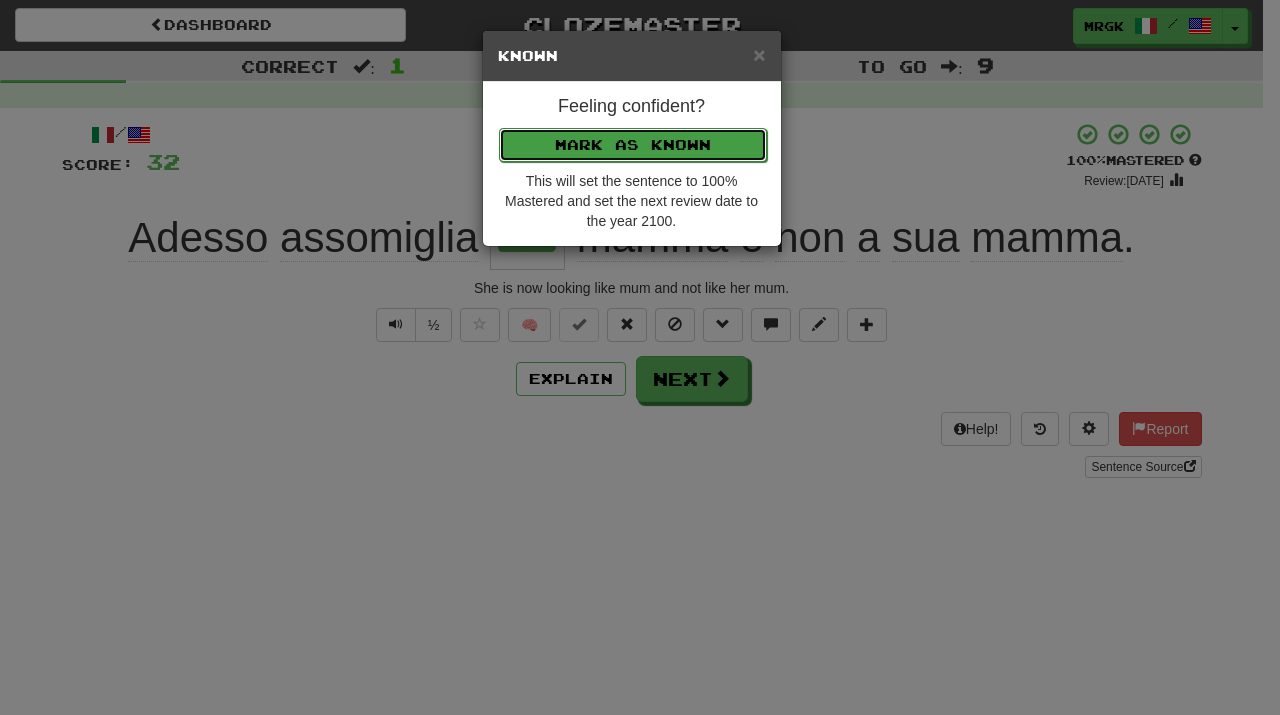 click on "Mark as Known" at bounding box center (633, 145) 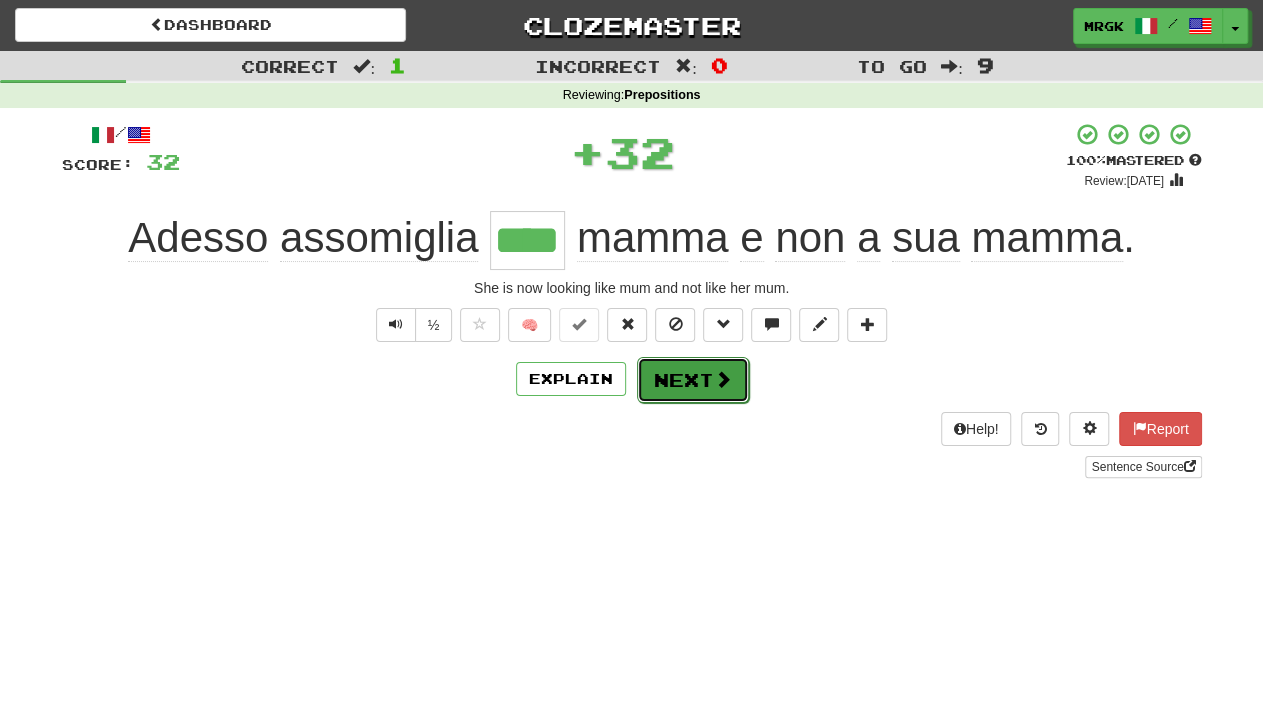 click on "Next" at bounding box center [693, 380] 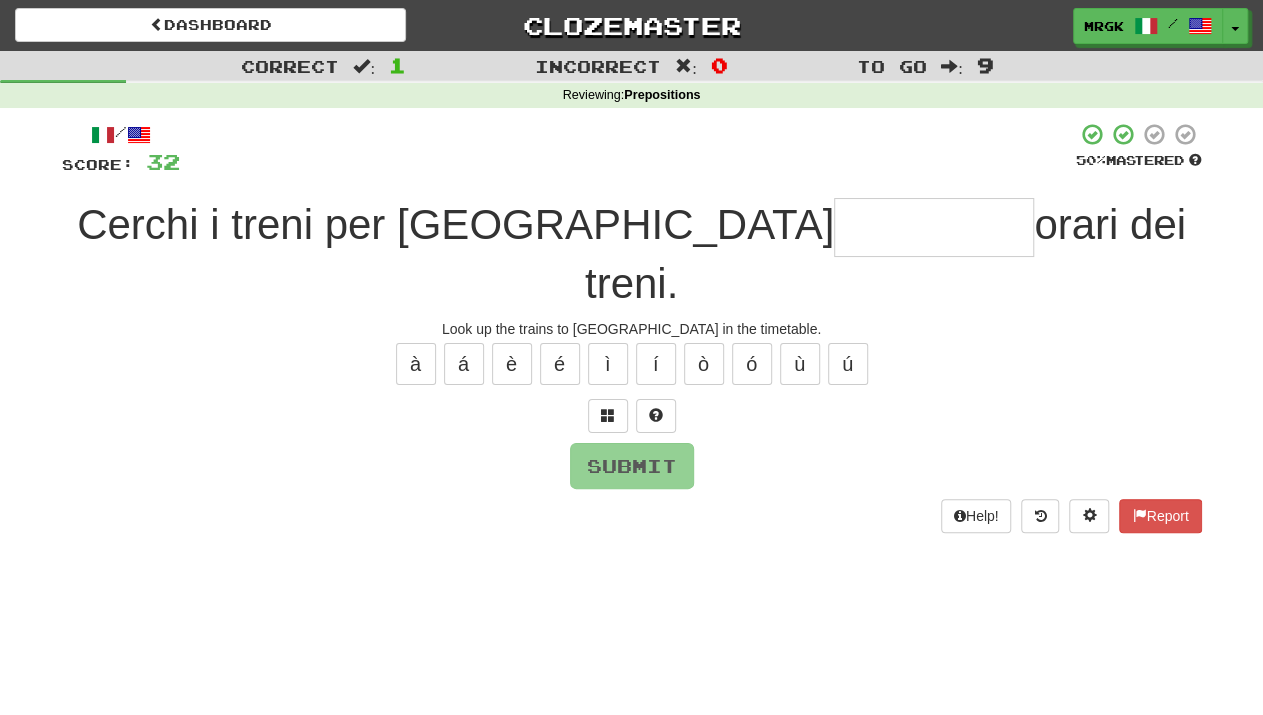 click at bounding box center [934, 227] 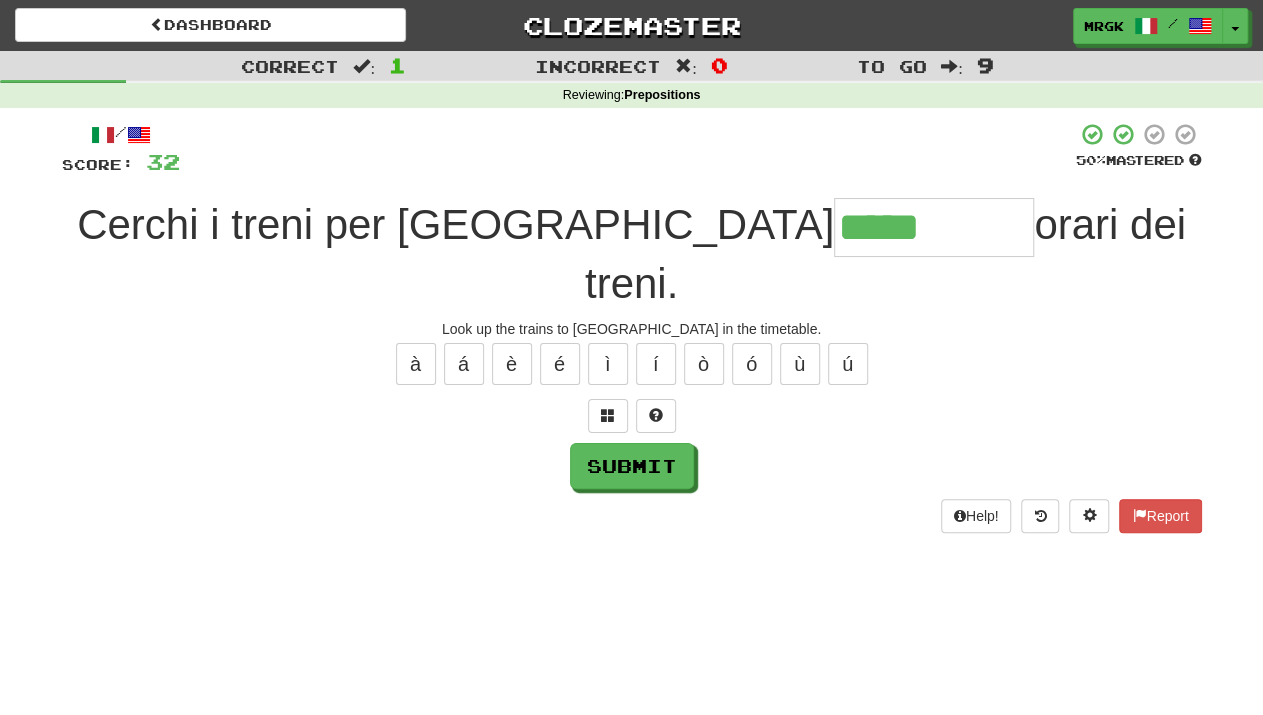 type on "*****" 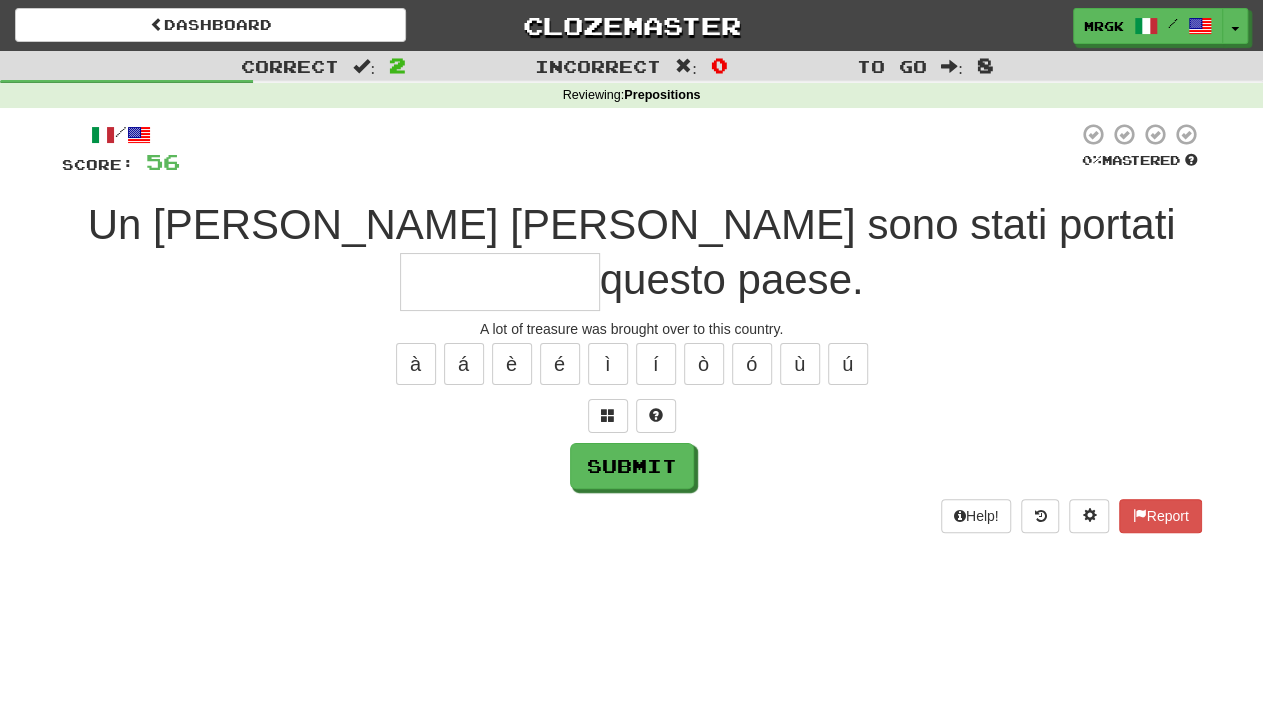 type on "*" 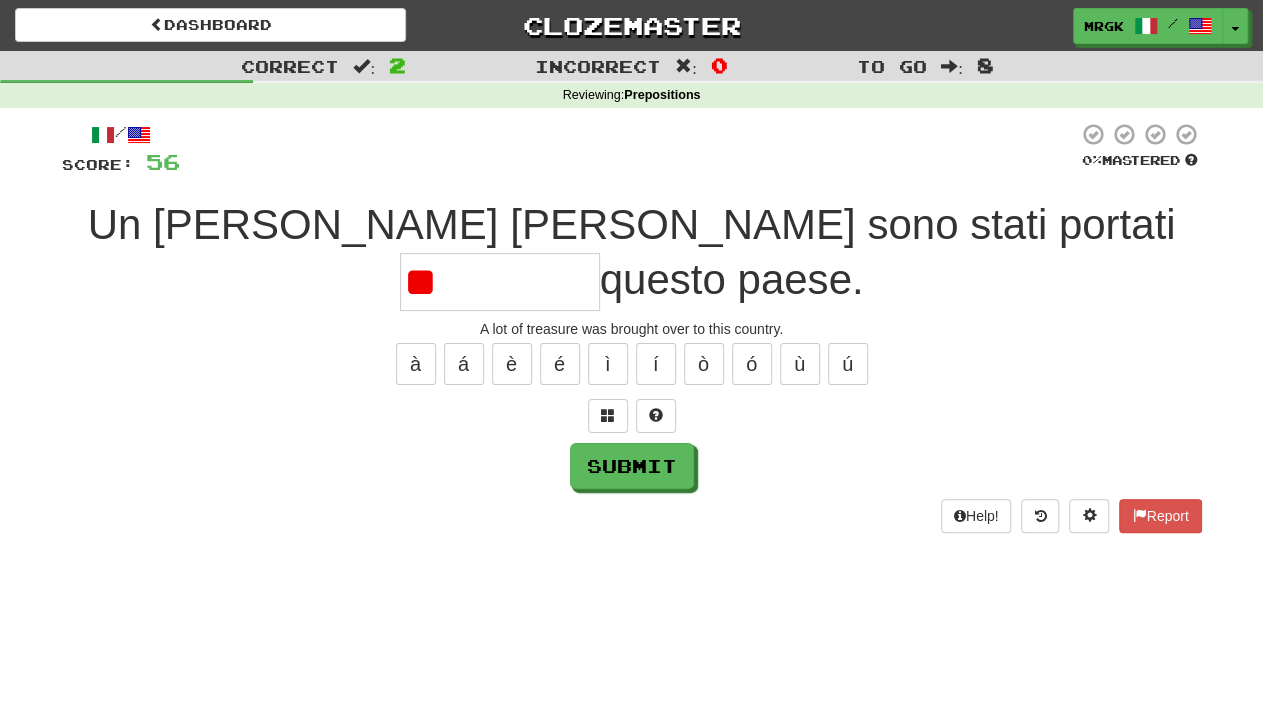 type on "*" 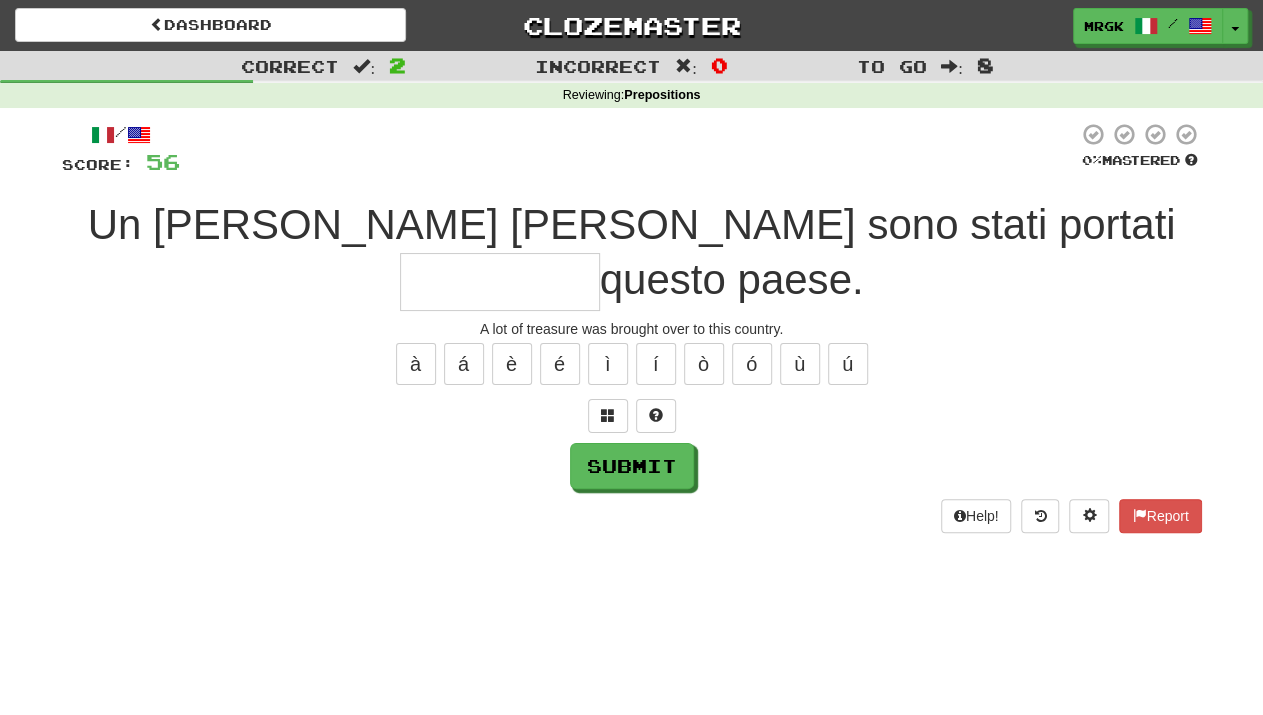 type on "*" 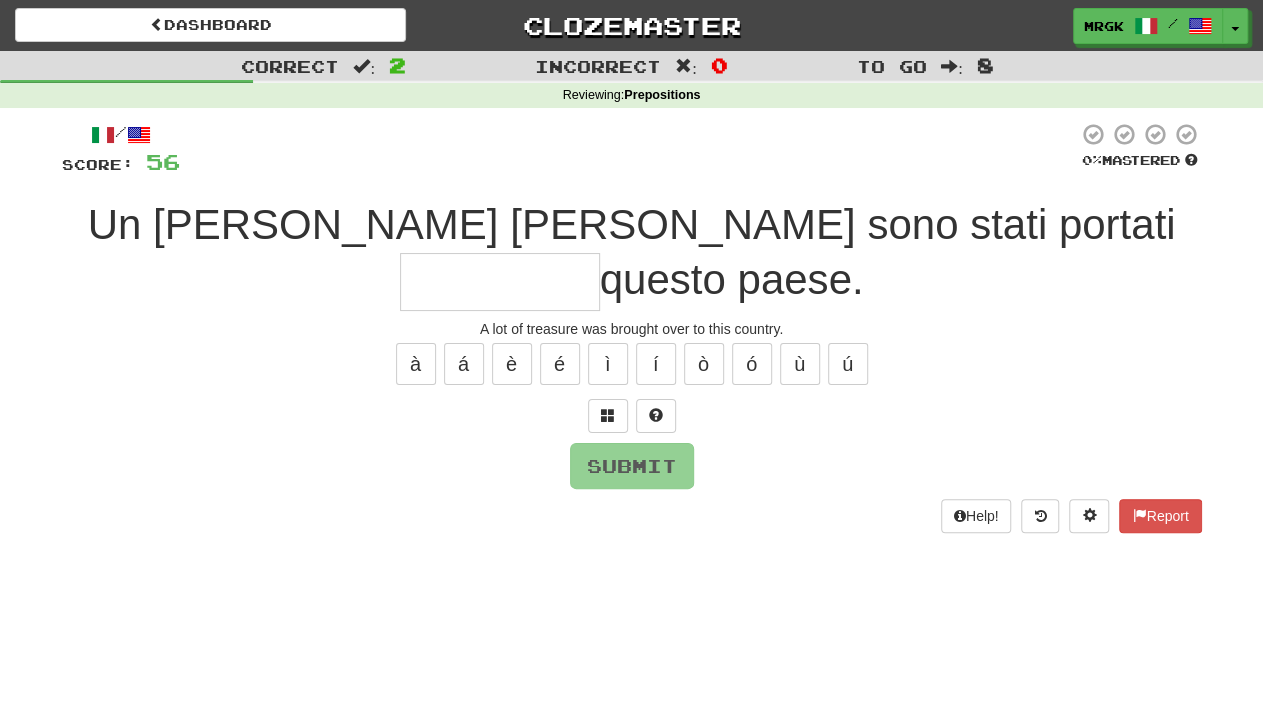 type on "*" 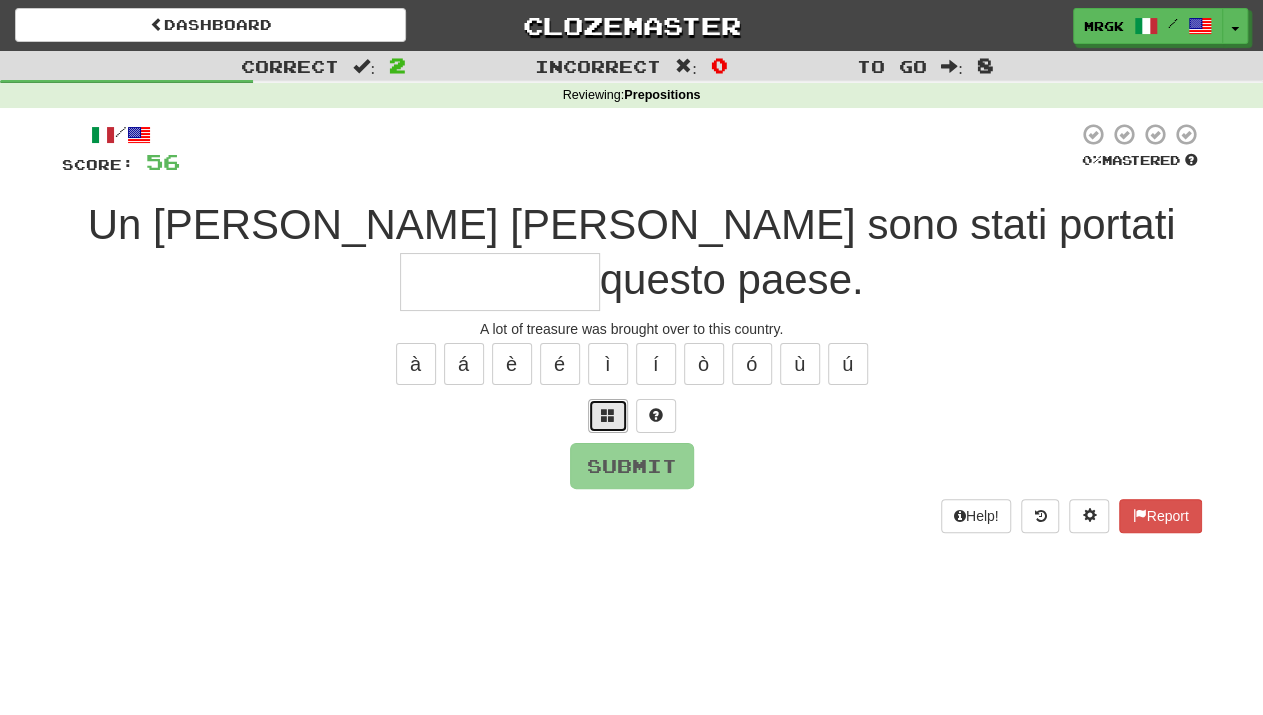 click at bounding box center [608, 416] 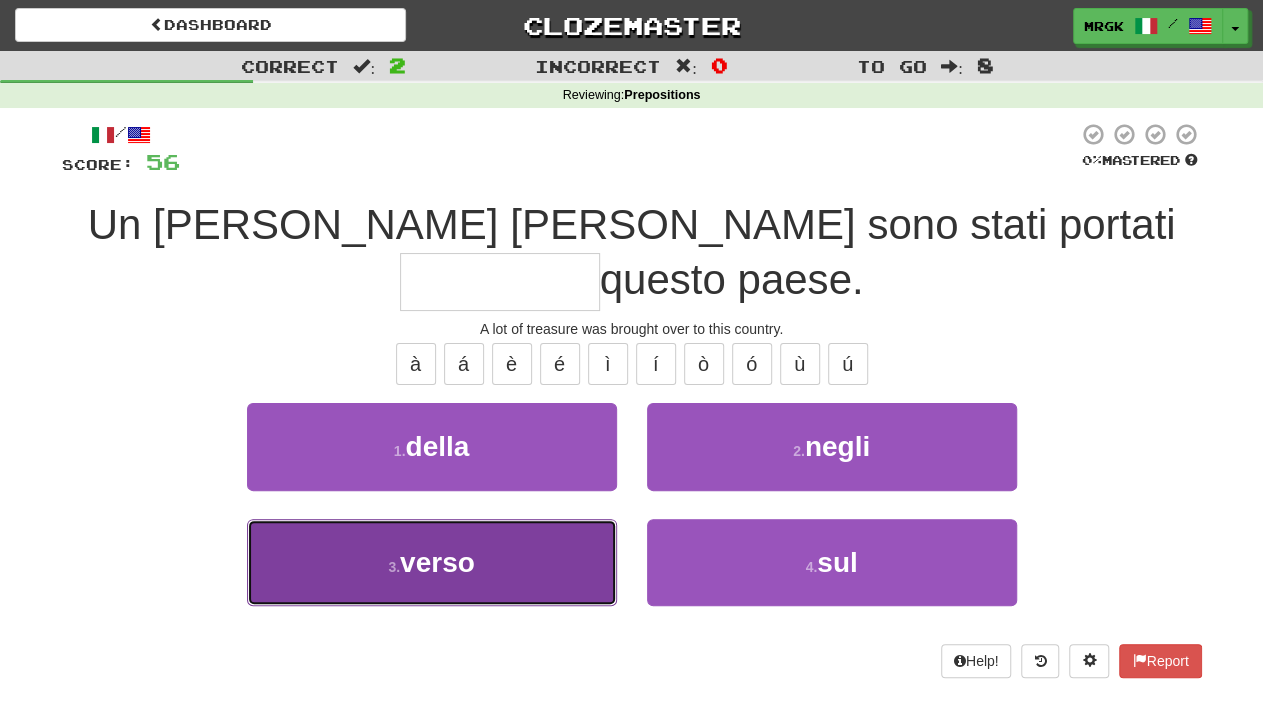 click on "3 .  verso" at bounding box center [432, 562] 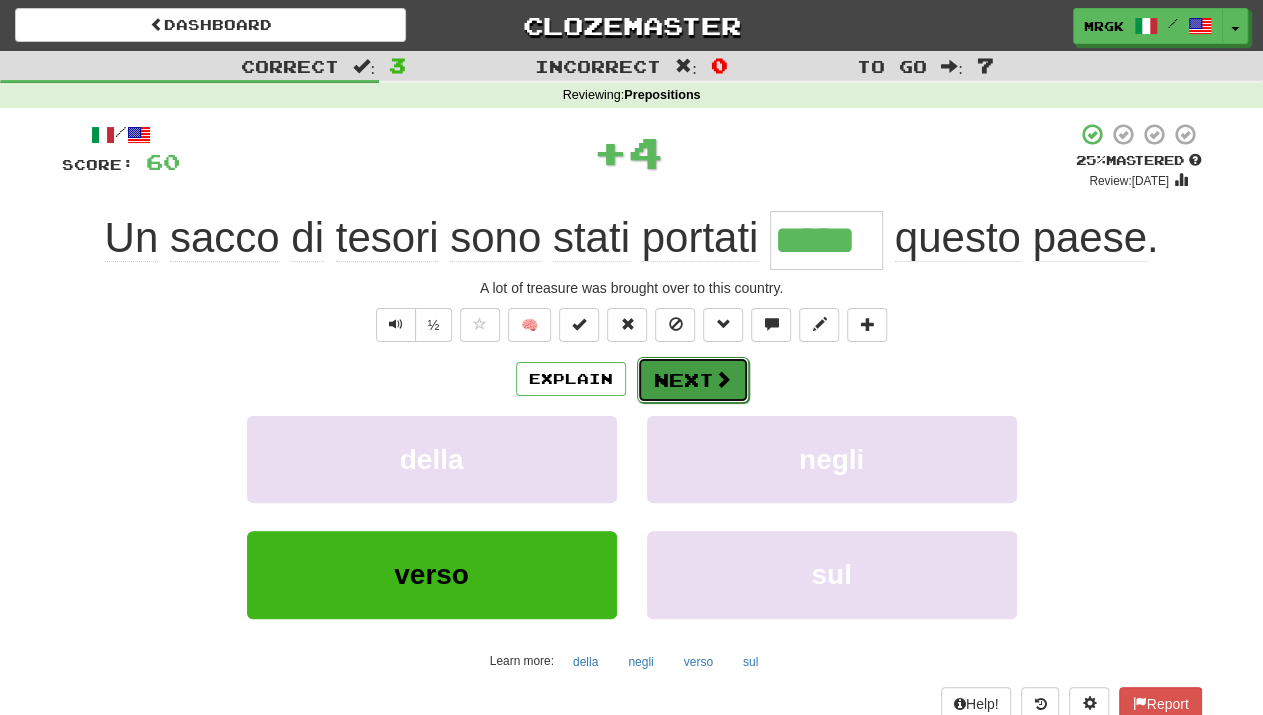 click at bounding box center [723, 379] 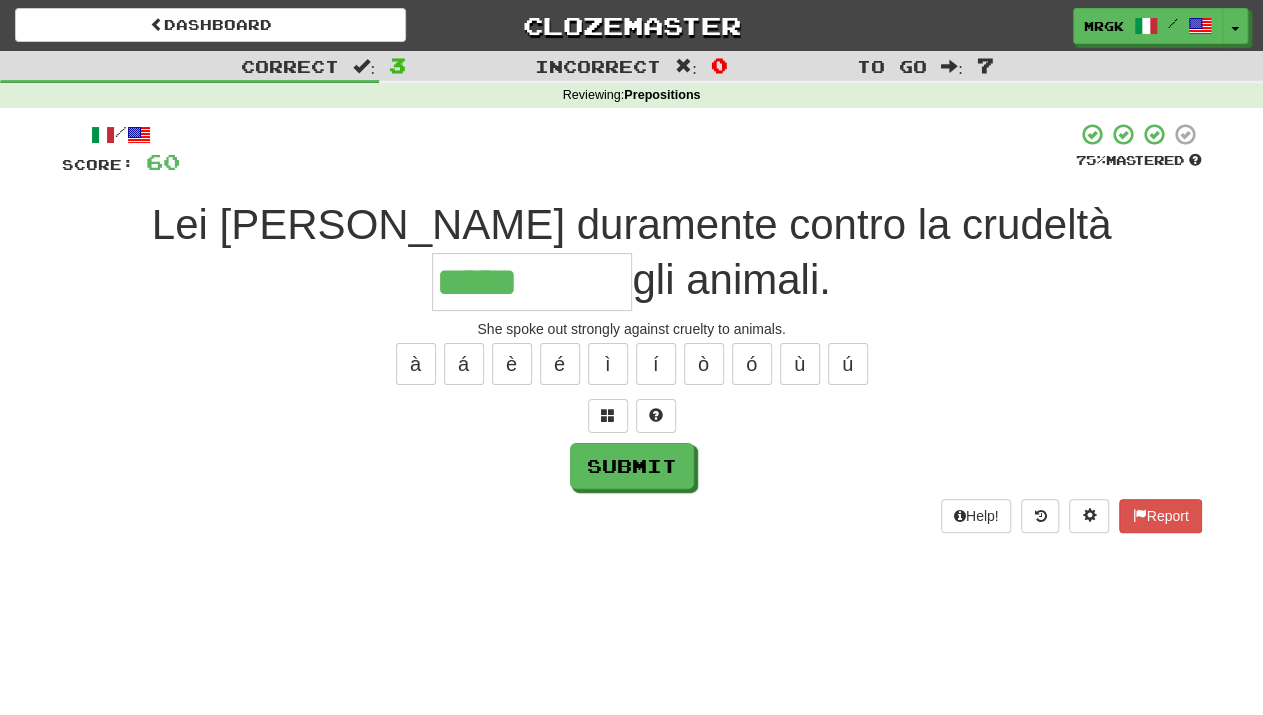 type on "*****" 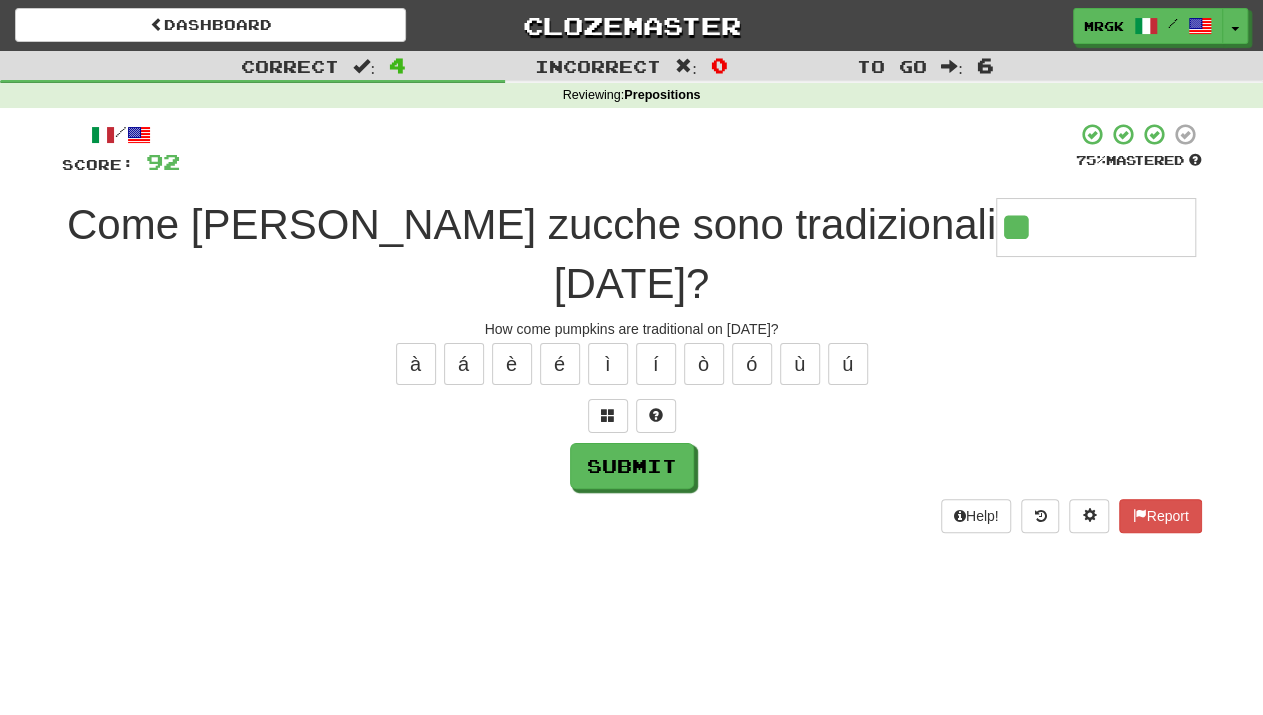 type on "**" 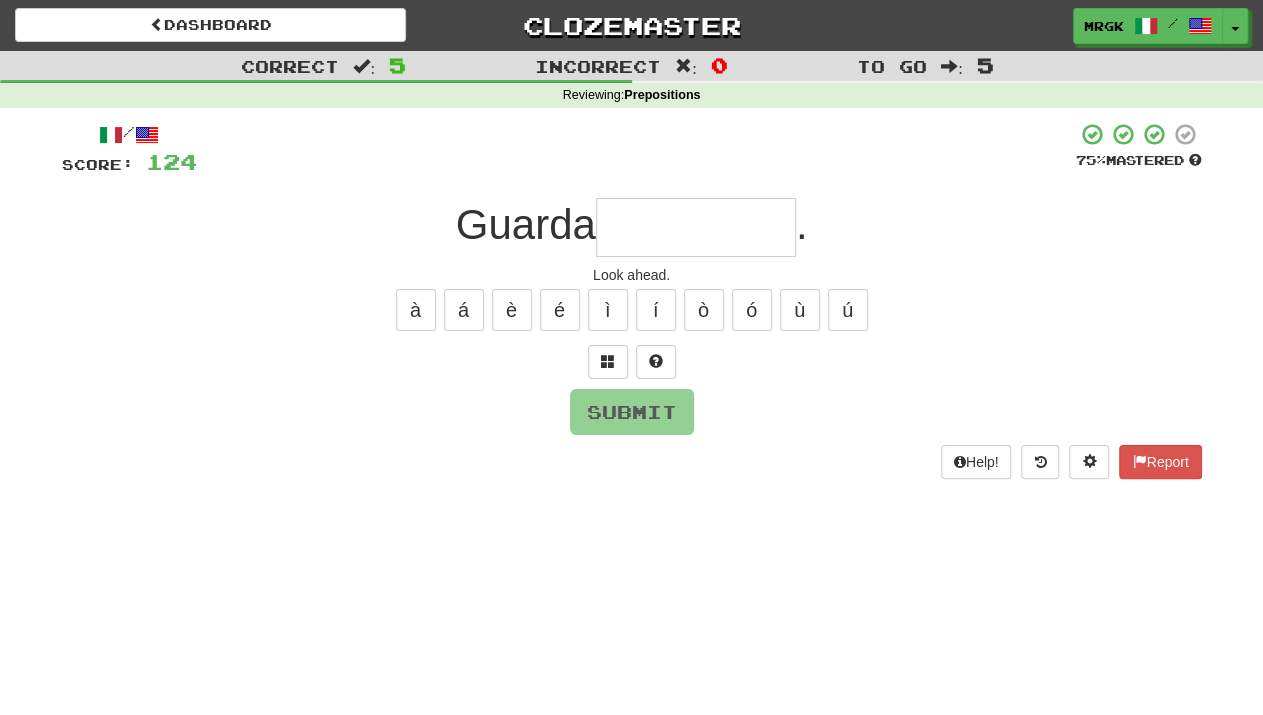 type on "*" 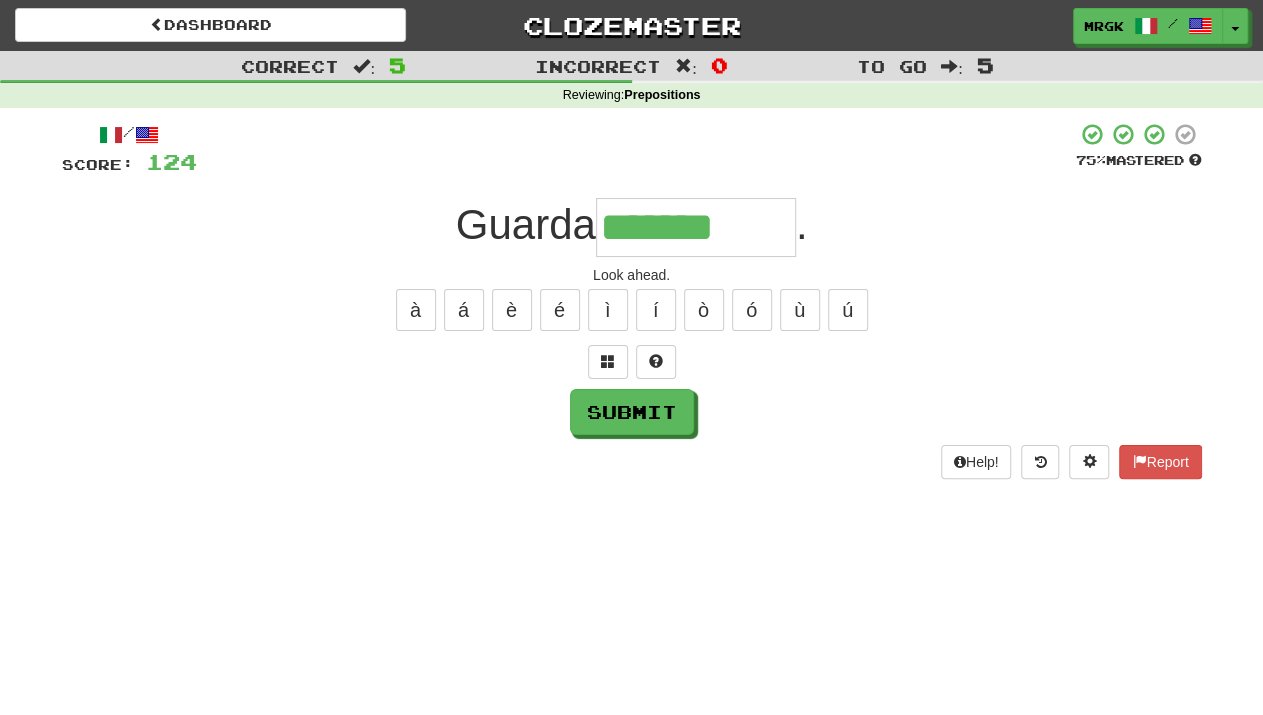 type on "*******" 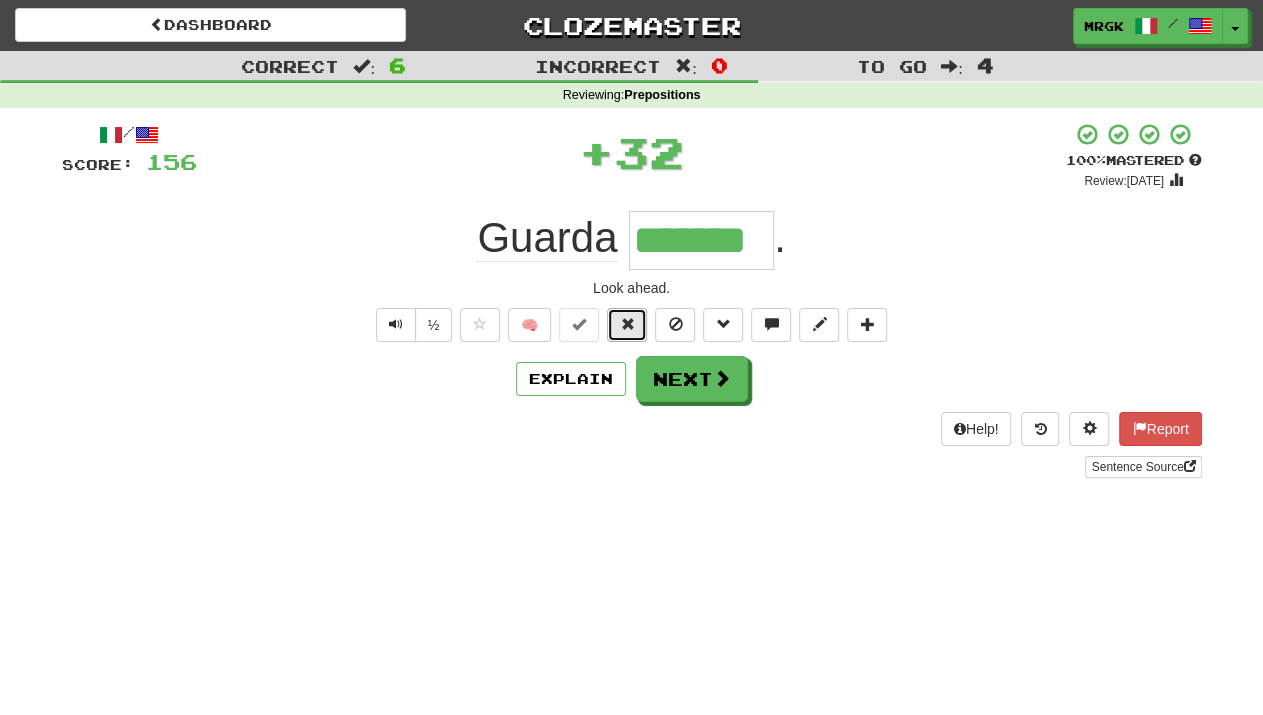 click at bounding box center (627, 324) 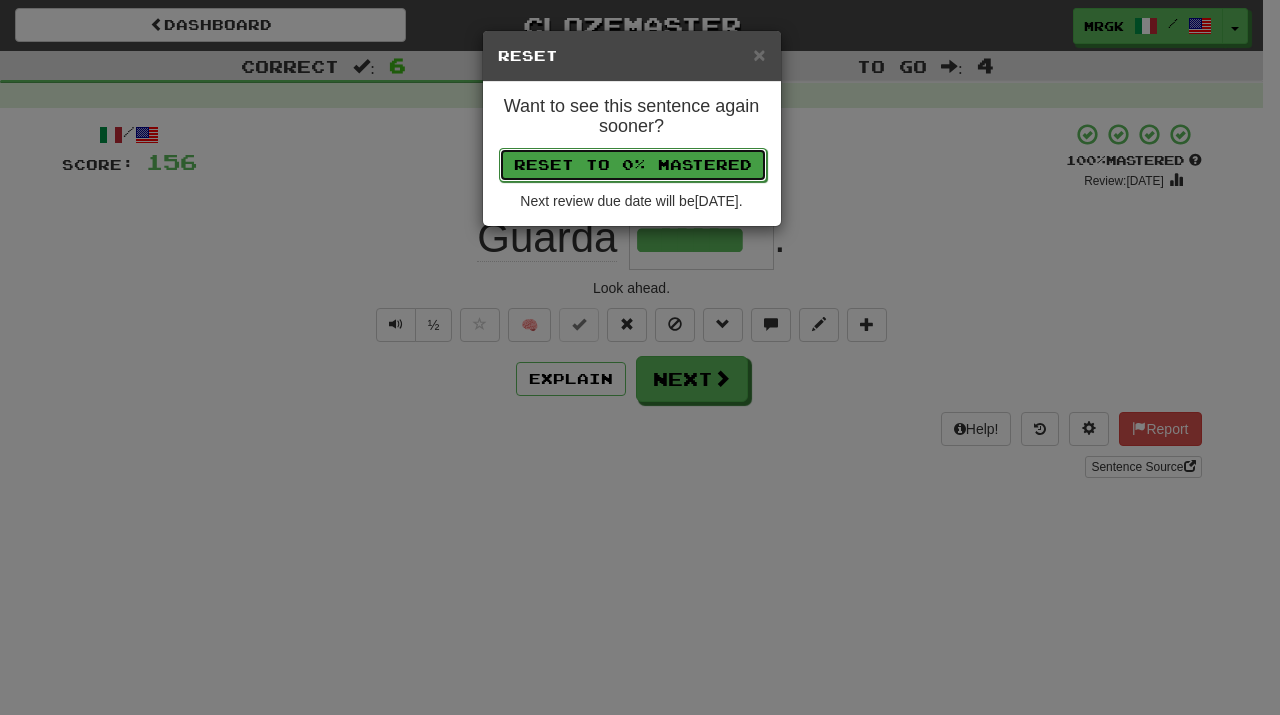click on "Reset to 0% Mastered" at bounding box center (633, 165) 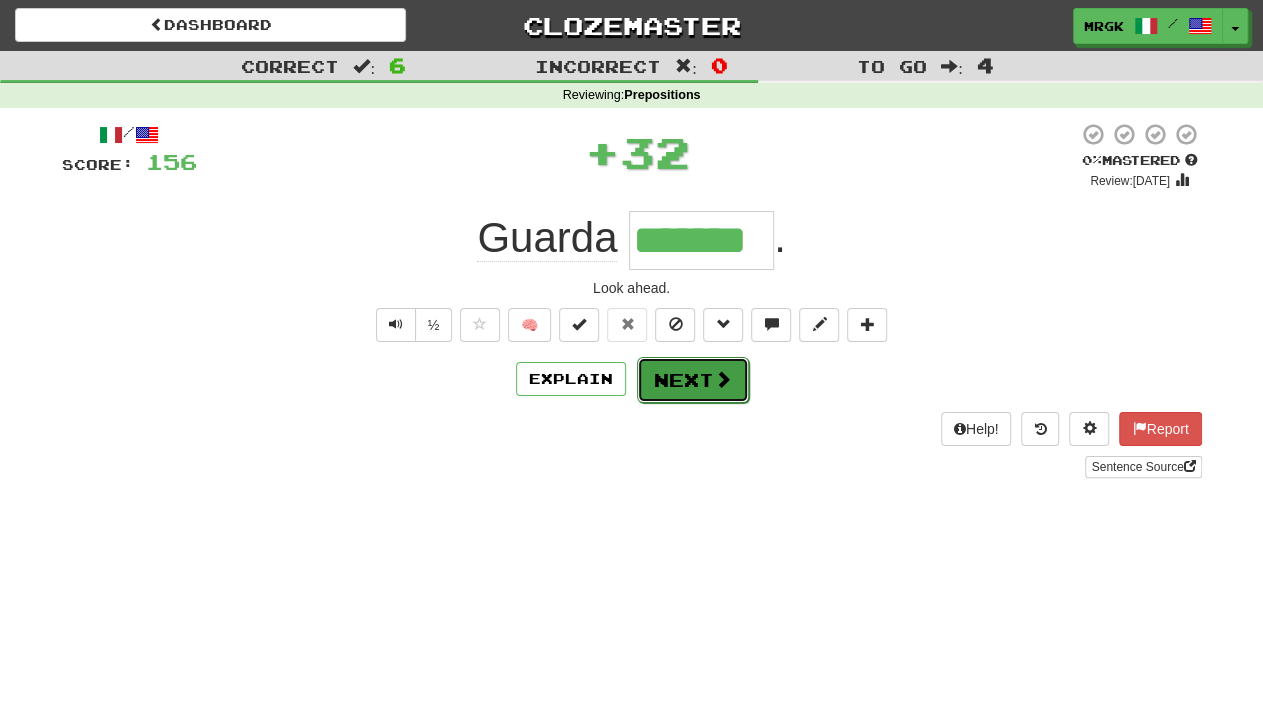 click on "Next" at bounding box center [693, 380] 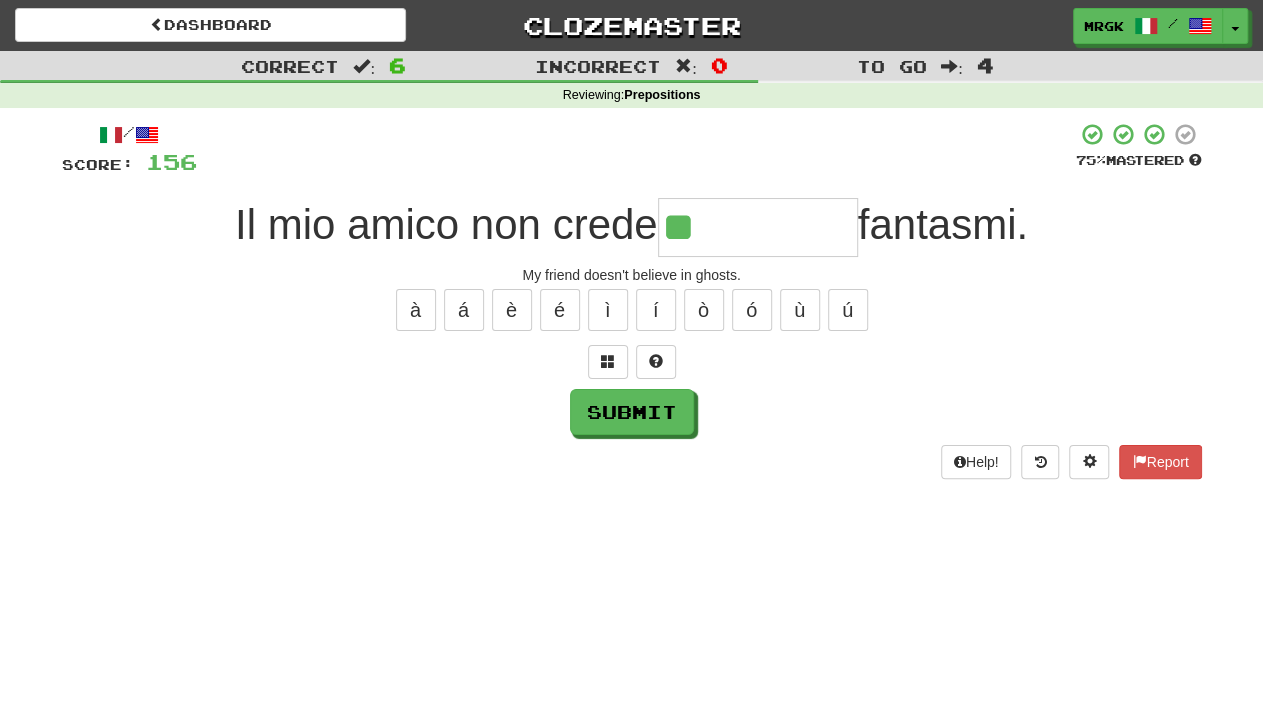 type on "**" 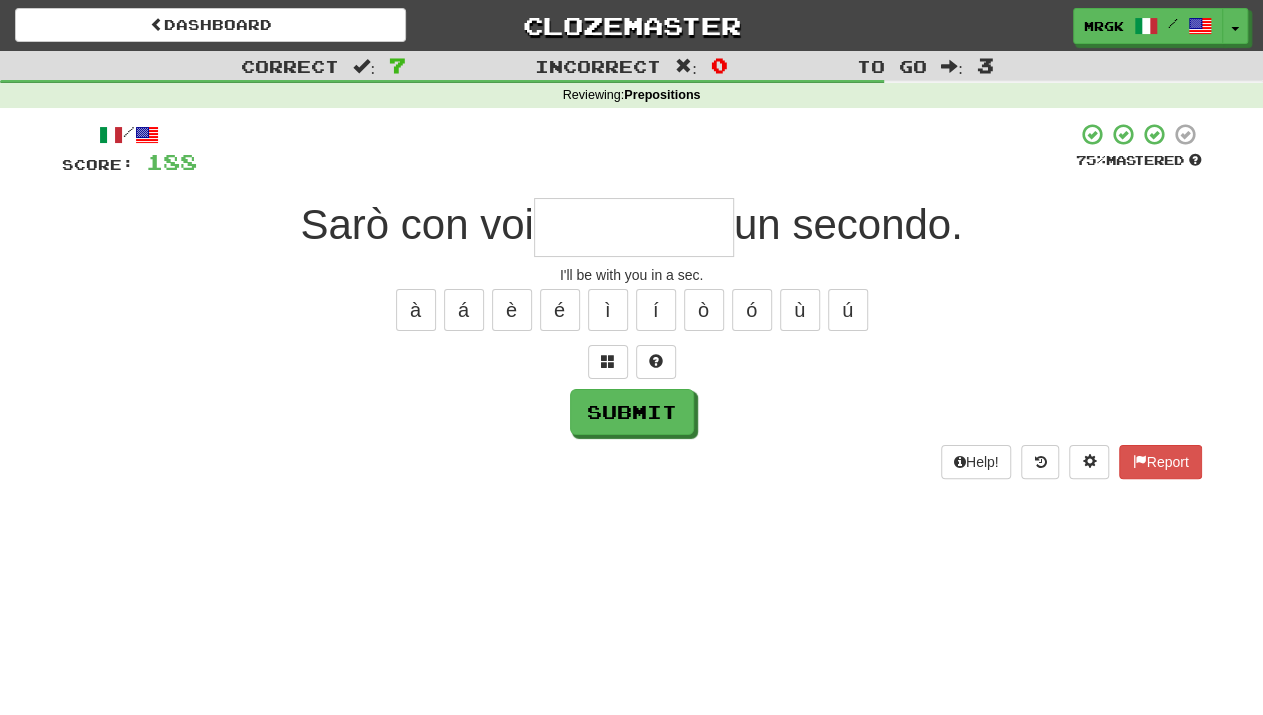 type on "*" 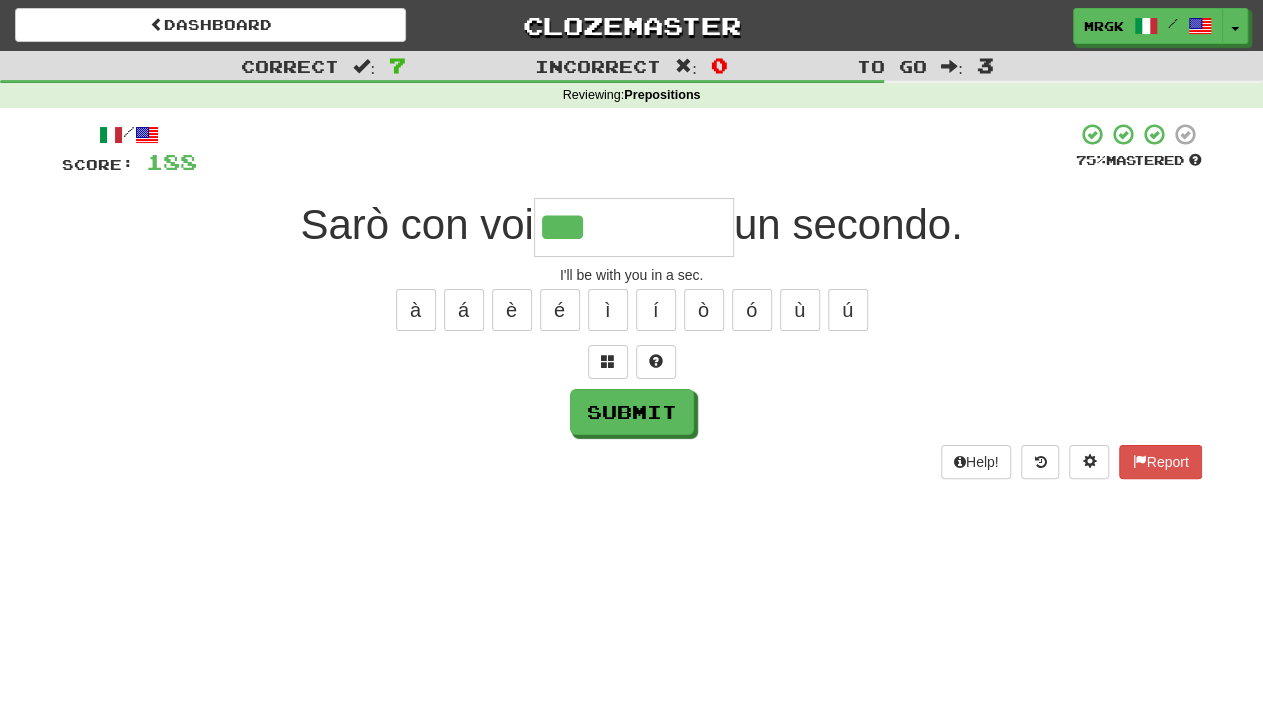 type on "***" 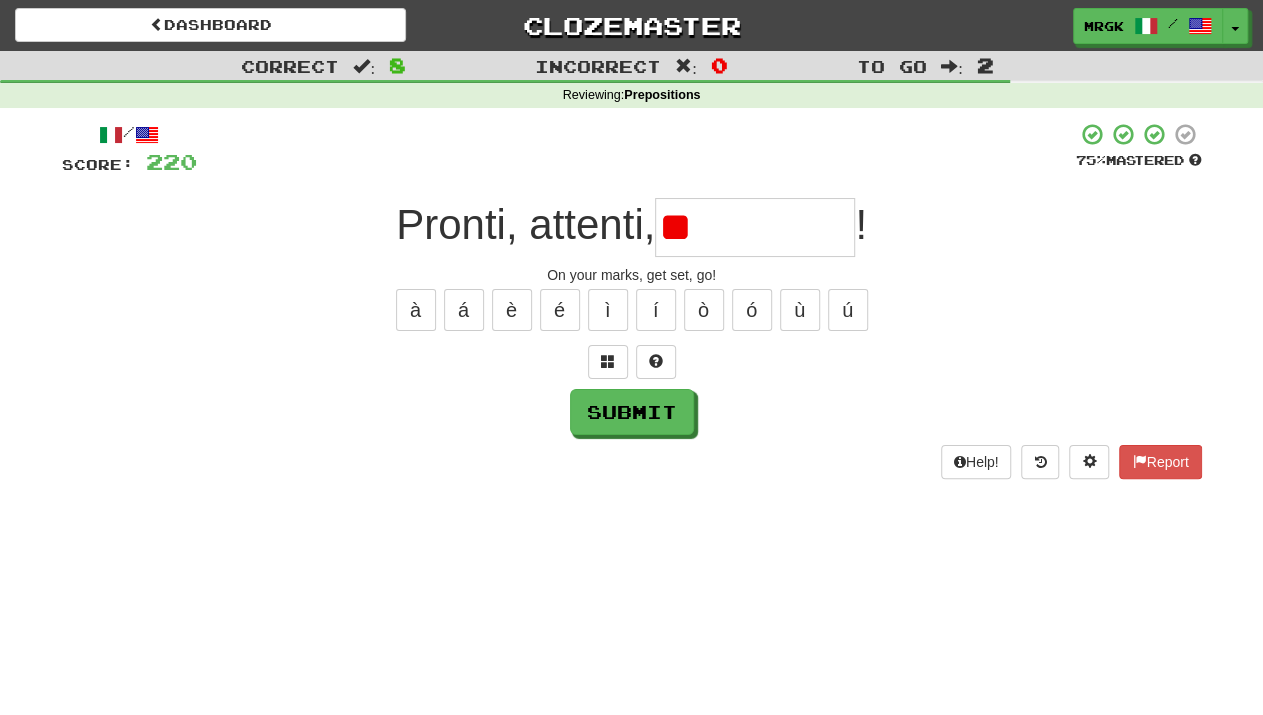 type on "*" 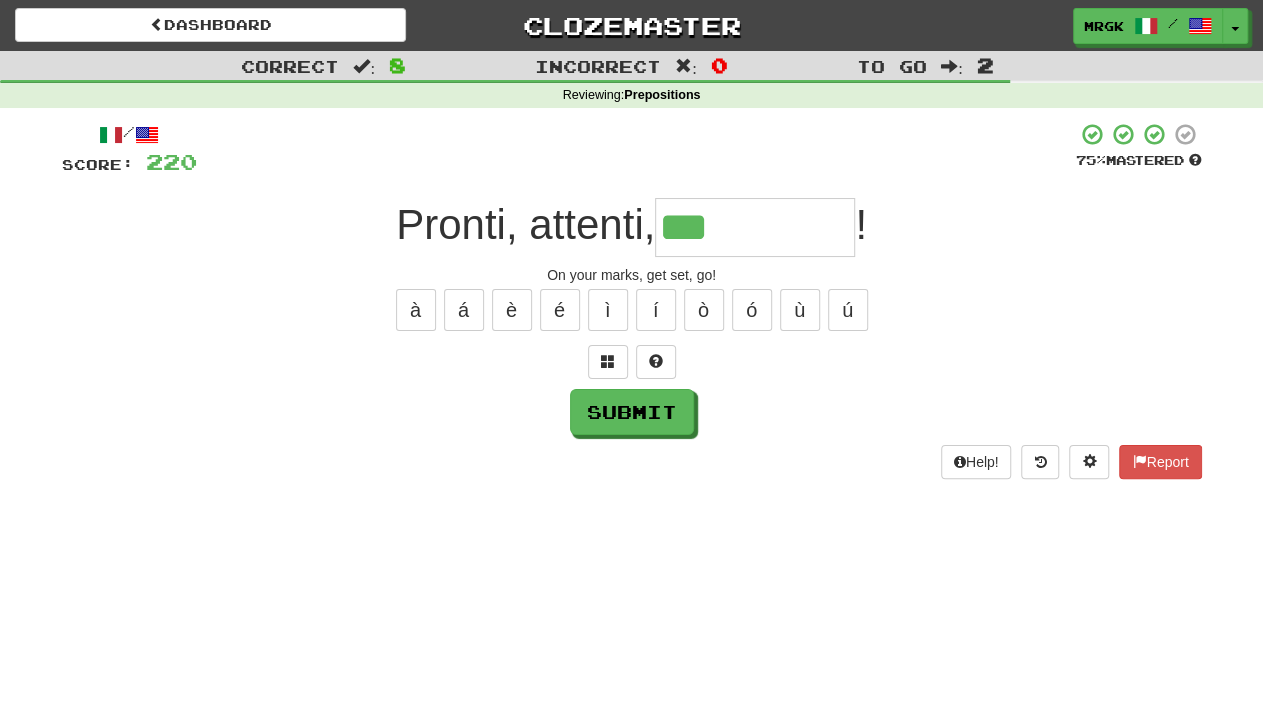 type on "***" 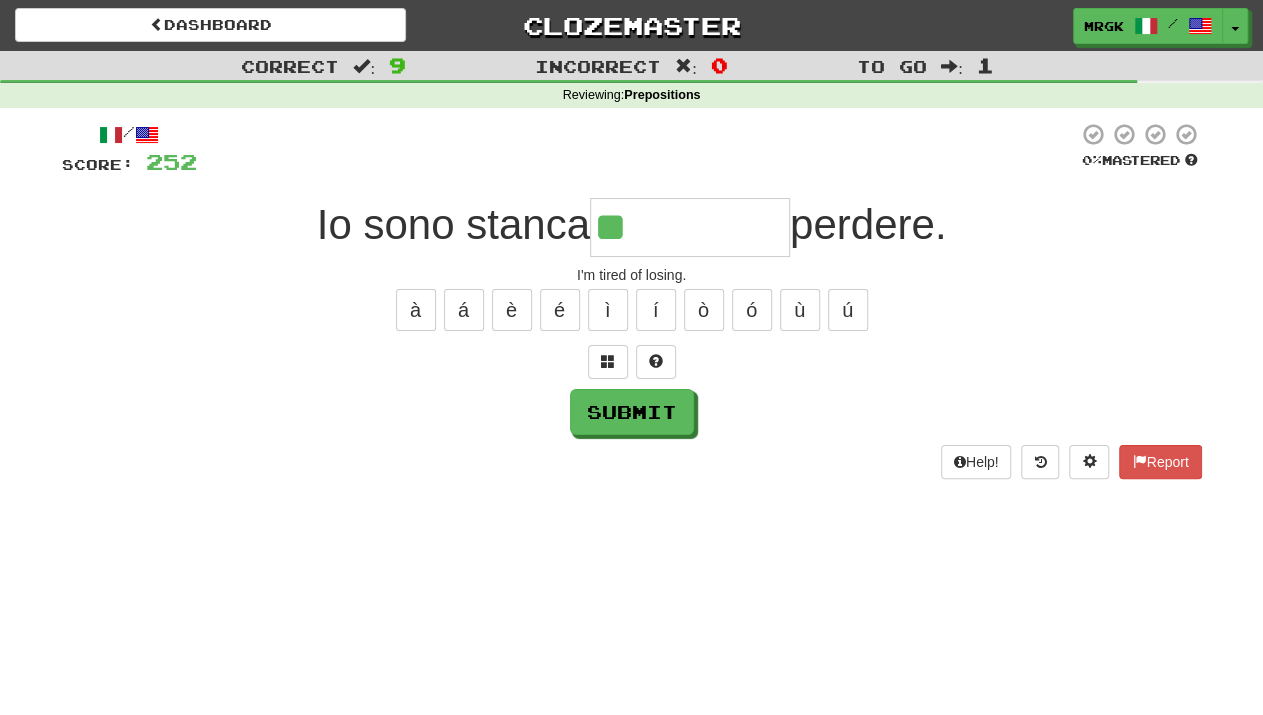 type on "**" 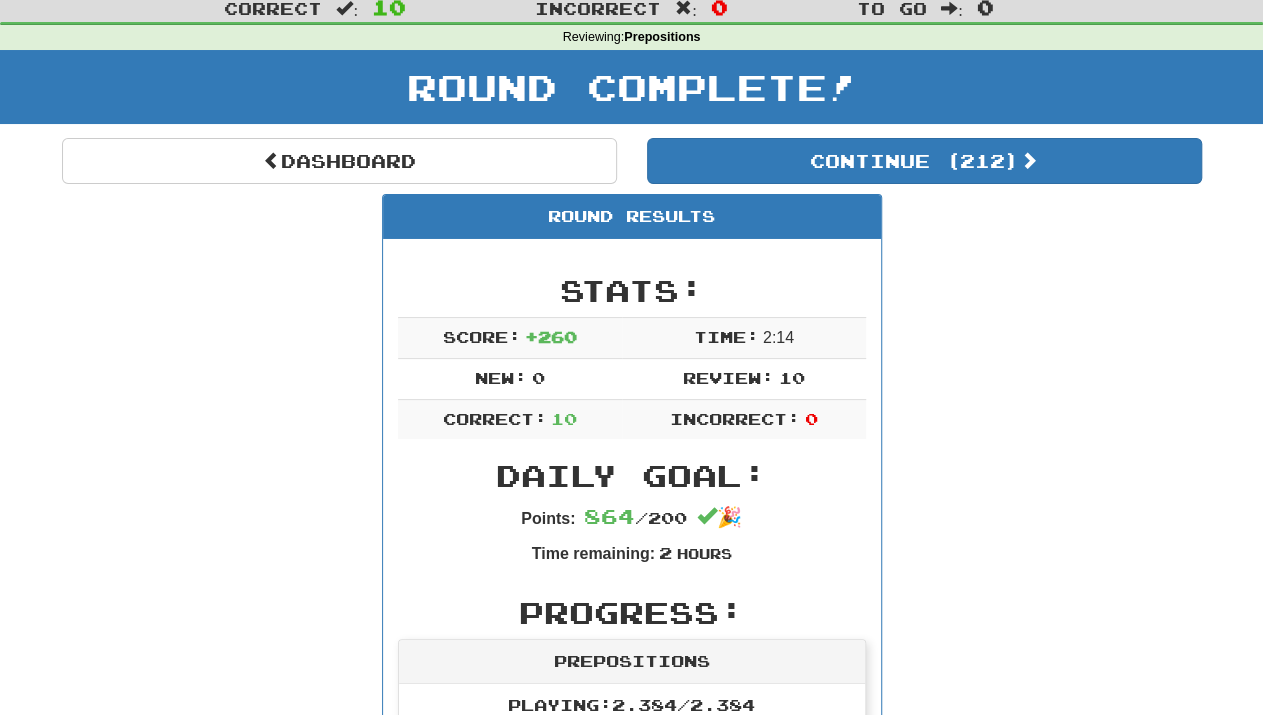 scroll, scrollTop: 56, scrollLeft: 0, axis: vertical 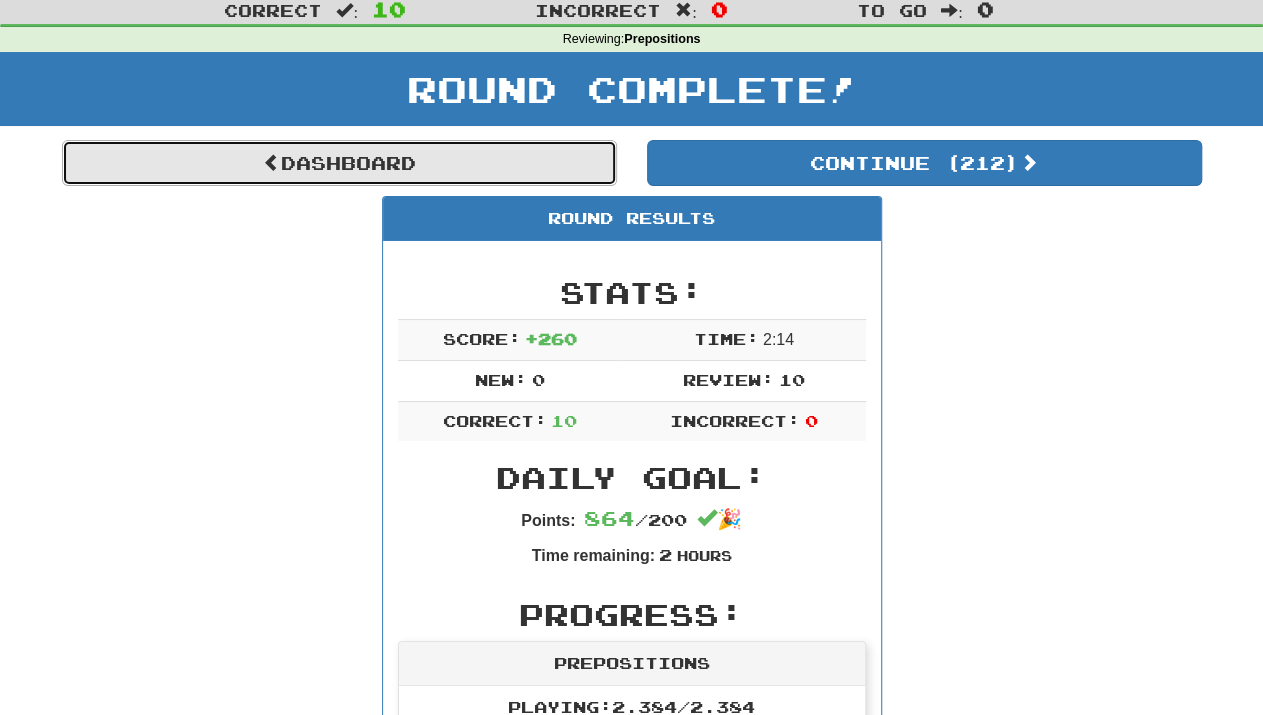 click on "Dashboard" at bounding box center (339, 163) 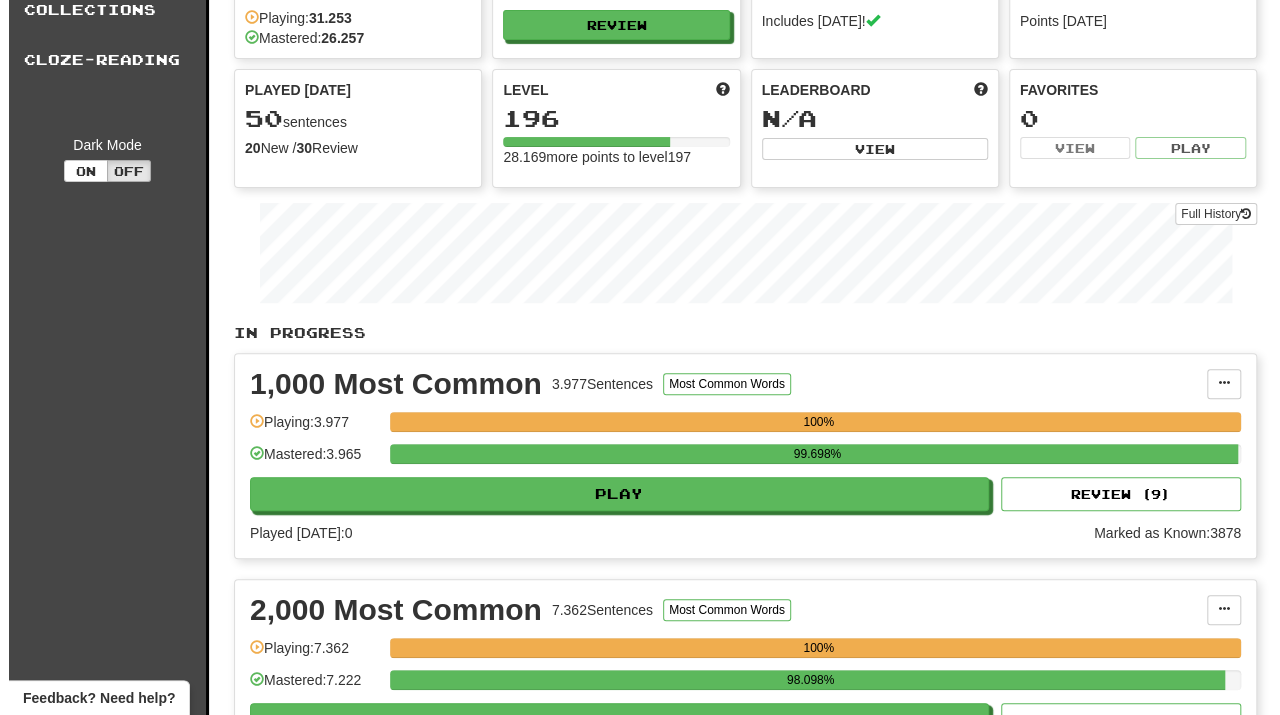 scroll, scrollTop: 0, scrollLeft: 0, axis: both 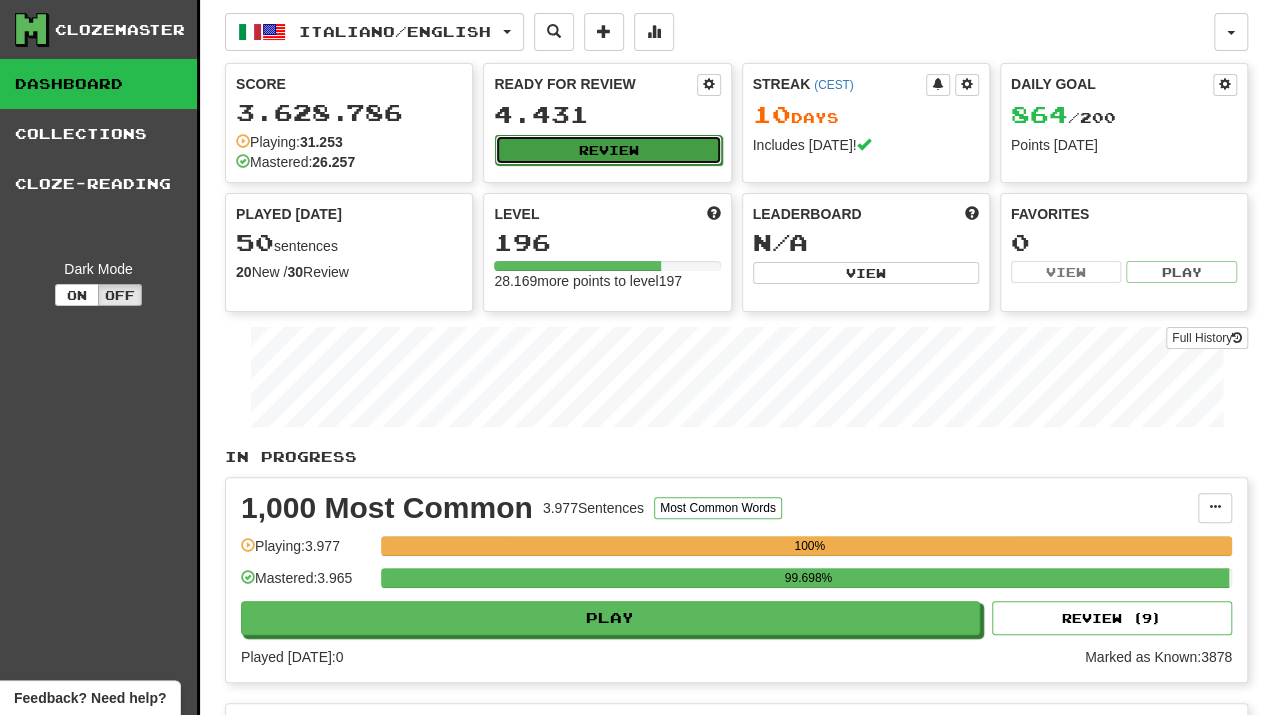 click on "Review" at bounding box center (608, 150) 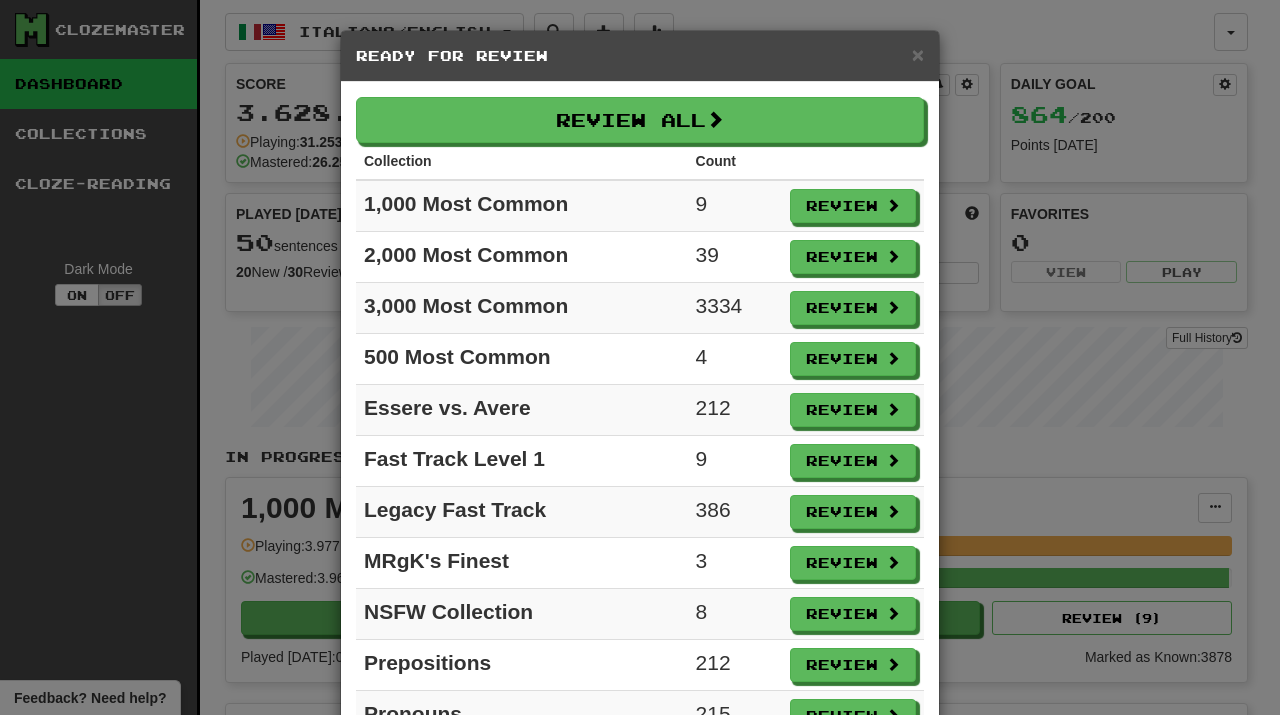 scroll, scrollTop: 79, scrollLeft: 0, axis: vertical 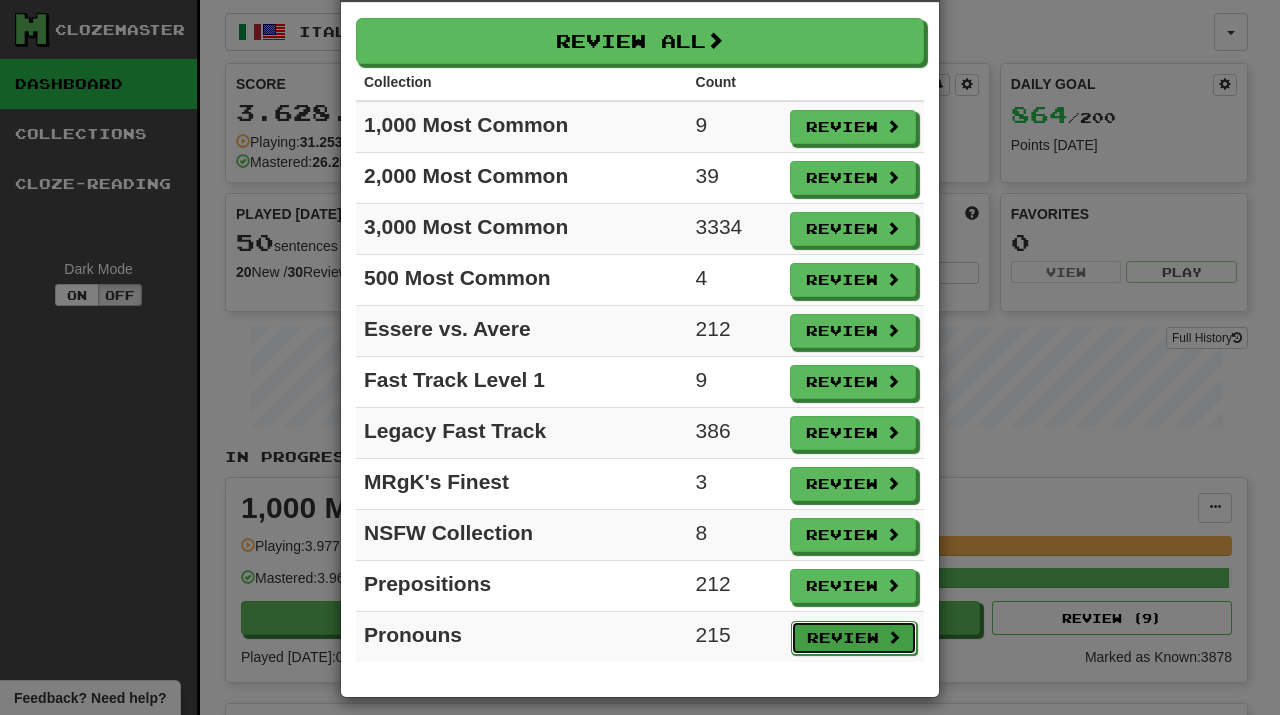 click on "Review" at bounding box center [854, 638] 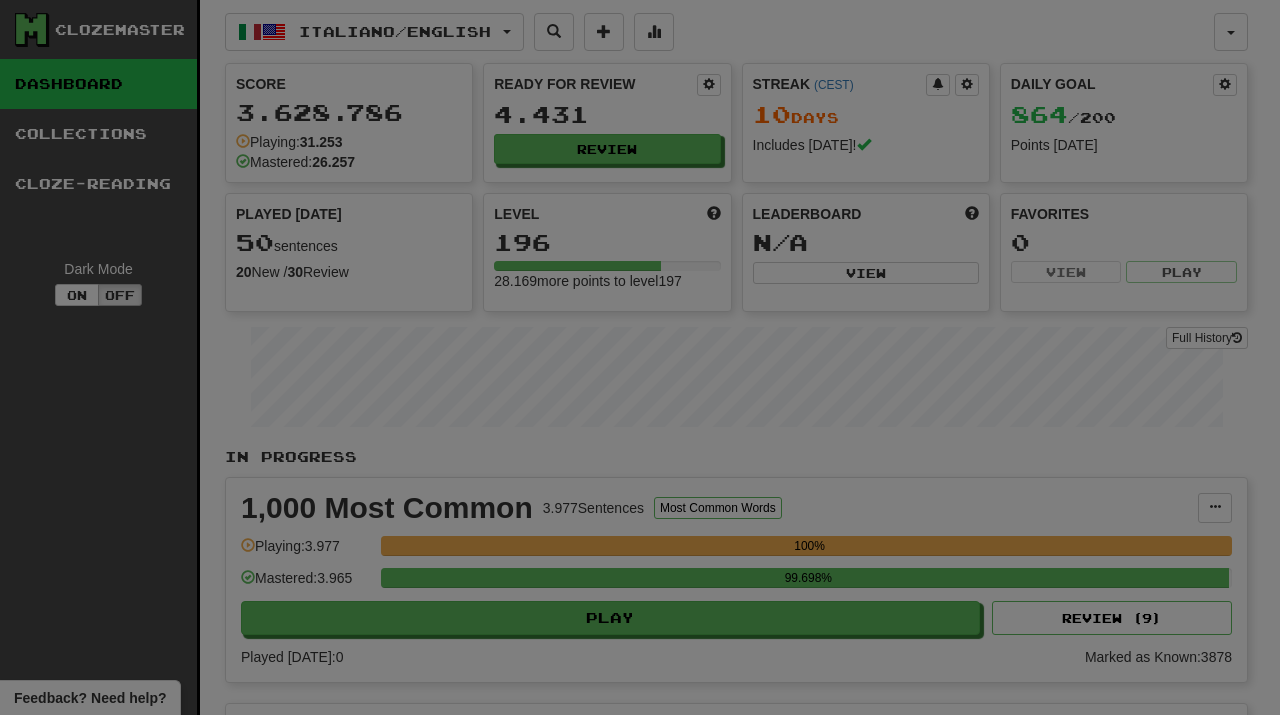 select on "**" 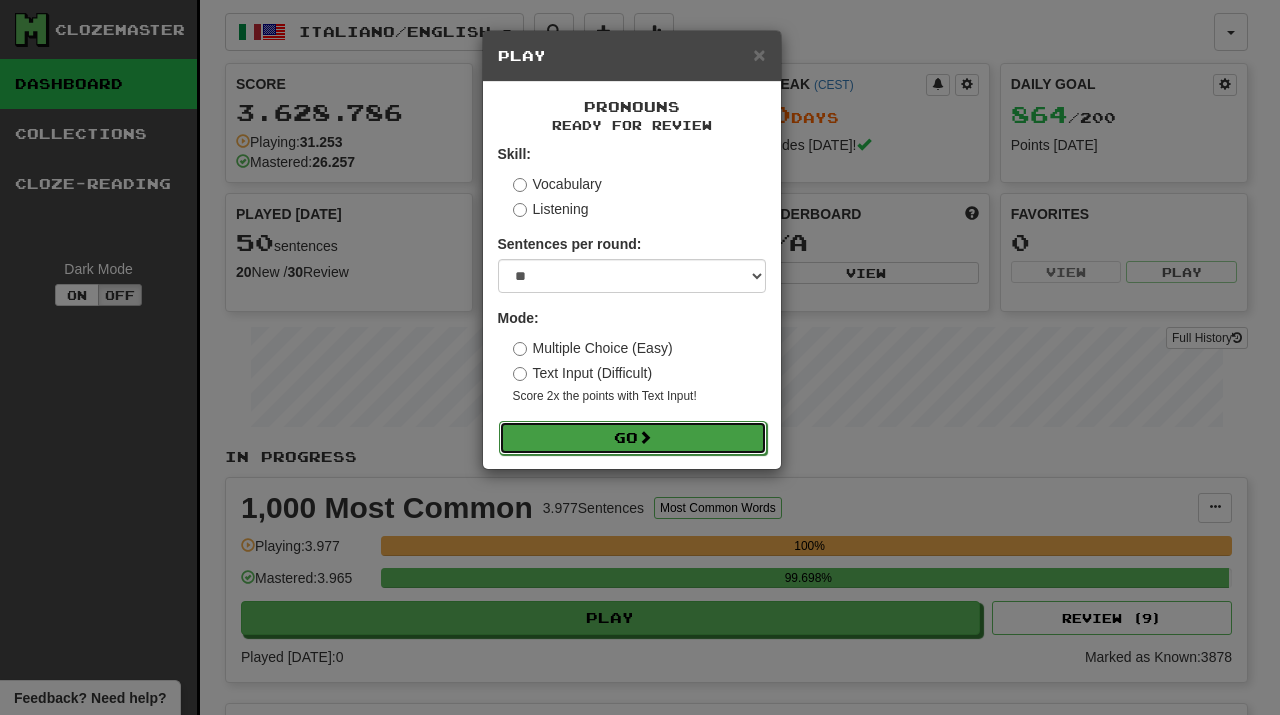 click on "Go" at bounding box center [633, 438] 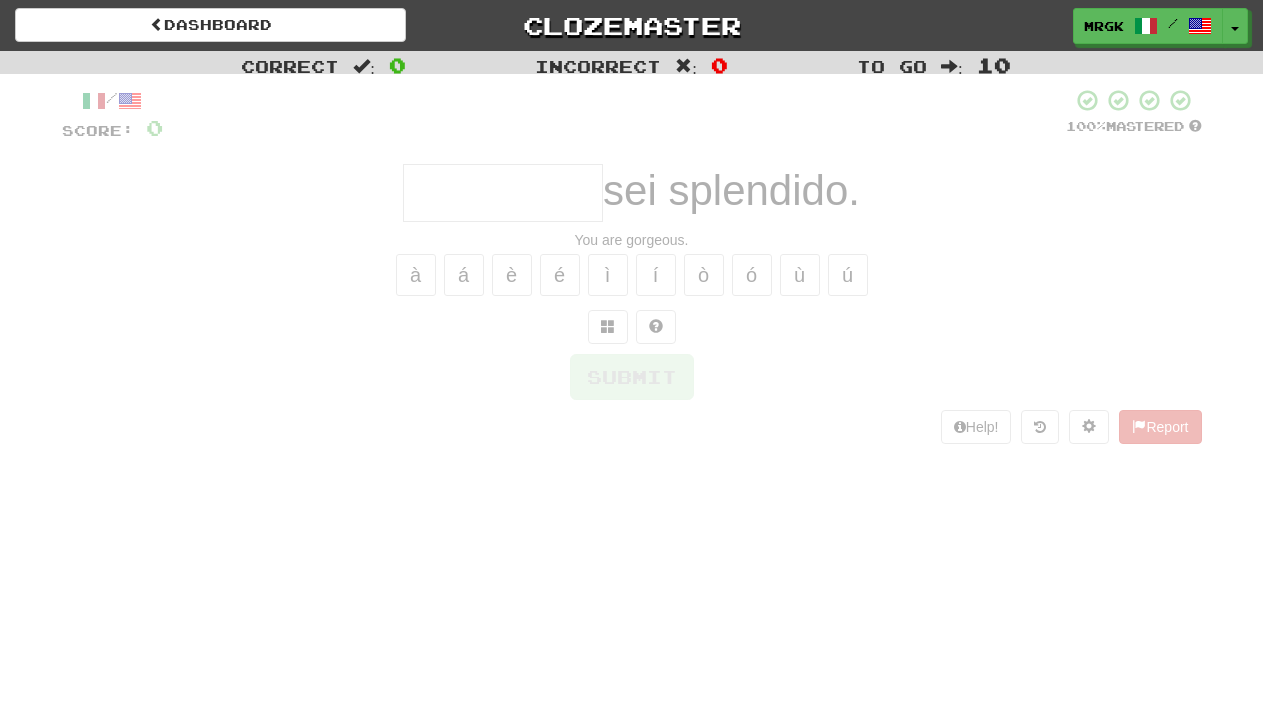 scroll, scrollTop: 0, scrollLeft: 0, axis: both 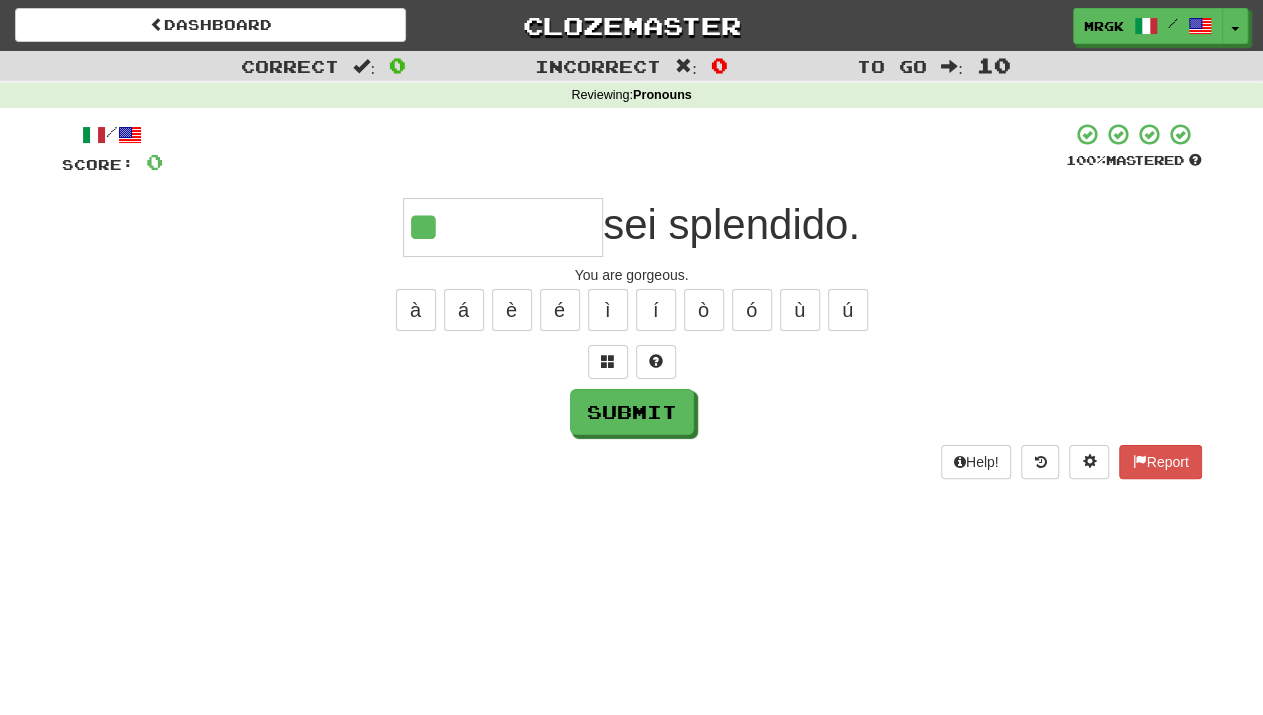 type on "**" 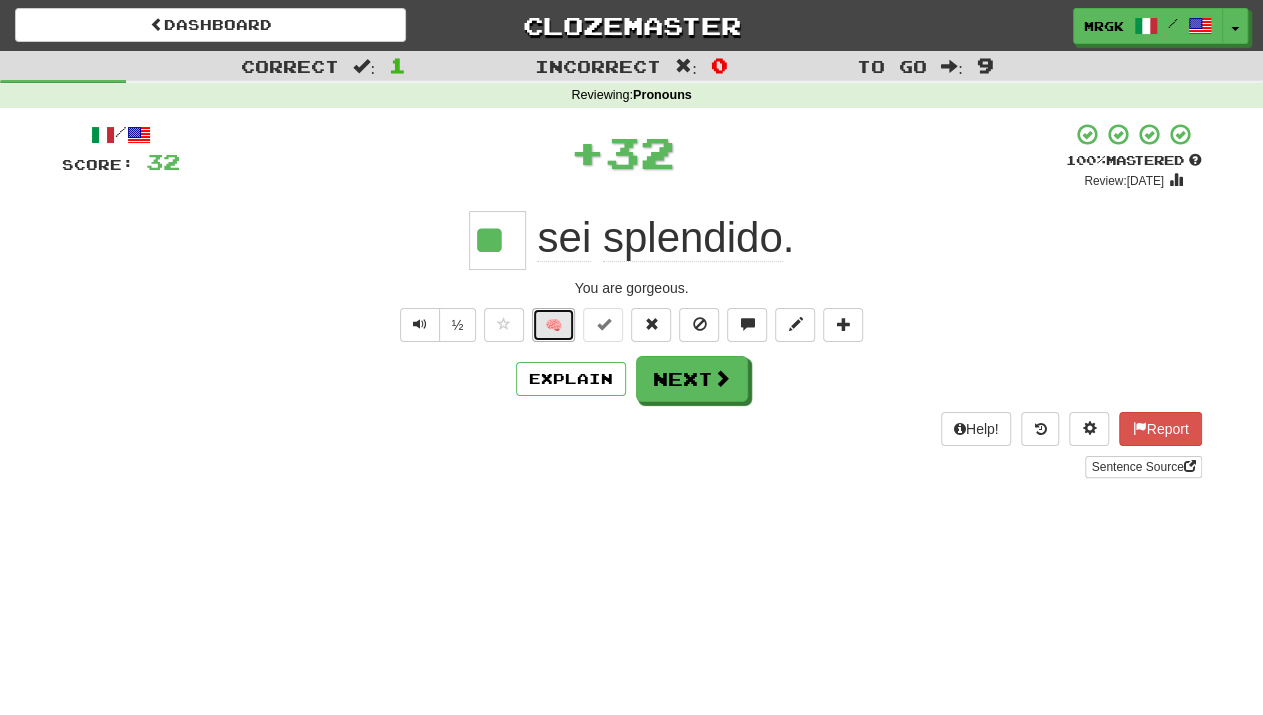 click on "🧠" at bounding box center [553, 325] 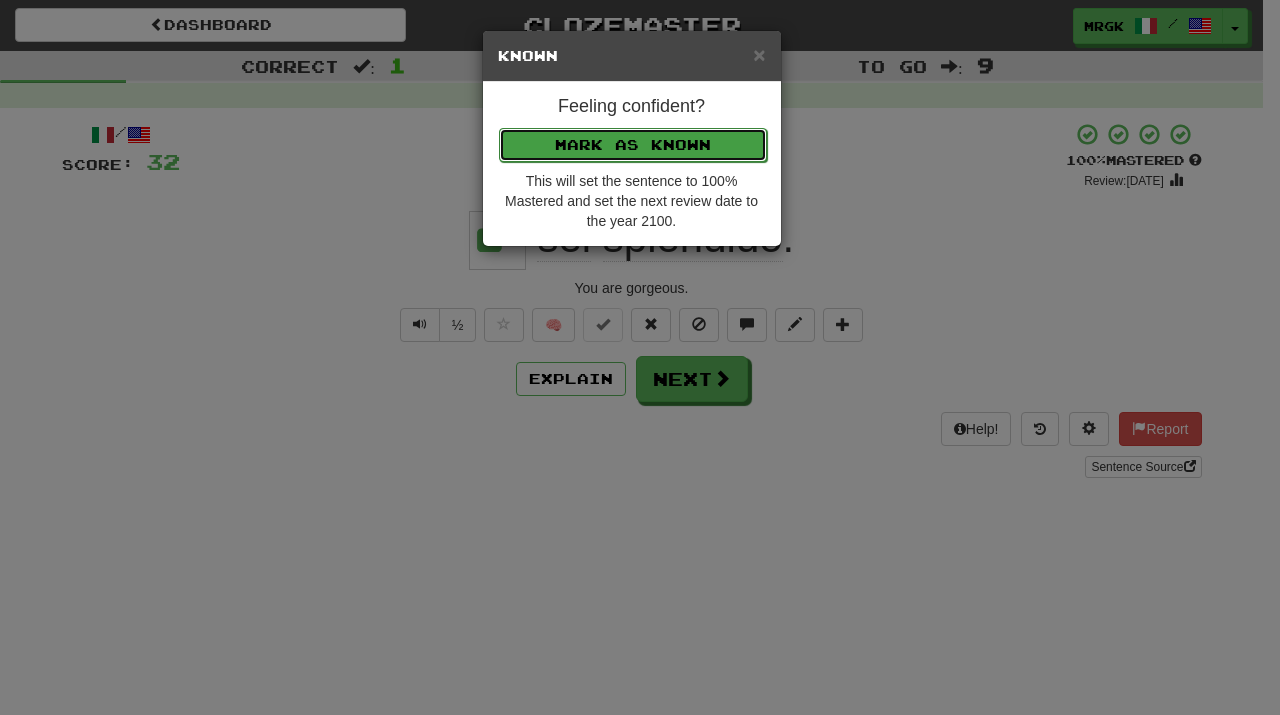 click on "Mark as Known" at bounding box center [633, 145] 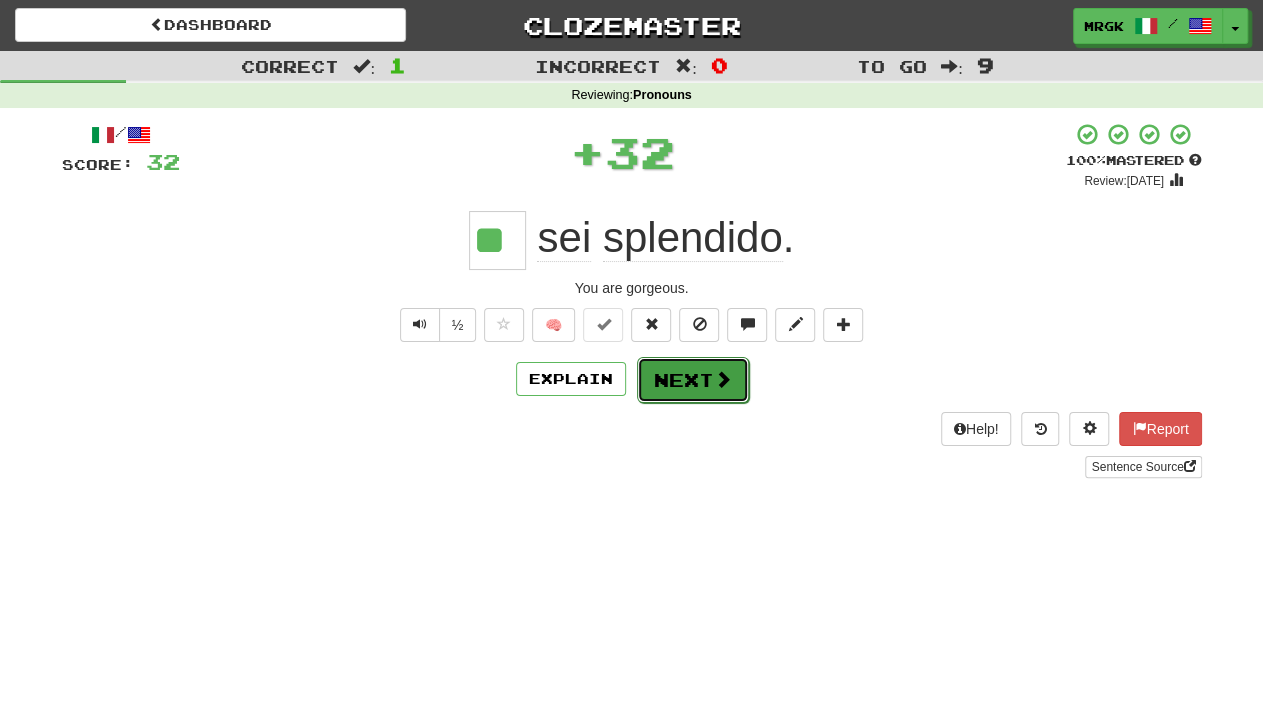 click on "Next" at bounding box center [693, 380] 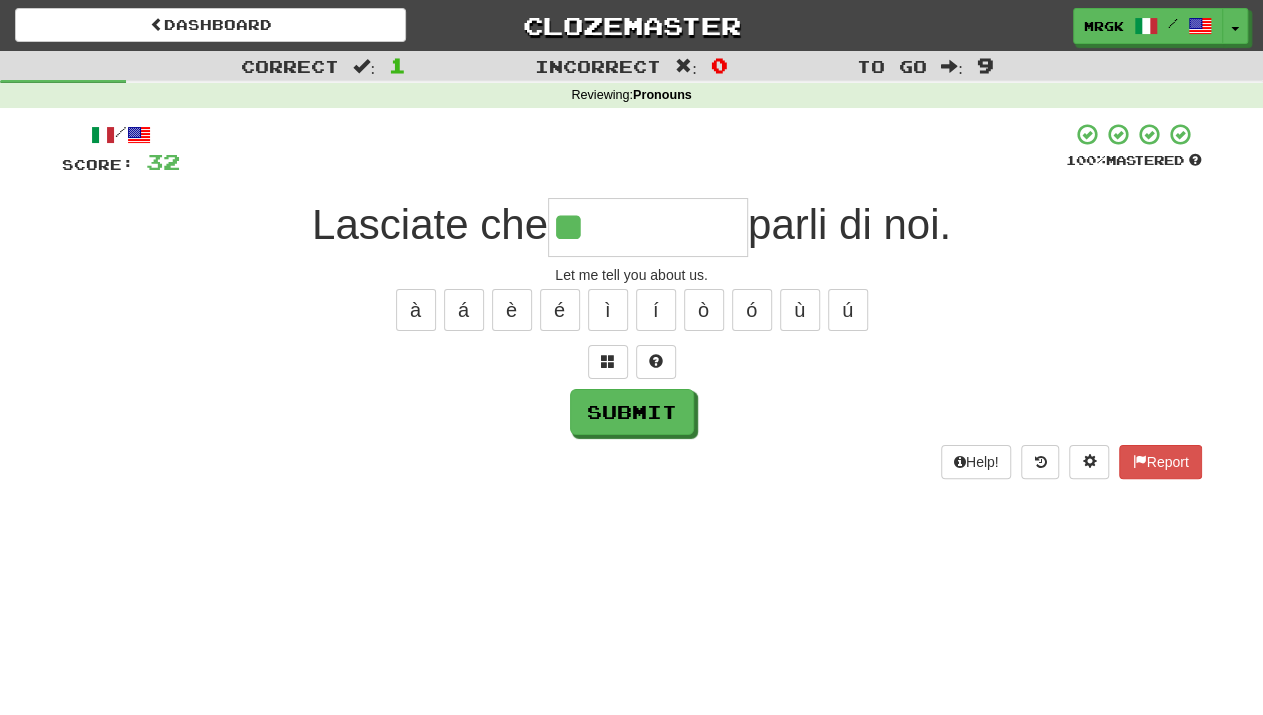 type on "**" 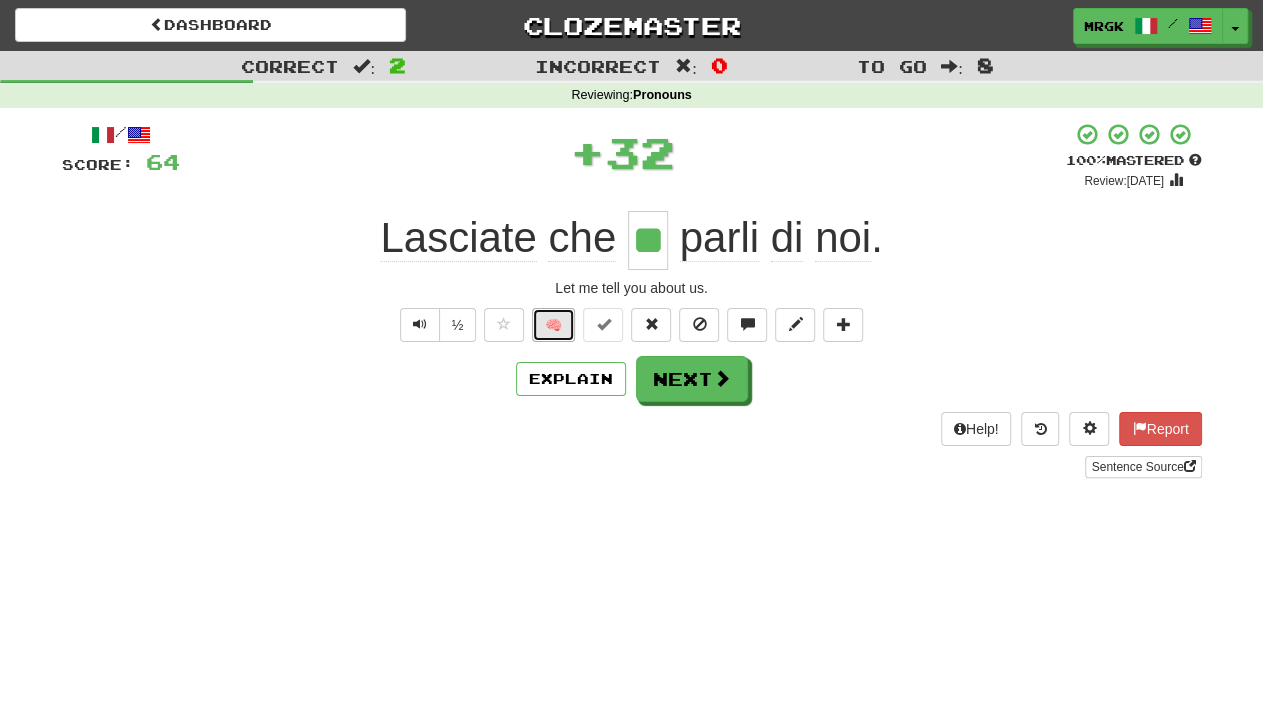 click on "🧠" at bounding box center [553, 325] 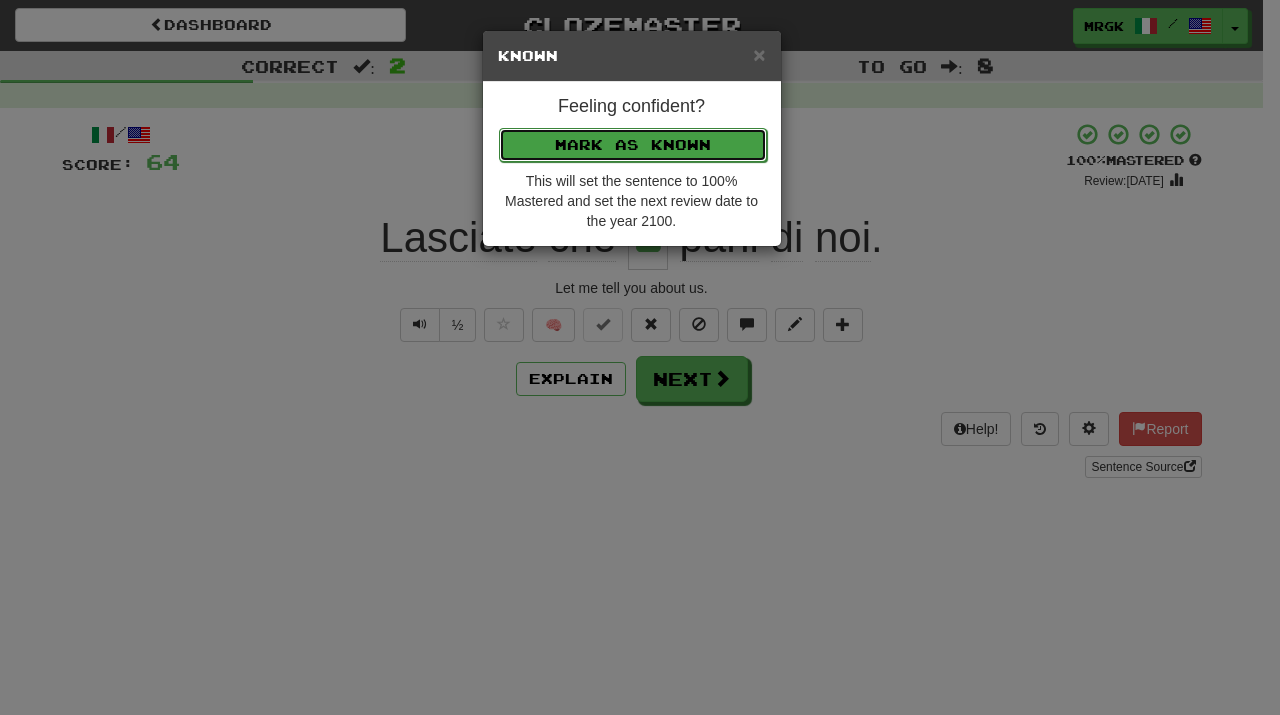 click on "Mark as Known" at bounding box center [633, 145] 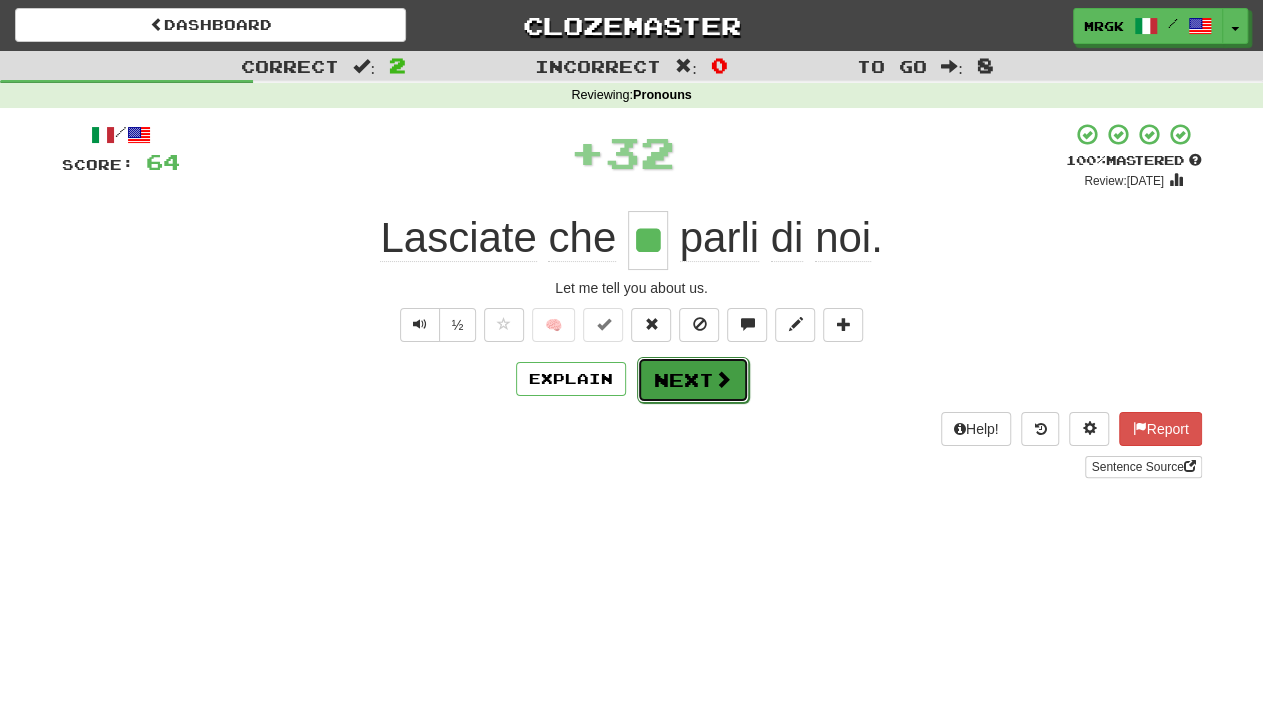 click on "Next" at bounding box center (693, 380) 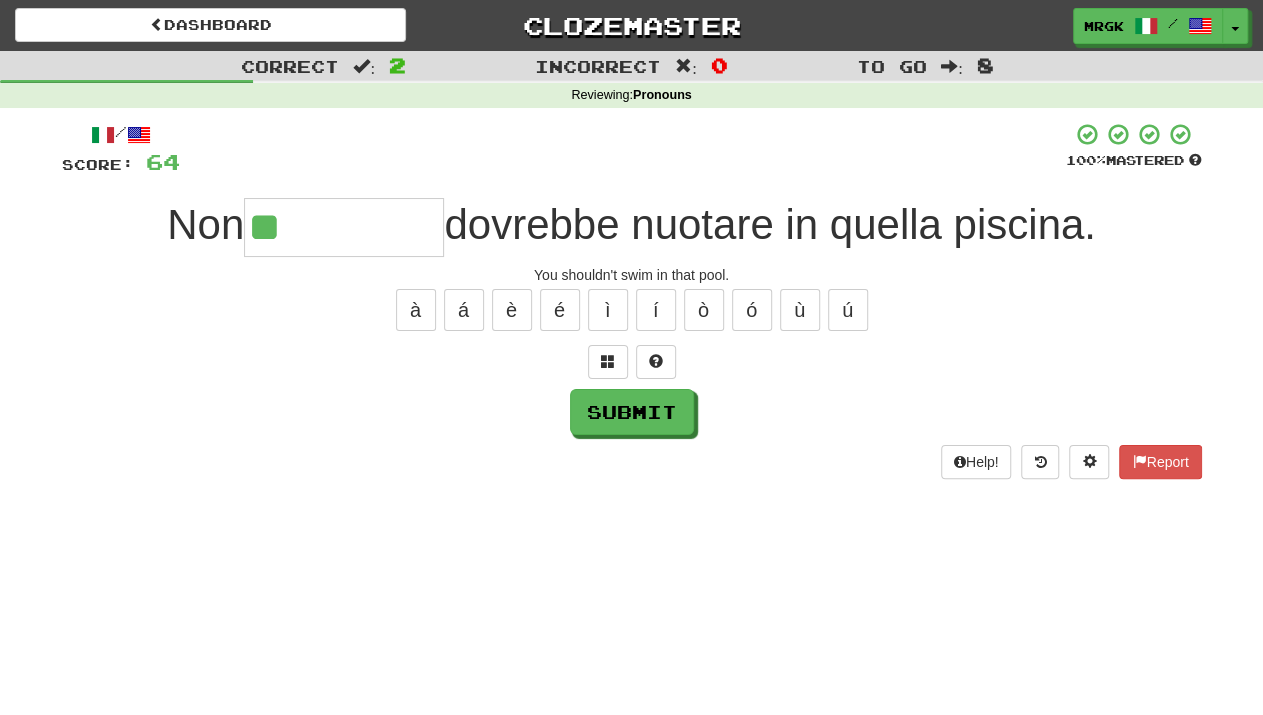 type on "**" 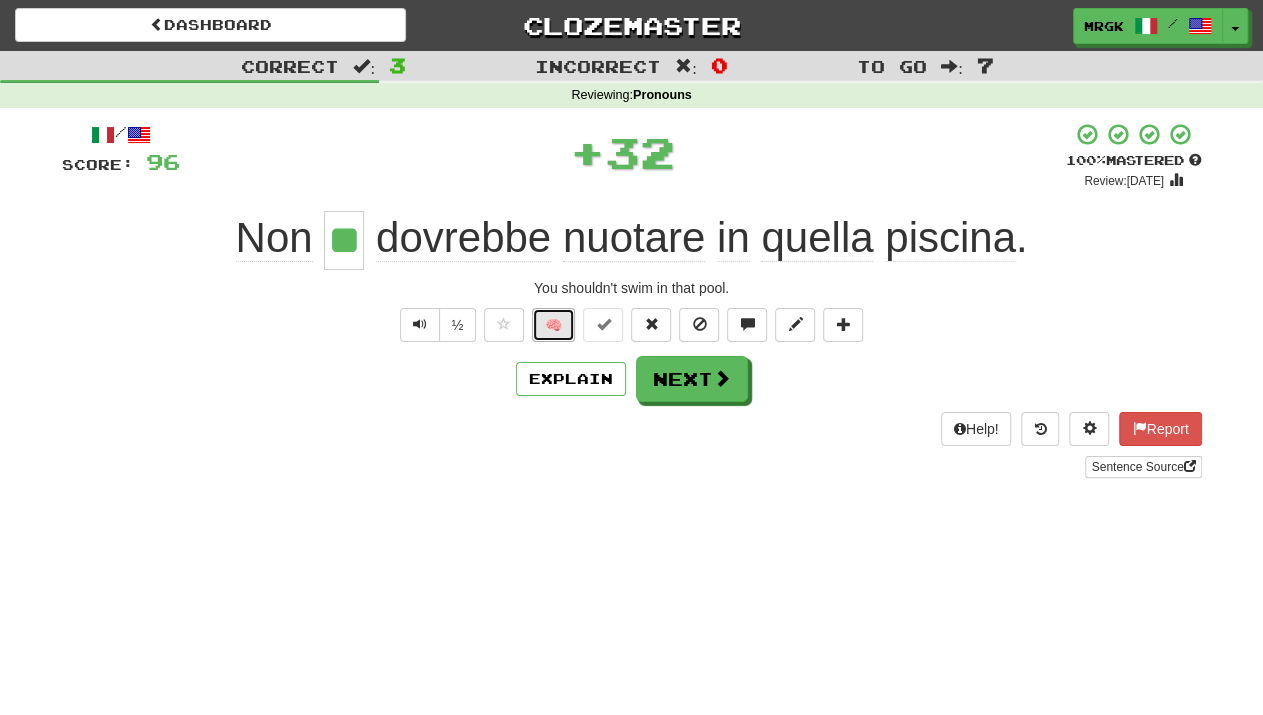 click on "🧠" at bounding box center [553, 325] 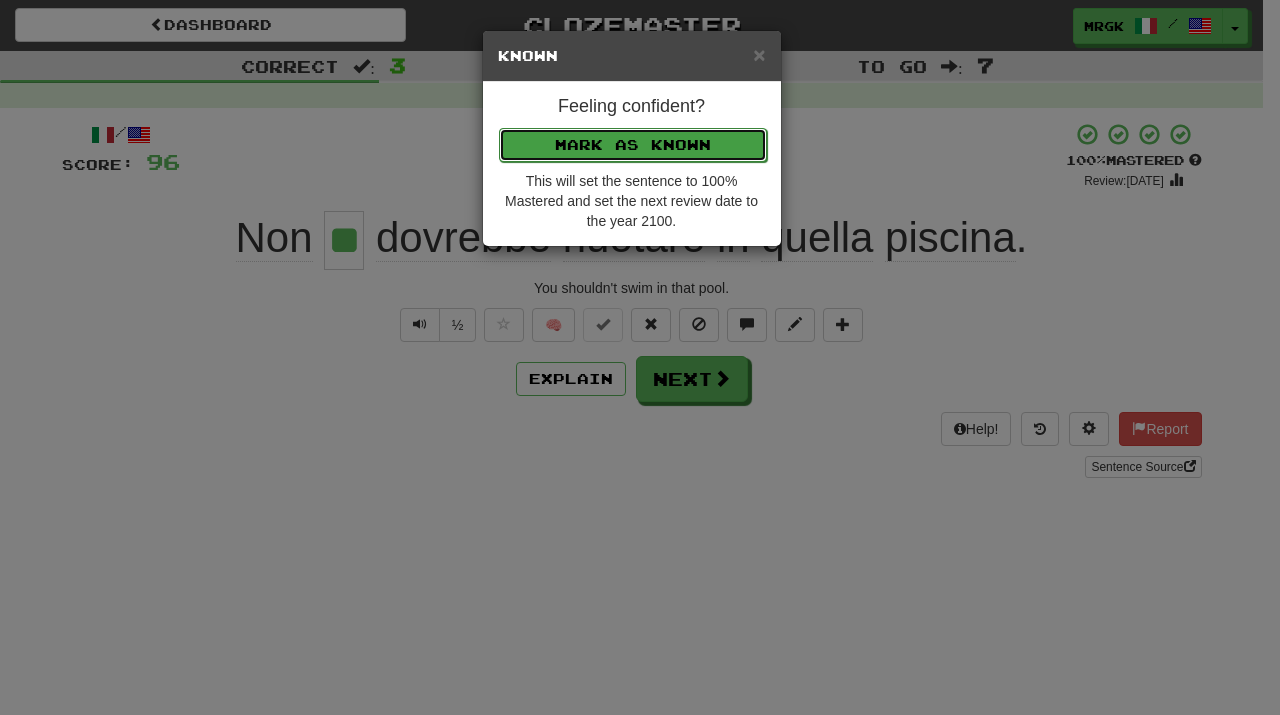 click on "Mark as Known" at bounding box center [633, 145] 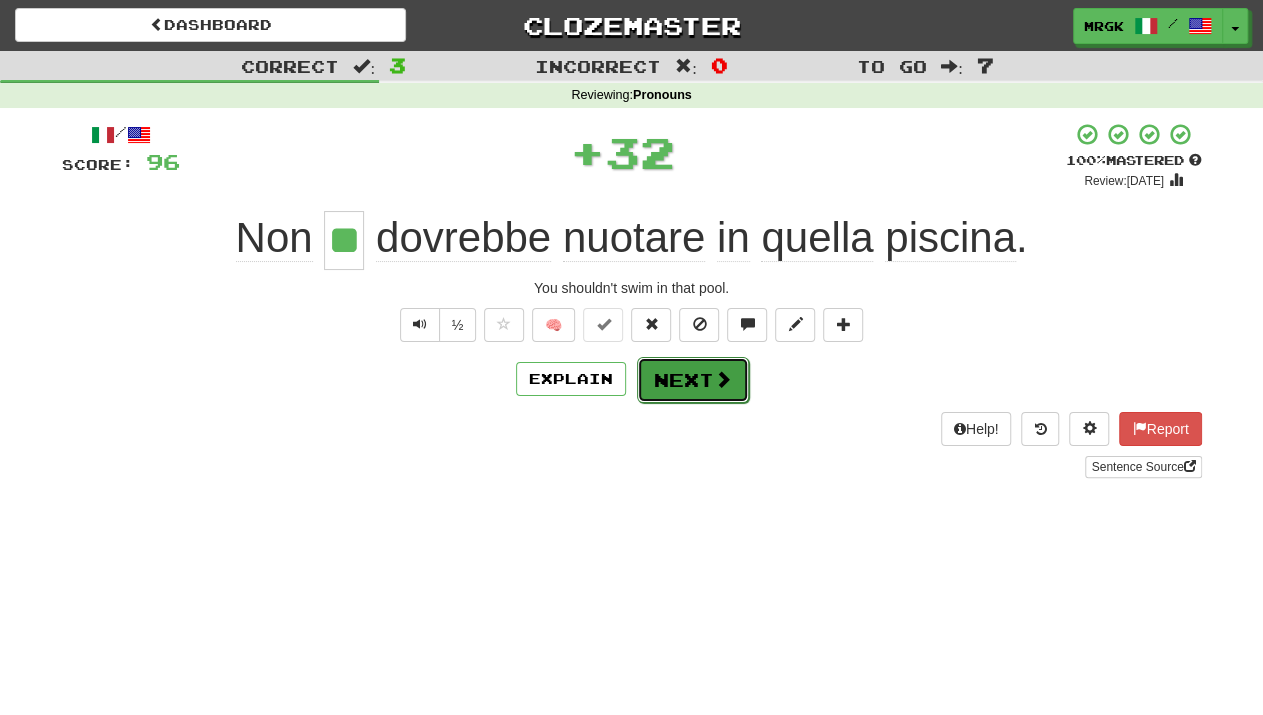 click on "Next" at bounding box center [693, 380] 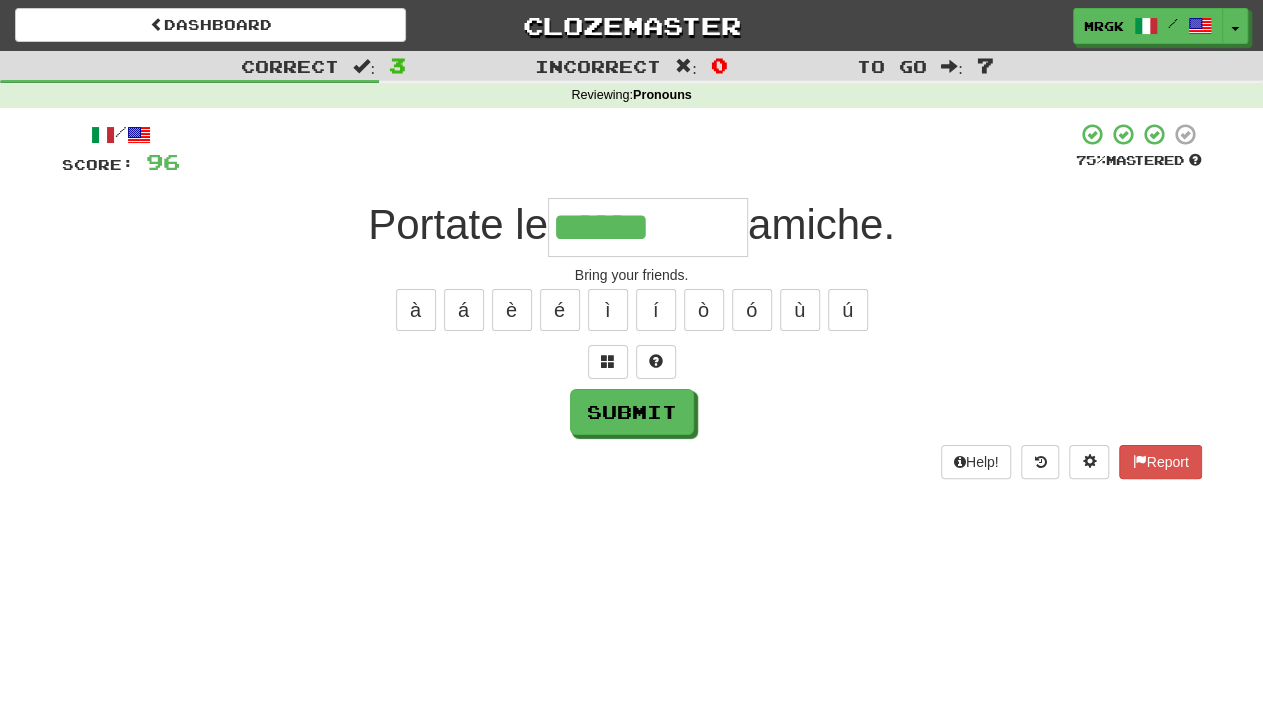 type on "******" 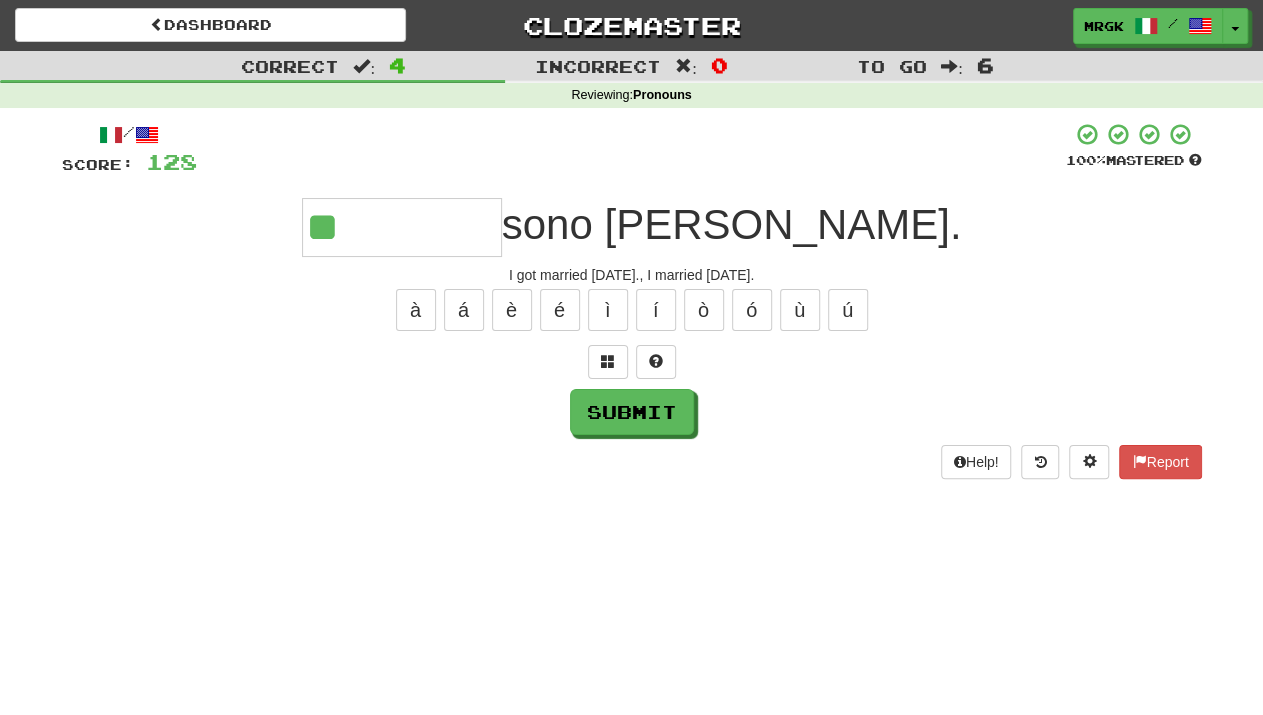 type on "**" 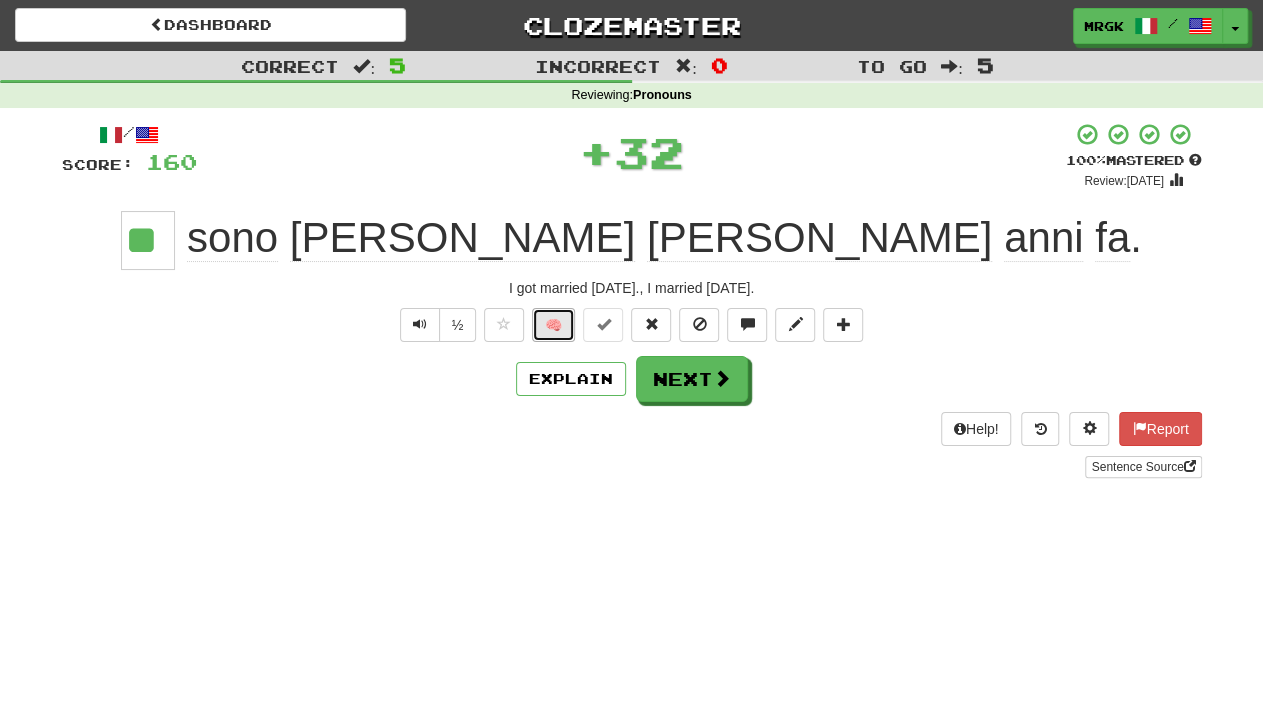 click on "🧠" at bounding box center [553, 325] 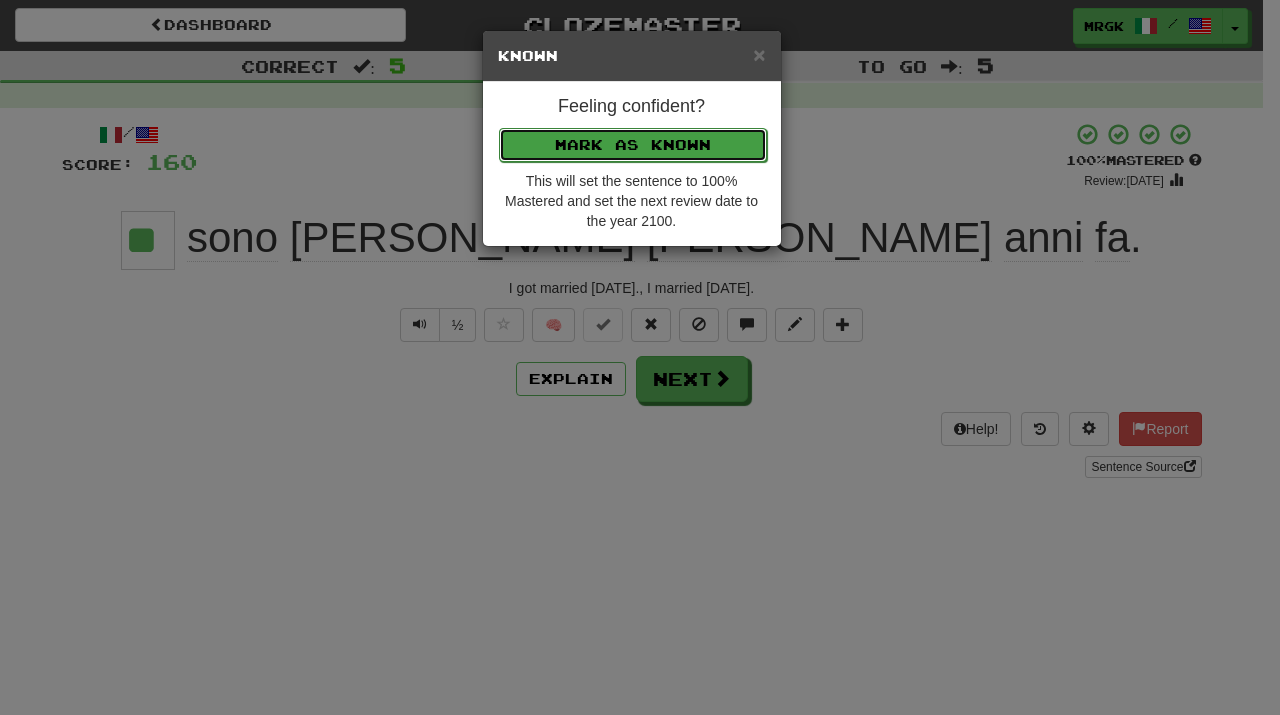 click on "Mark as Known" at bounding box center (633, 145) 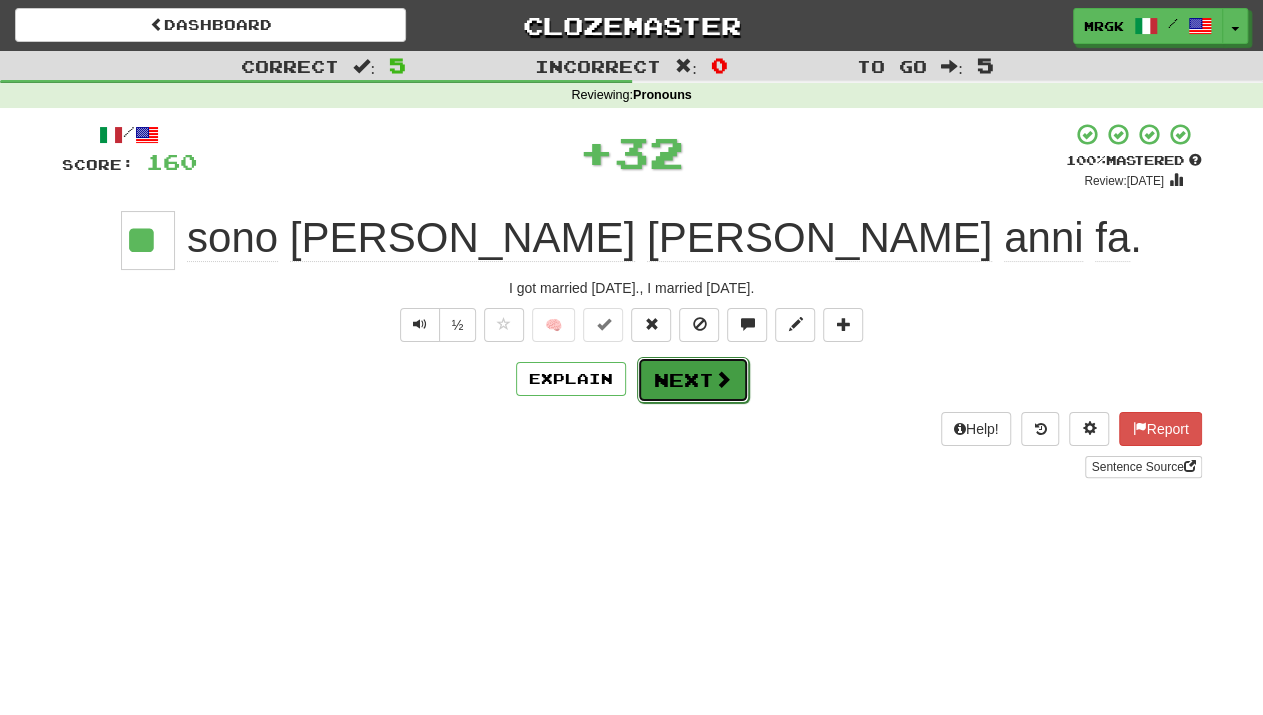 click on "Next" at bounding box center (693, 380) 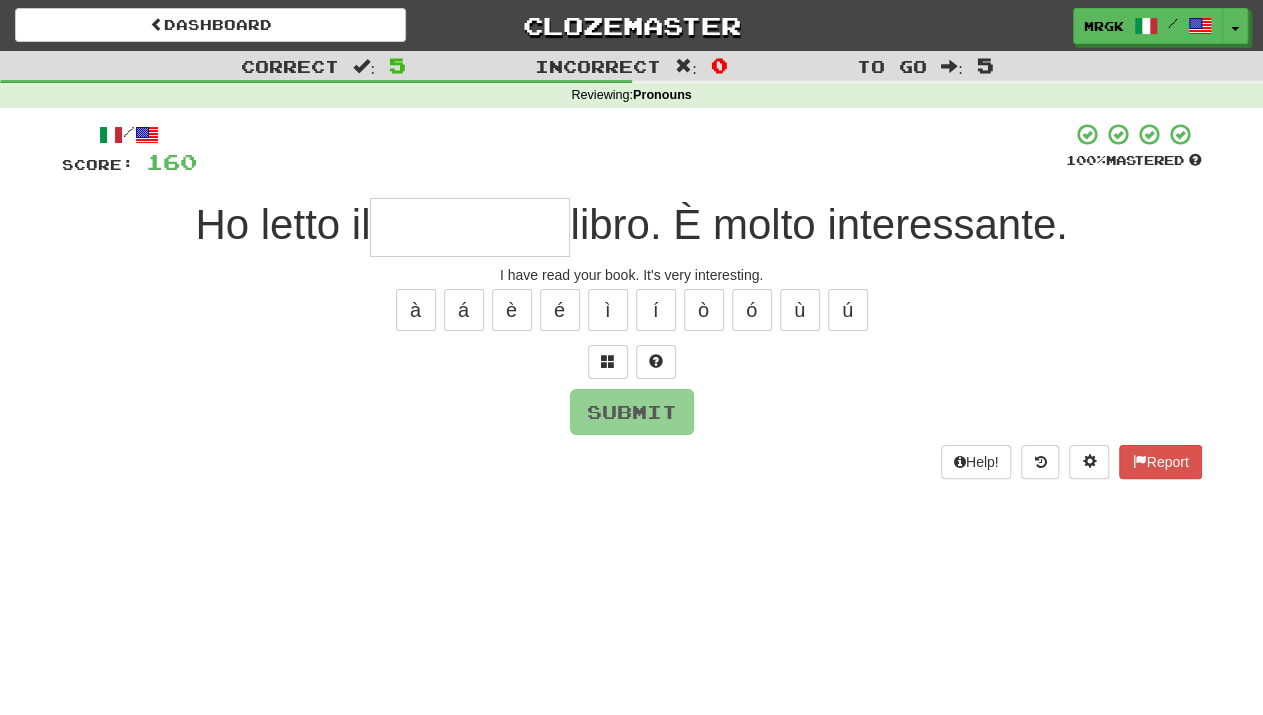type on "*" 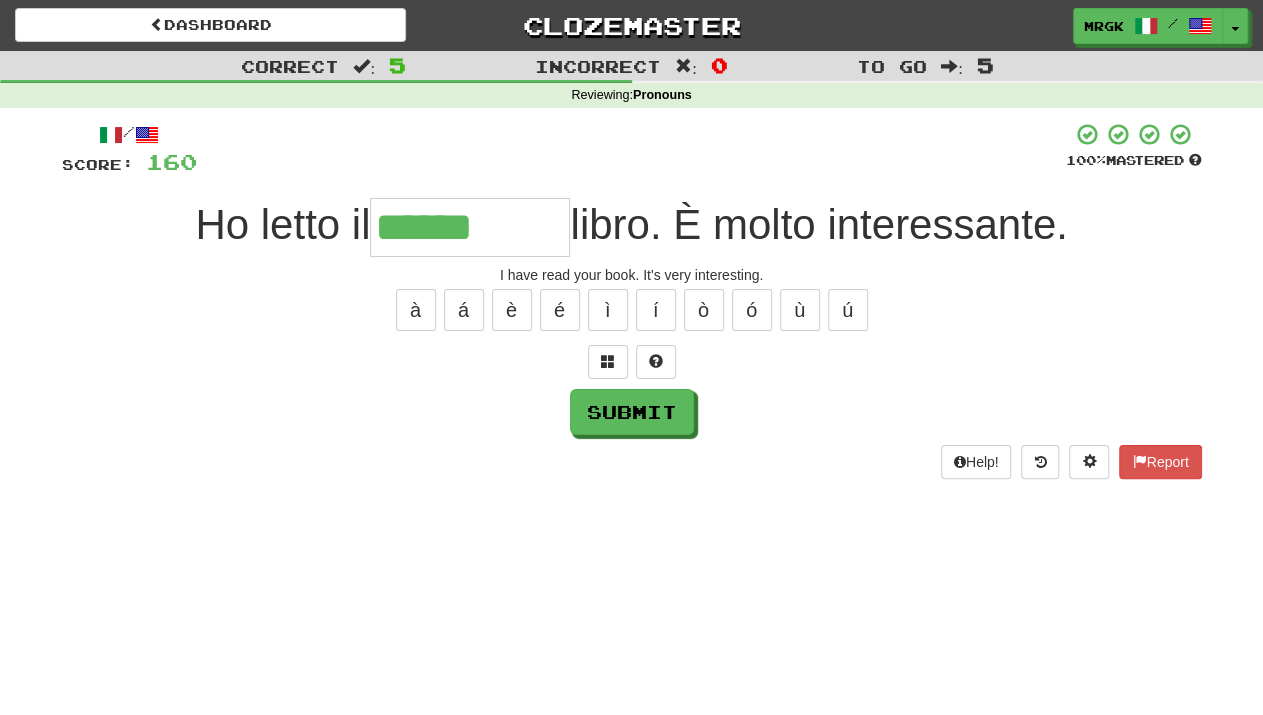 type on "******" 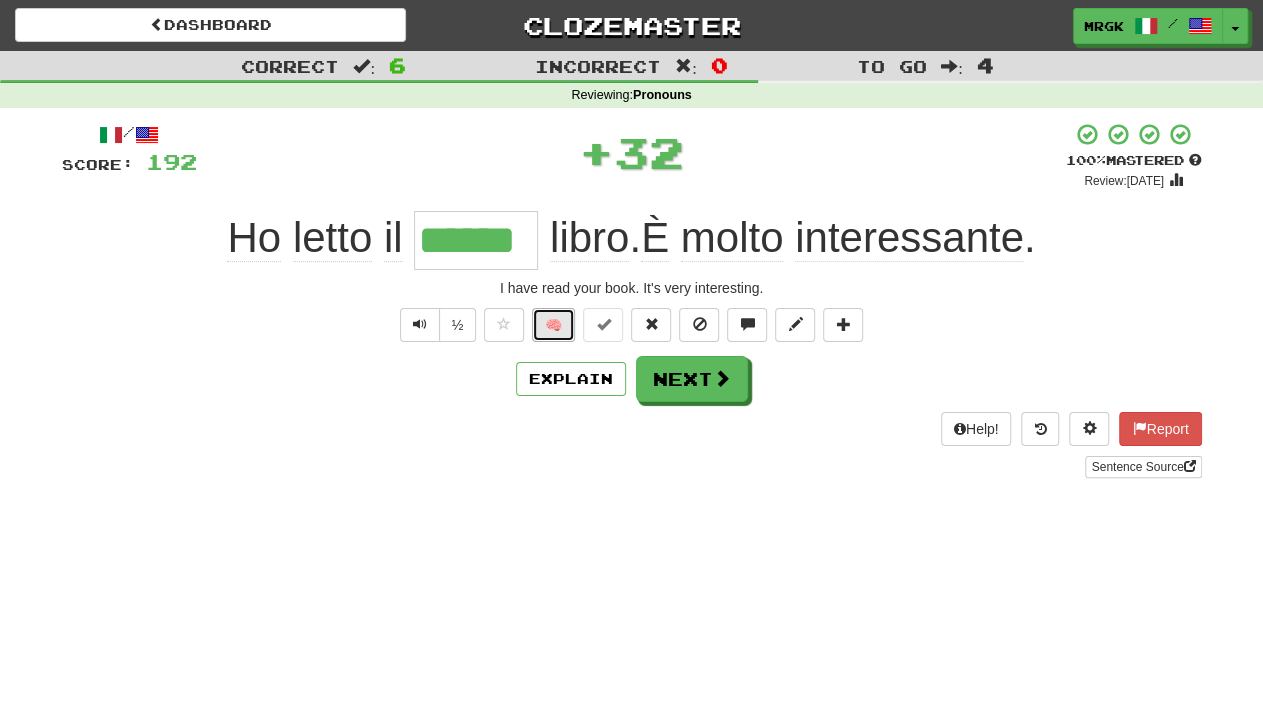 click on "🧠" at bounding box center (553, 325) 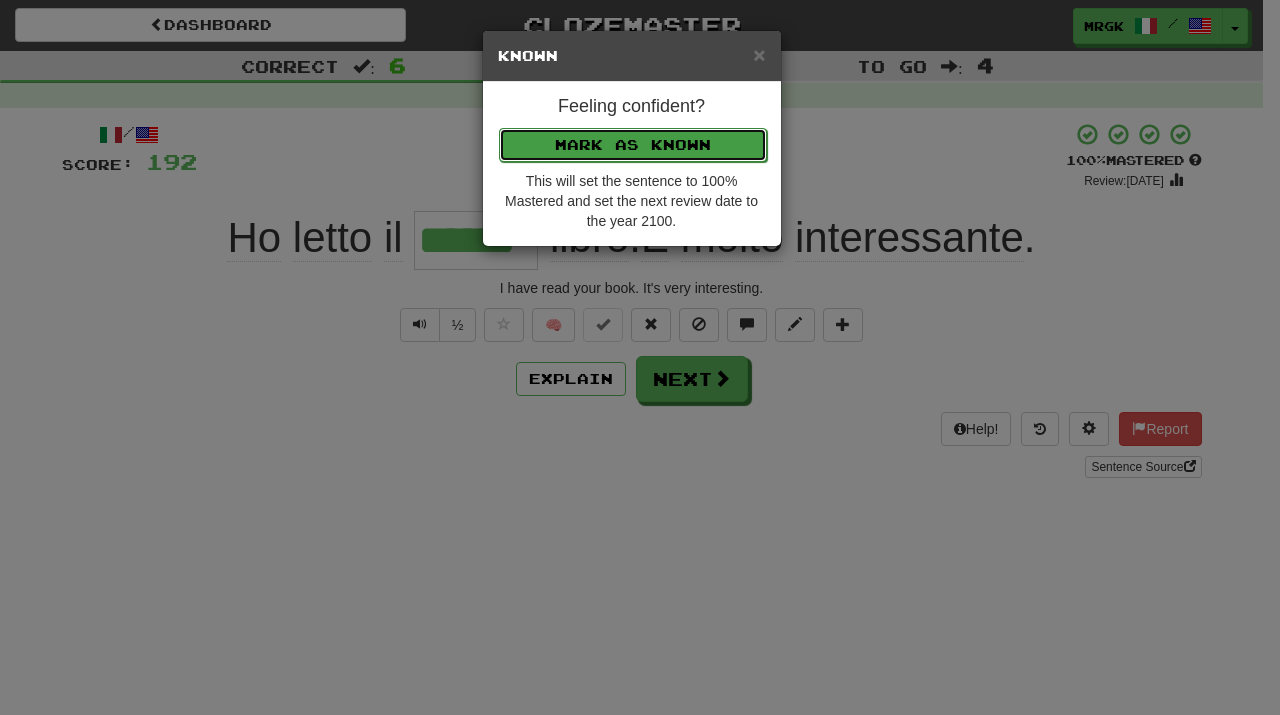 click on "Mark as Known" at bounding box center [633, 145] 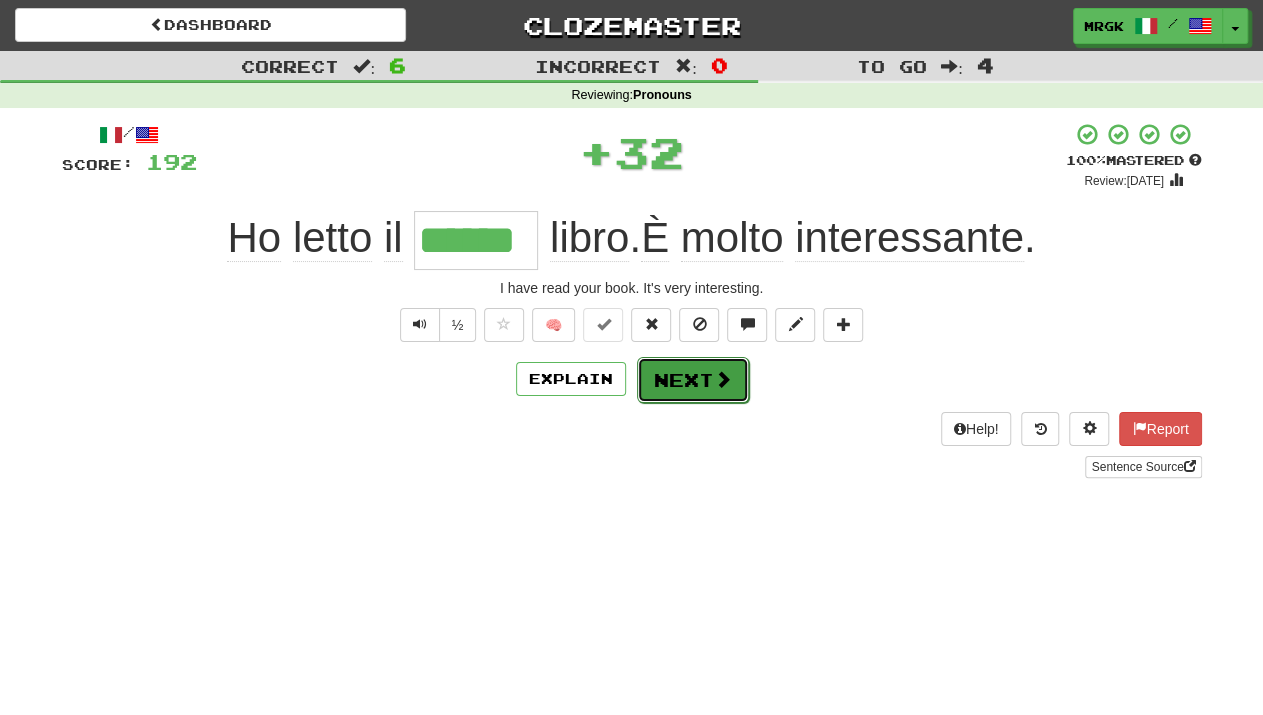click on "Next" at bounding box center [693, 380] 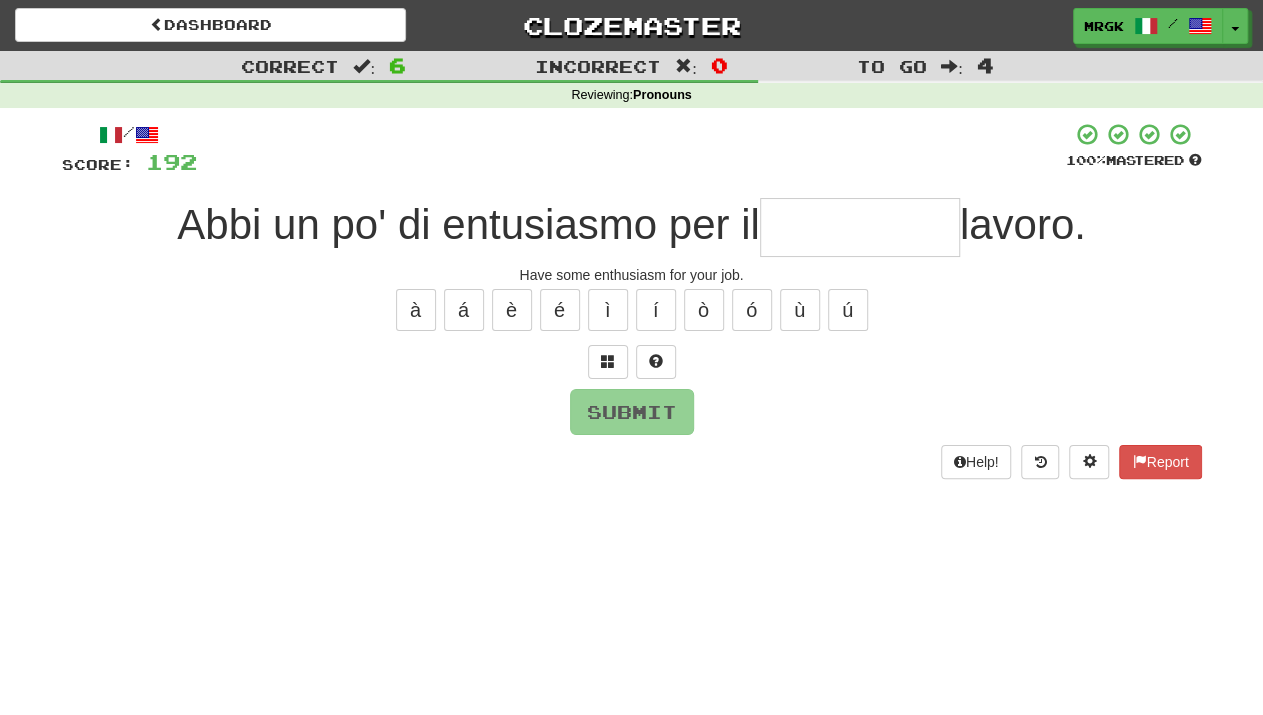 type on "*" 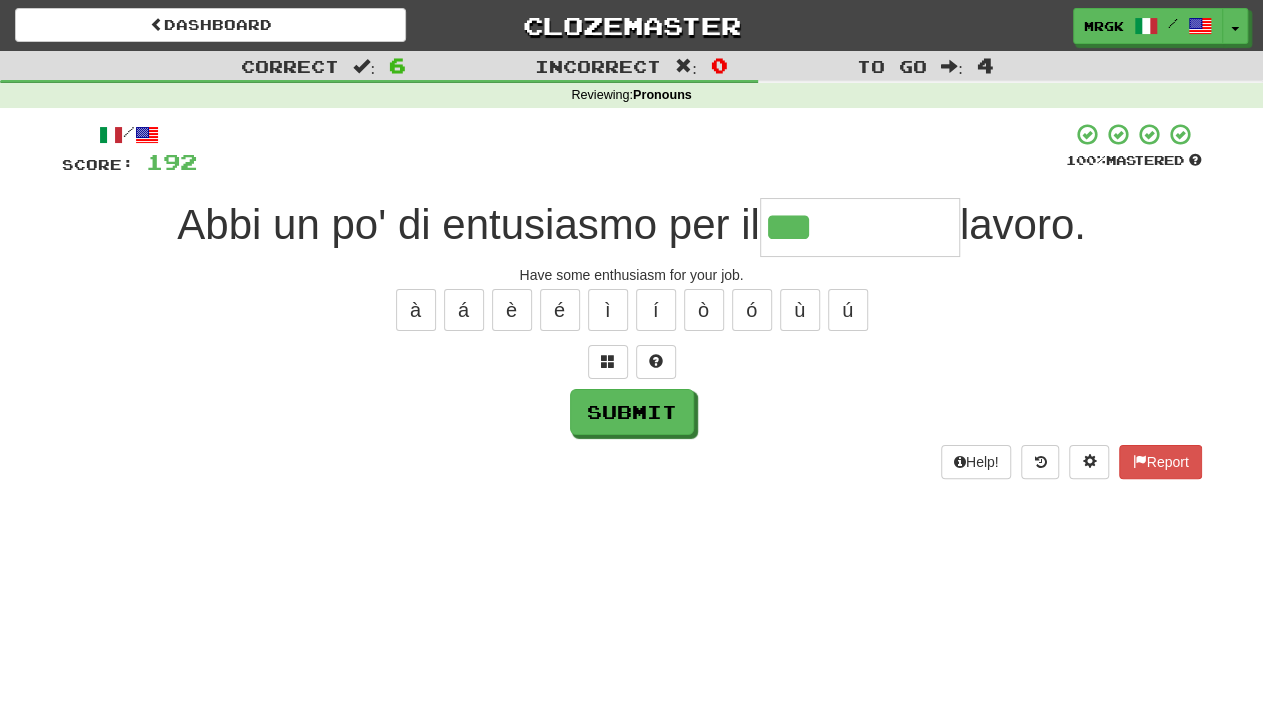 type on "***" 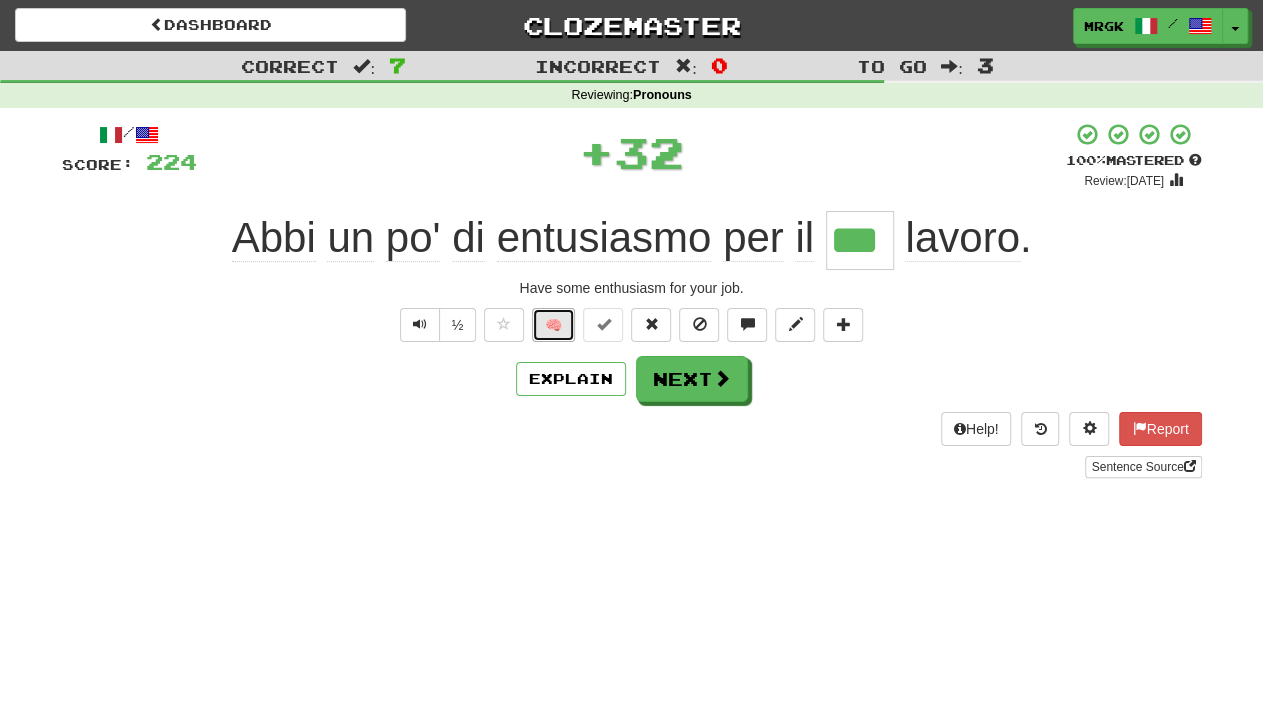click on "🧠" at bounding box center (553, 325) 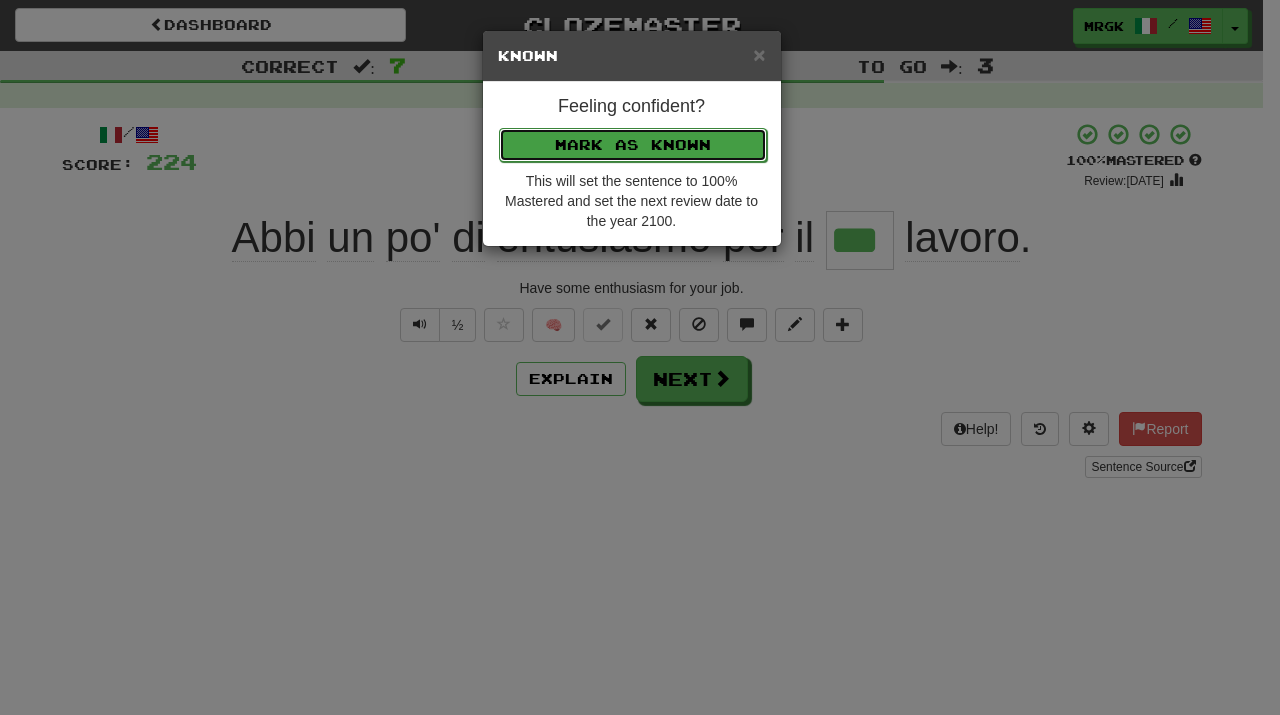 click on "Mark as Known" at bounding box center [633, 145] 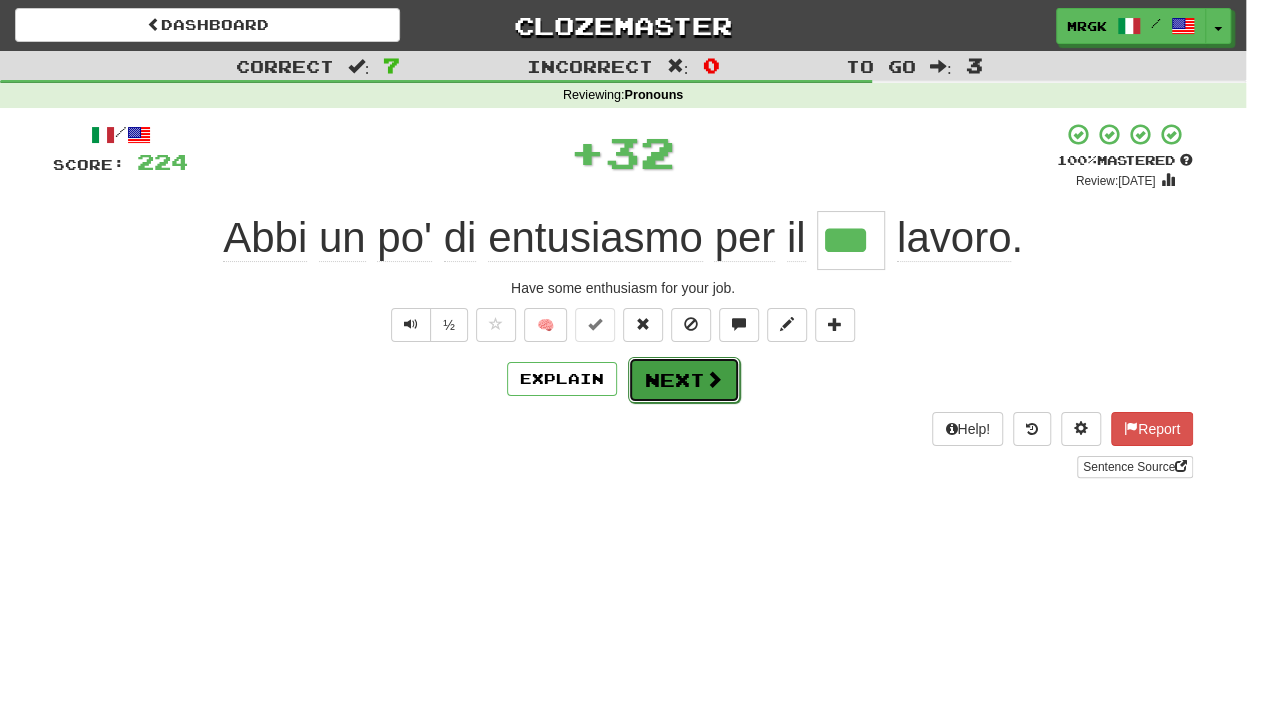 click on "Next" at bounding box center (684, 380) 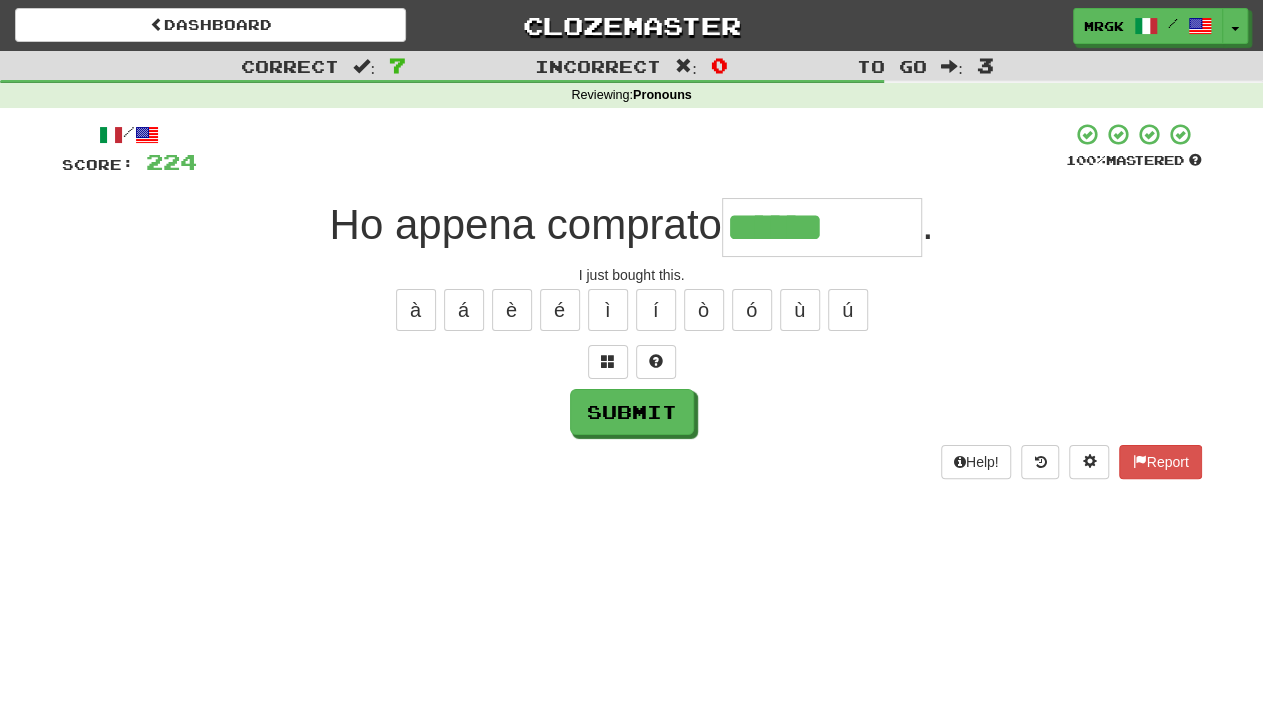 type on "******" 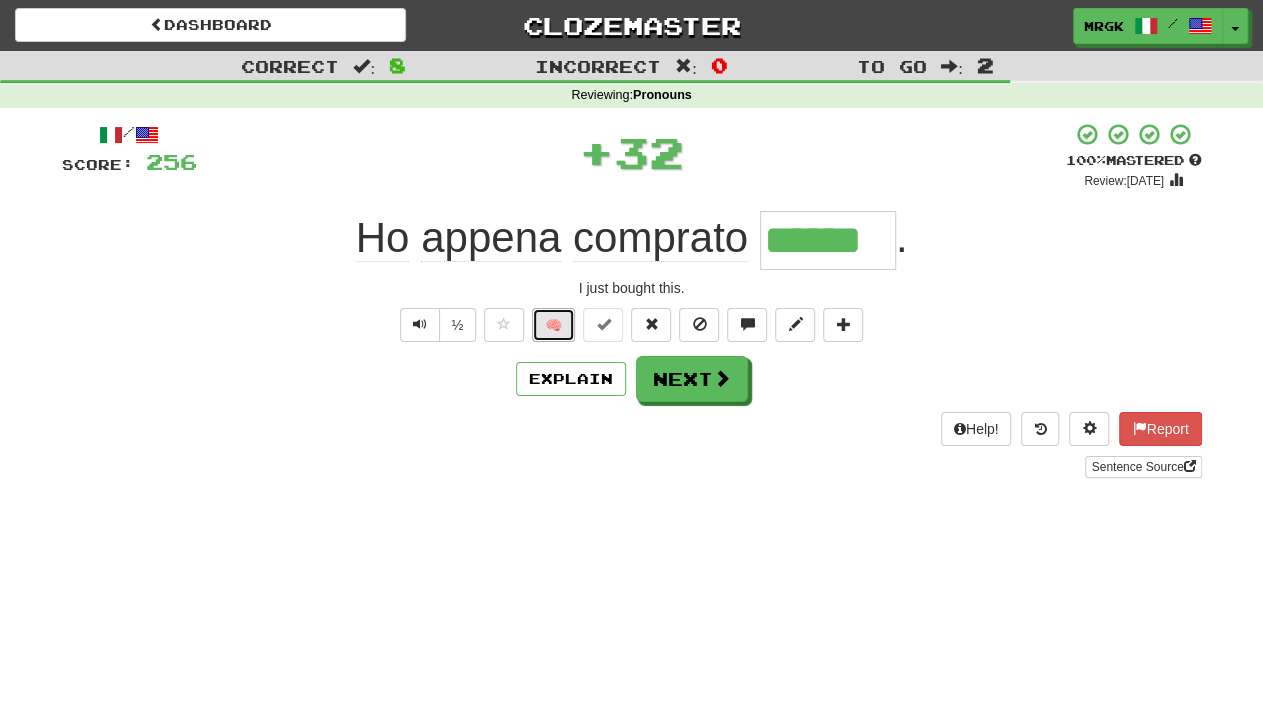 click on "🧠" at bounding box center [553, 325] 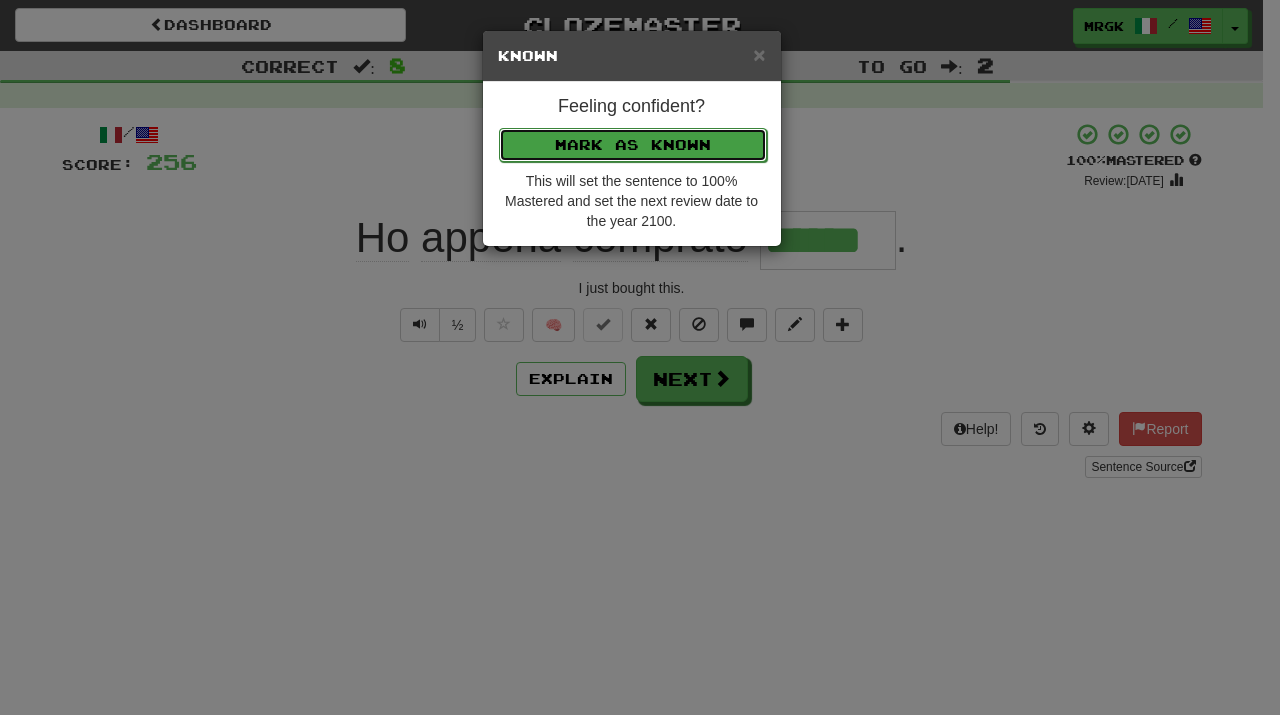 click on "Mark as Known" at bounding box center (633, 145) 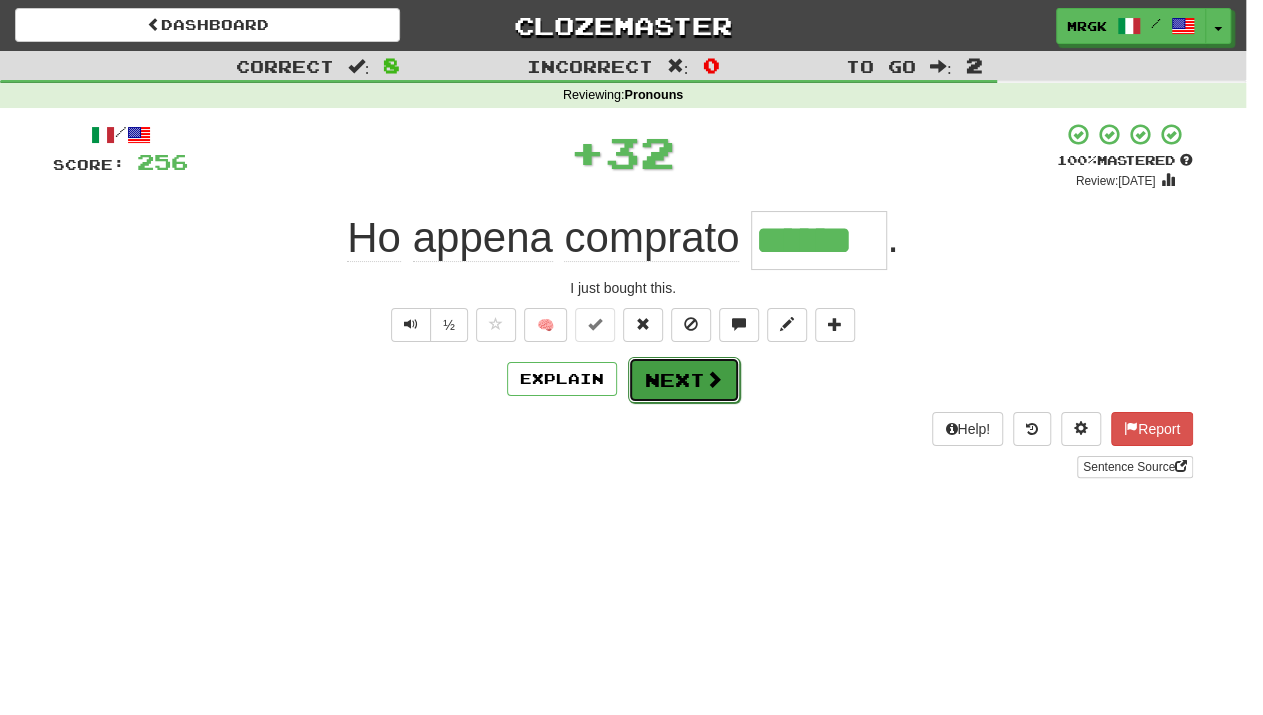 click on "Next" at bounding box center [684, 380] 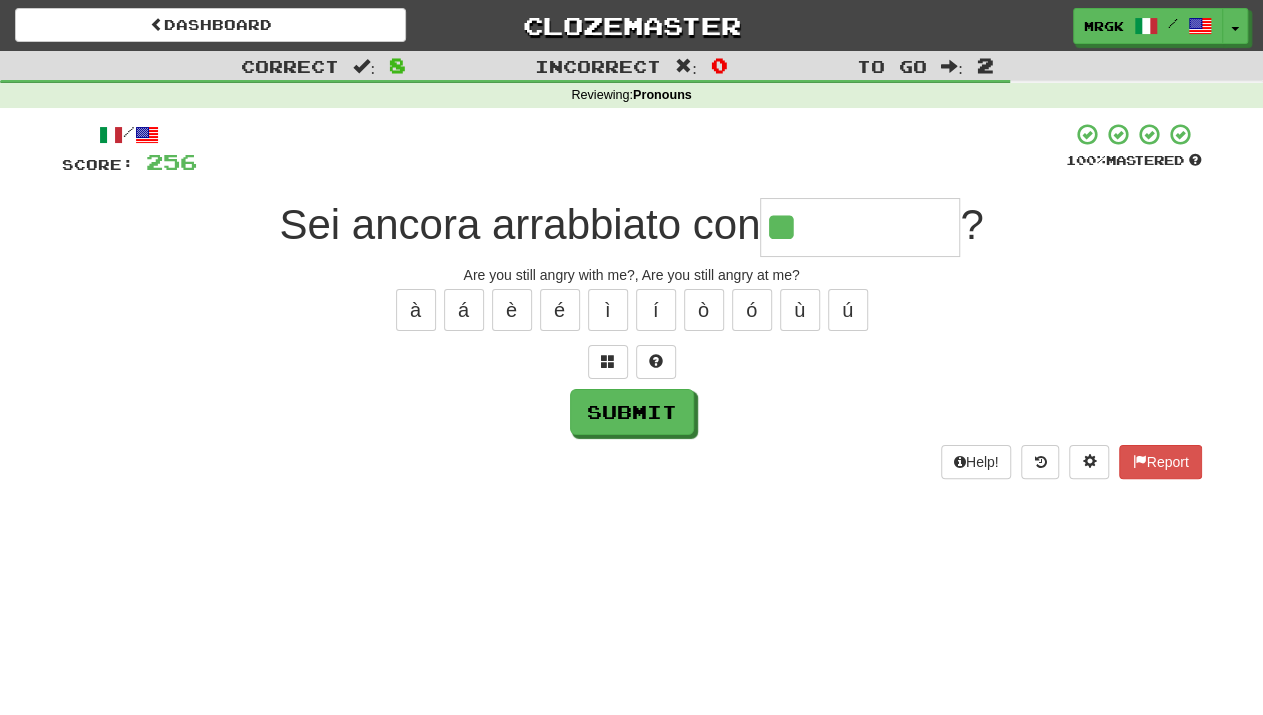 type on "**" 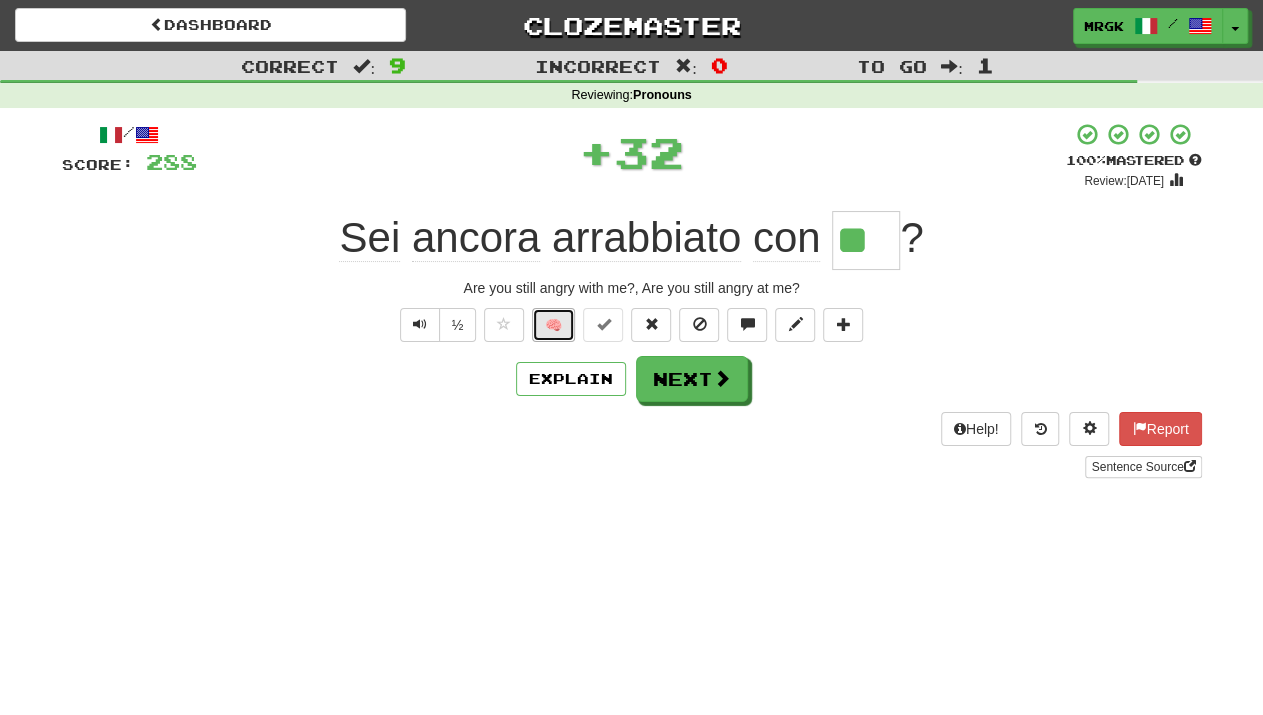click on "🧠" at bounding box center [553, 325] 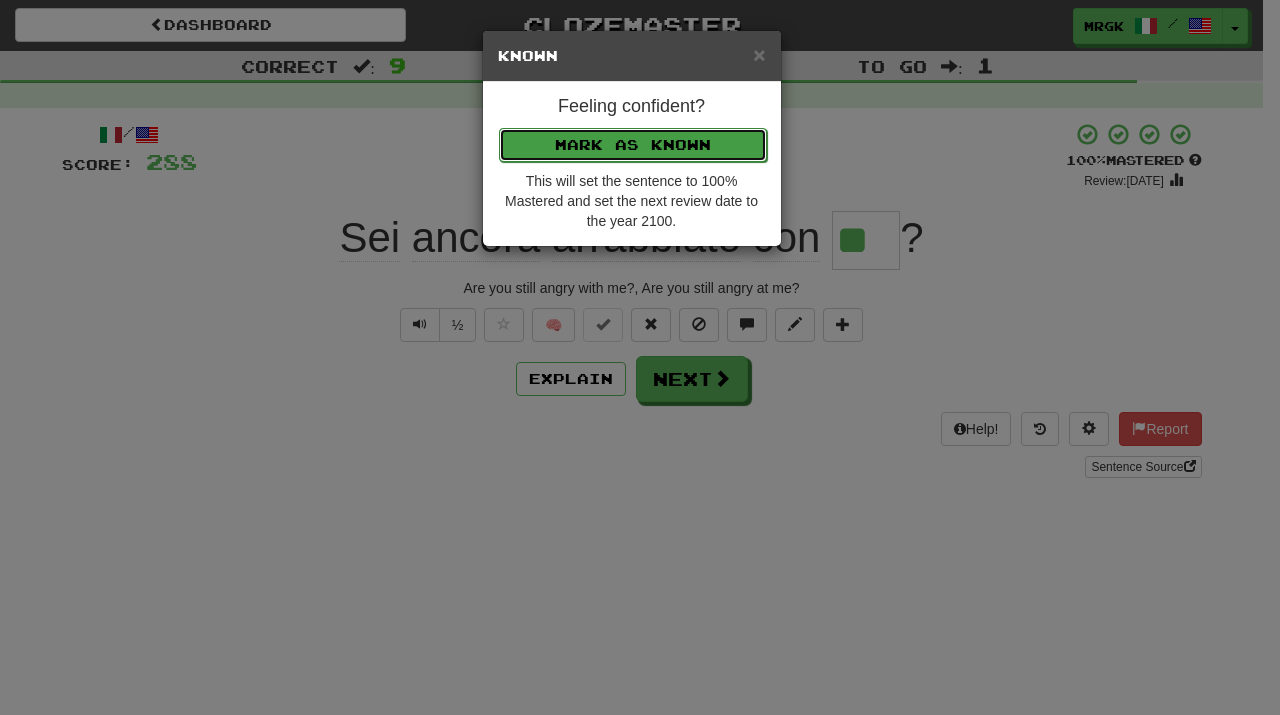 click on "Mark as Known" at bounding box center [633, 145] 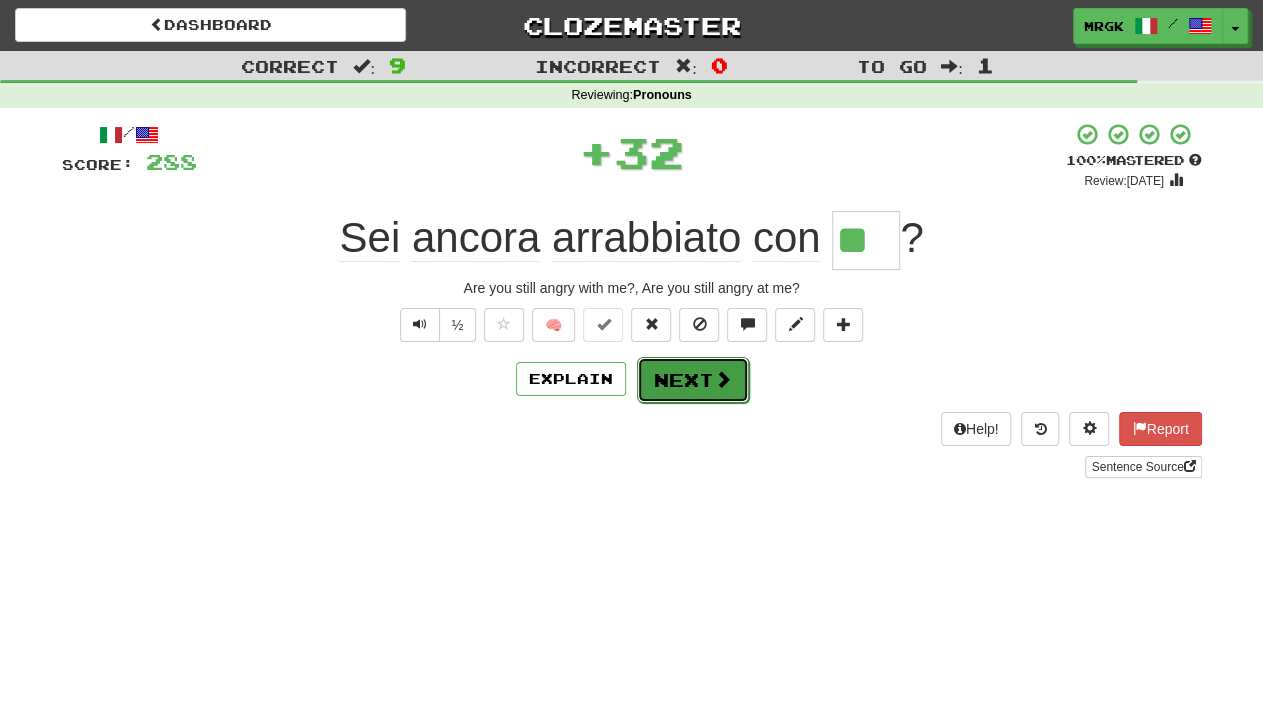click on "Next" at bounding box center [693, 380] 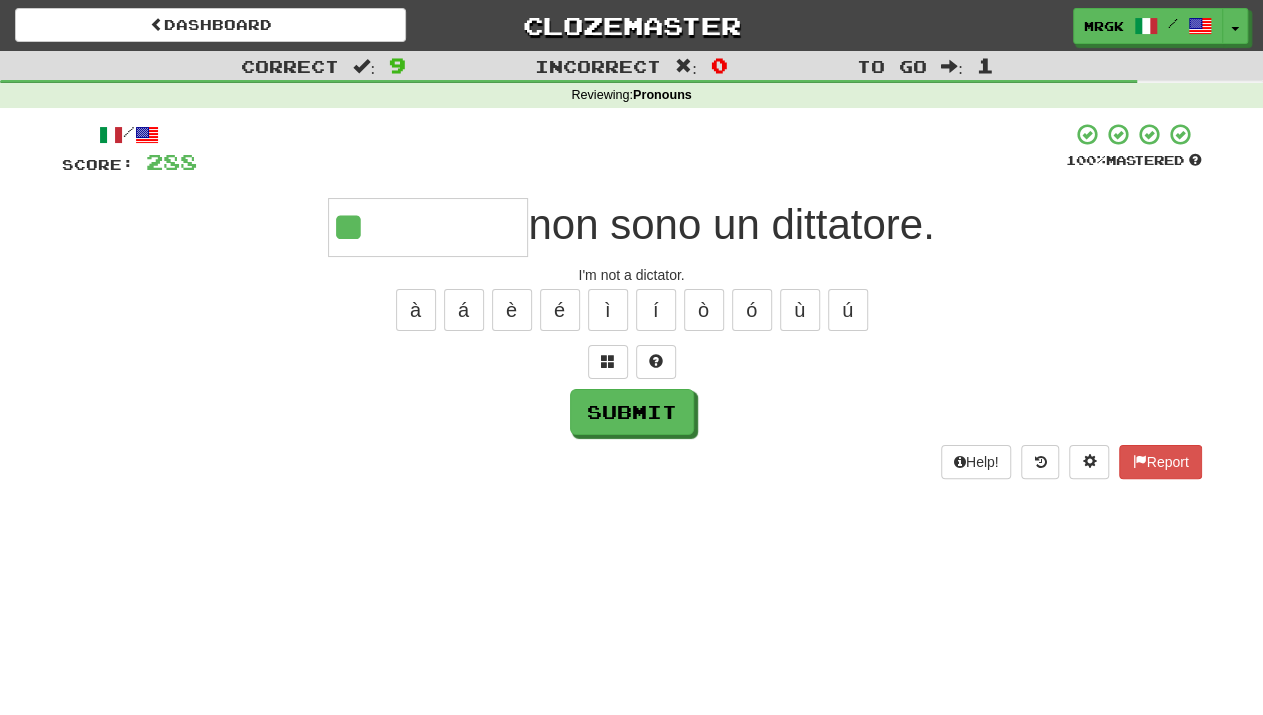 type on "**" 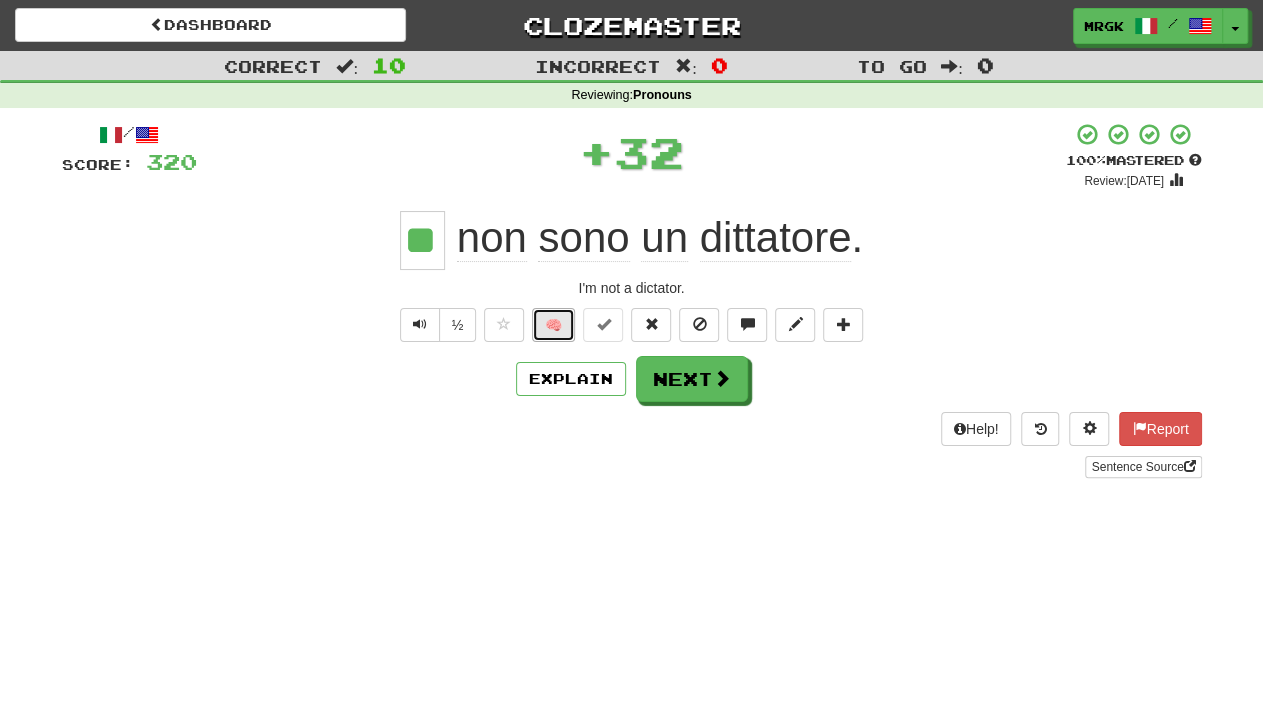 click on "🧠" at bounding box center (553, 325) 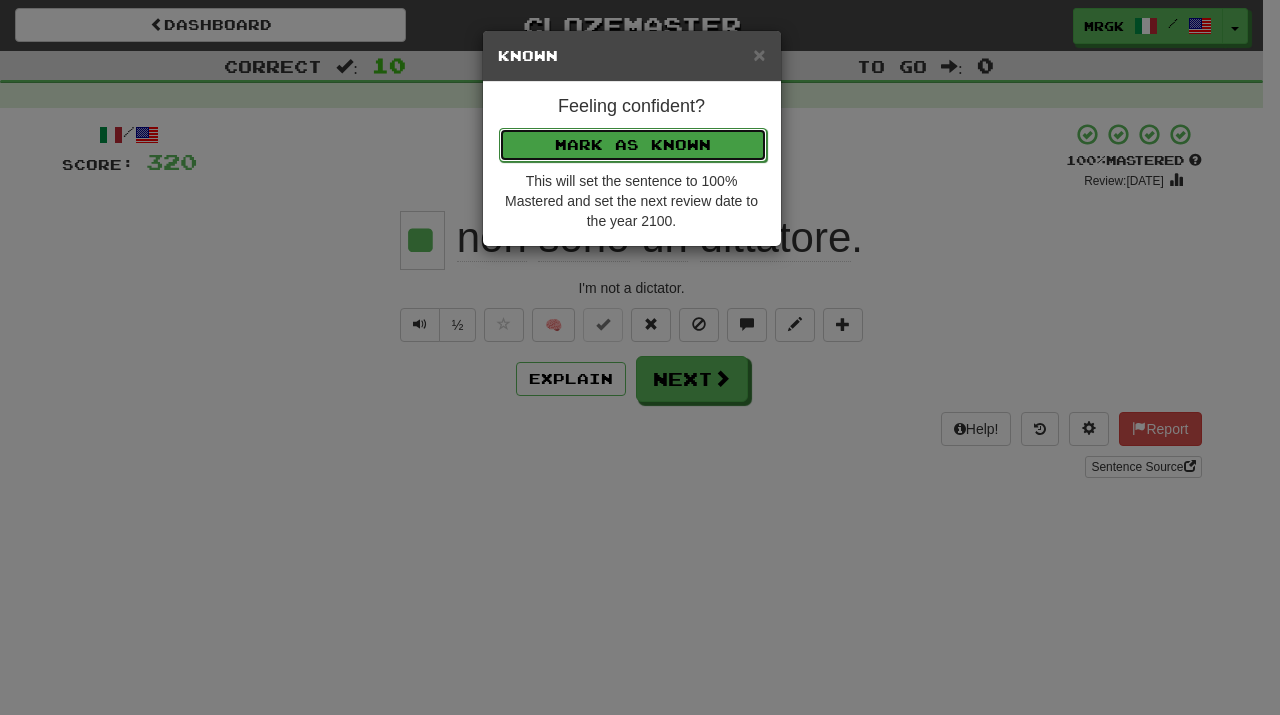 click on "Mark as Known" at bounding box center [633, 145] 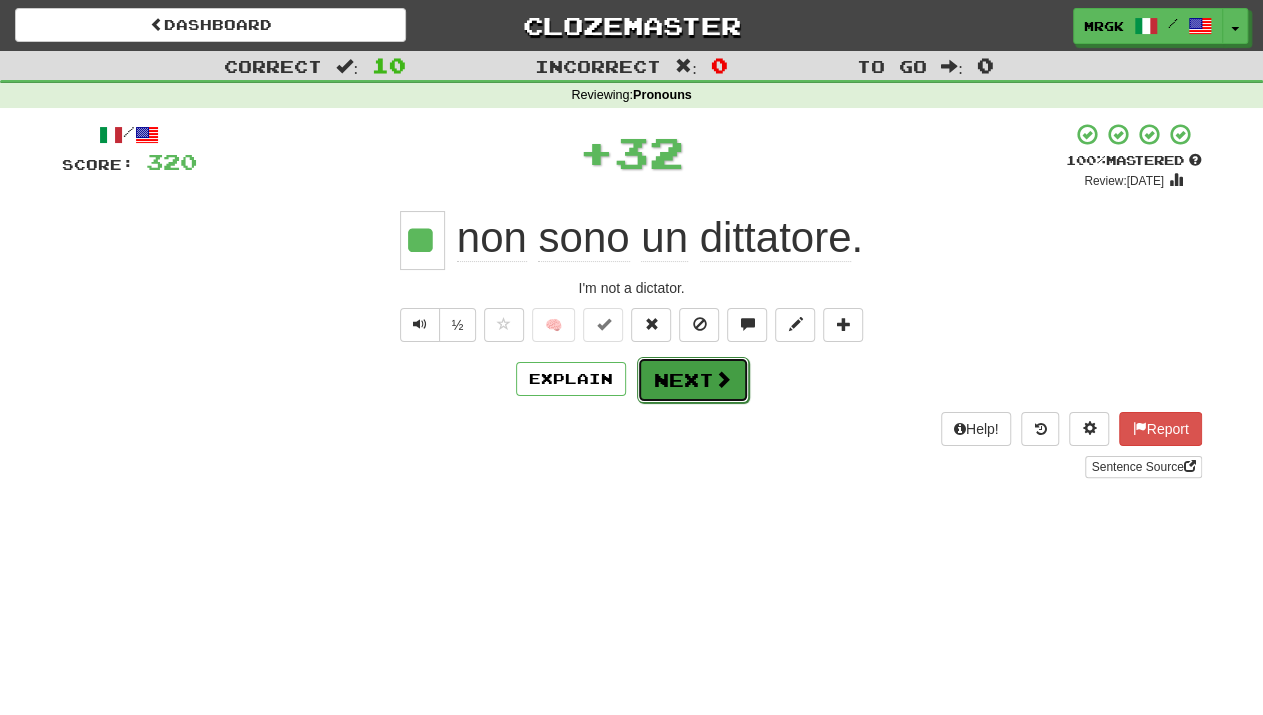 click on "Next" at bounding box center (693, 380) 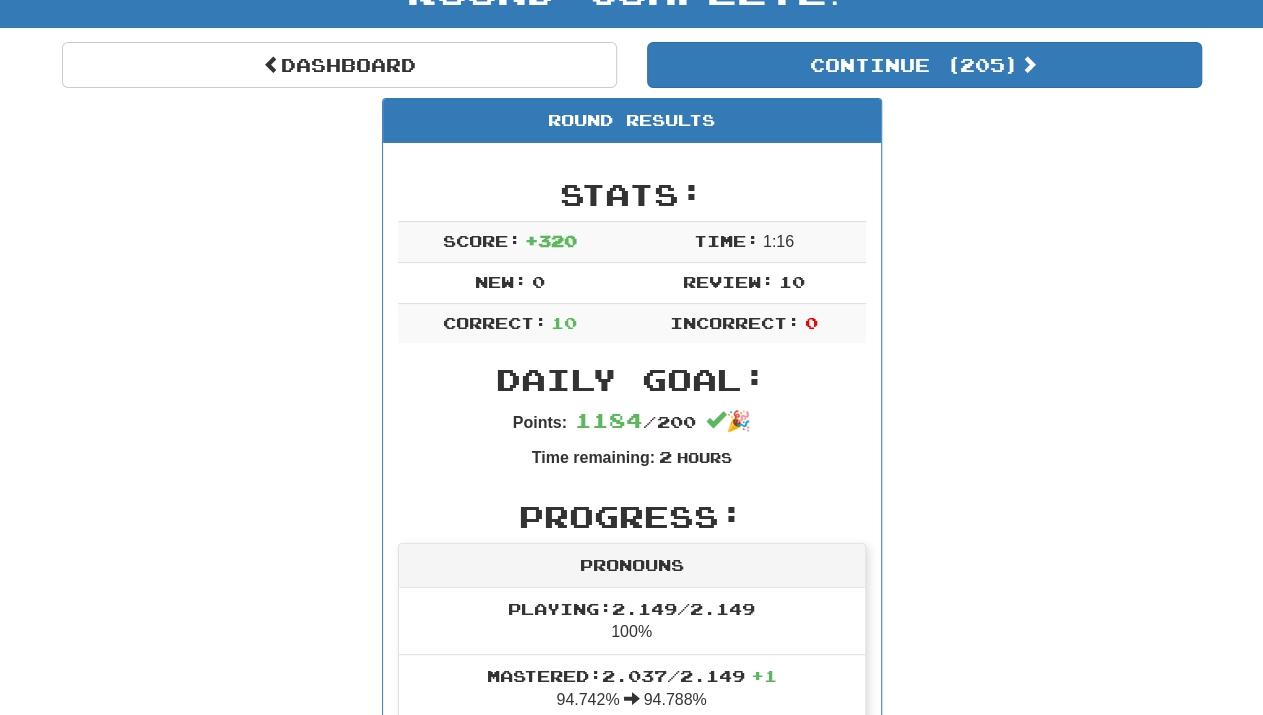 scroll, scrollTop: 121, scrollLeft: 0, axis: vertical 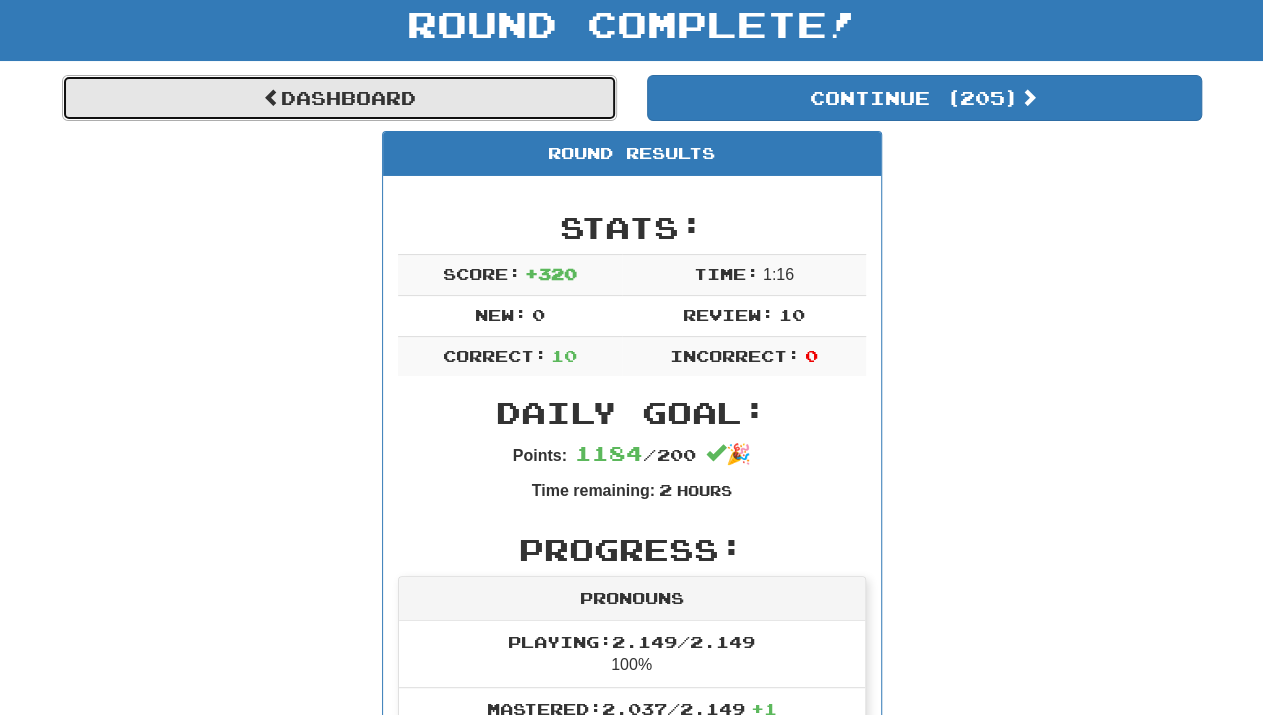 click on "Dashboard" at bounding box center (339, 98) 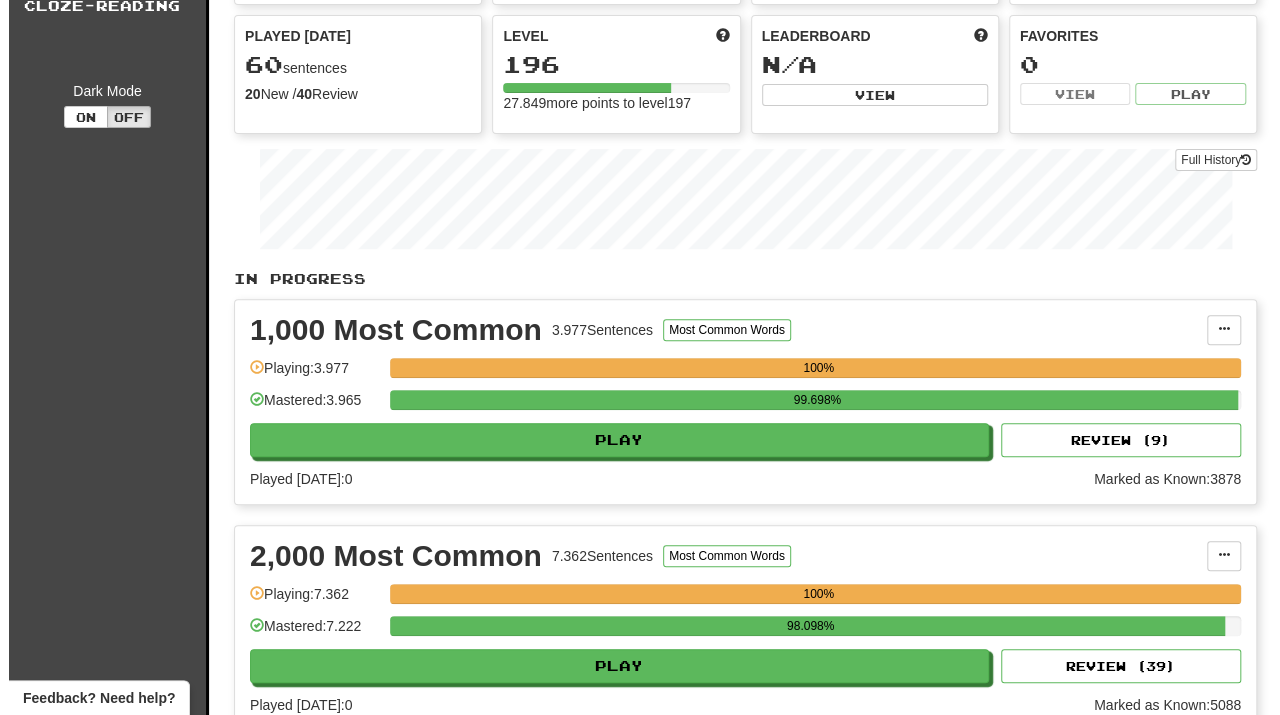 scroll, scrollTop: 0, scrollLeft: 0, axis: both 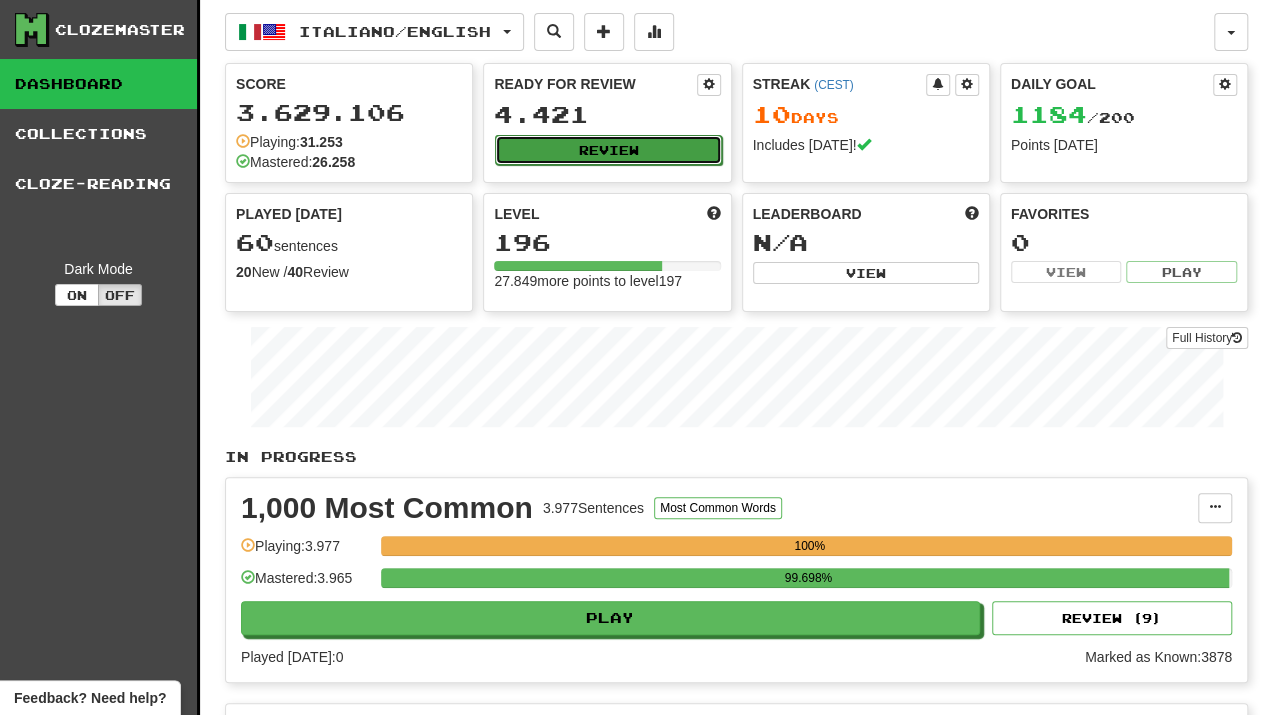 click on "Review" at bounding box center (608, 150) 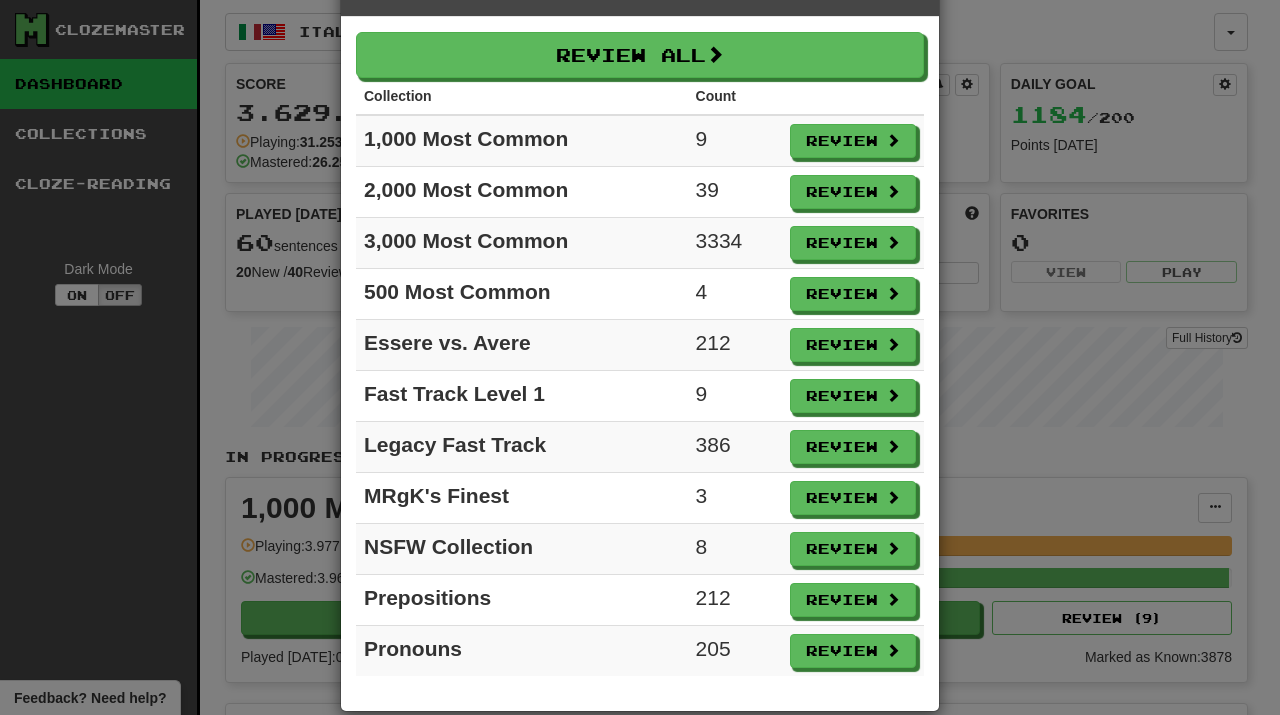 scroll, scrollTop: 79, scrollLeft: 0, axis: vertical 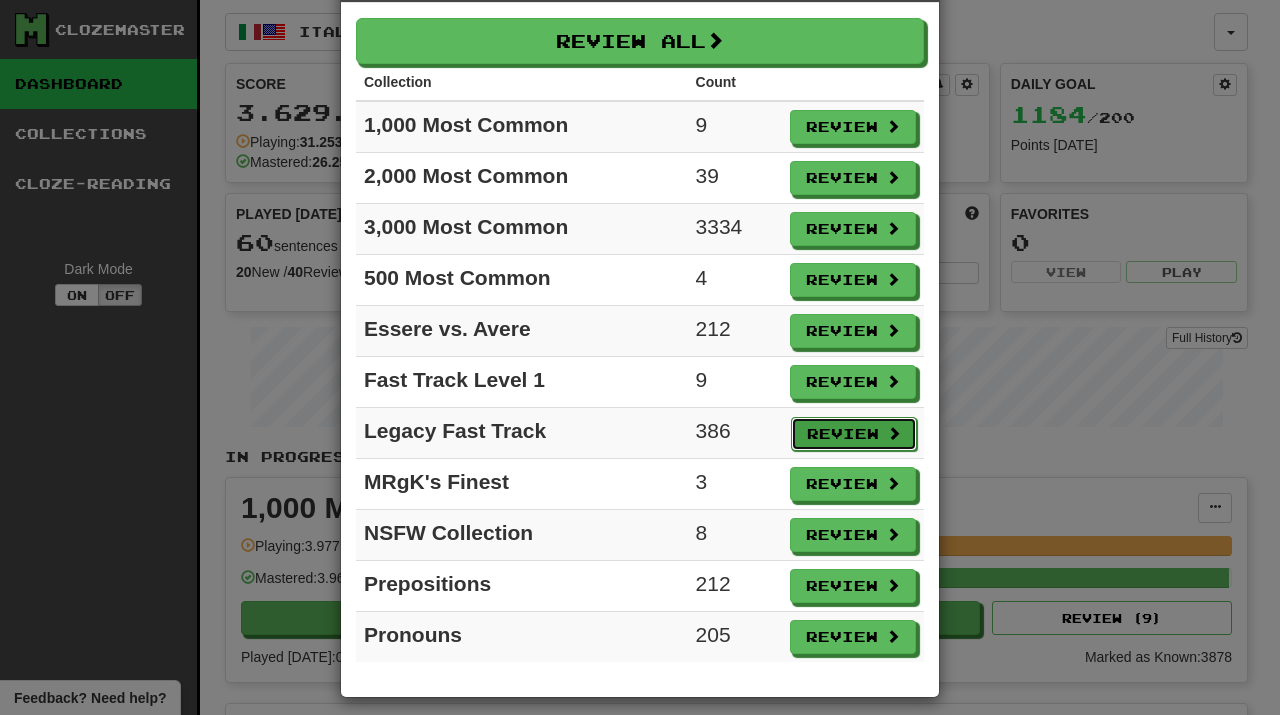 click on "Review" at bounding box center (854, 434) 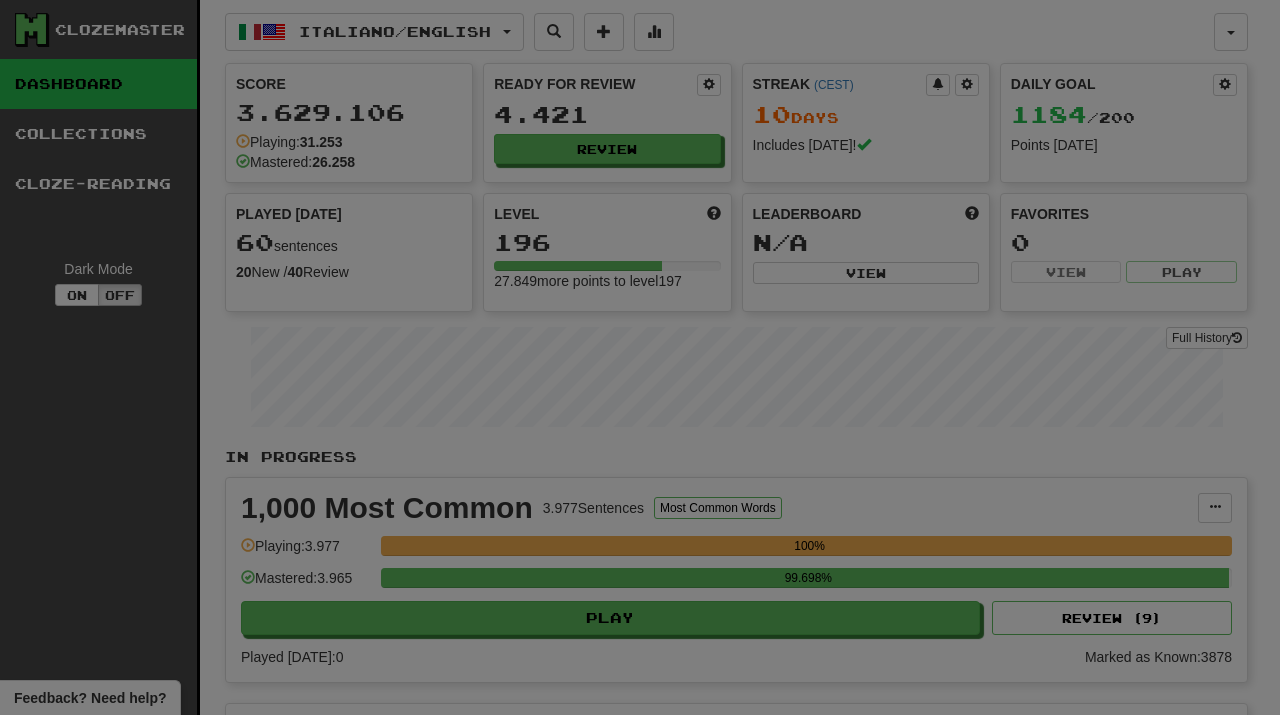 select on "**" 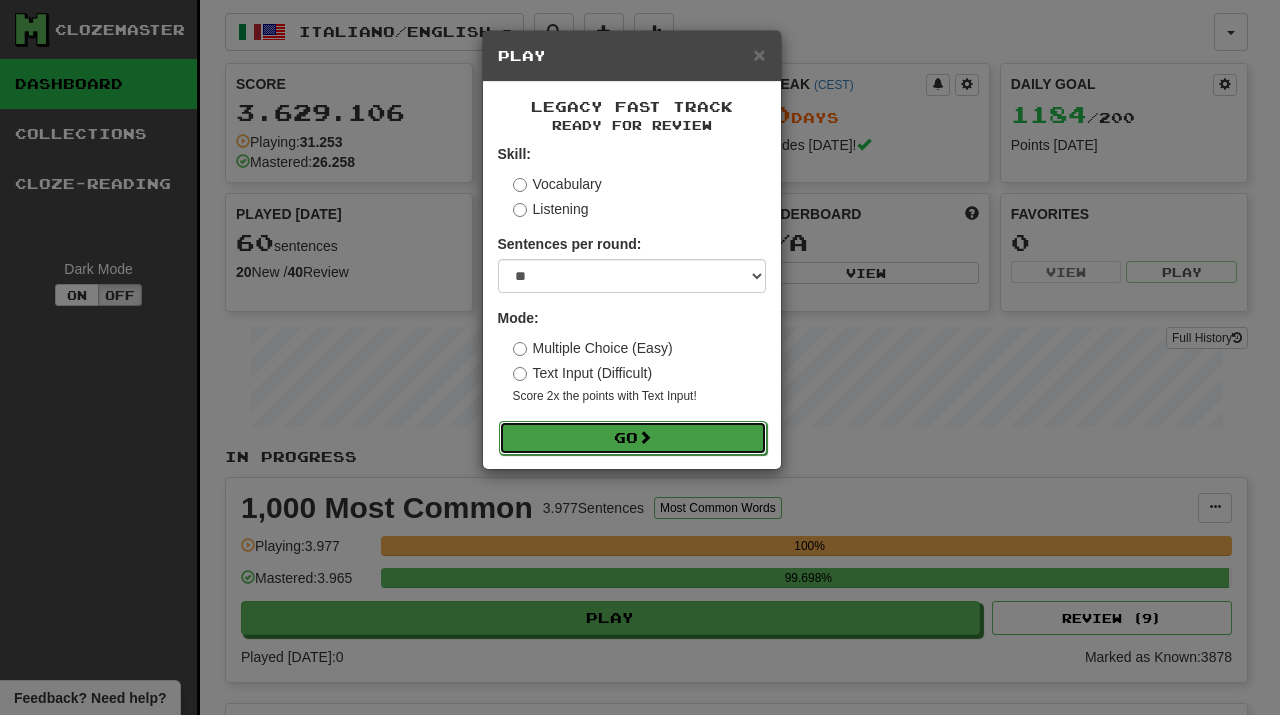 click on "Go" at bounding box center [633, 438] 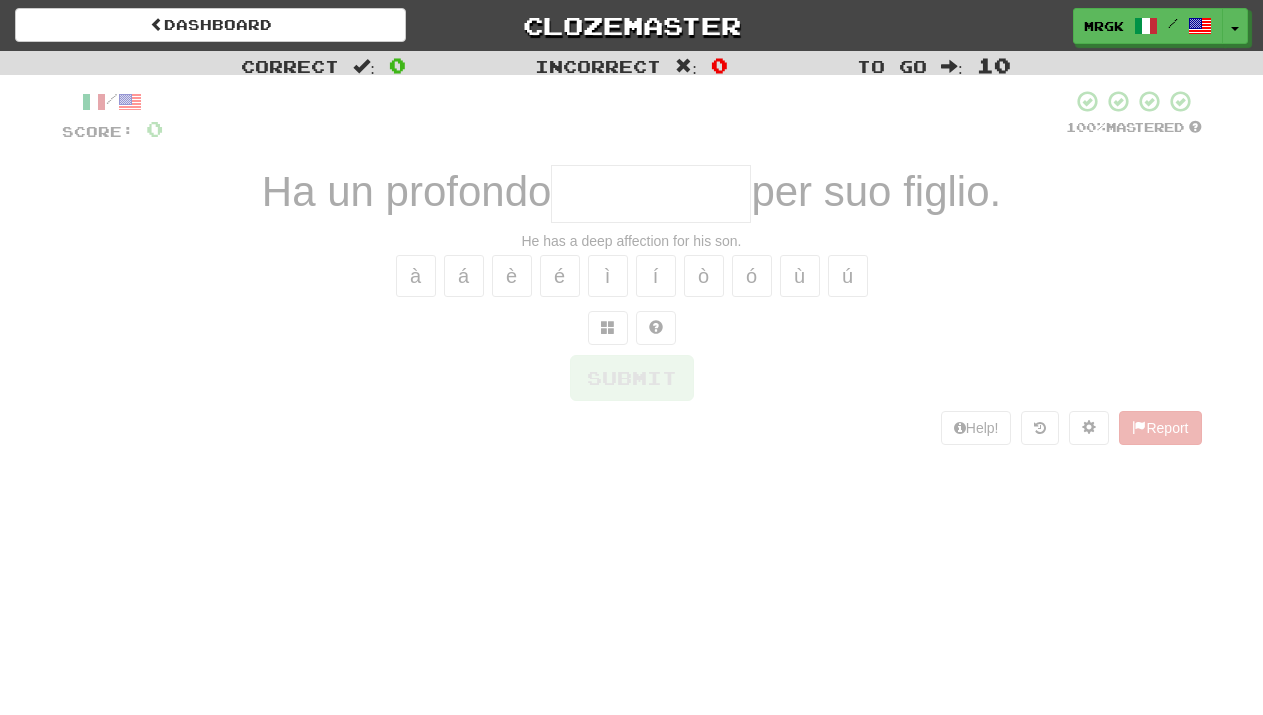 scroll, scrollTop: 0, scrollLeft: 0, axis: both 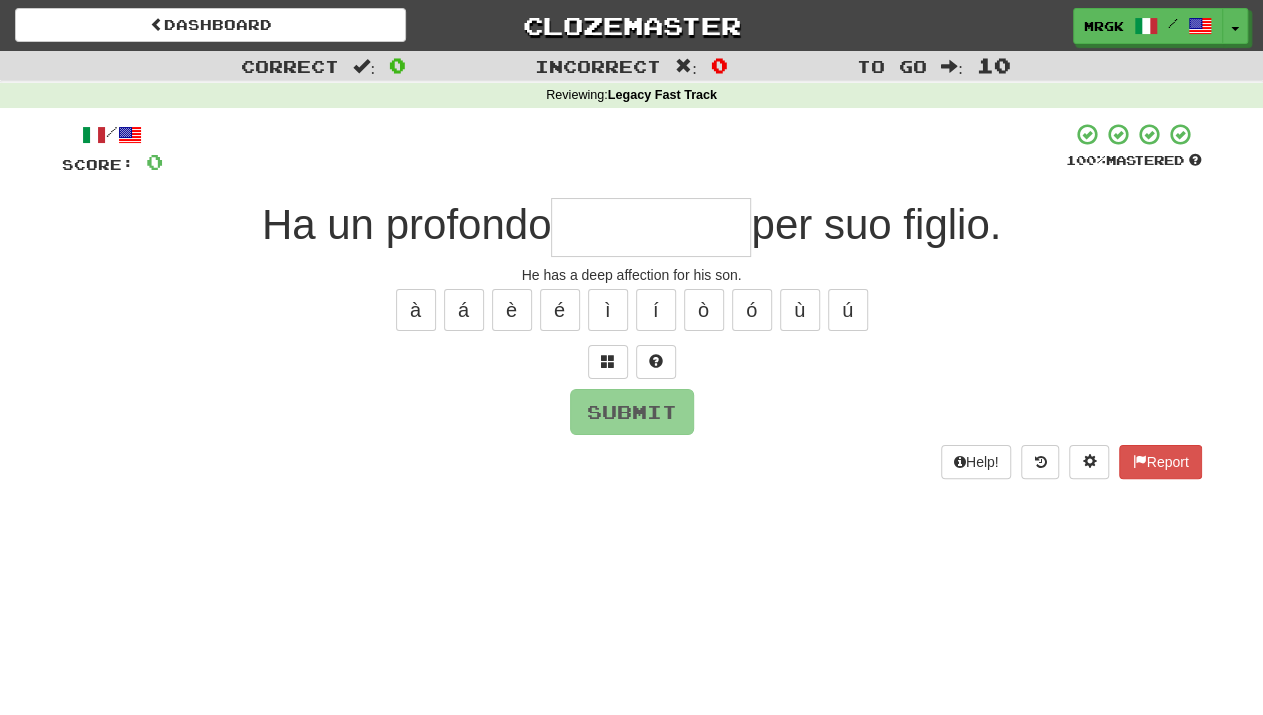 type on "*" 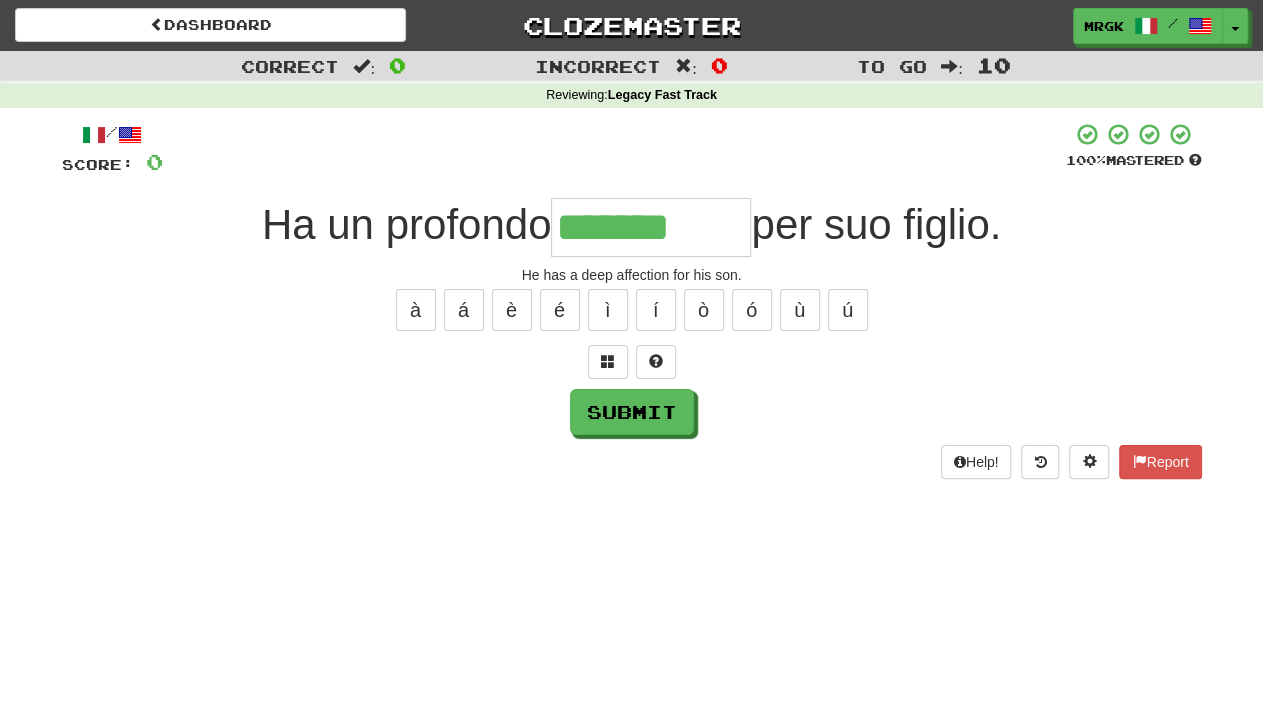 type on "*******" 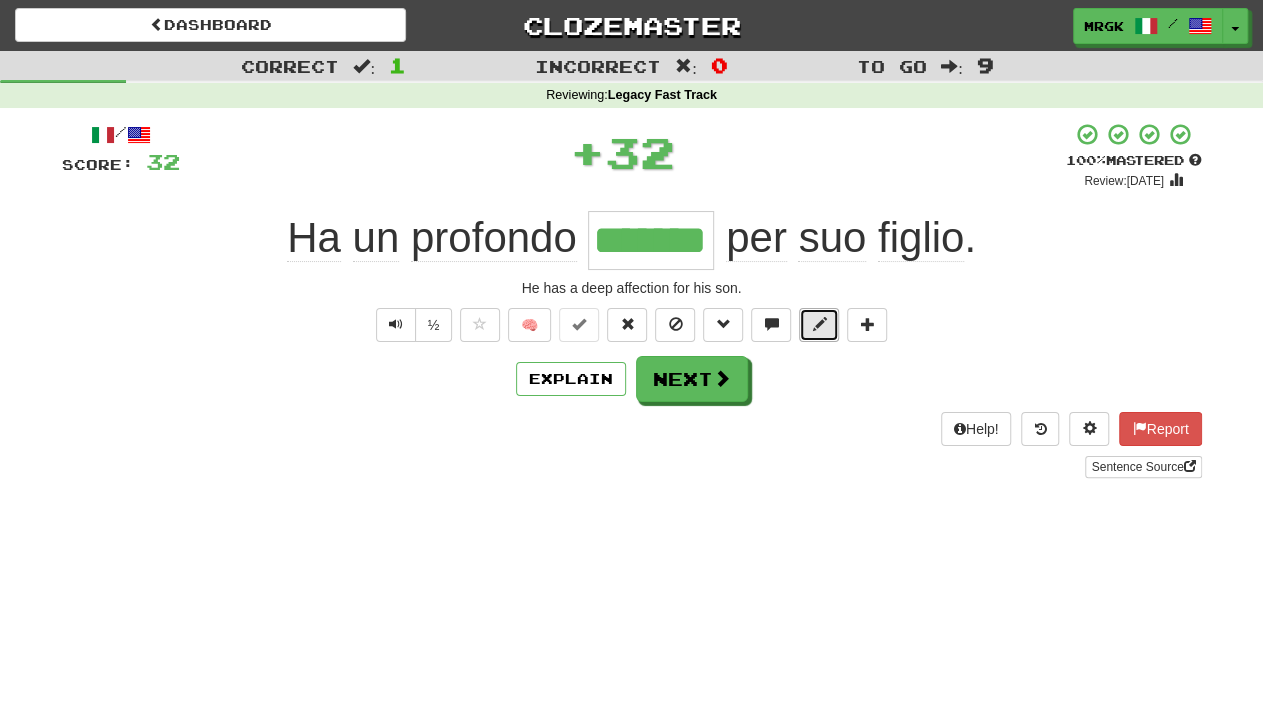 click at bounding box center [819, 325] 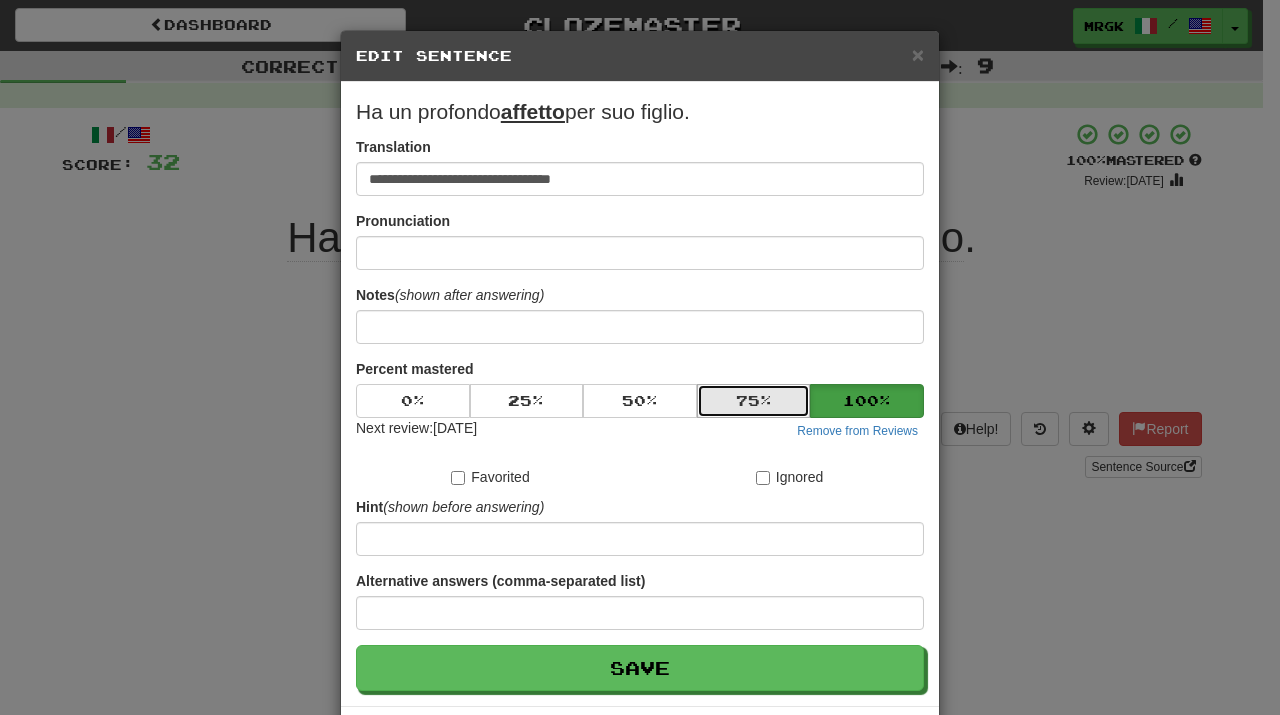 click on "75 %" at bounding box center (754, 401) 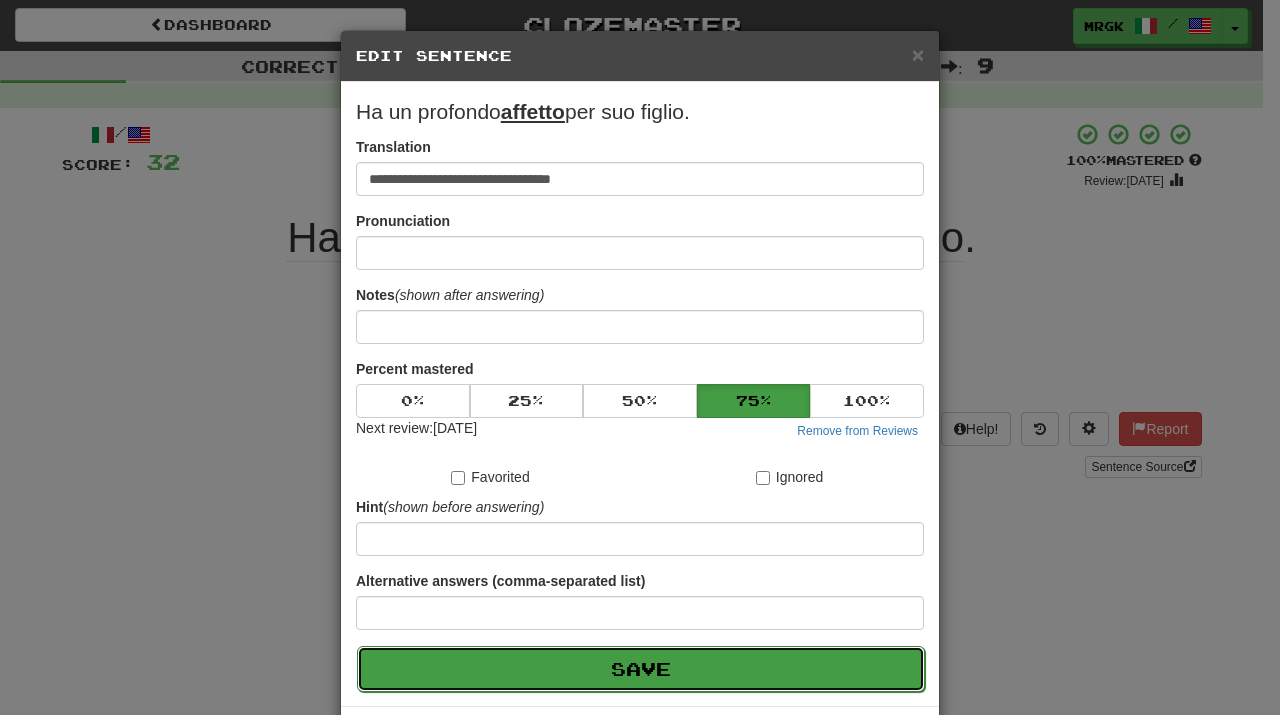click on "Save" at bounding box center [641, 669] 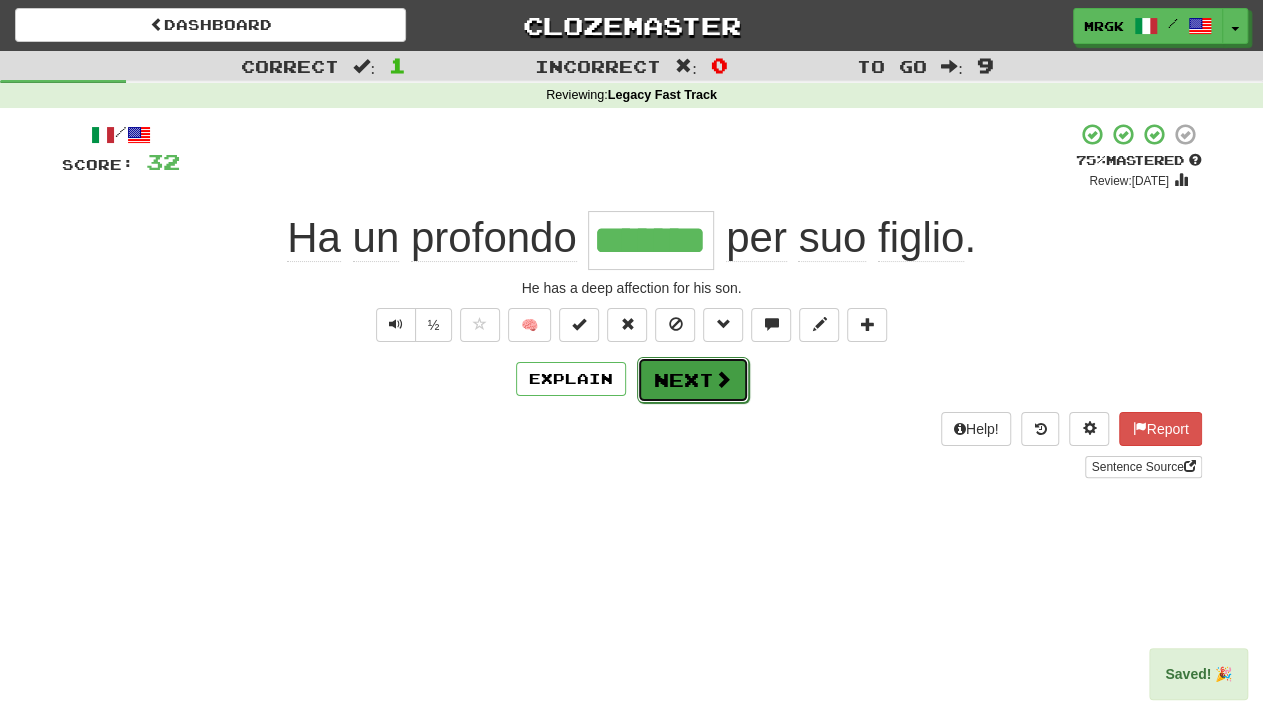 click on "Next" at bounding box center (693, 380) 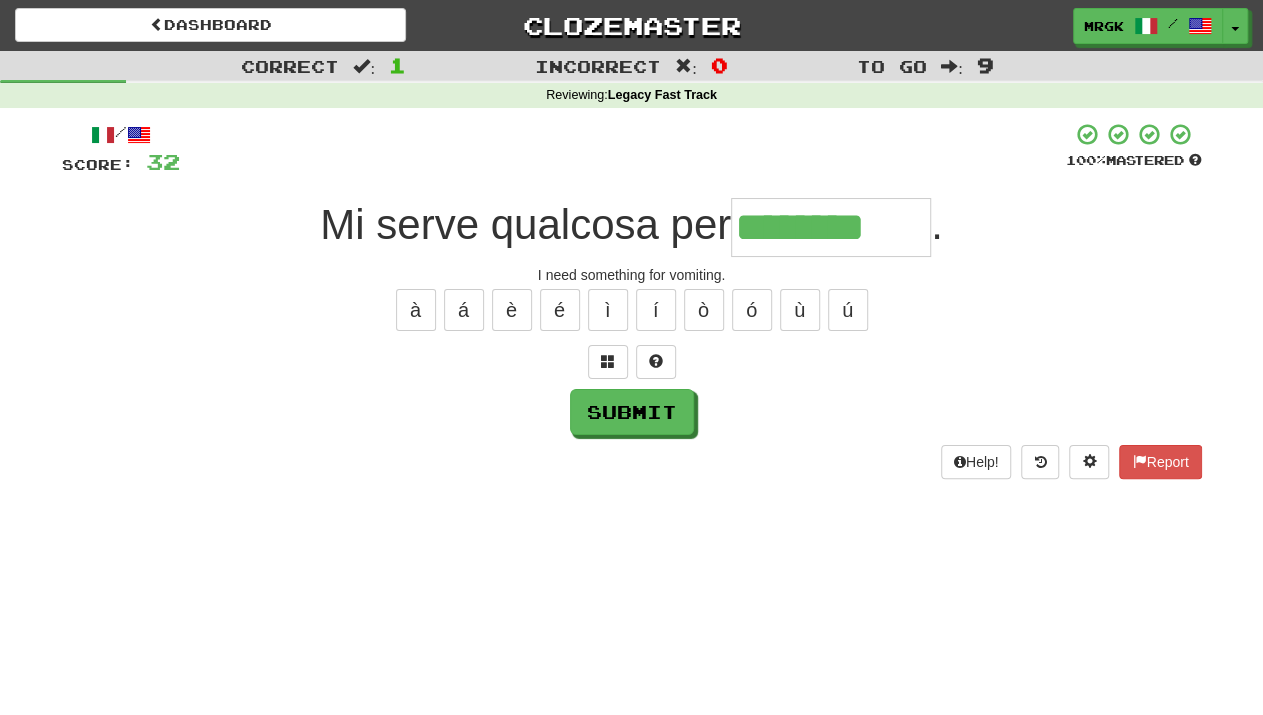 type on "********" 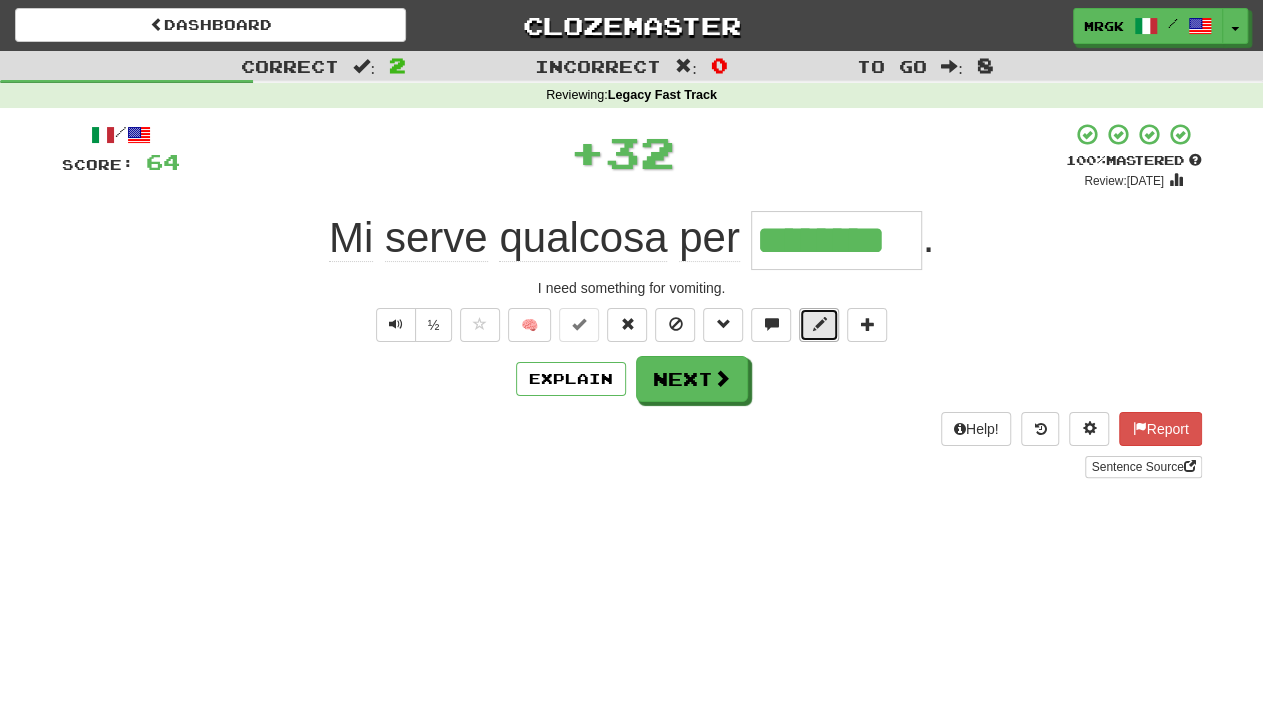 click at bounding box center [819, 324] 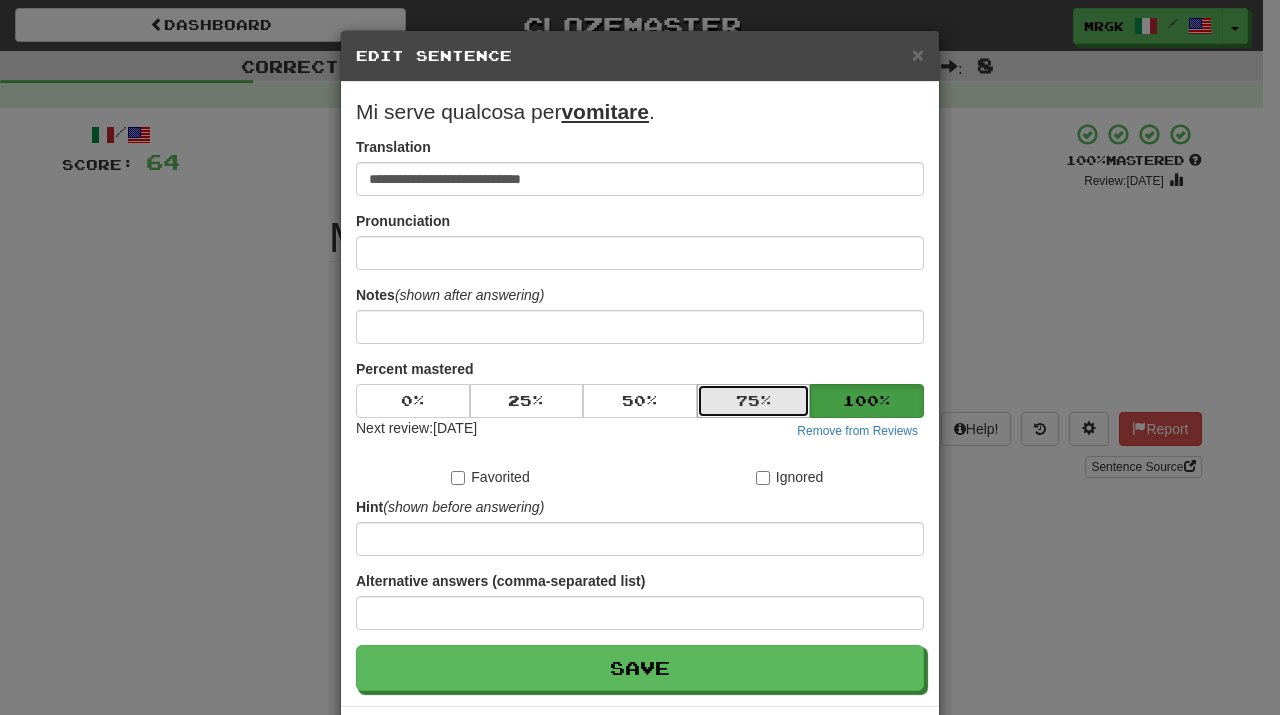 click on "75 %" at bounding box center [754, 401] 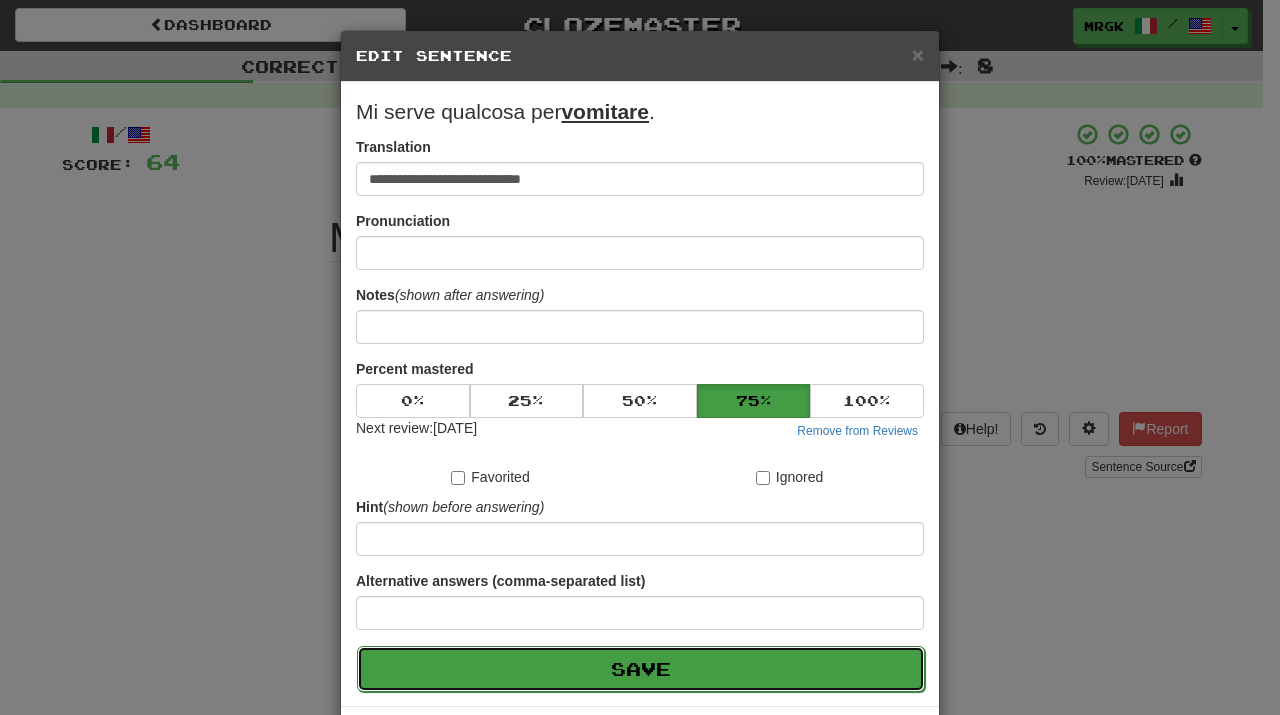 click on "Save" at bounding box center [641, 669] 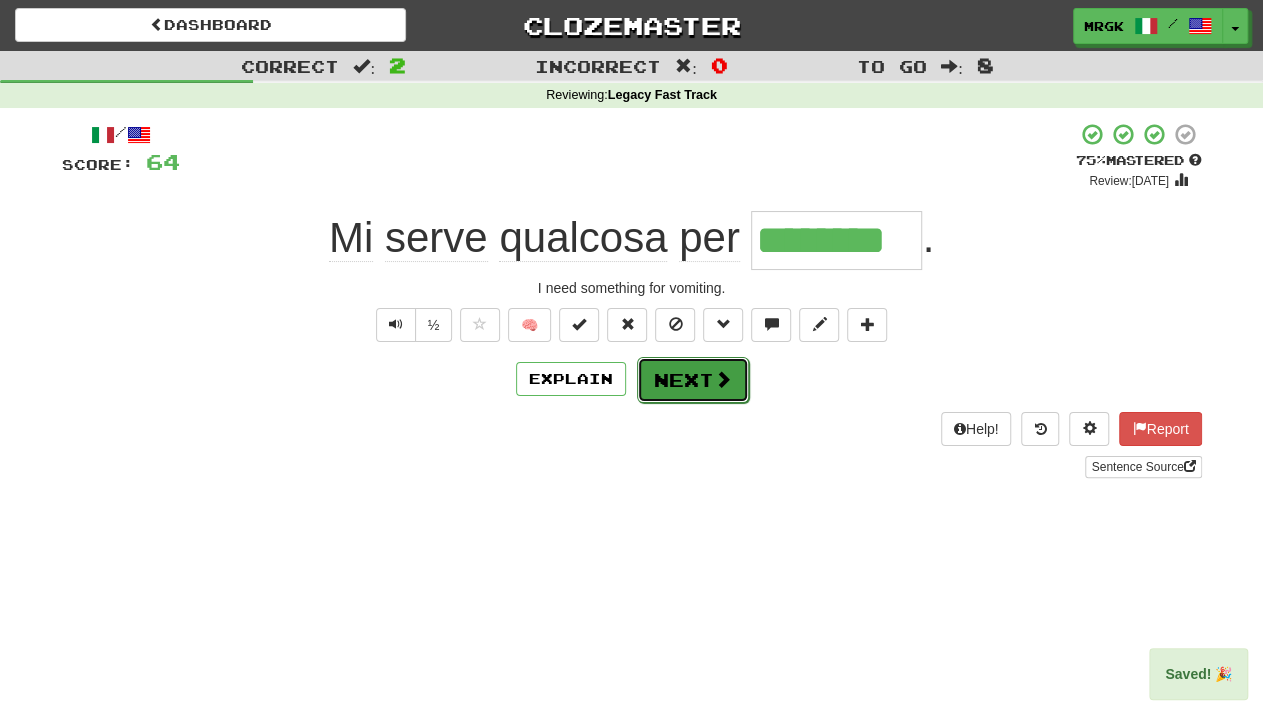 click at bounding box center [723, 379] 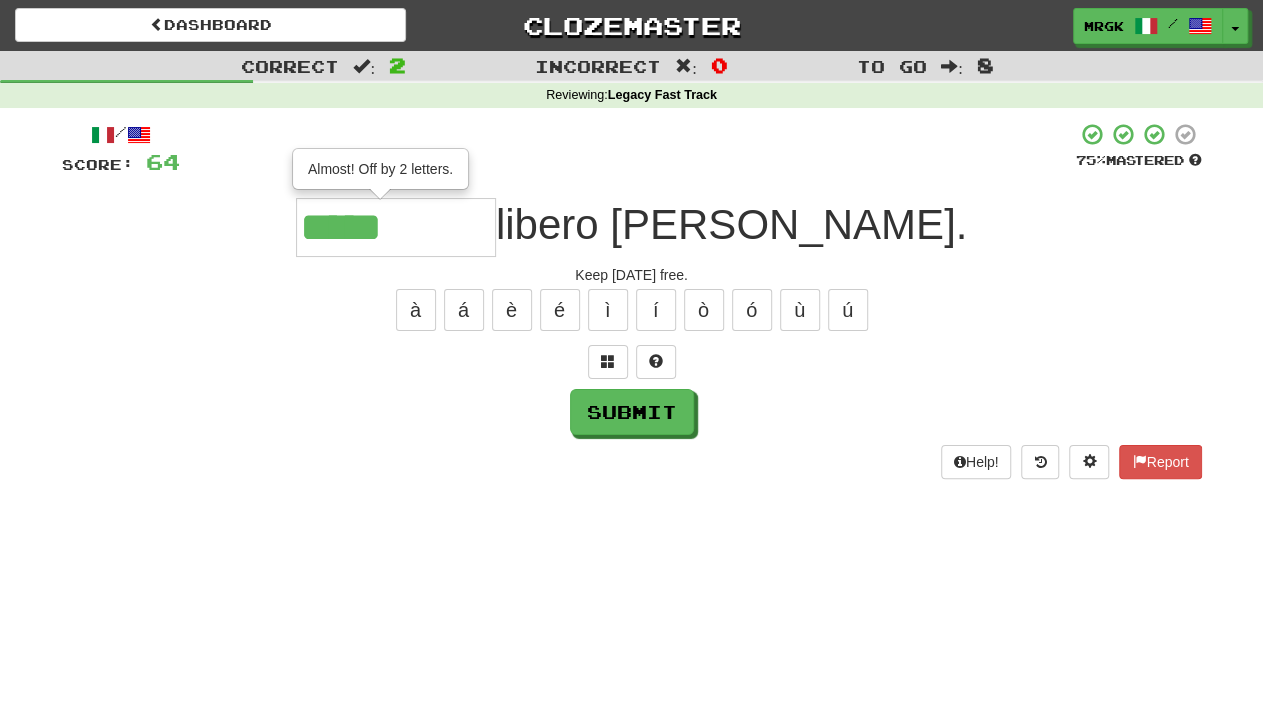 type on "*******" 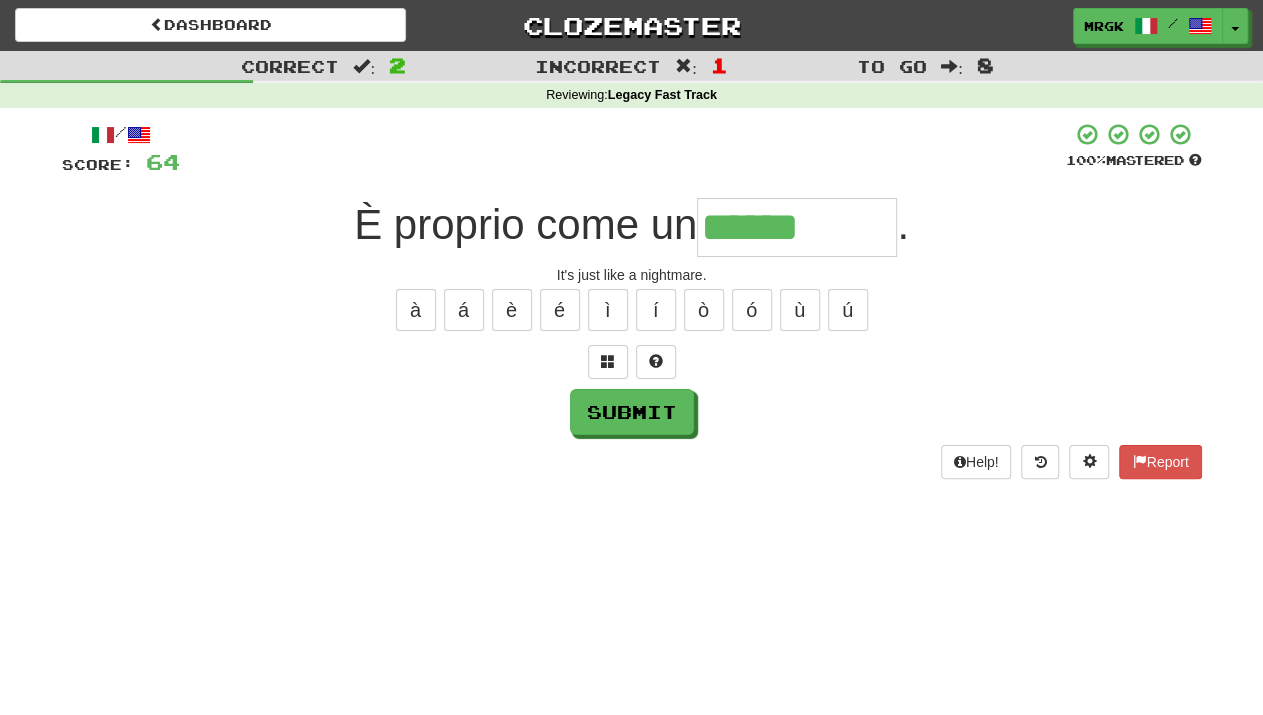 type on "******" 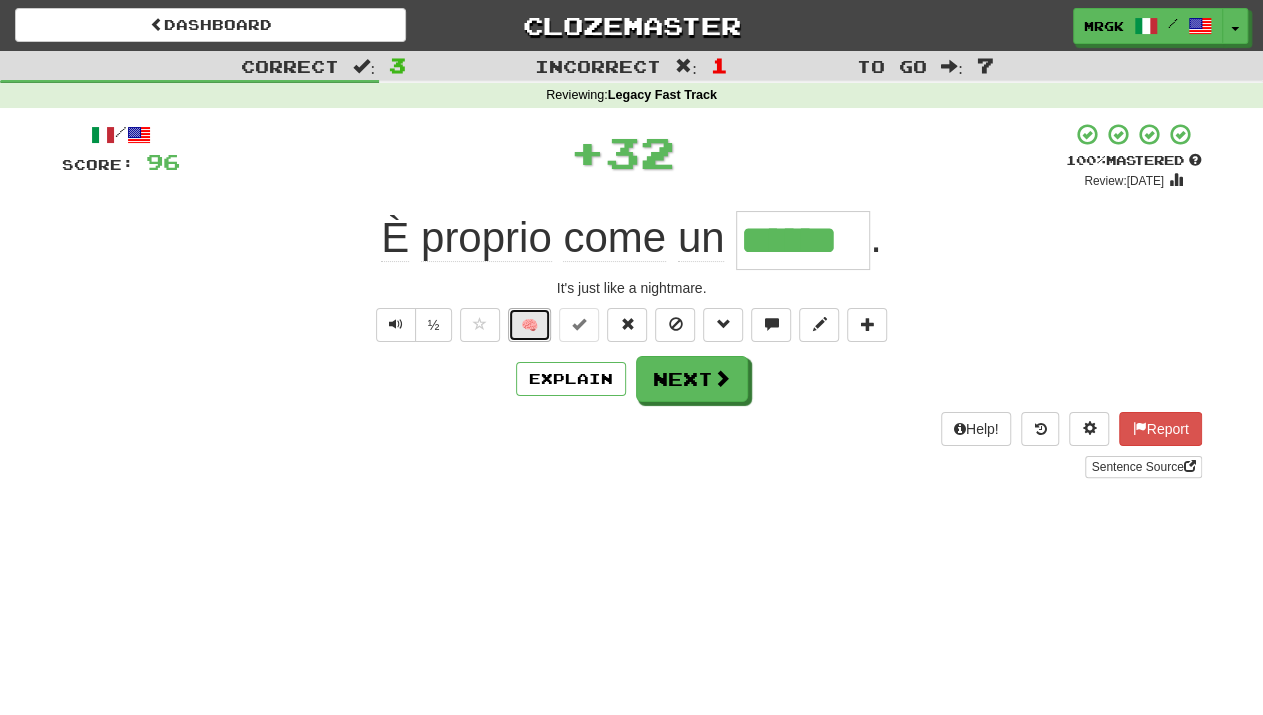 click on "🧠" at bounding box center (529, 325) 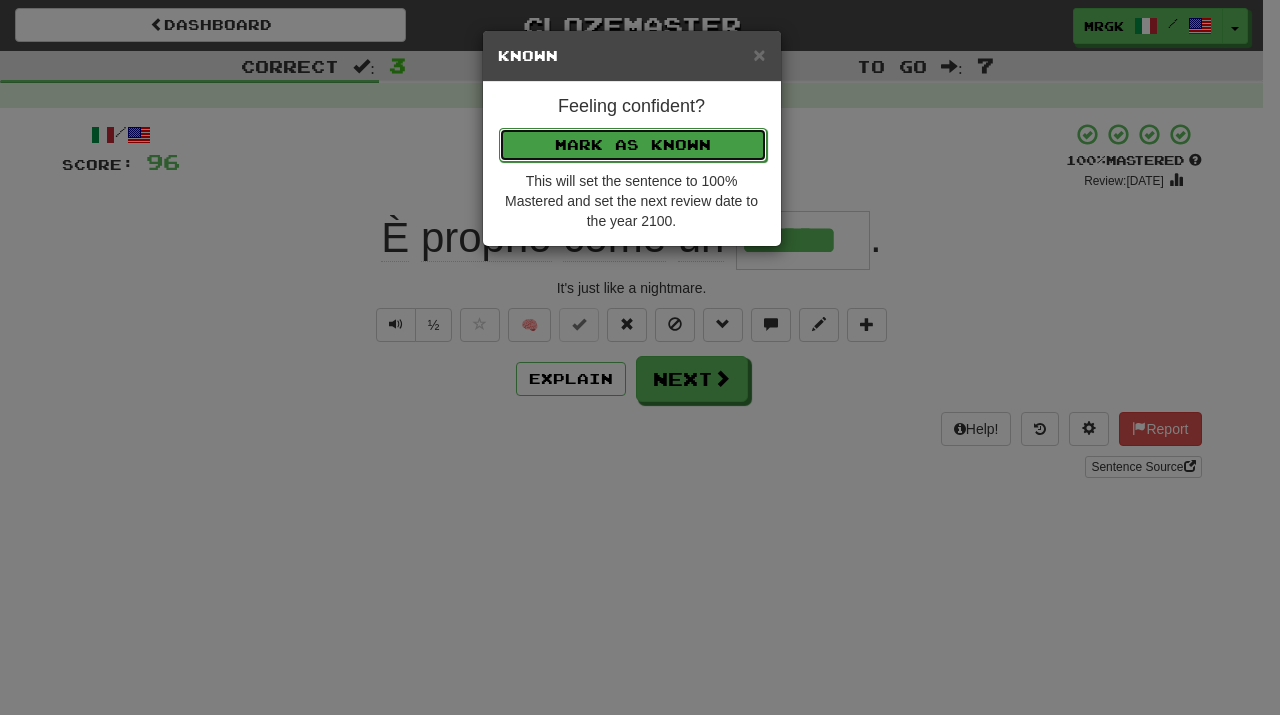click on "Mark as Known" at bounding box center (633, 145) 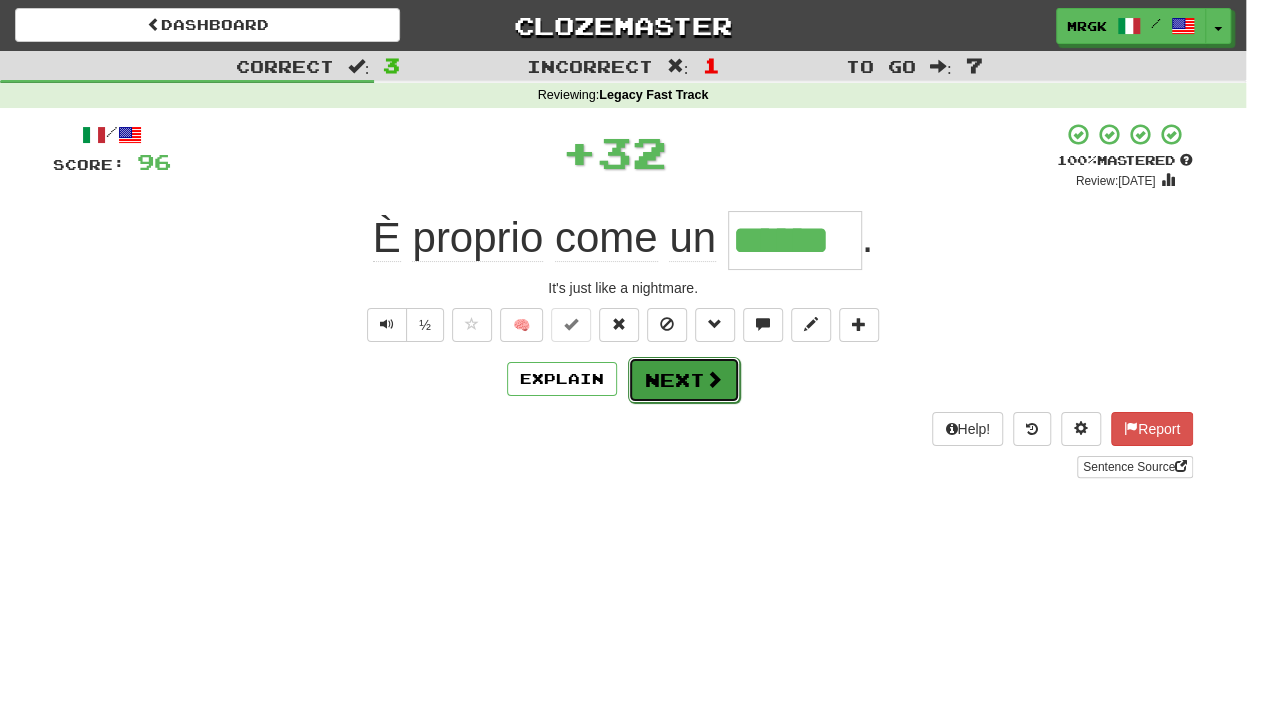click at bounding box center [714, 379] 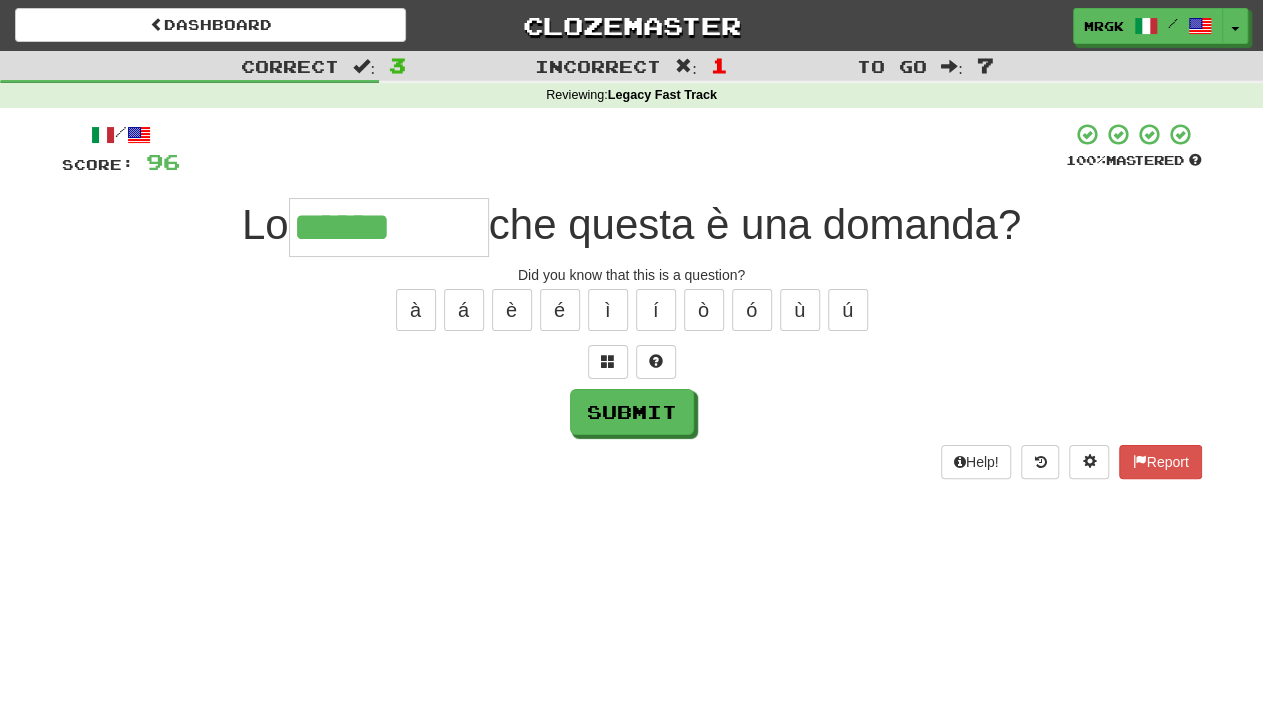 type on "******" 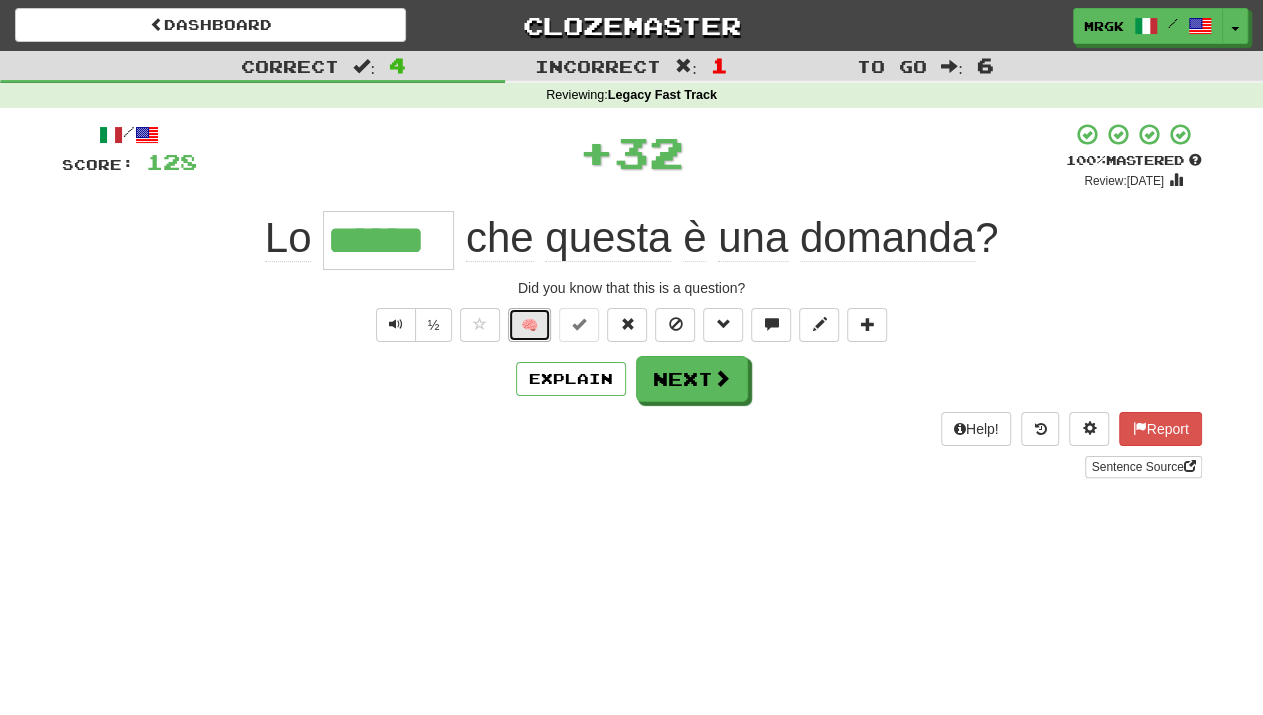 click on "🧠" at bounding box center (529, 325) 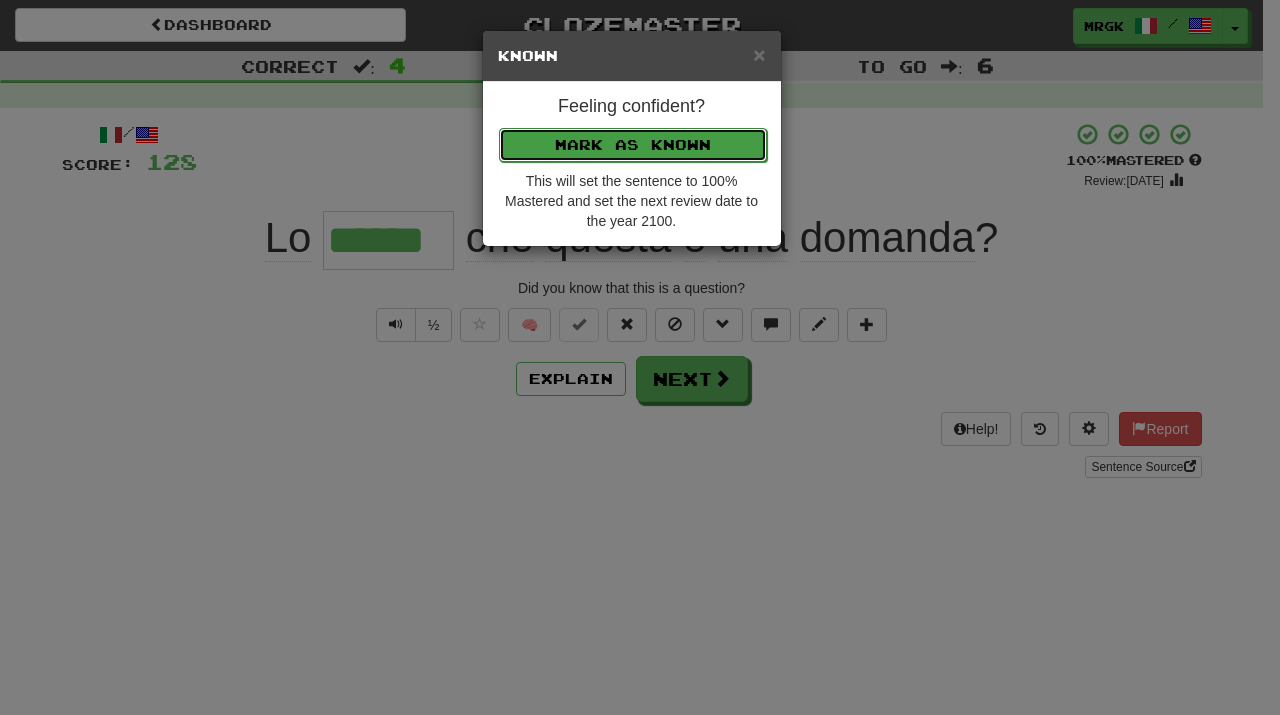 click on "Mark as Known" at bounding box center (633, 145) 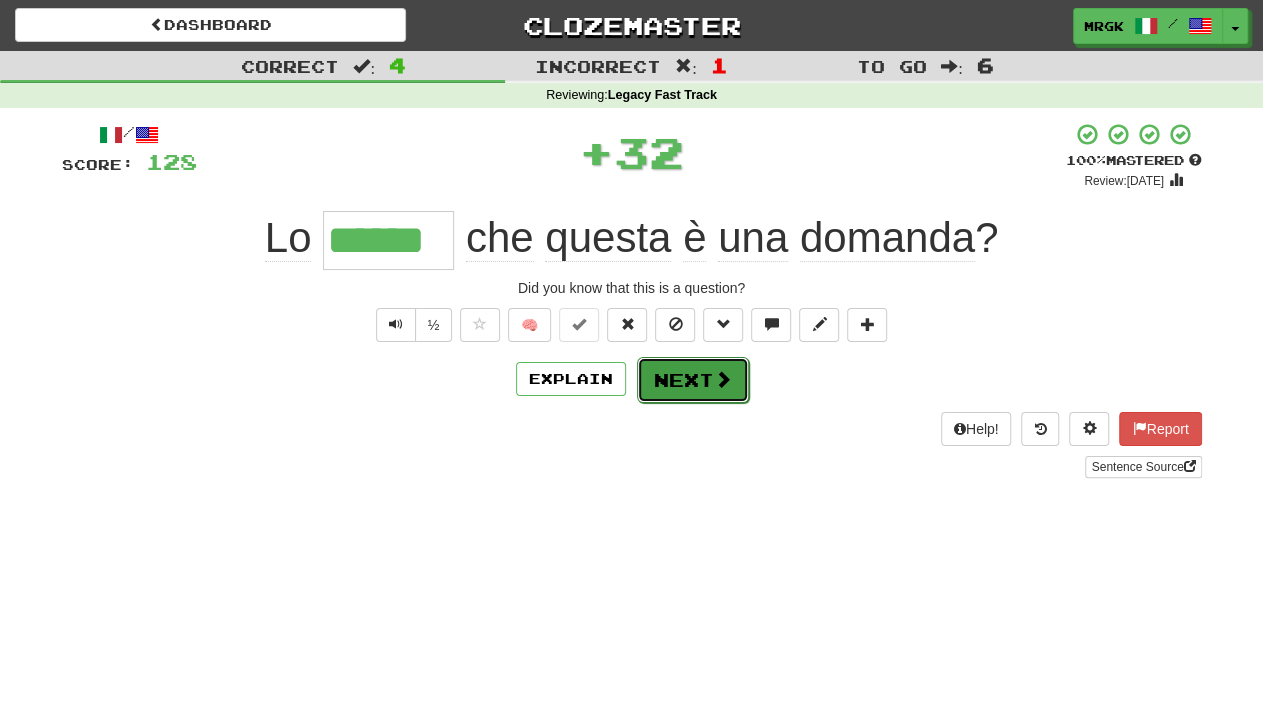 click on "Next" at bounding box center [693, 380] 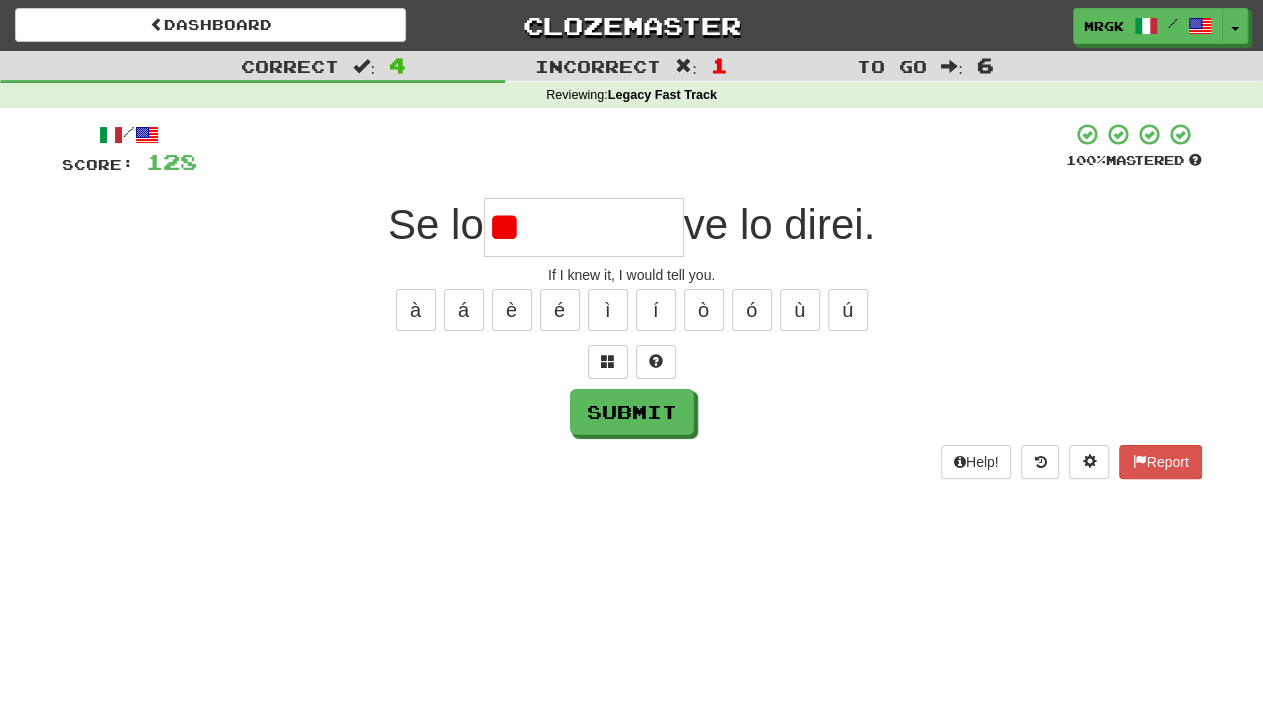 type on "*" 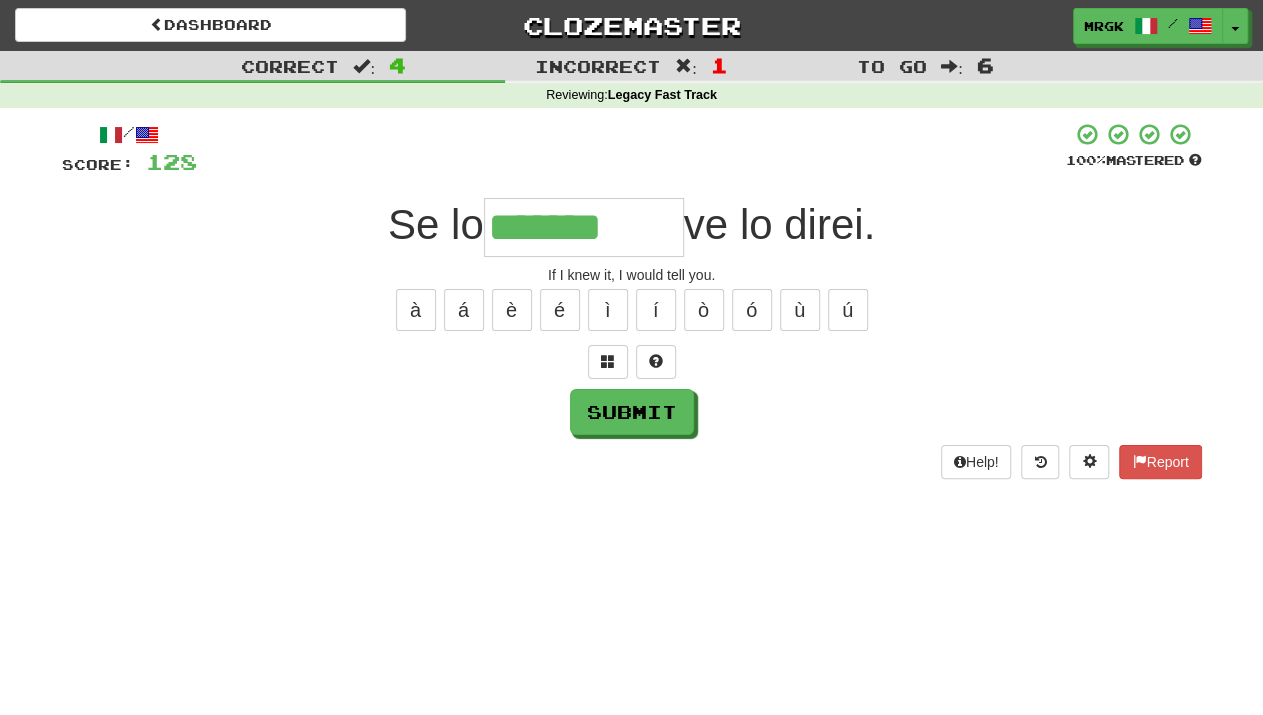 type on "*******" 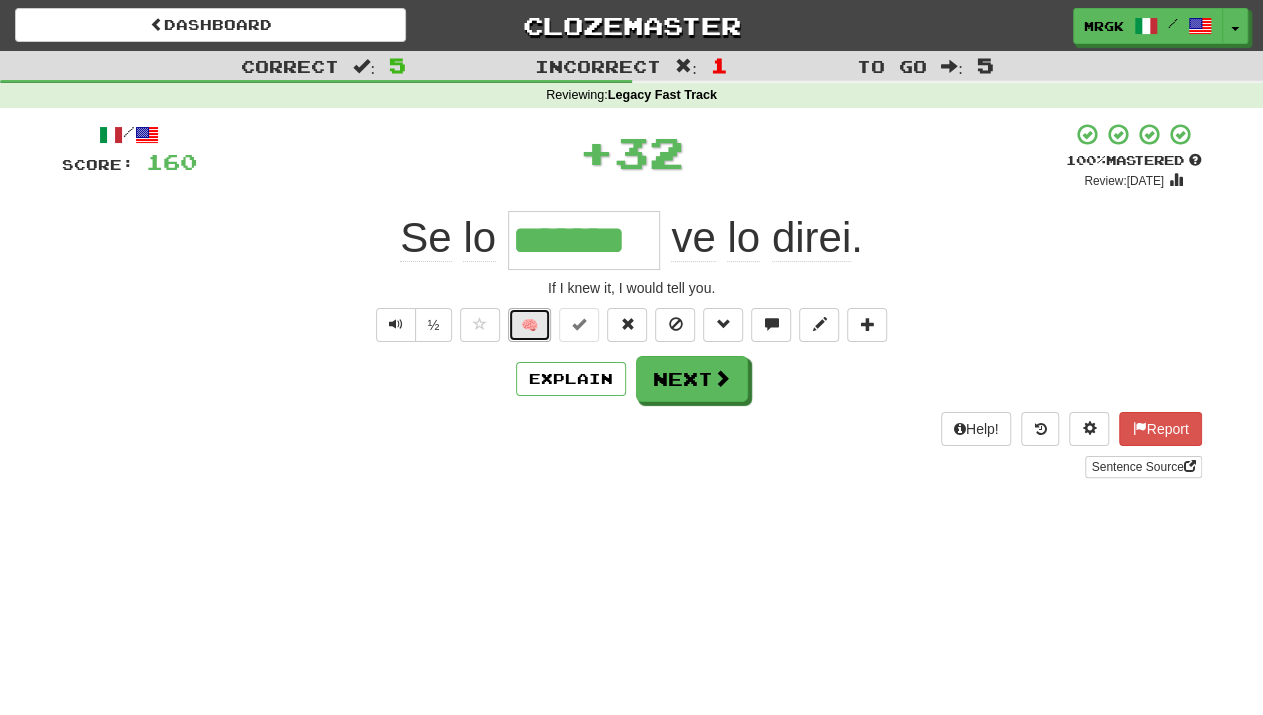 click on "🧠" at bounding box center (529, 325) 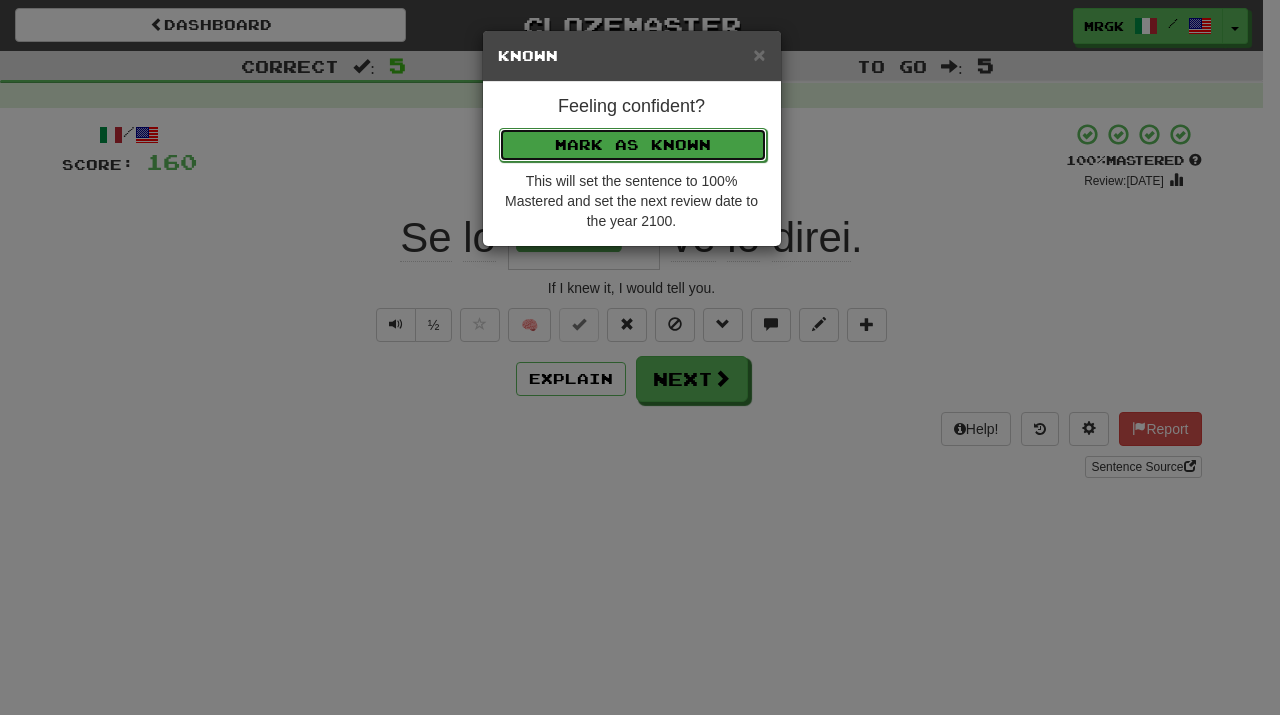 click on "Mark as Known" at bounding box center (633, 145) 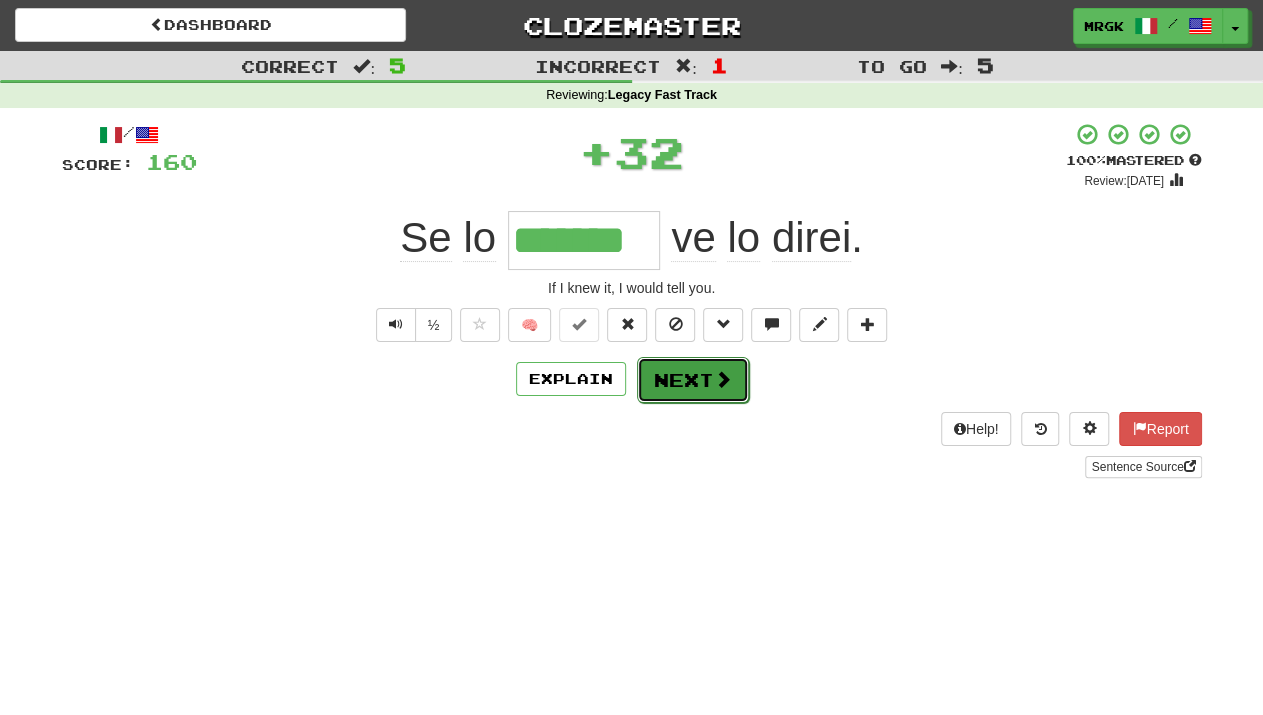 click on "Next" at bounding box center [693, 380] 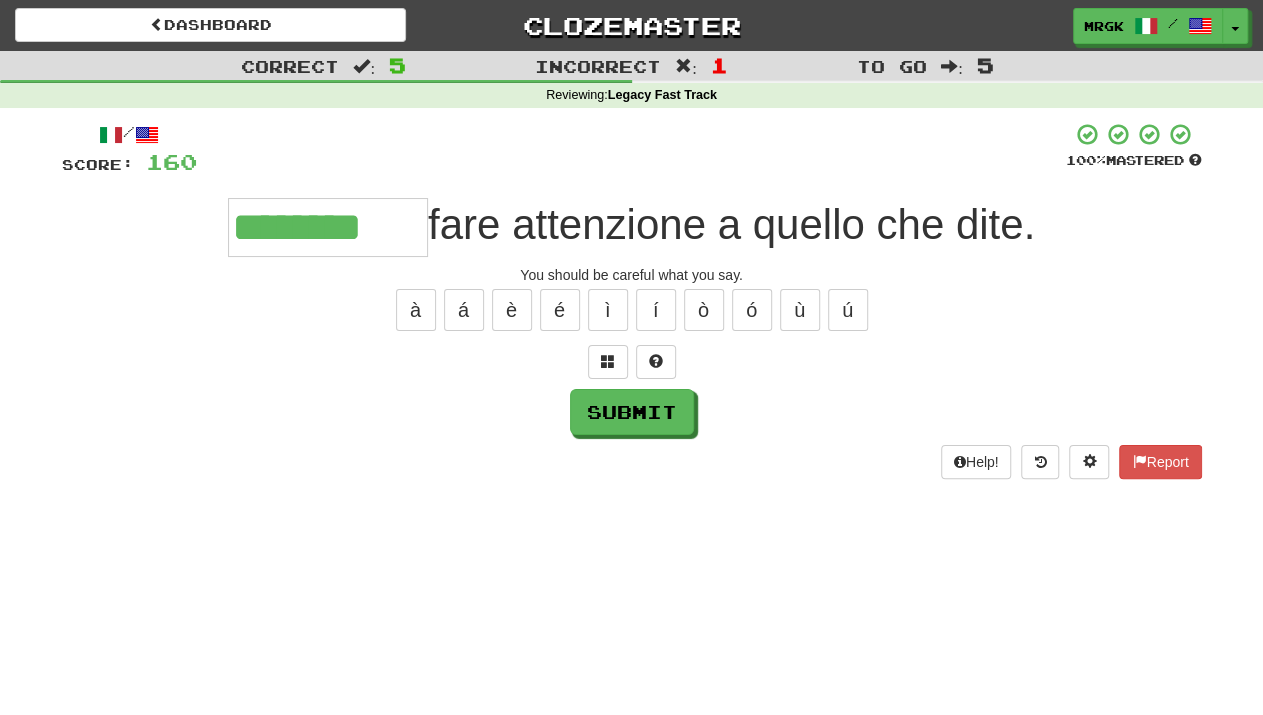 type on "********" 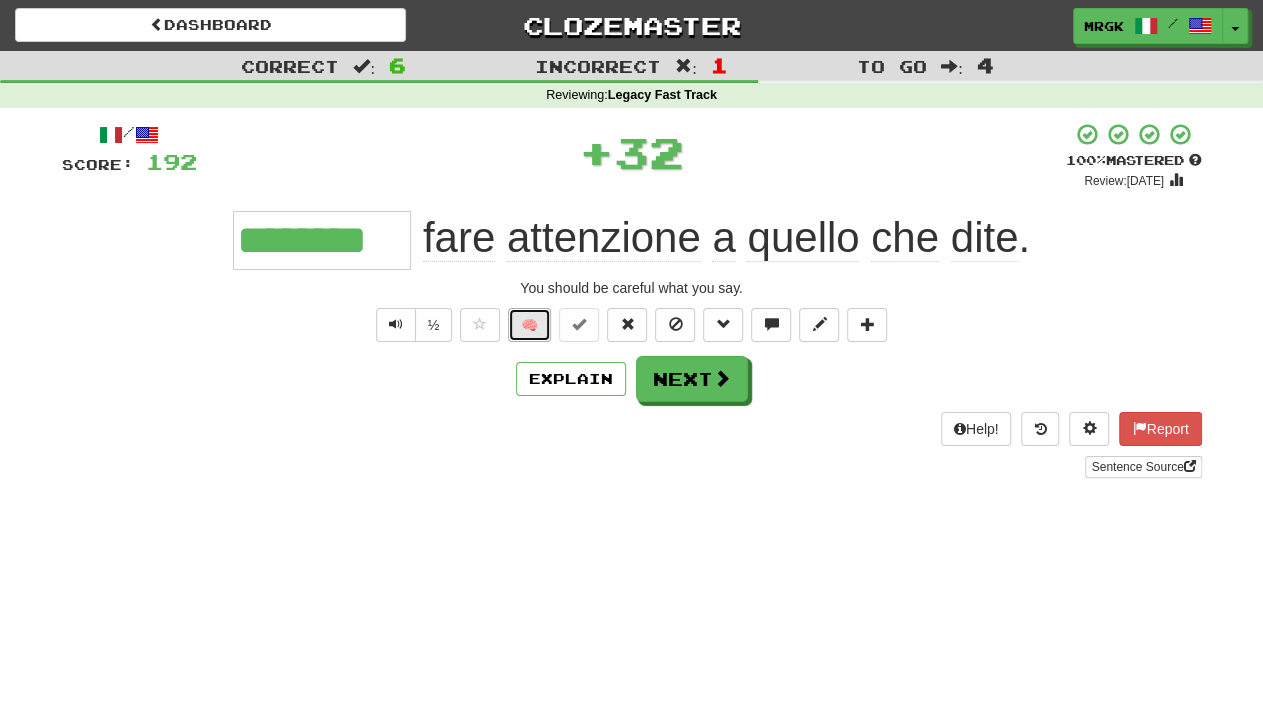 click on "🧠" at bounding box center [529, 325] 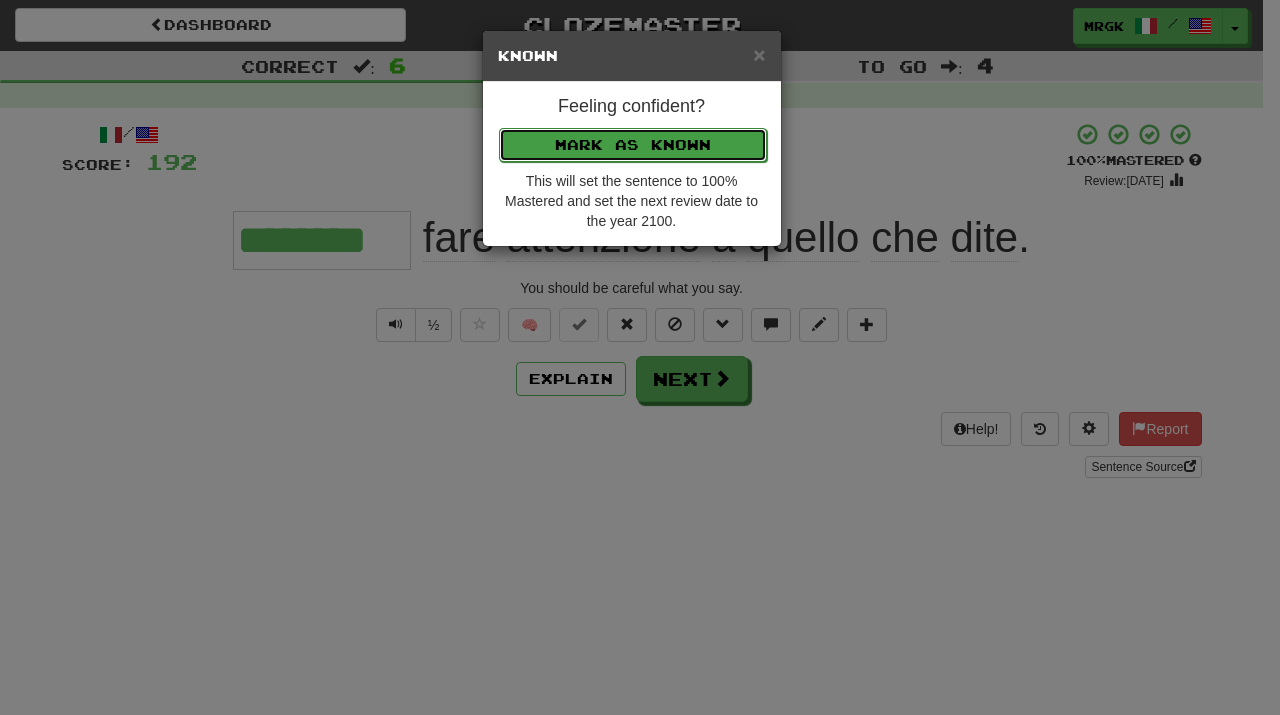 click on "Mark as Known" at bounding box center [633, 145] 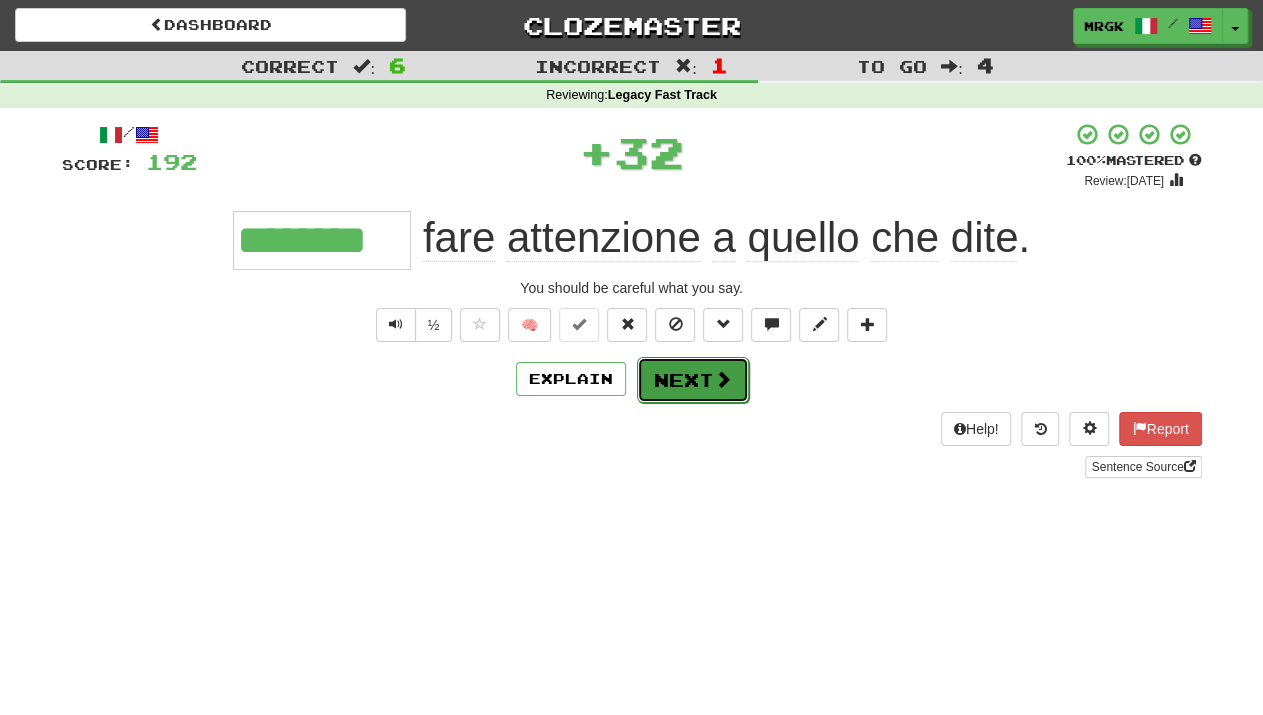 click on "Next" at bounding box center [693, 380] 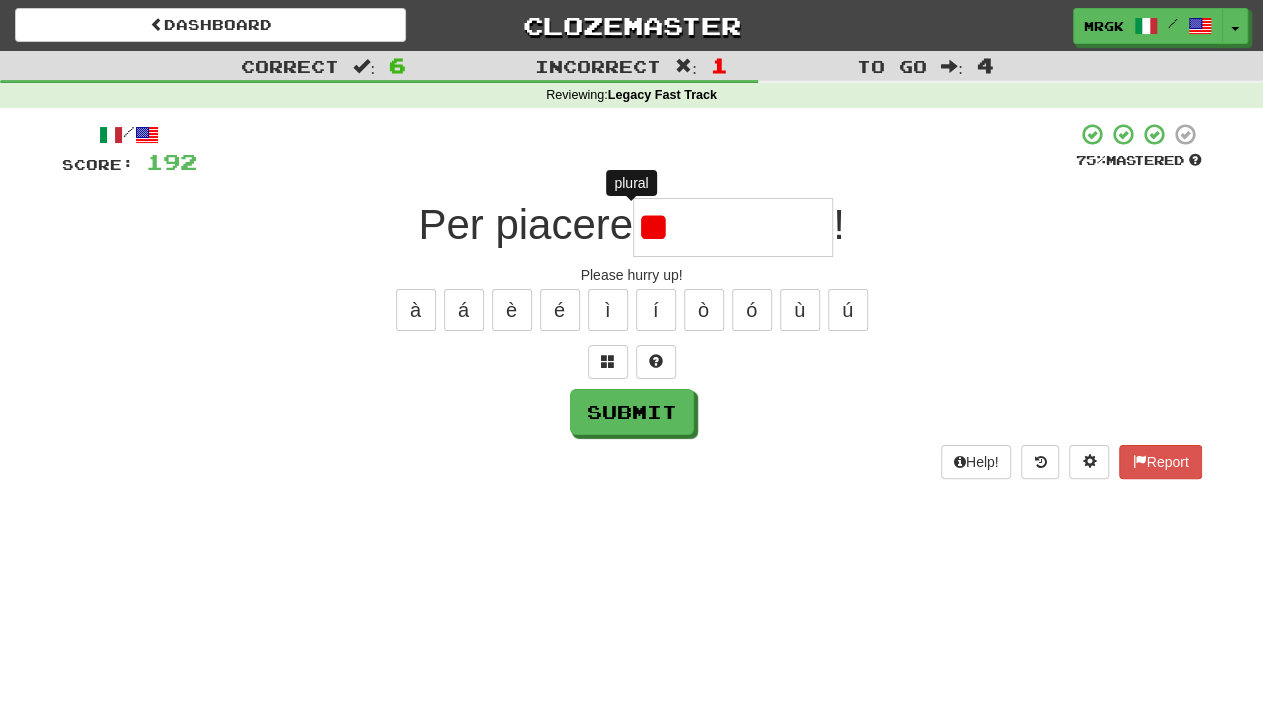 type on "*" 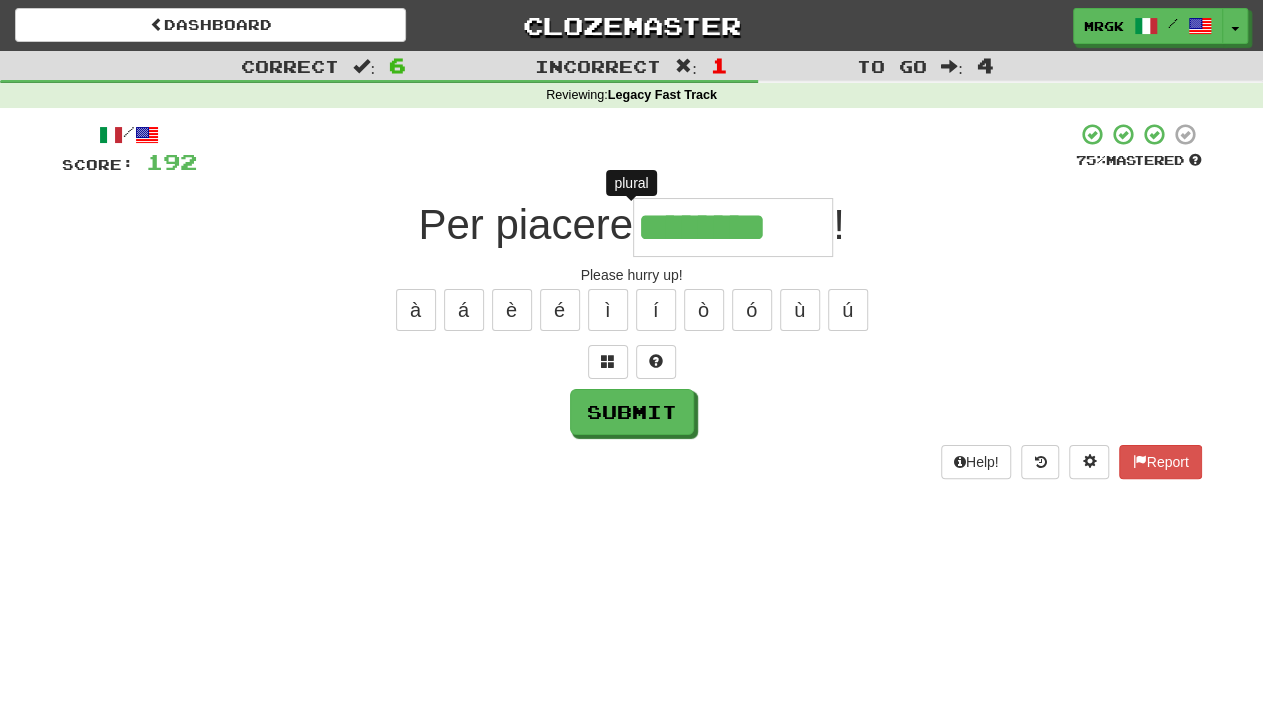 type on "*********" 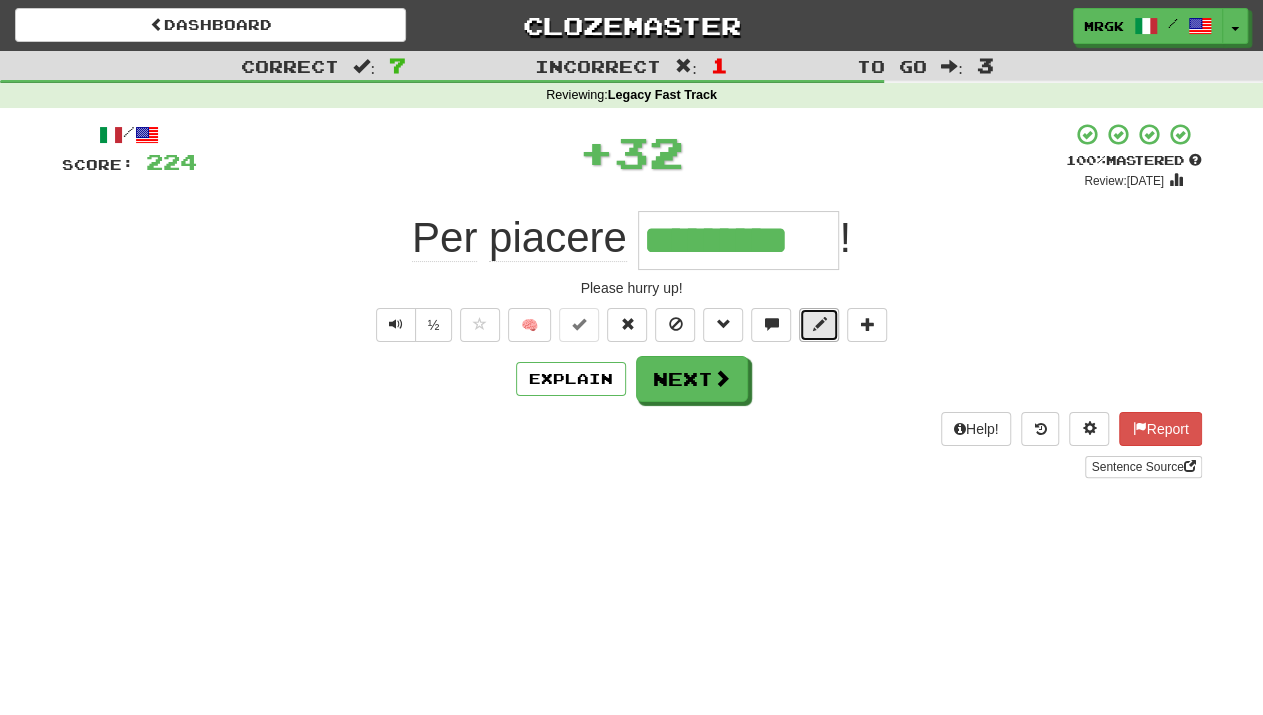 click at bounding box center [819, 324] 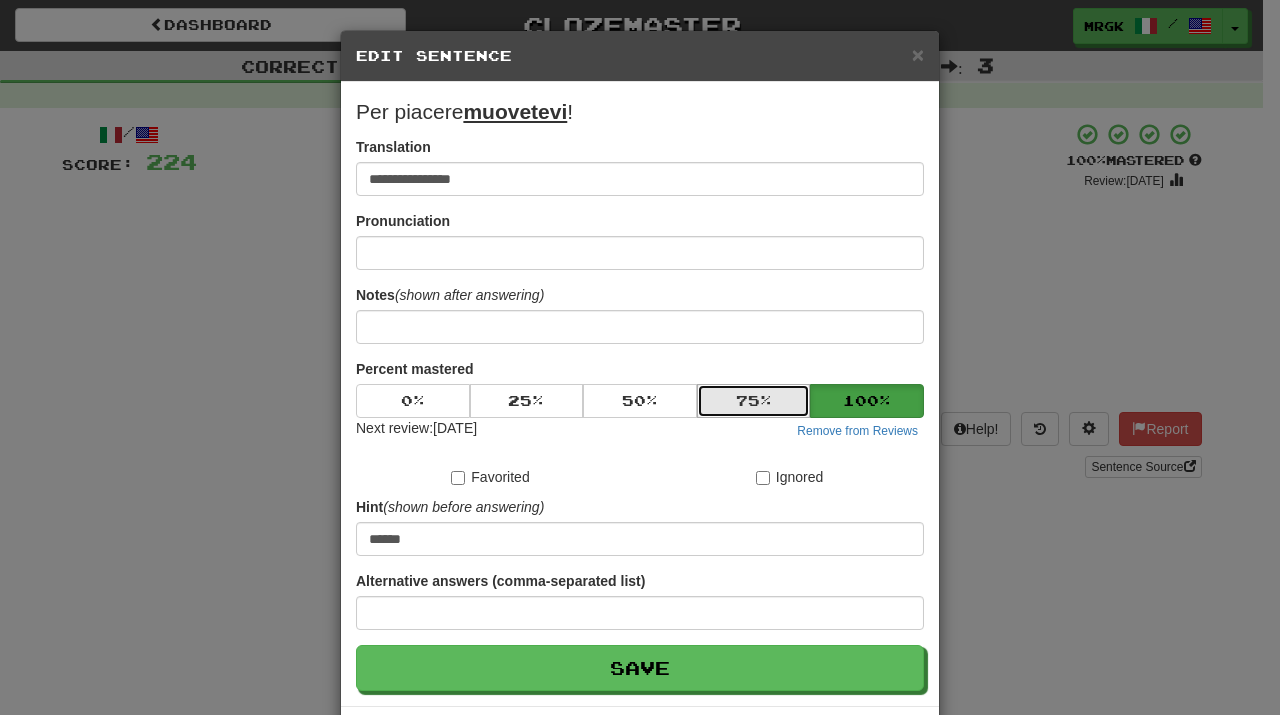 click on "75 %" at bounding box center (754, 401) 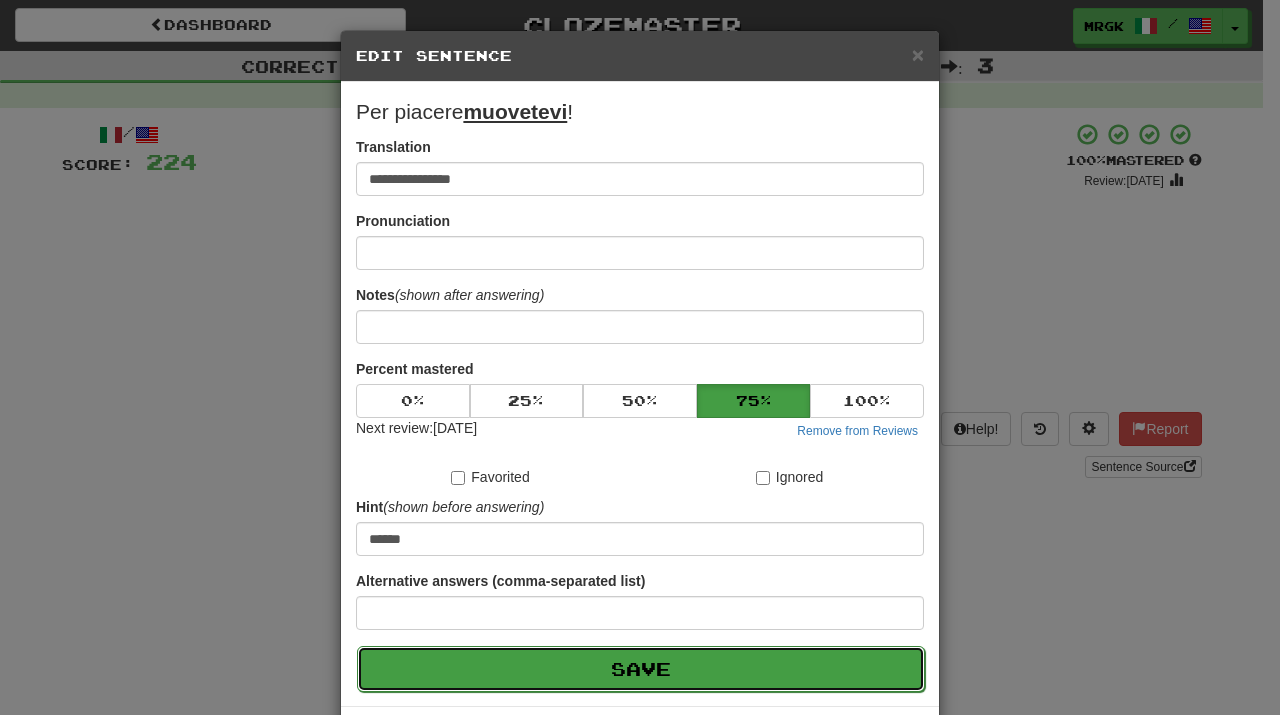 click on "Save" at bounding box center (641, 669) 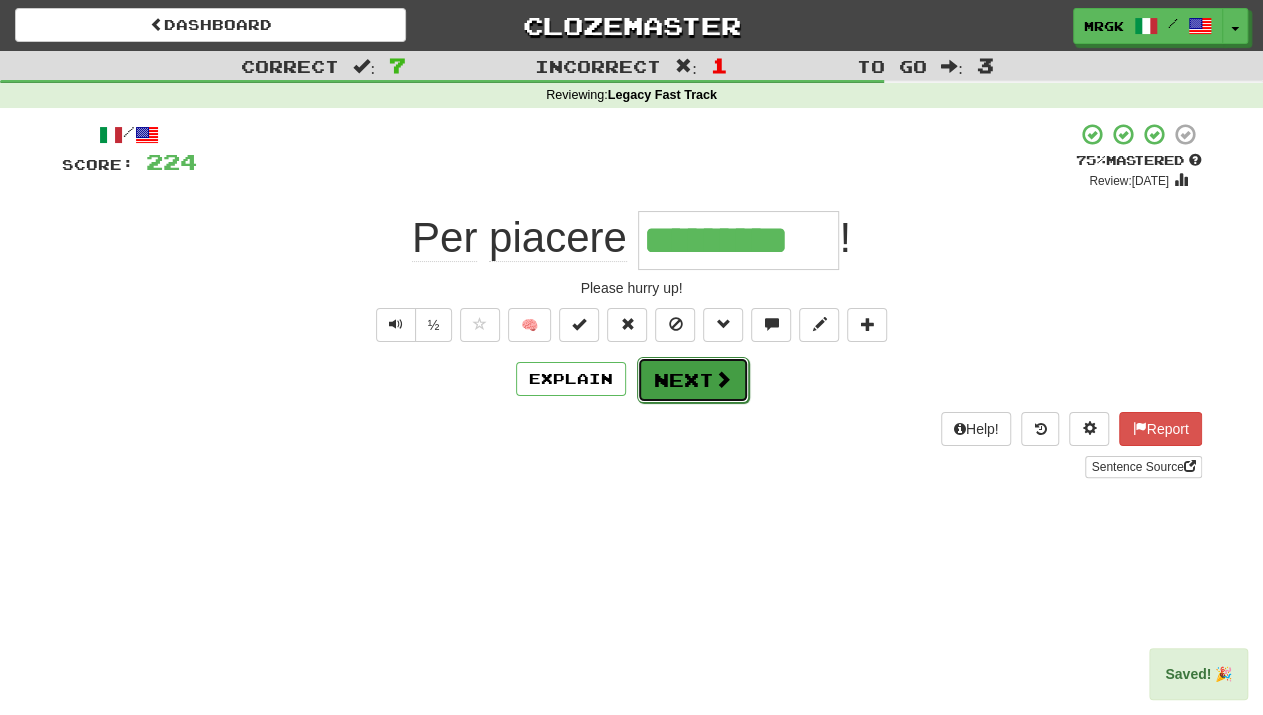 click on "Next" at bounding box center (693, 380) 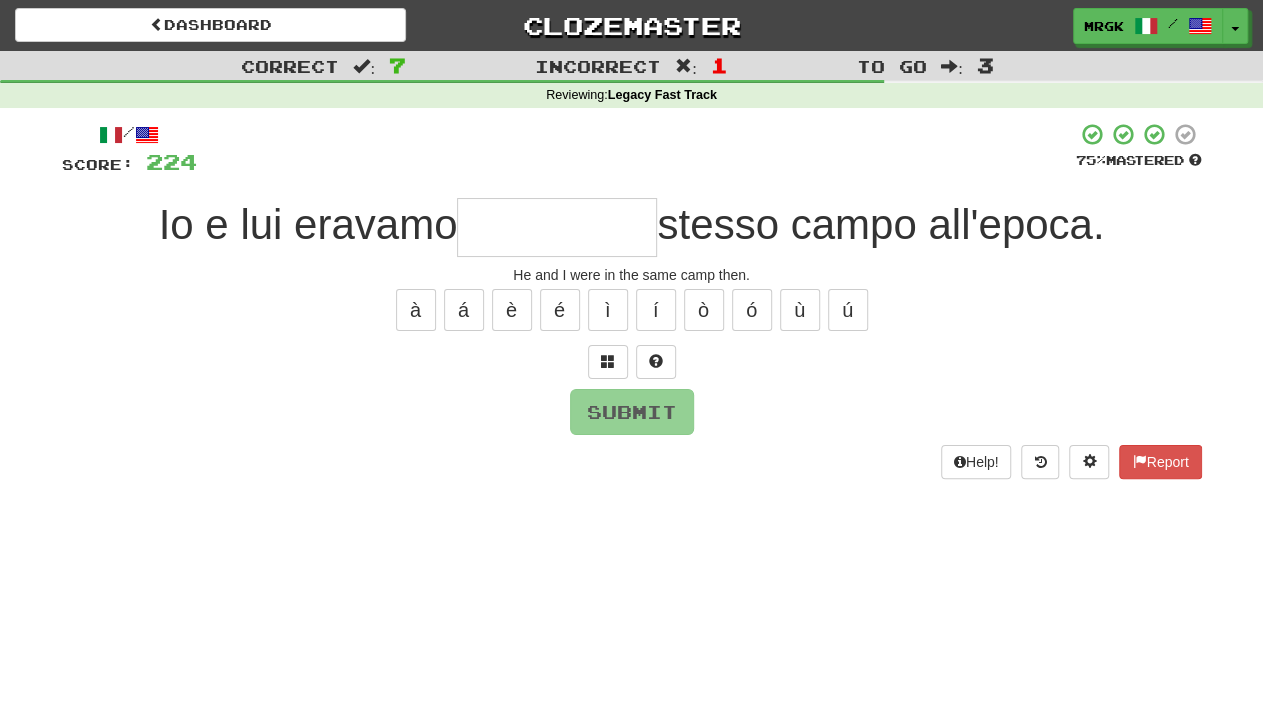 type on "*" 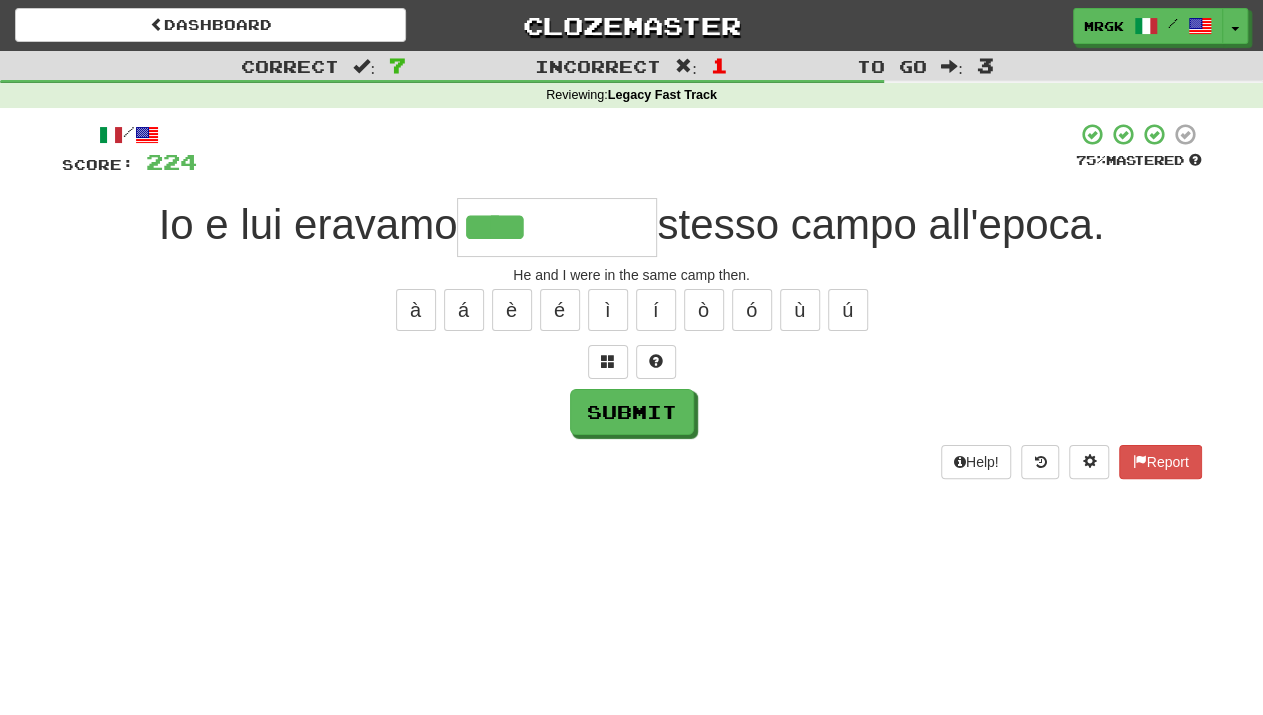 type on "****" 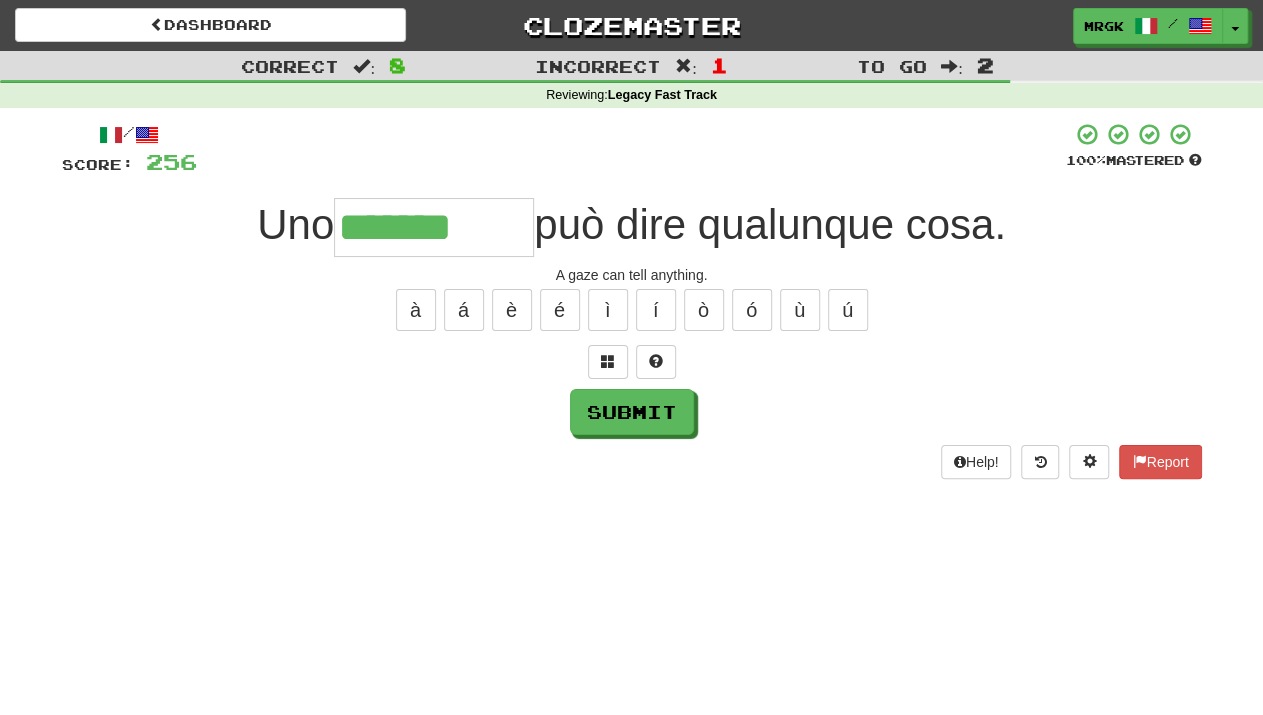type on "*******" 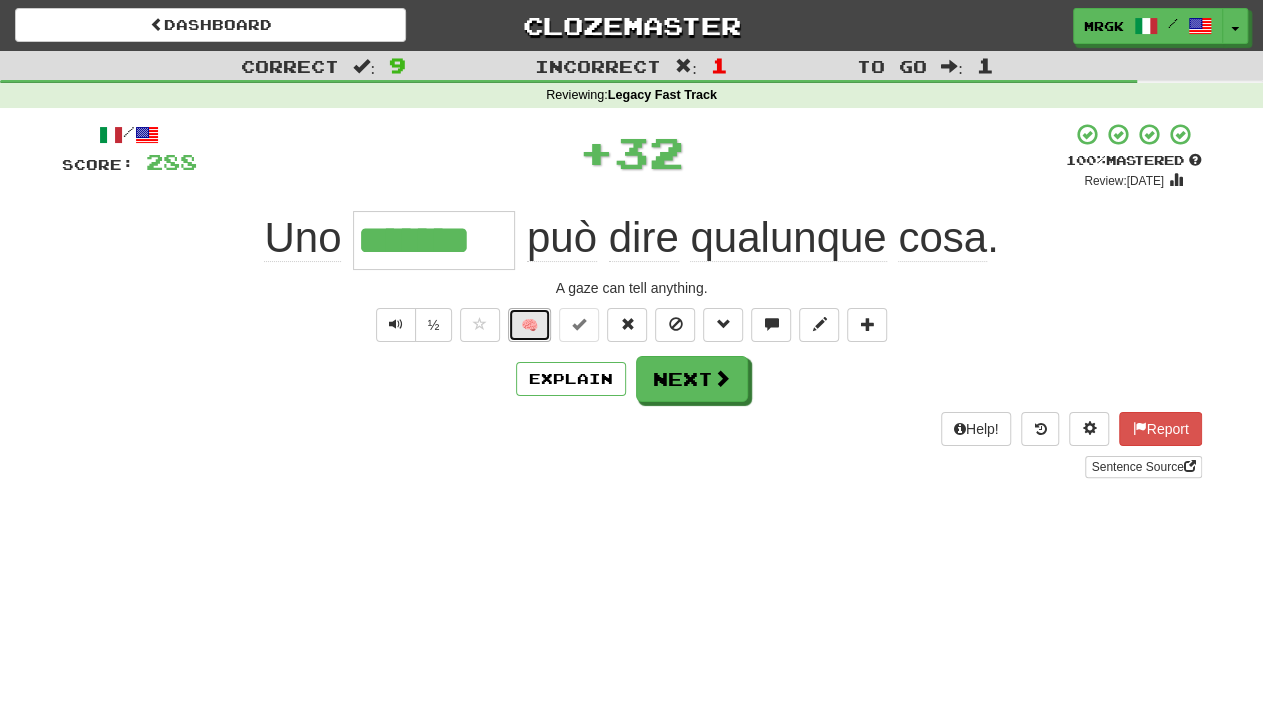 click on "🧠" at bounding box center [529, 325] 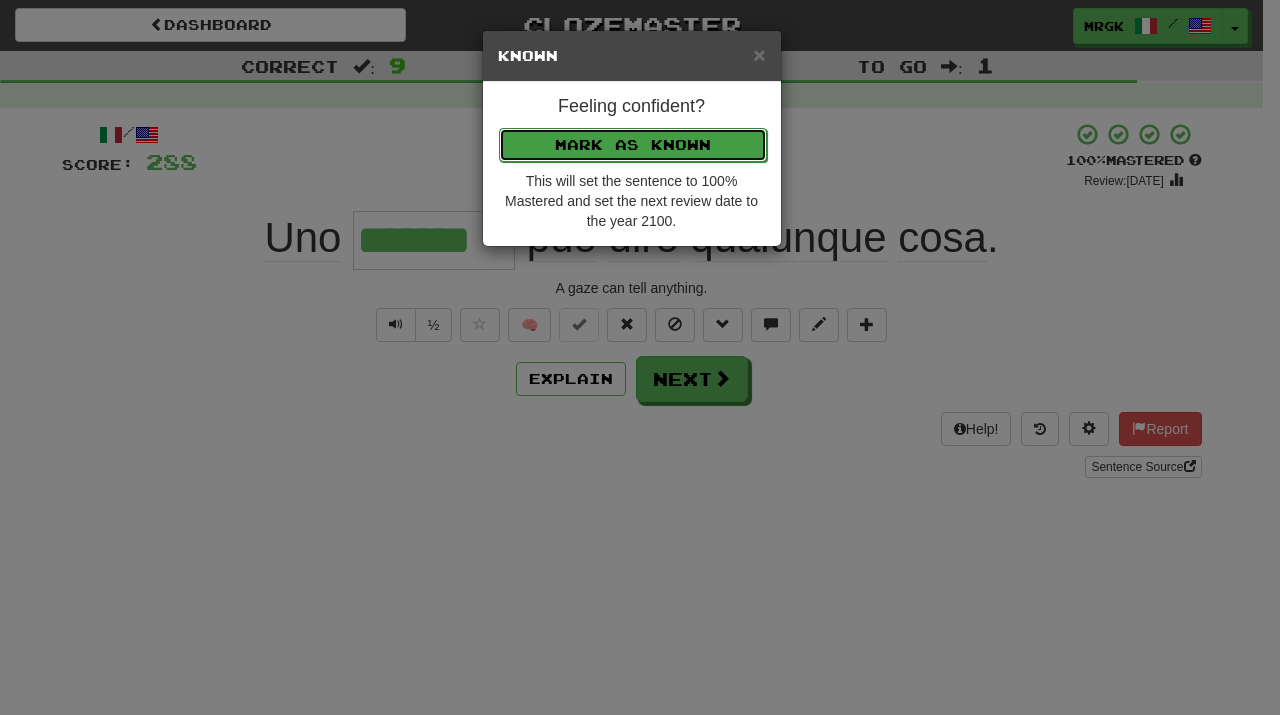 click on "Mark as Known" at bounding box center (633, 145) 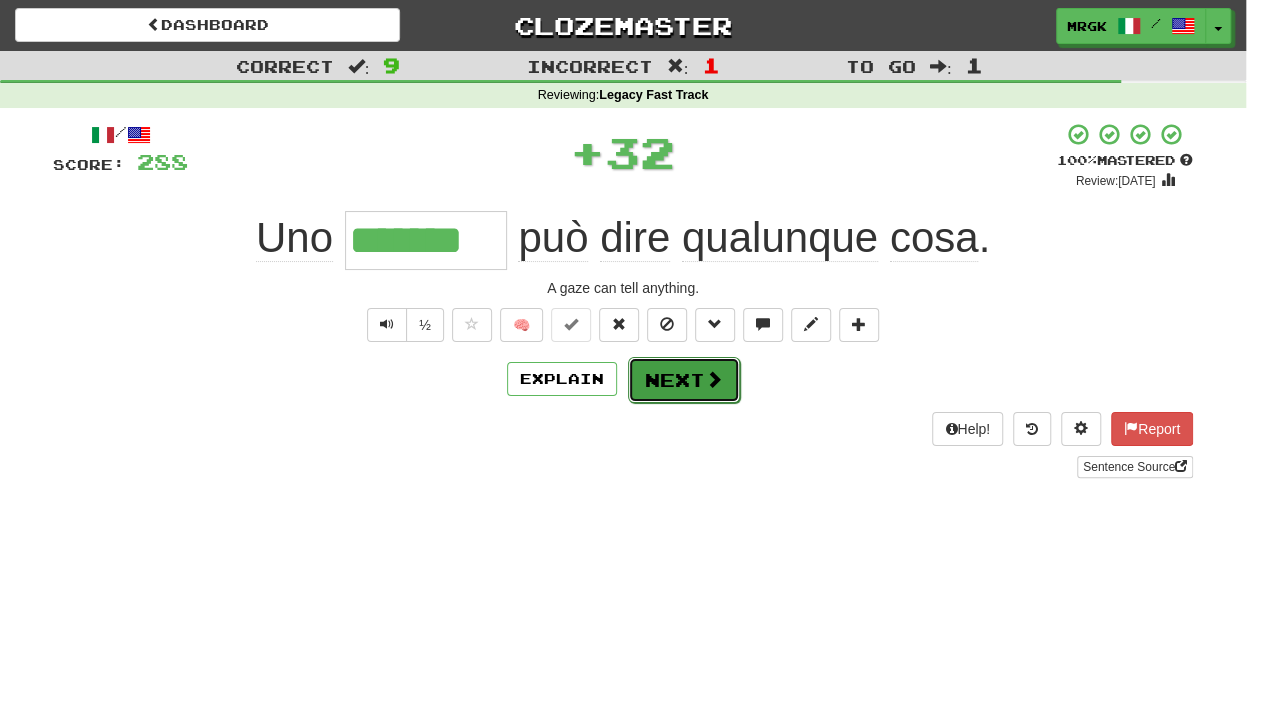 click on "Next" at bounding box center [684, 380] 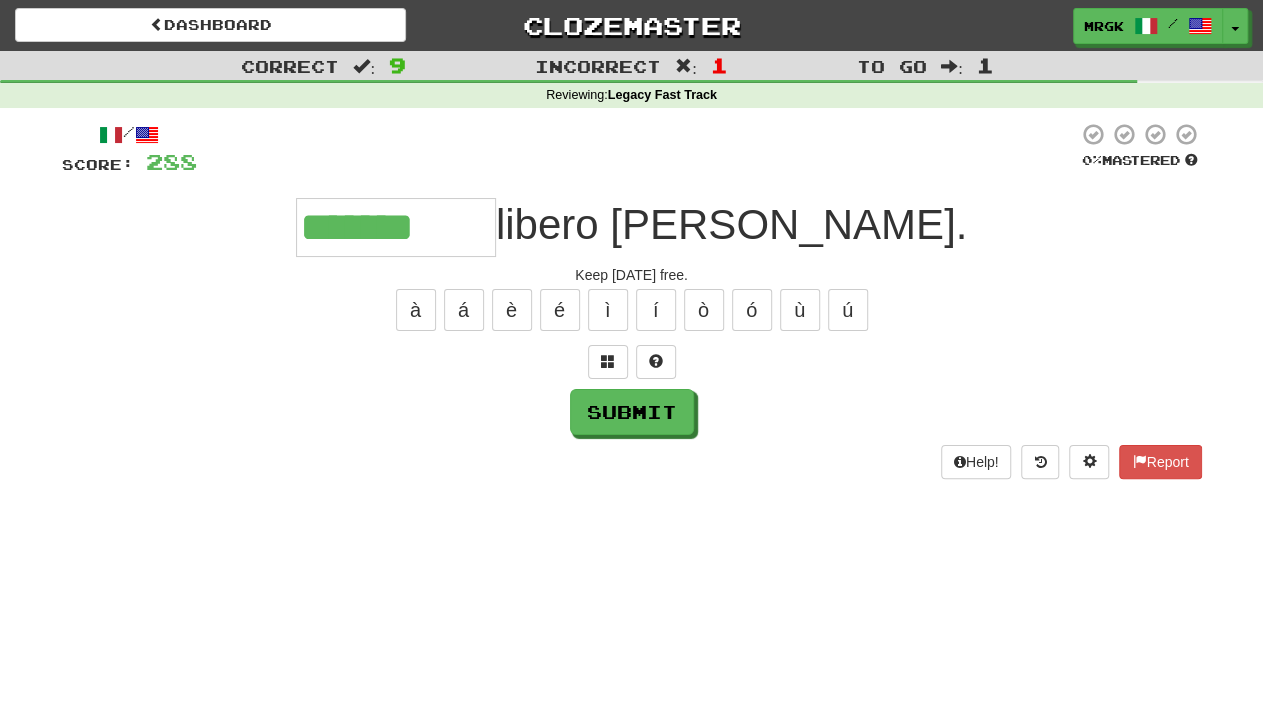 type on "*******" 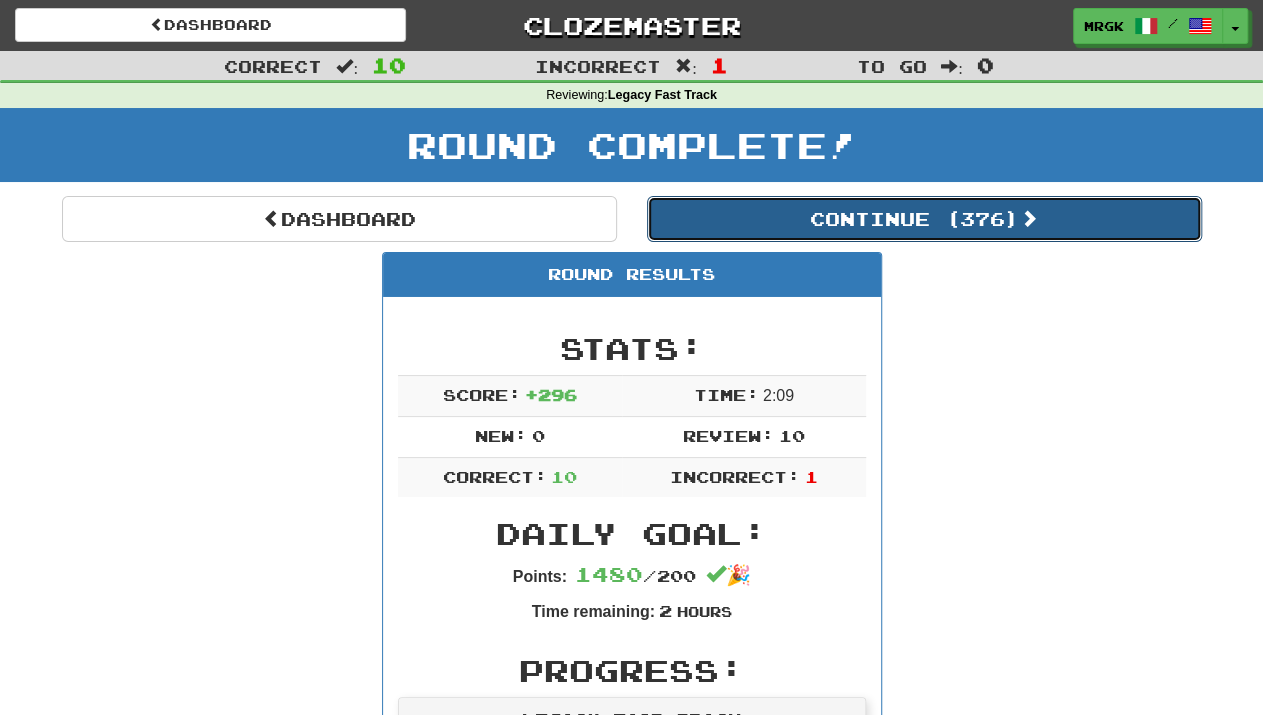 click on "Continue ( 376 )" at bounding box center (924, 219) 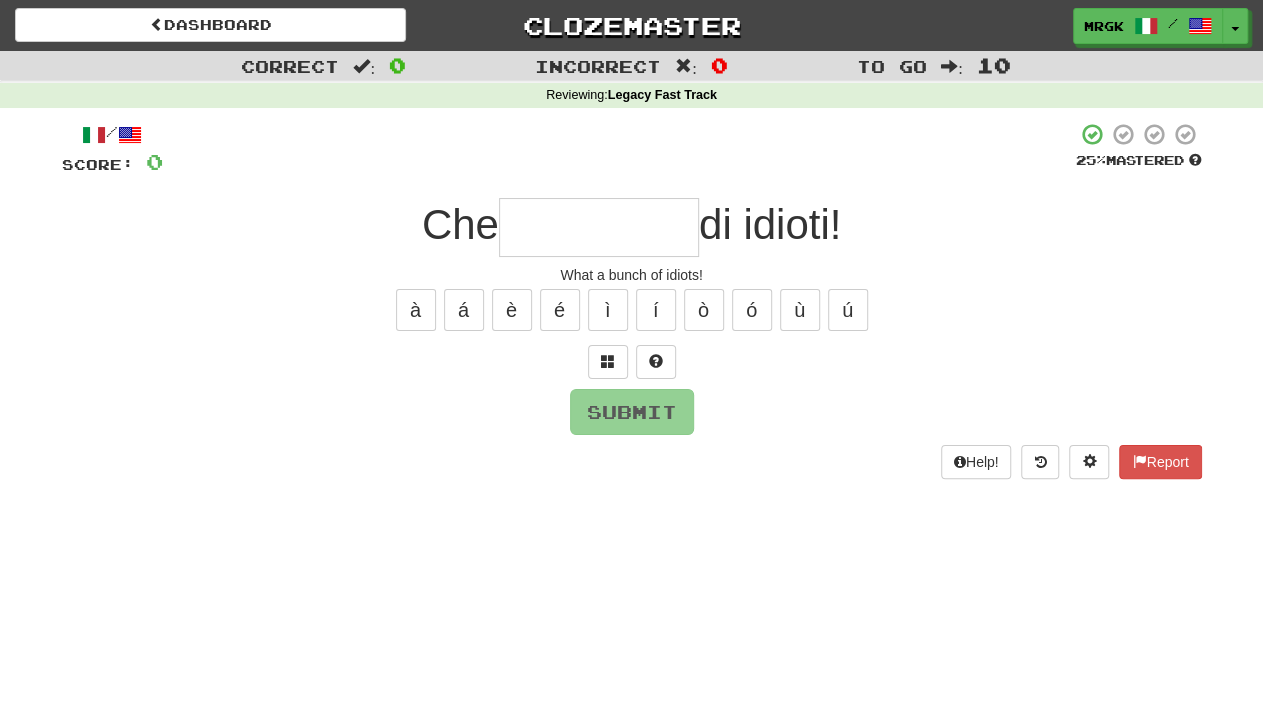 type on "*" 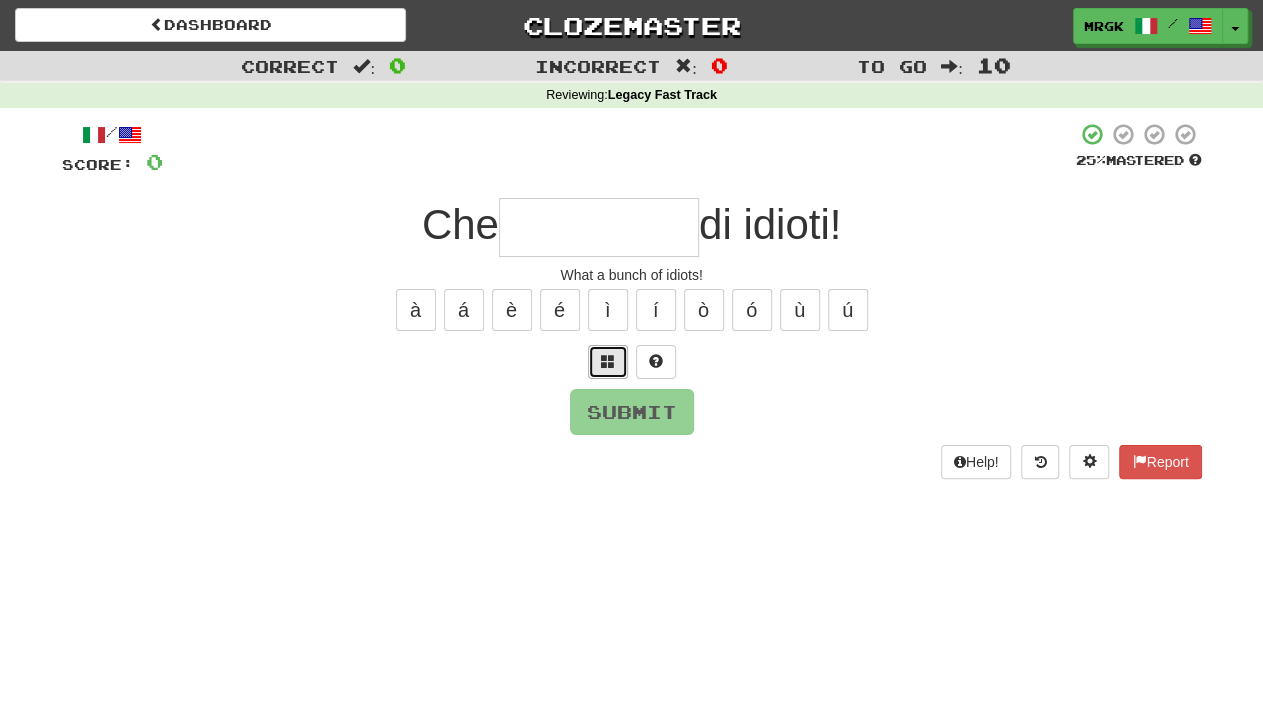 click at bounding box center (608, 362) 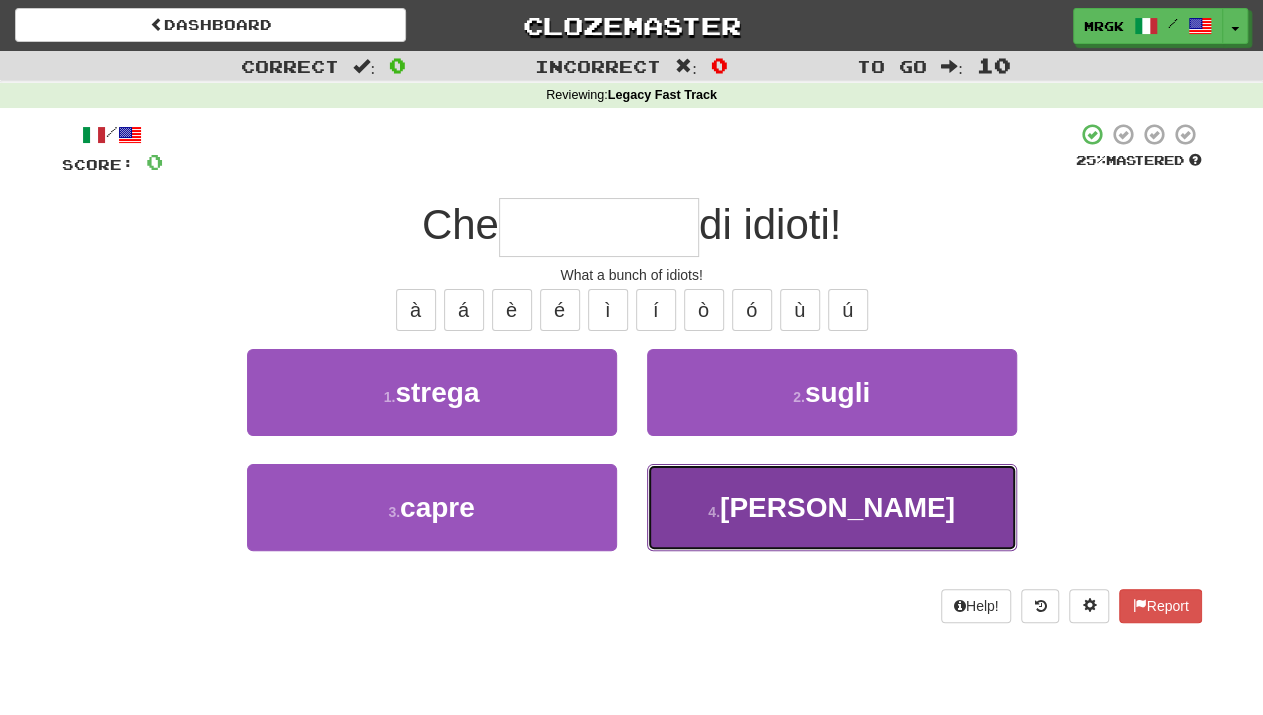 click on "4 .  branco" at bounding box center (832, 507) 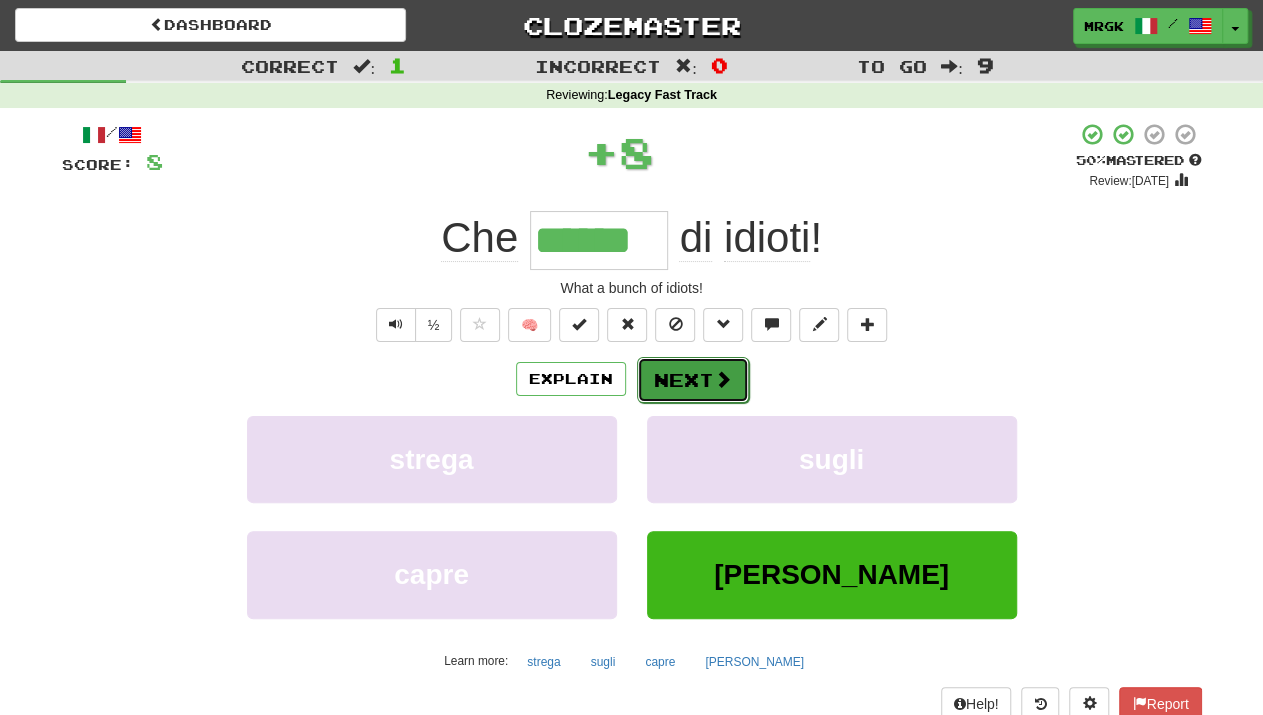 click on "Next" at bounding box center [693, 380] 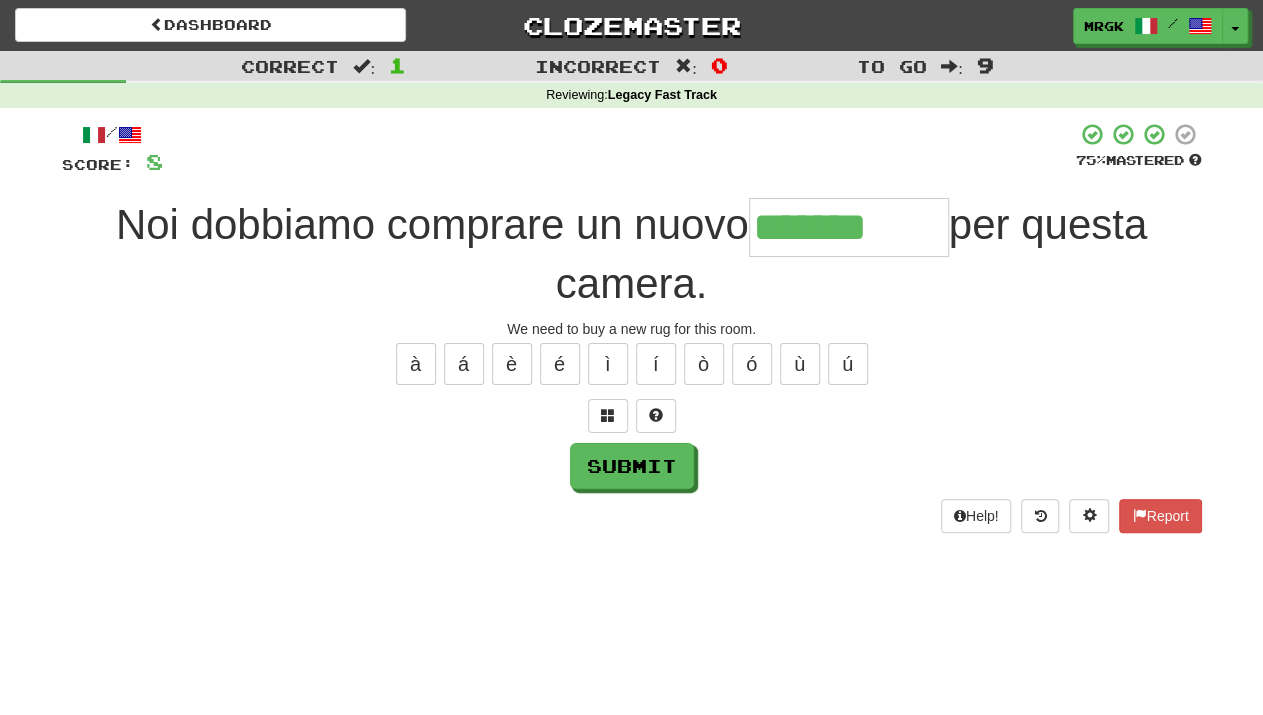 type on "*******" 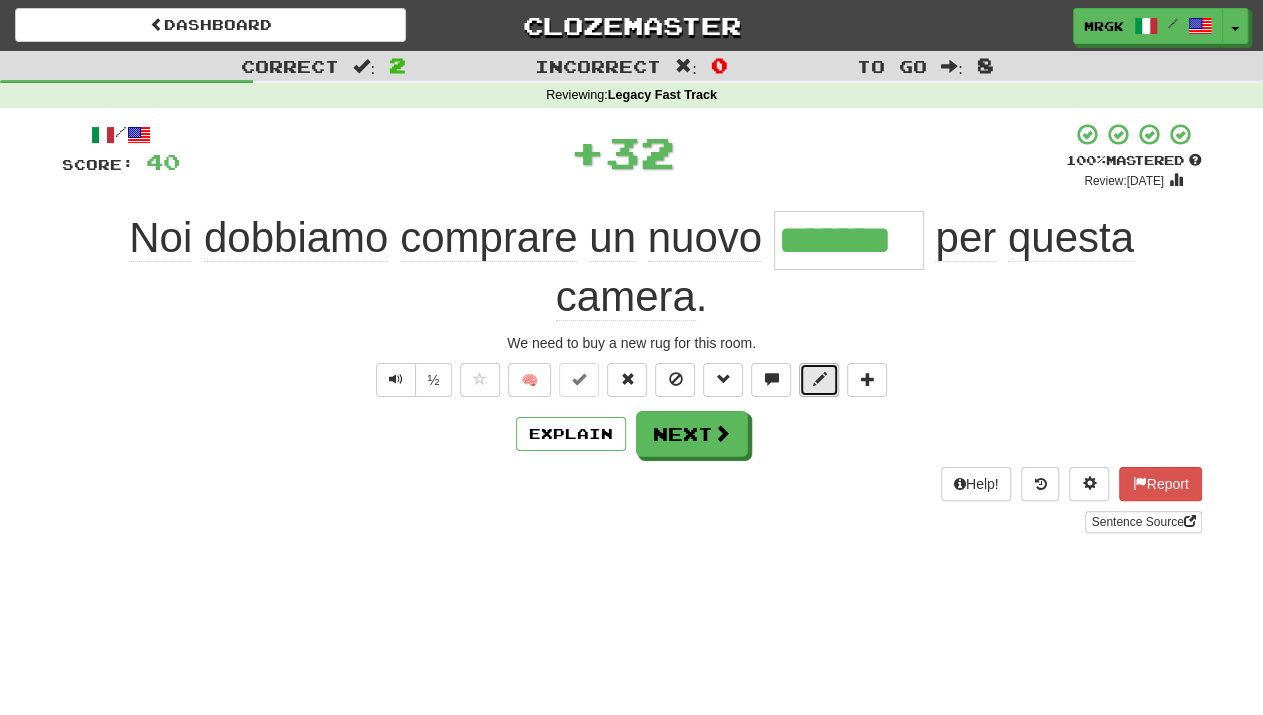 click at bounding box center (819, 380) 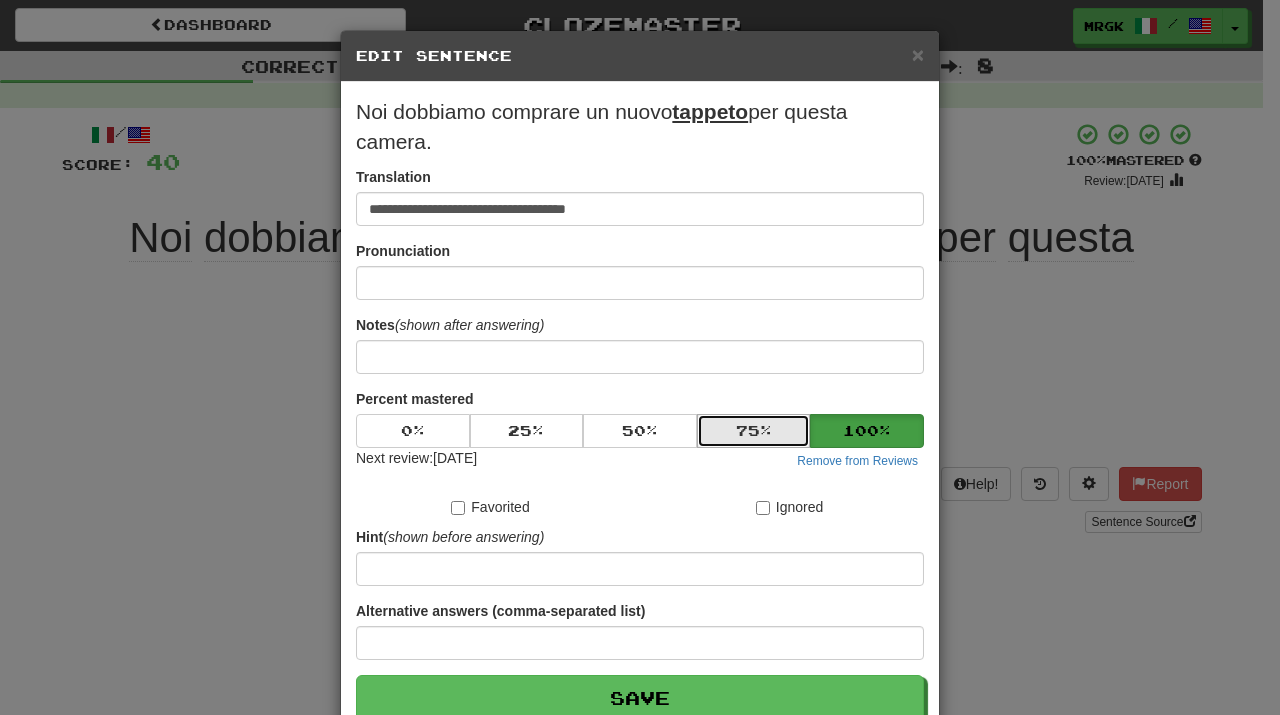 click on "75 %" at bounding box center [754, 431] 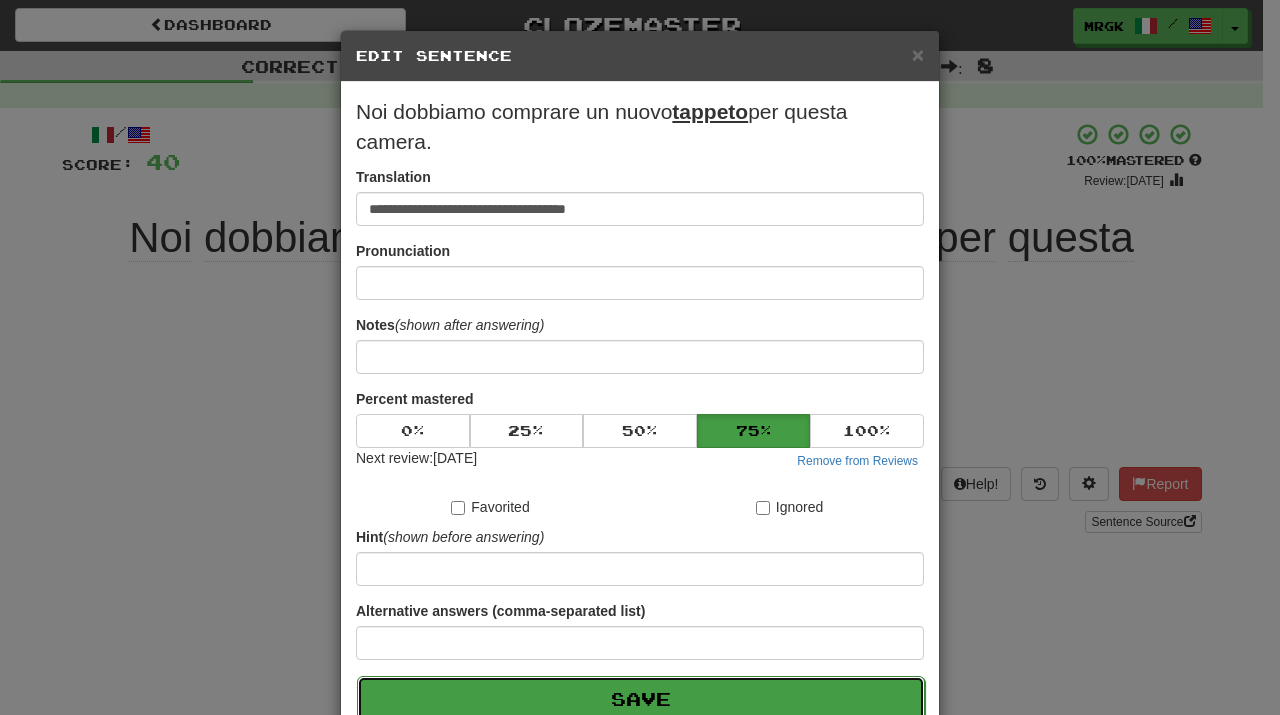 click on "Save" at bounding box center (641, 699) 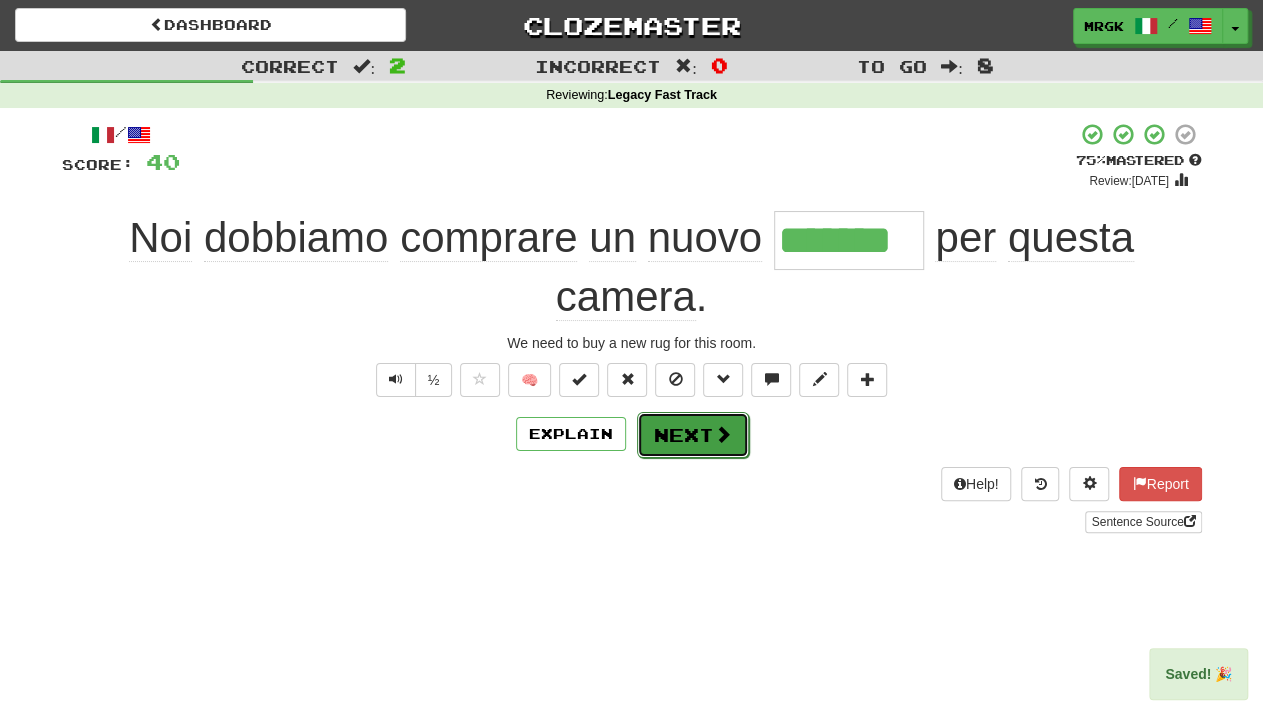 click at bounding box center [723, 434] 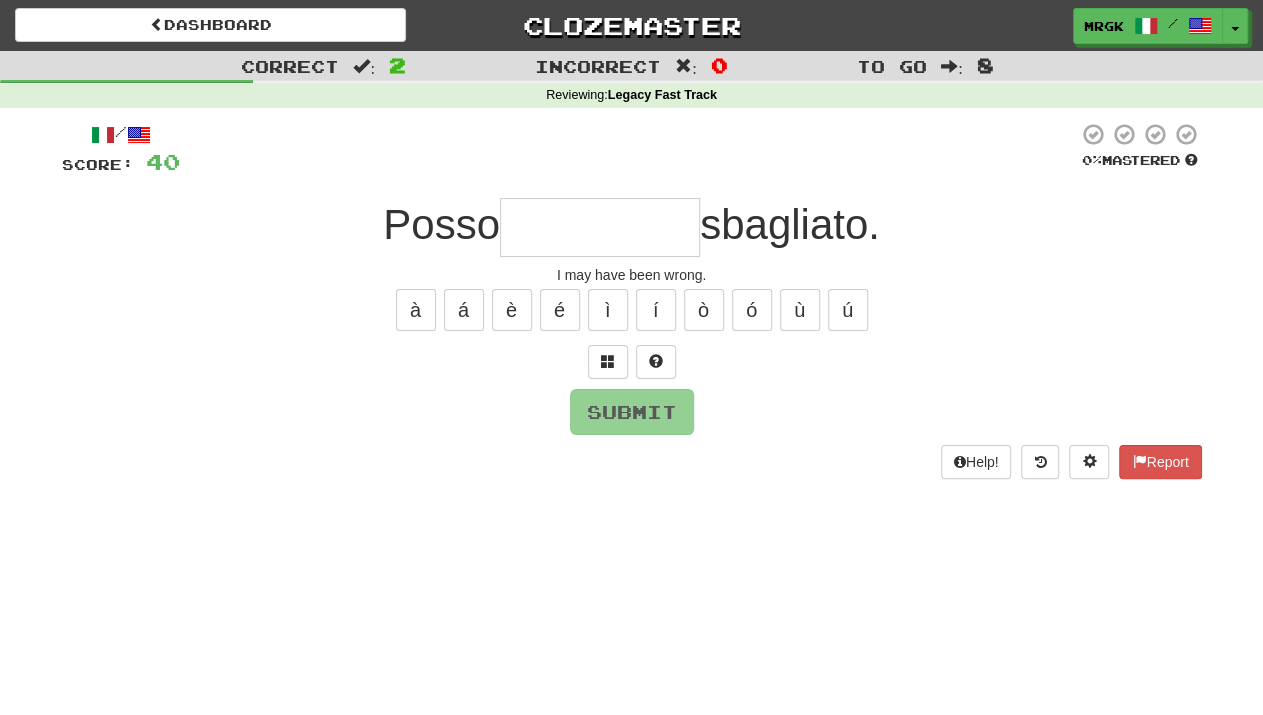 type on "*" 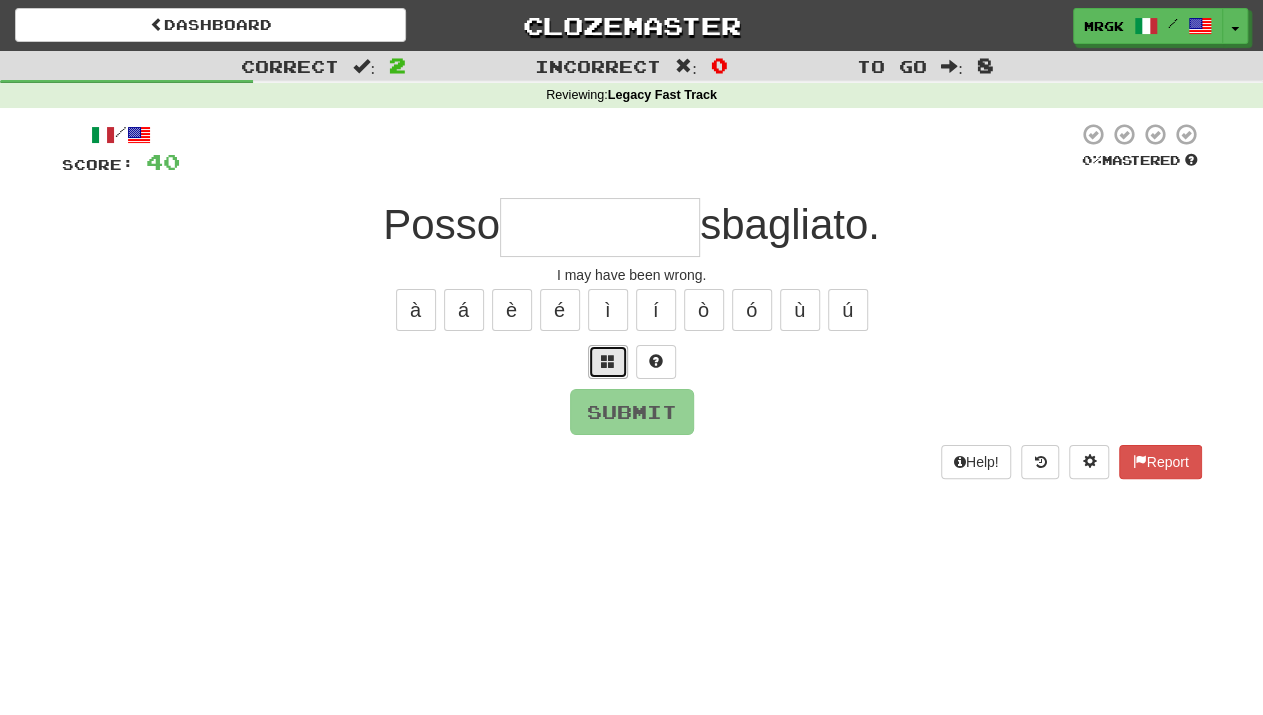 click at bounding box center [608, 362] 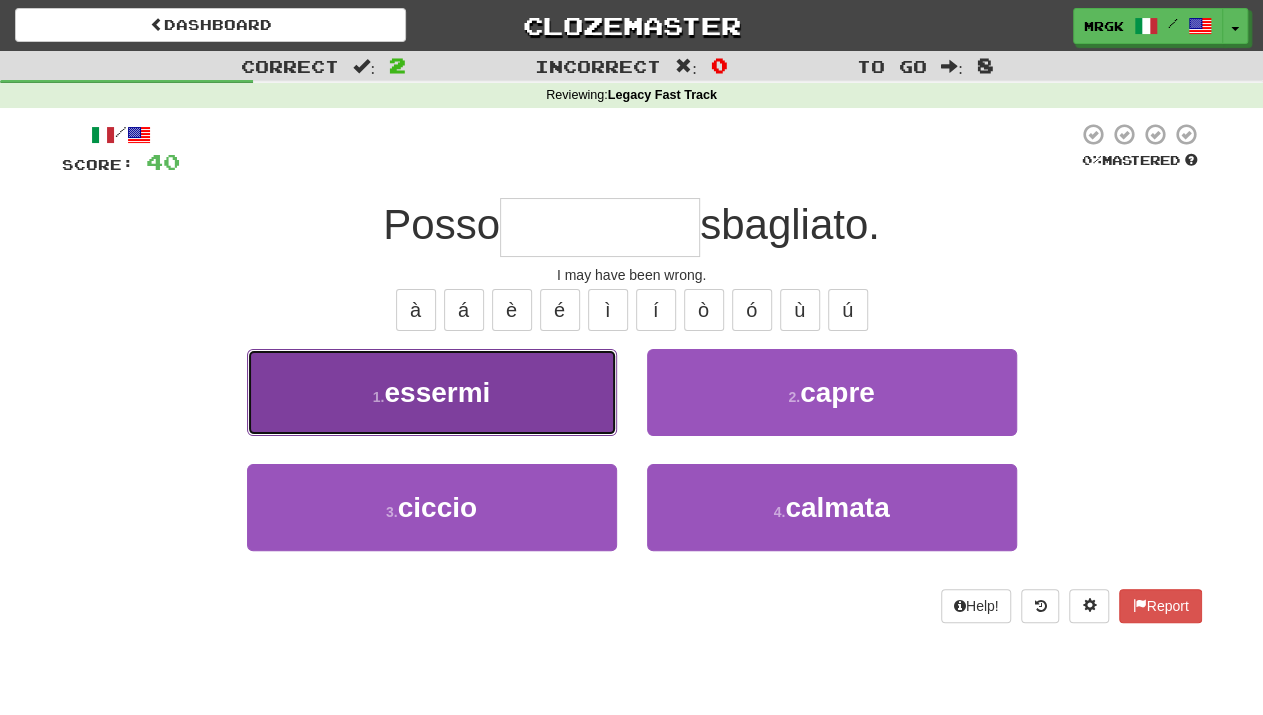 click on "1 .  essermi" at bounding box center [432, 392] 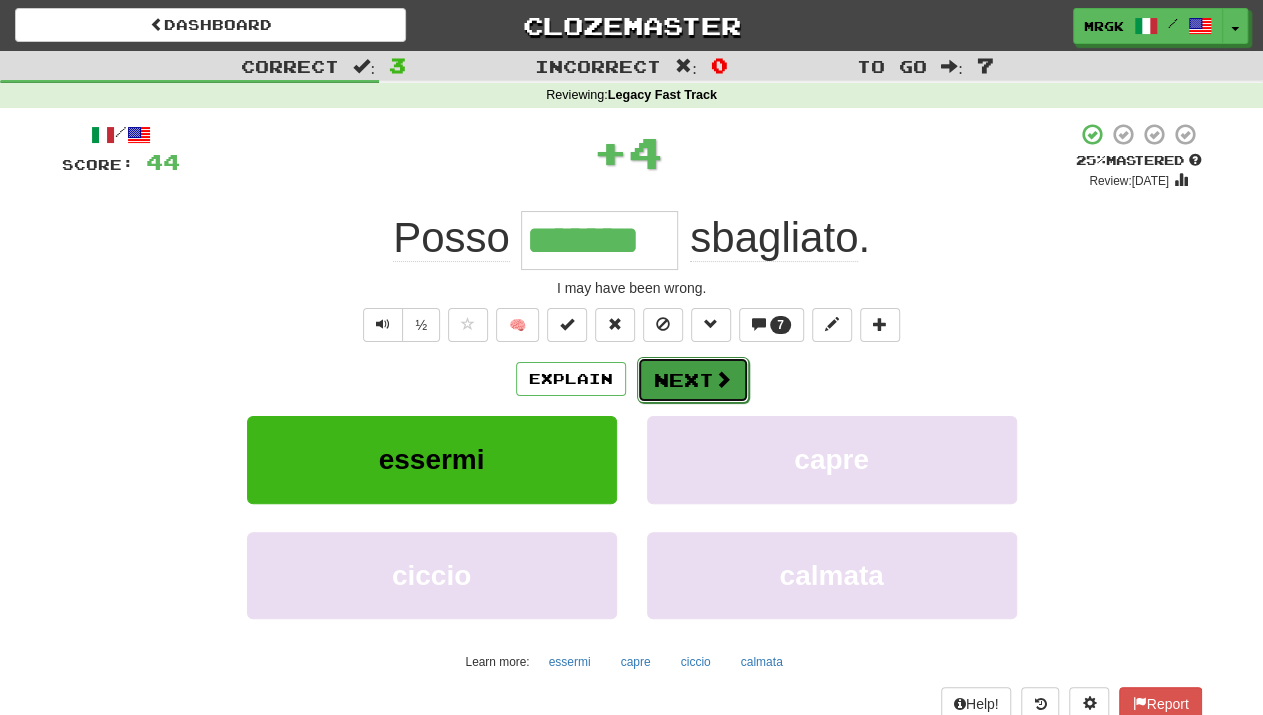 click on "Next" at bounding box center (693, 380) 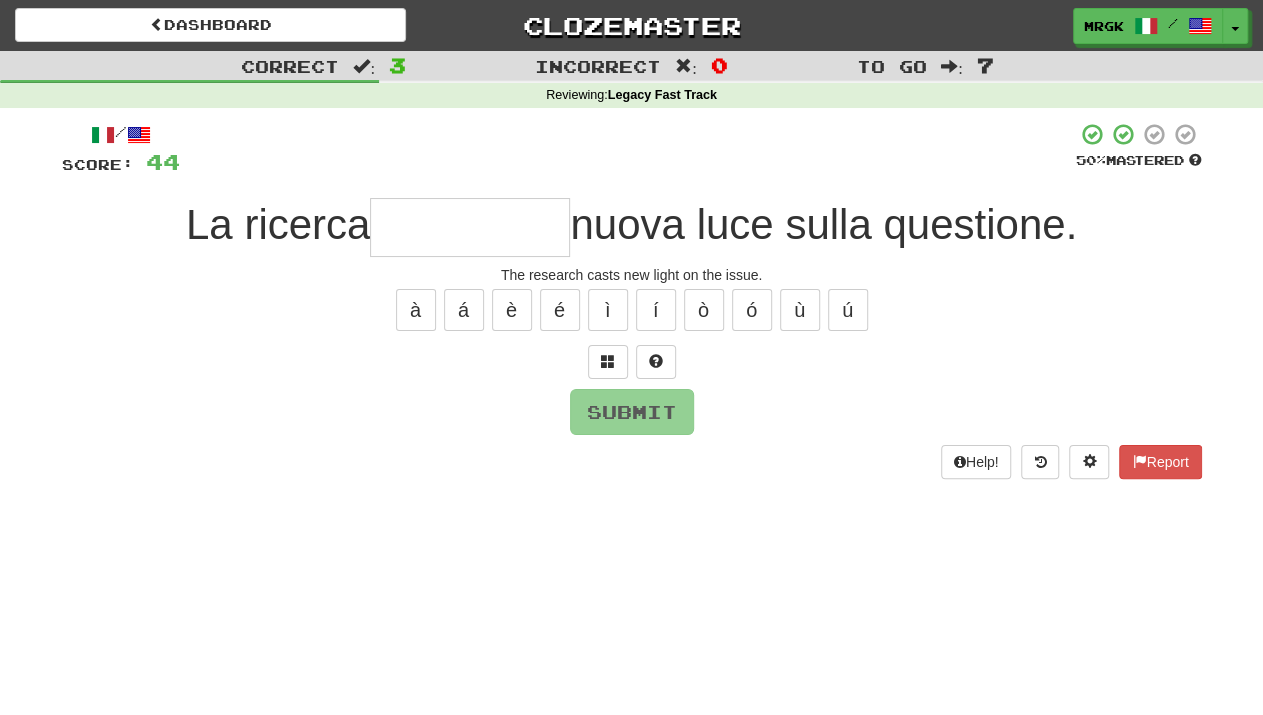 type on "*" 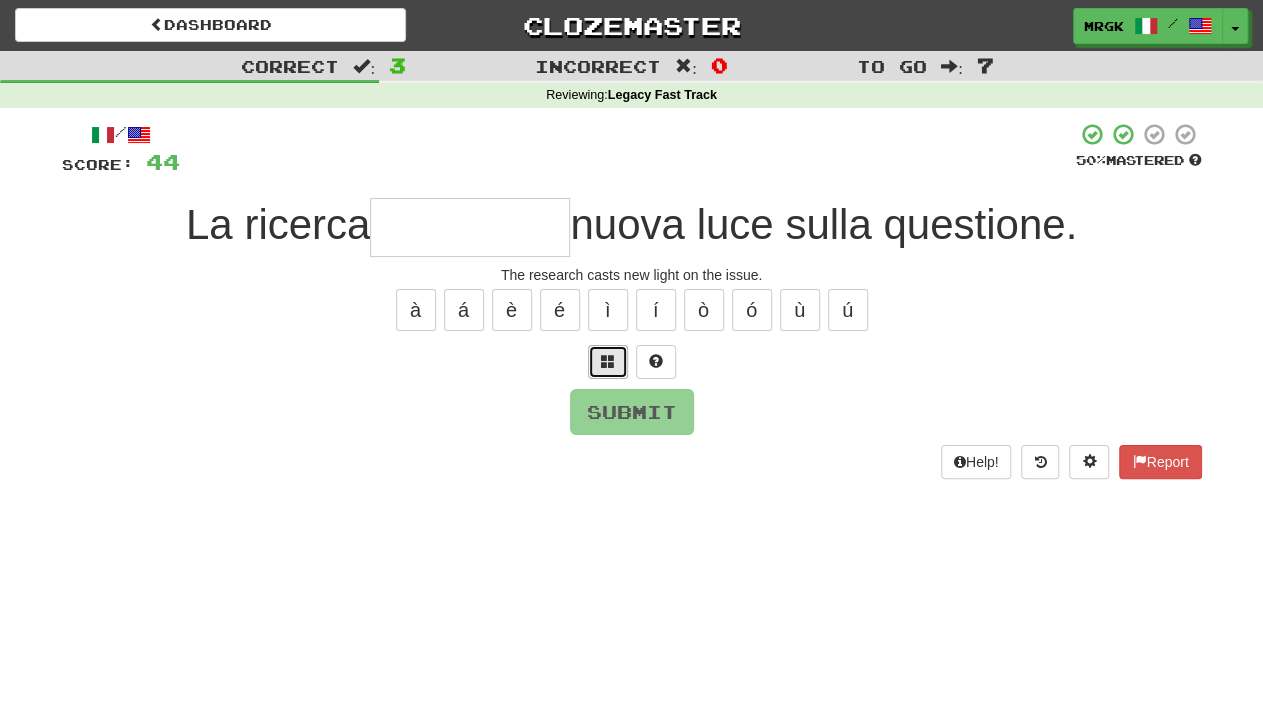 click at bounding box center (608, 361) 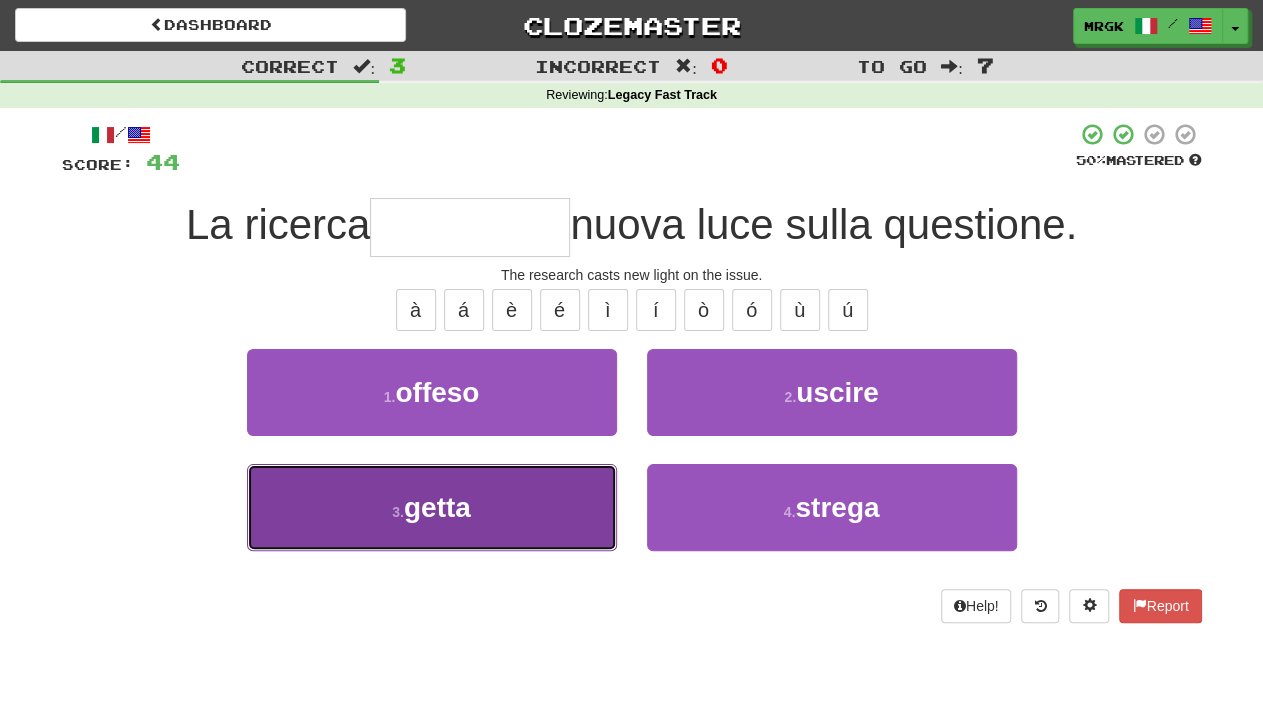 click on "3 .  getta" at bounding box center (432, 507) 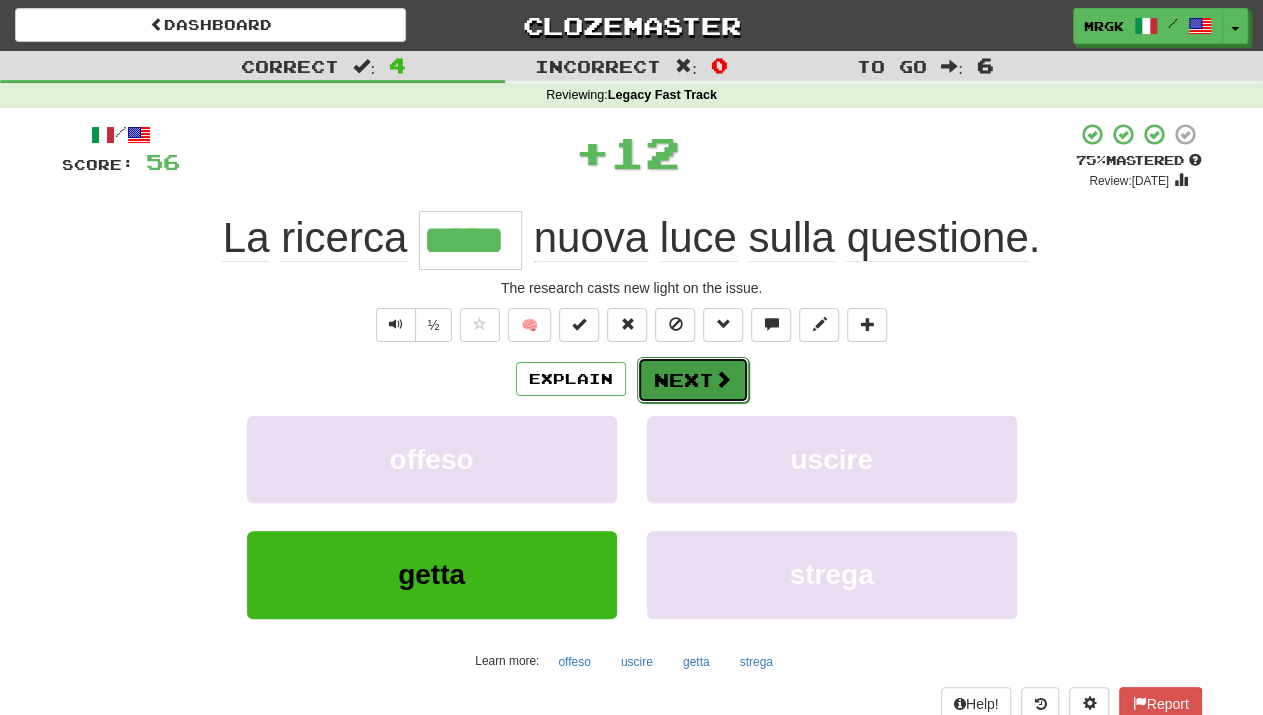 click on "Next" at bounding box center (693, 380) 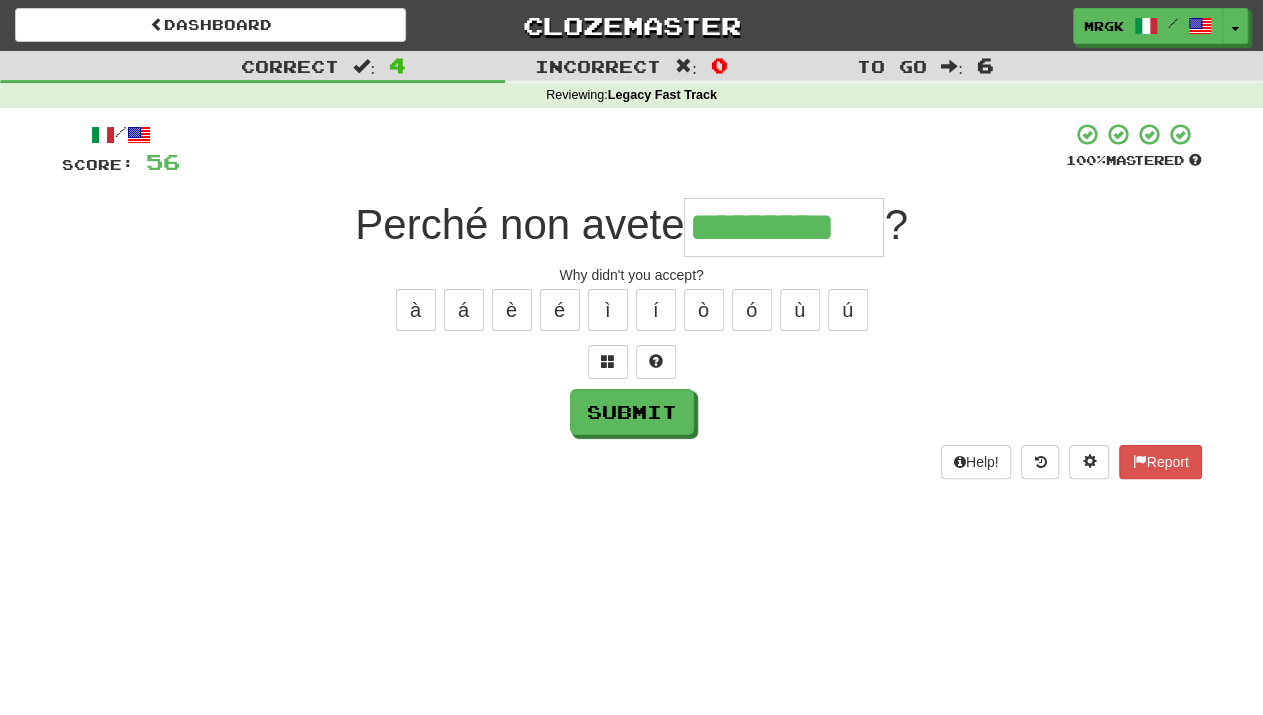 type on "*********" 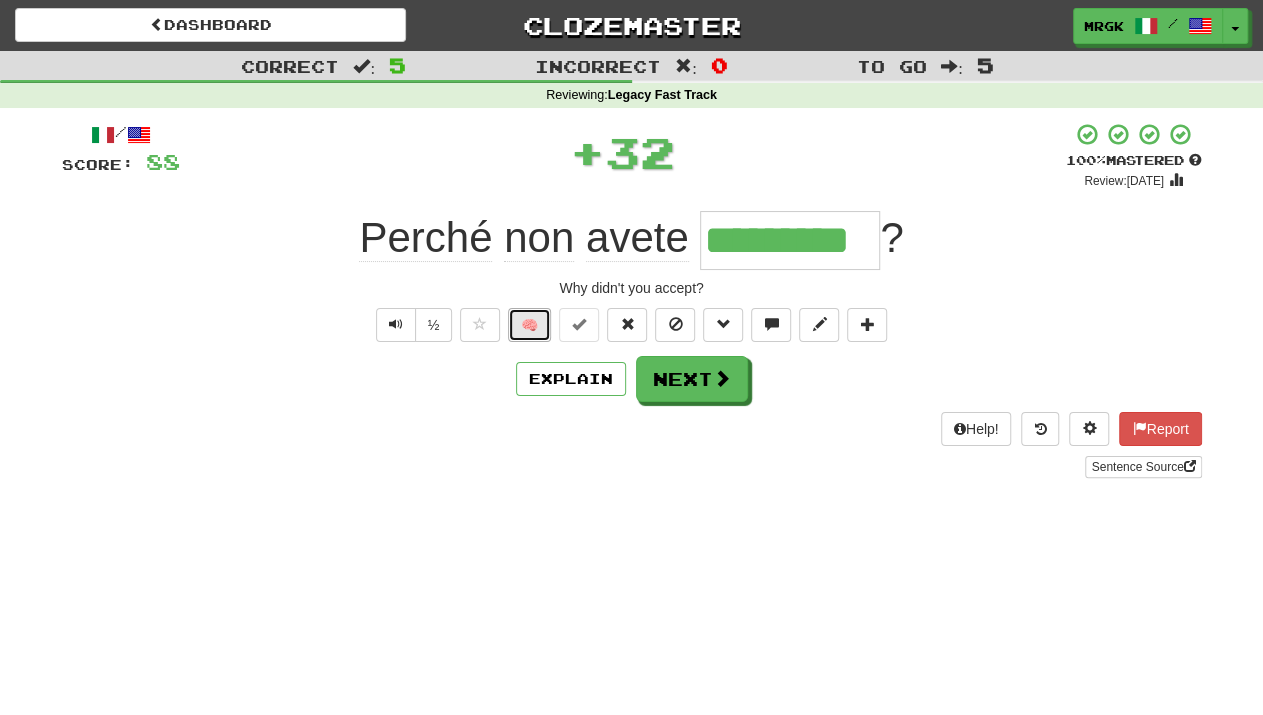 click on "🧠" at bounding box center [529, 325] 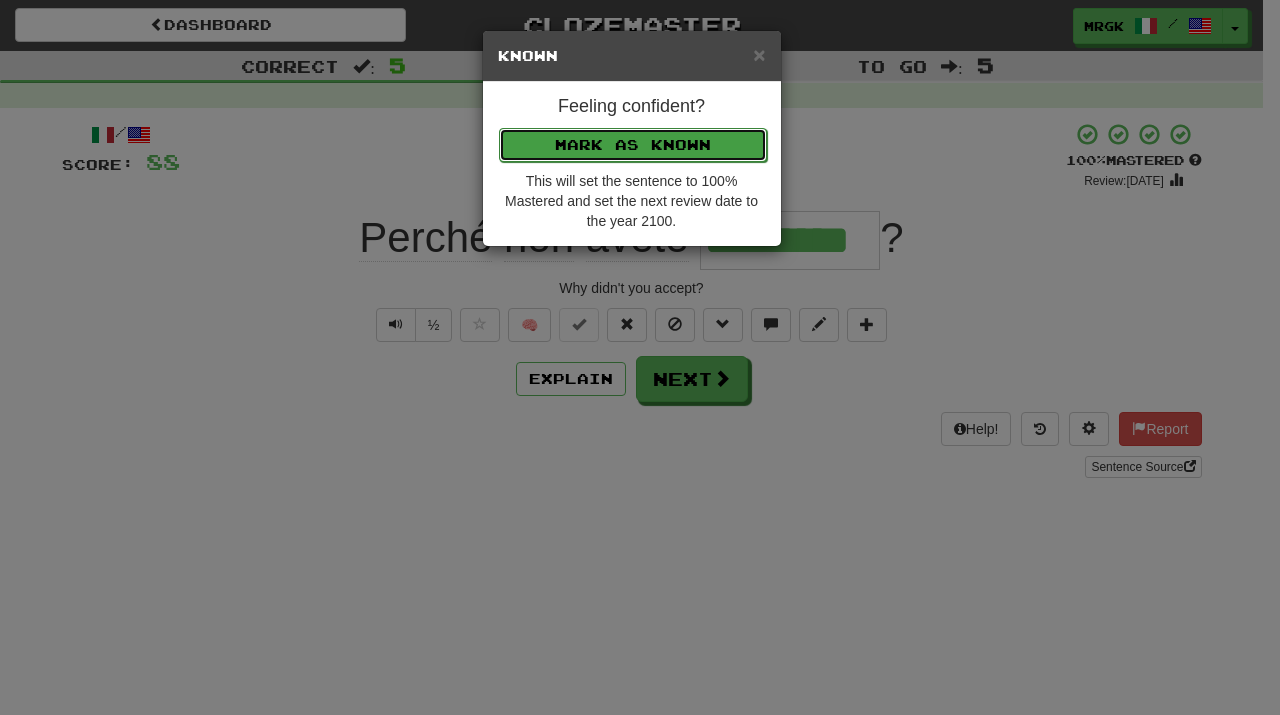 click on "Mark as Known" at bounding box center (633, 145) 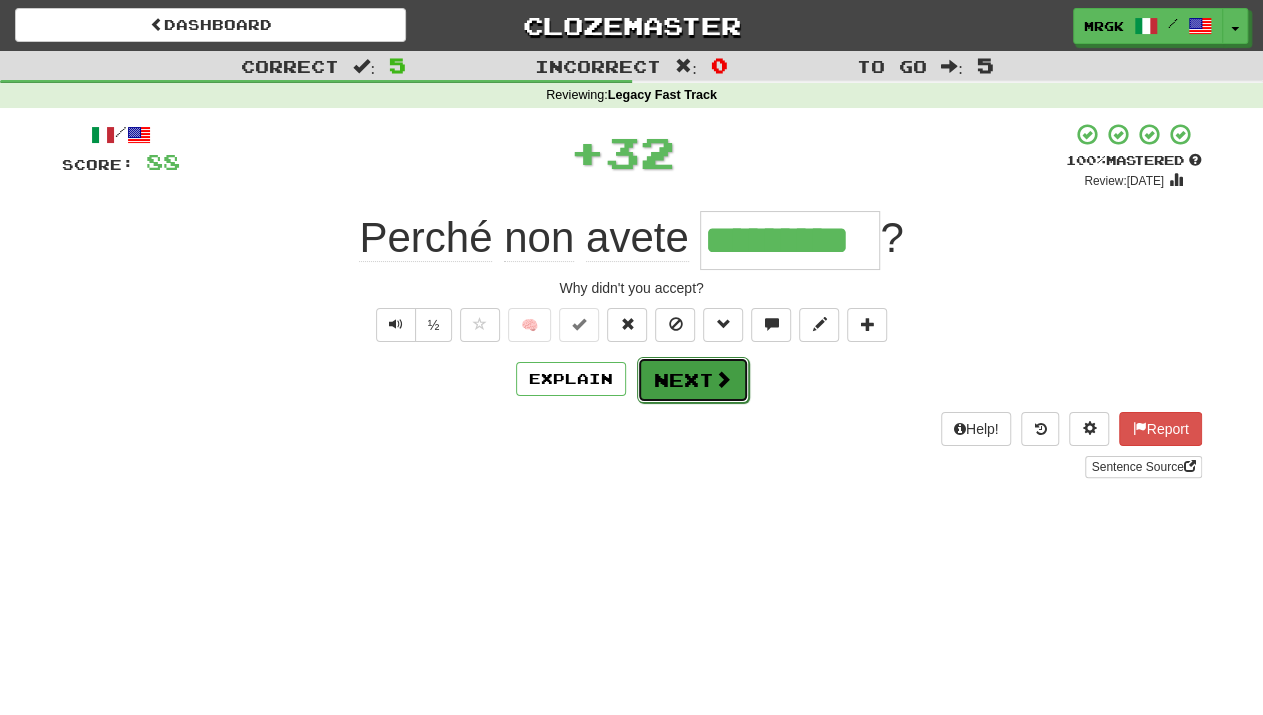 click on "Next" at bounding box center (693, 380) 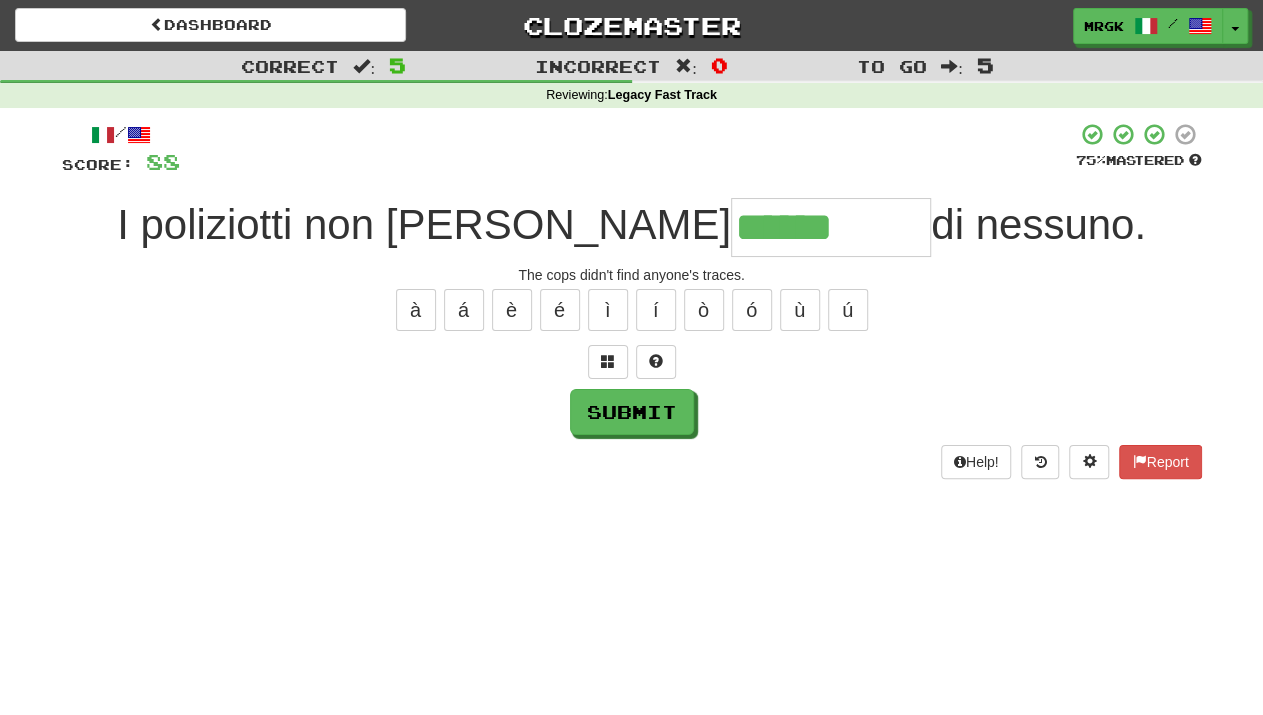 type on "******" 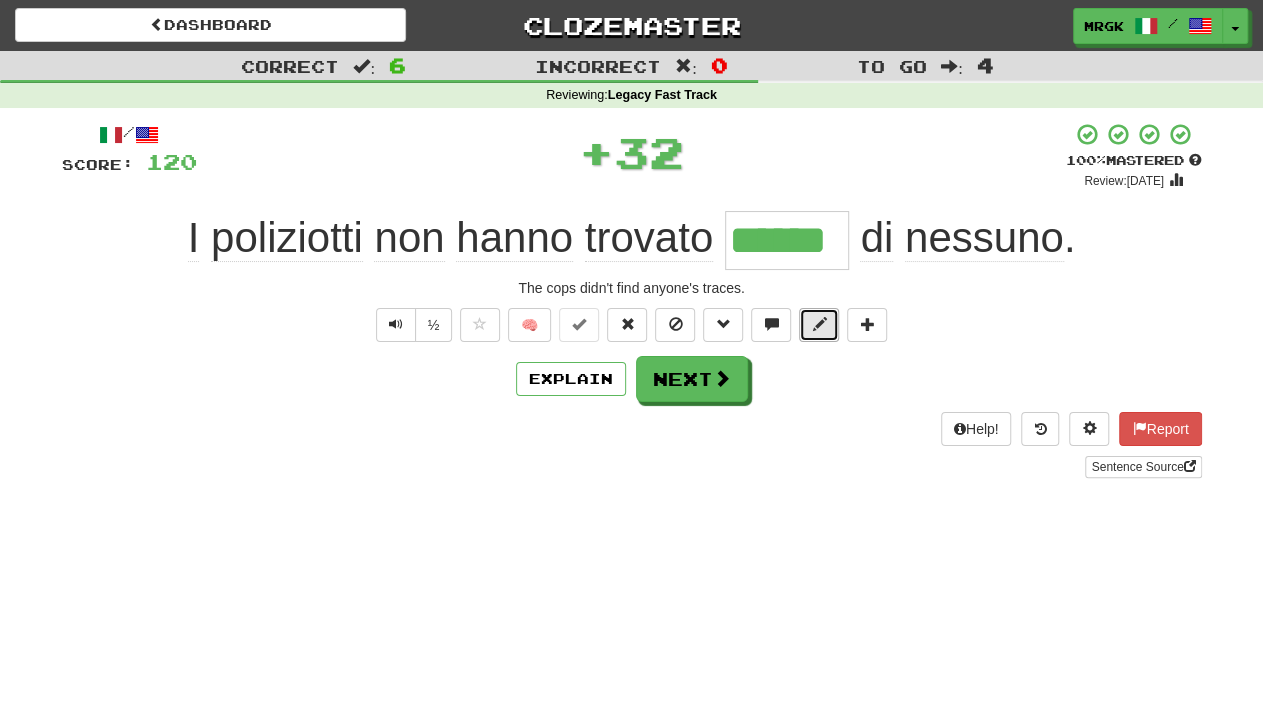 click at bounding box center (819, 324) 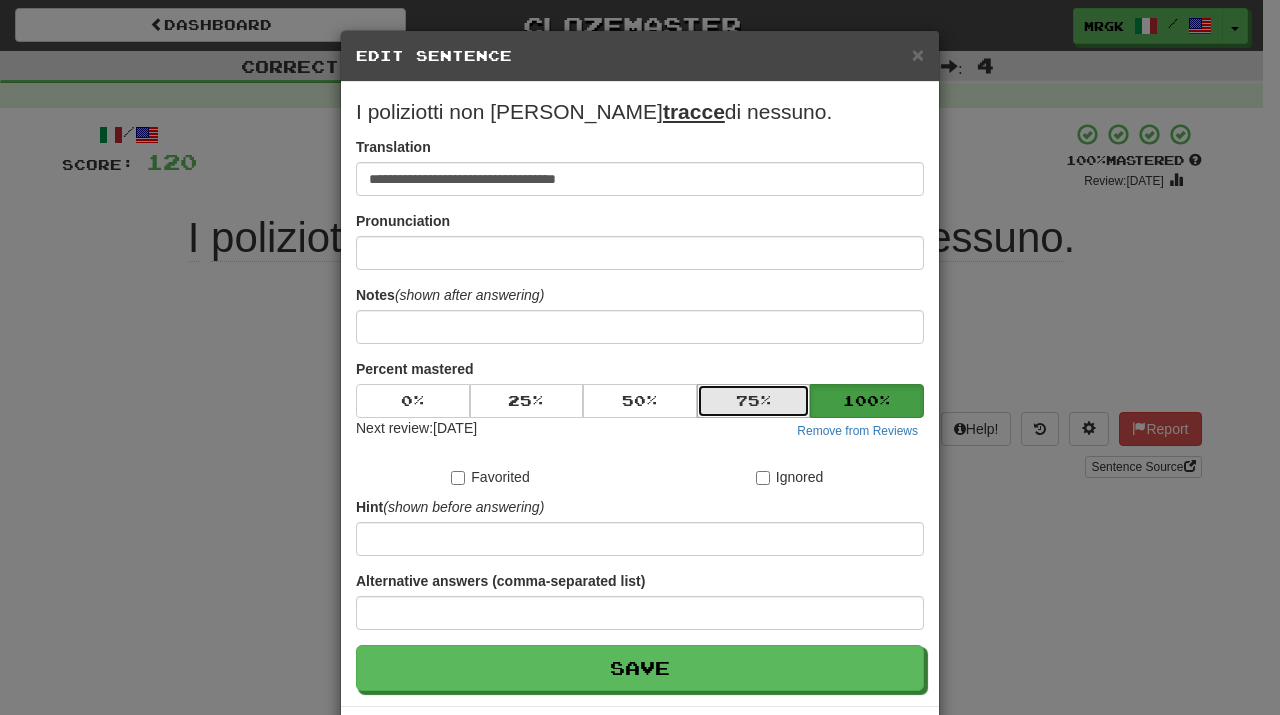 click on "75 %" at bounding box center (754, 401) 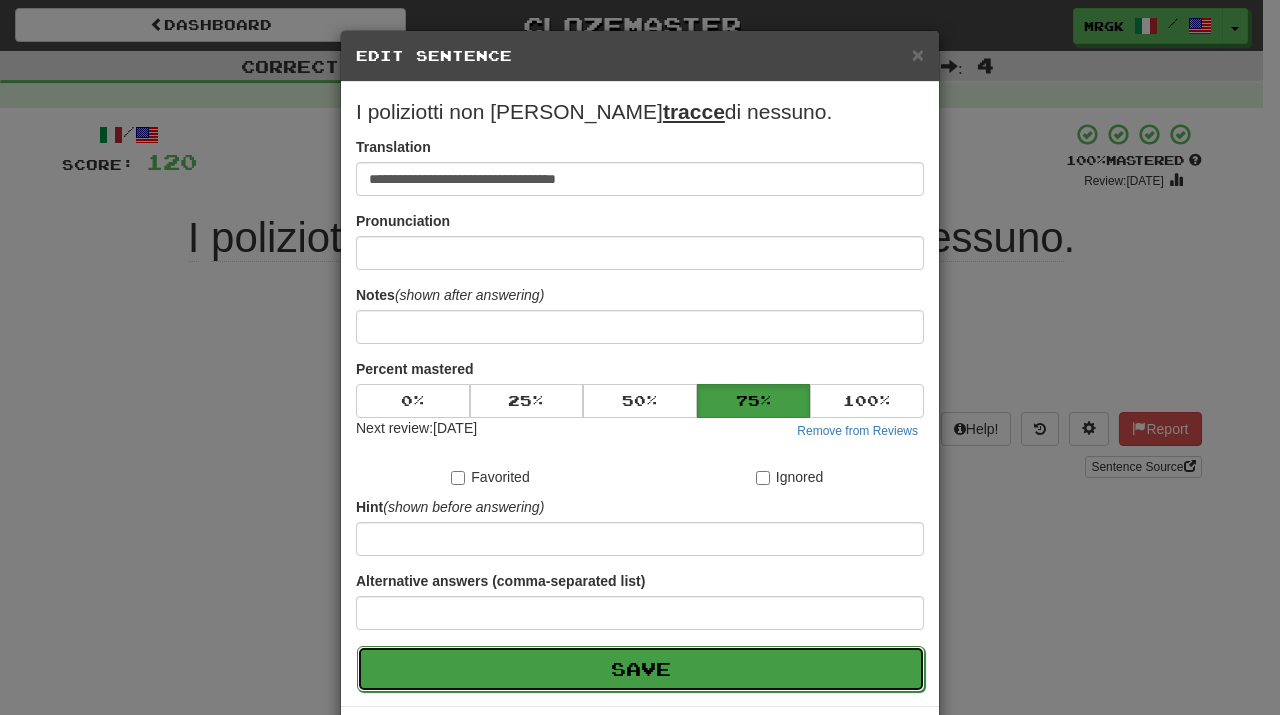 click on "Save" at bounding box center [641, 669] 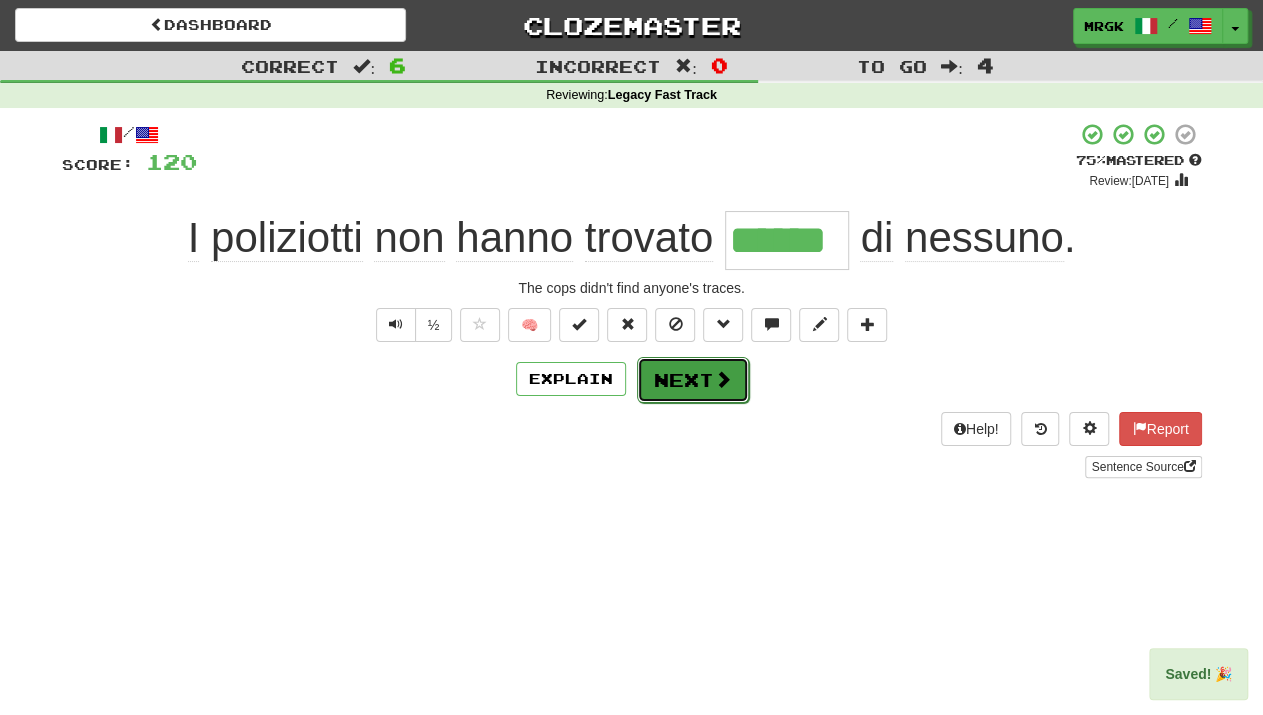 click at bounding box center [723, 379] 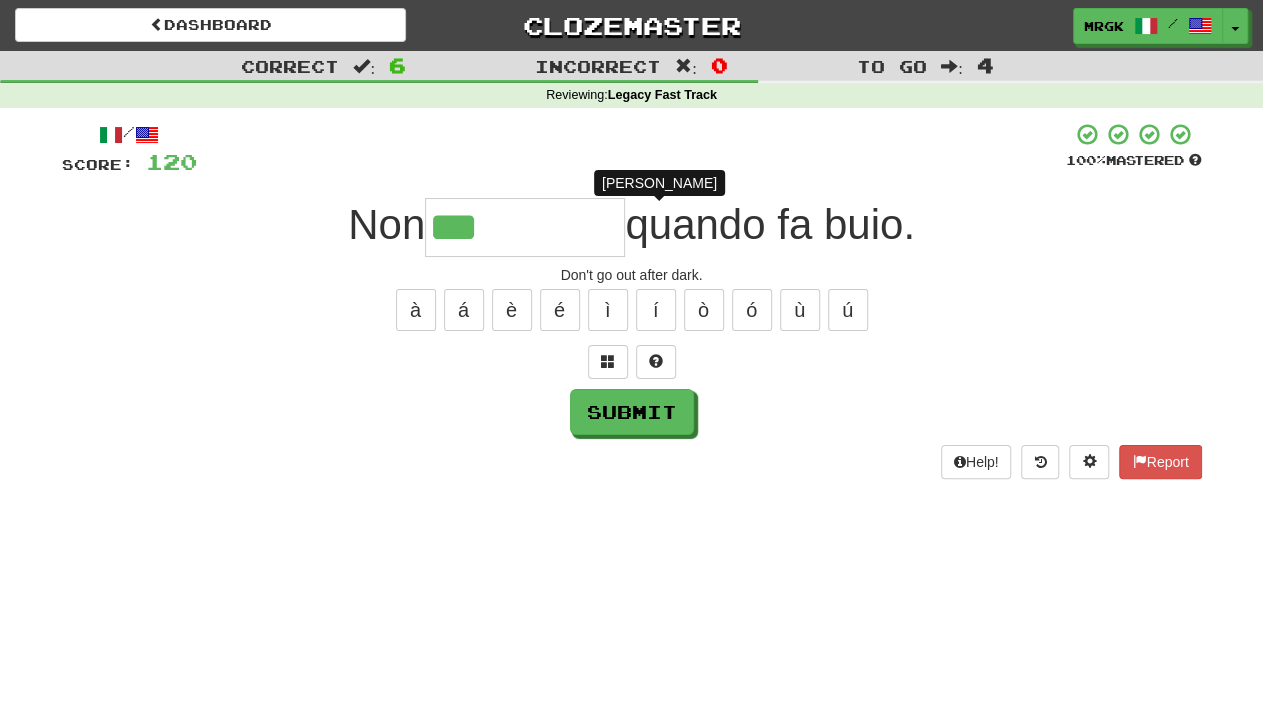 type on "****" 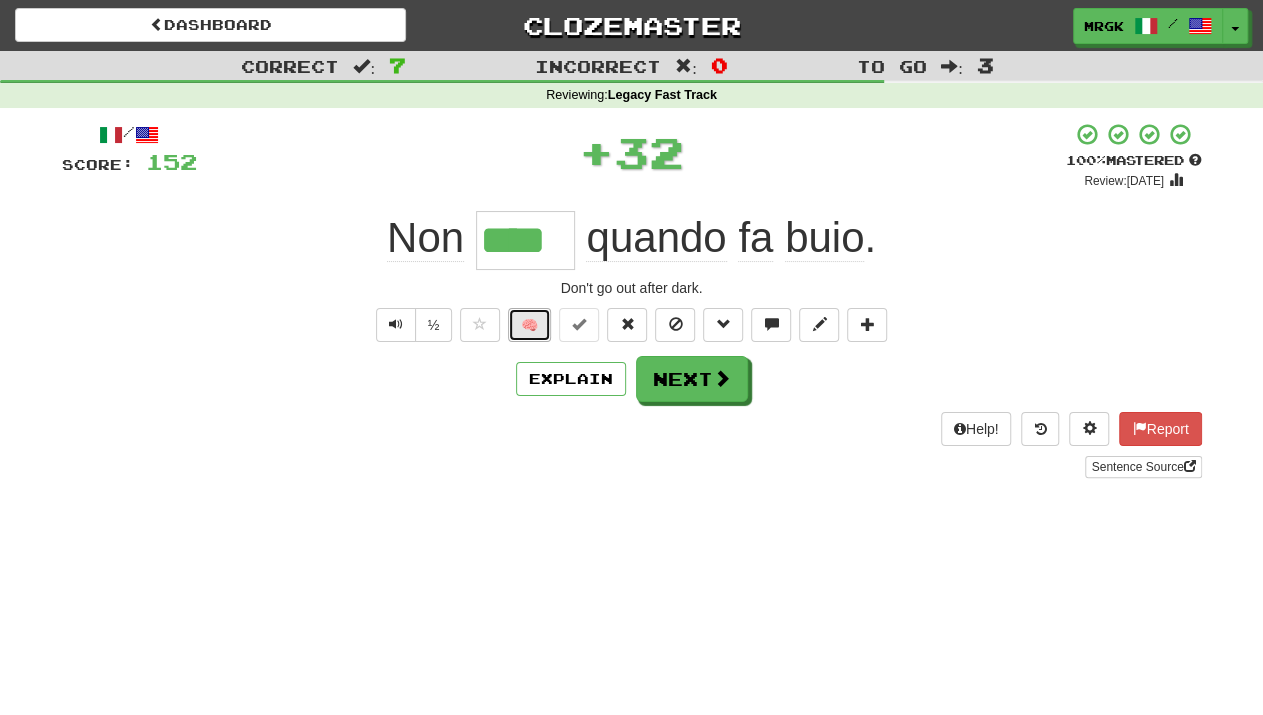 click on "🧠" at bounding box center (529, 325) 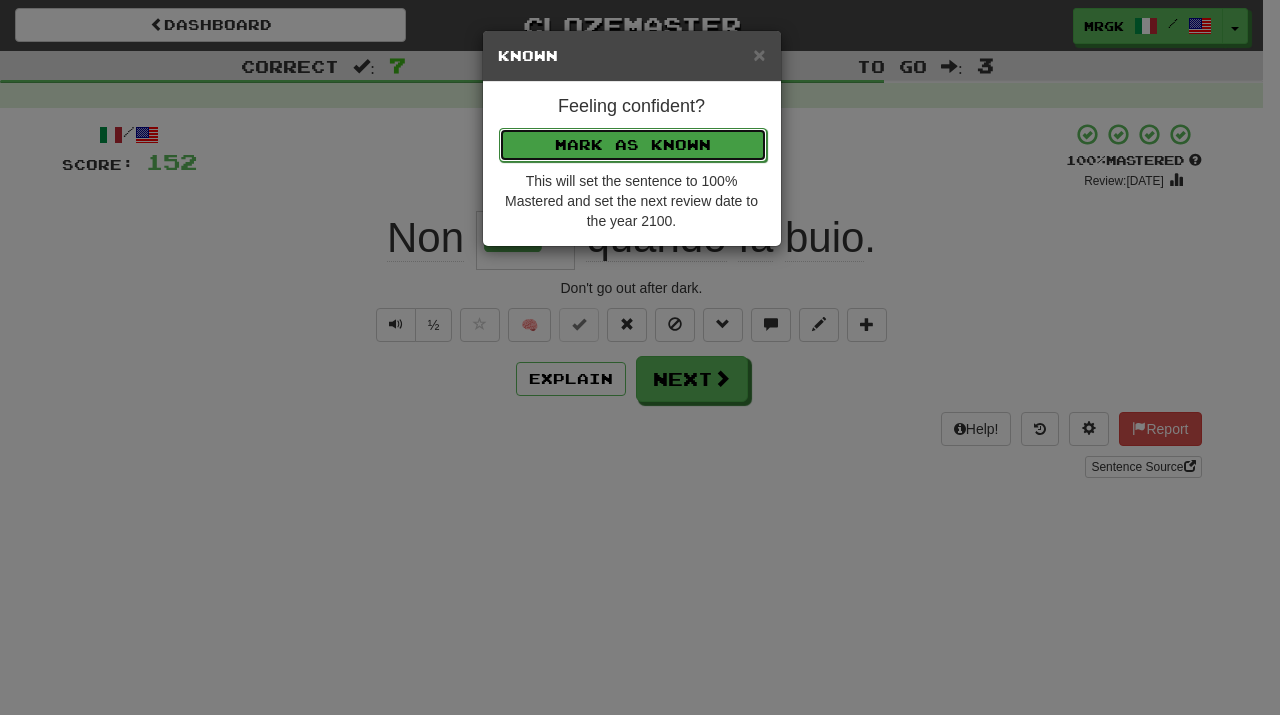 click on "Mark as Known" at bounding box center [633, 145] 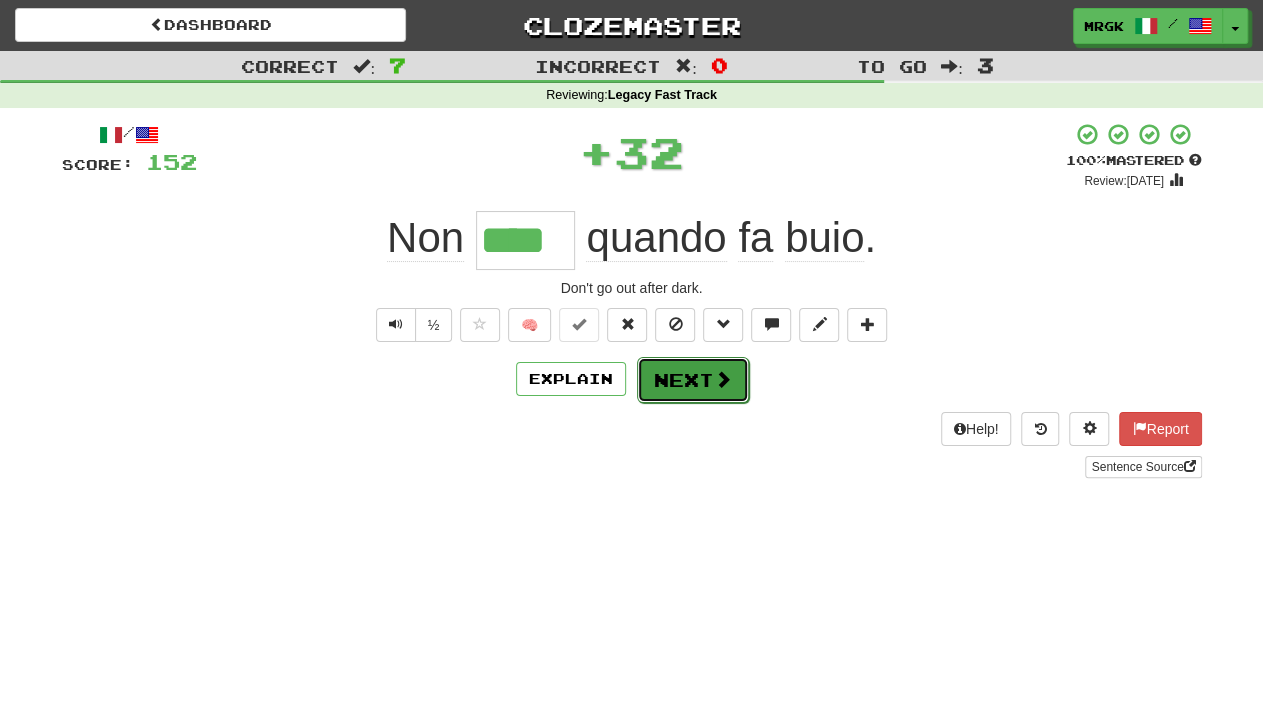 click on "Next" at bounding box center (693, 380) 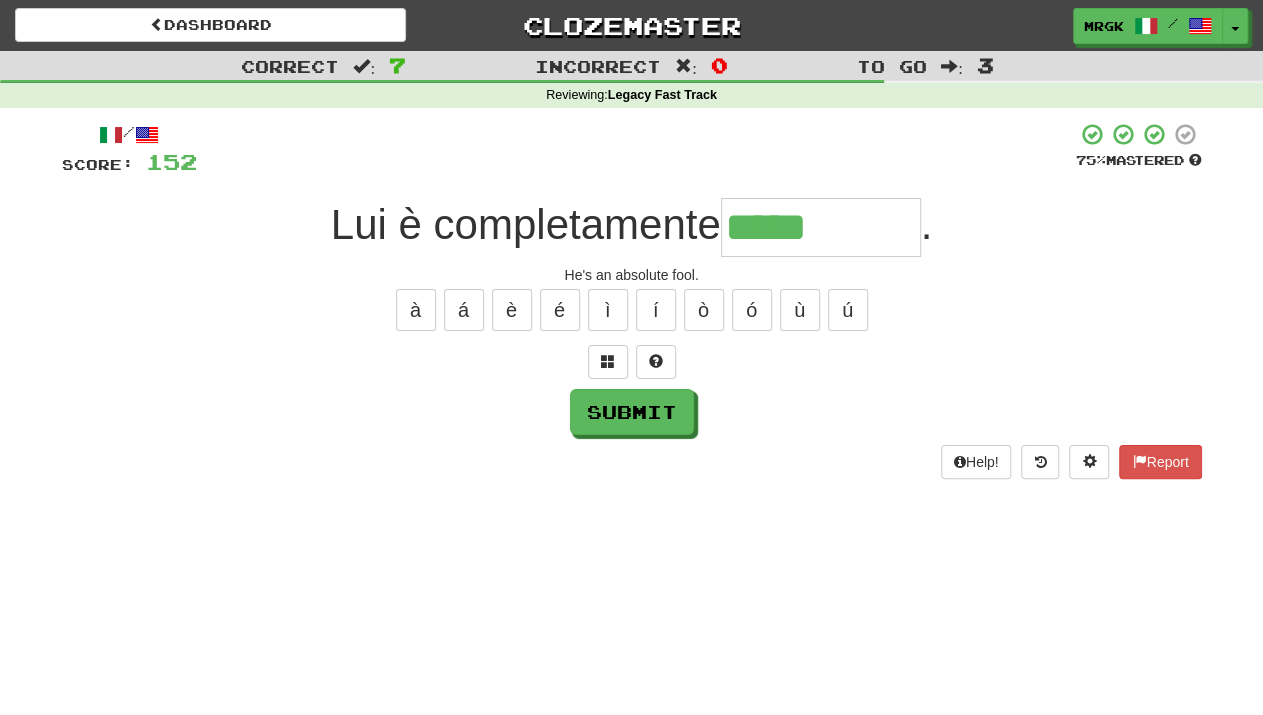 type on "*****" 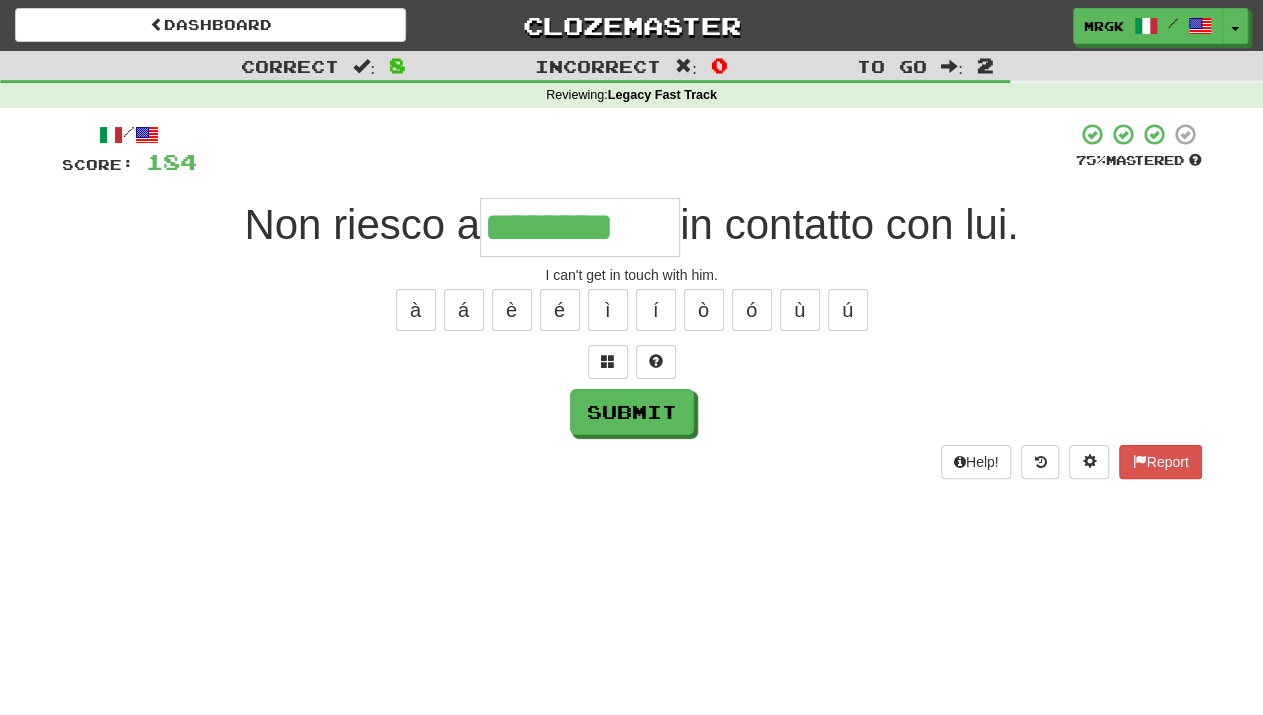 type on "********" 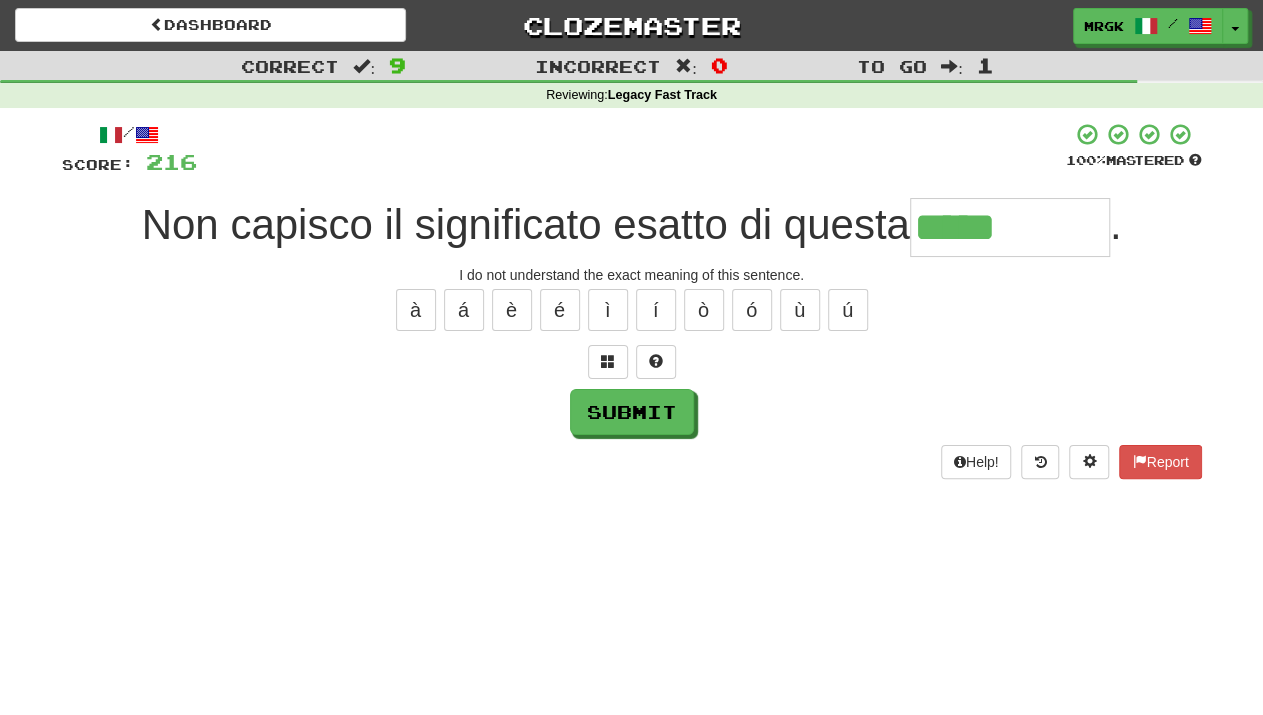 type on "*****" 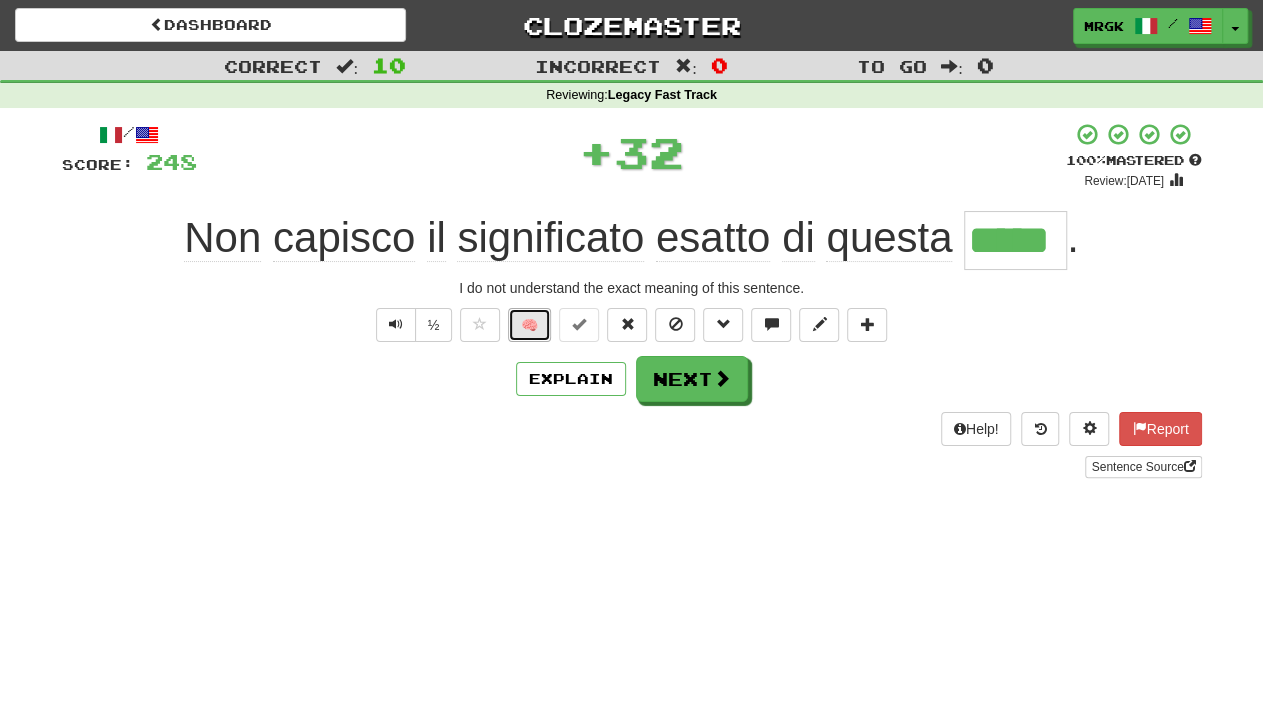 click on "🧠" at bounding box center (529, 325) 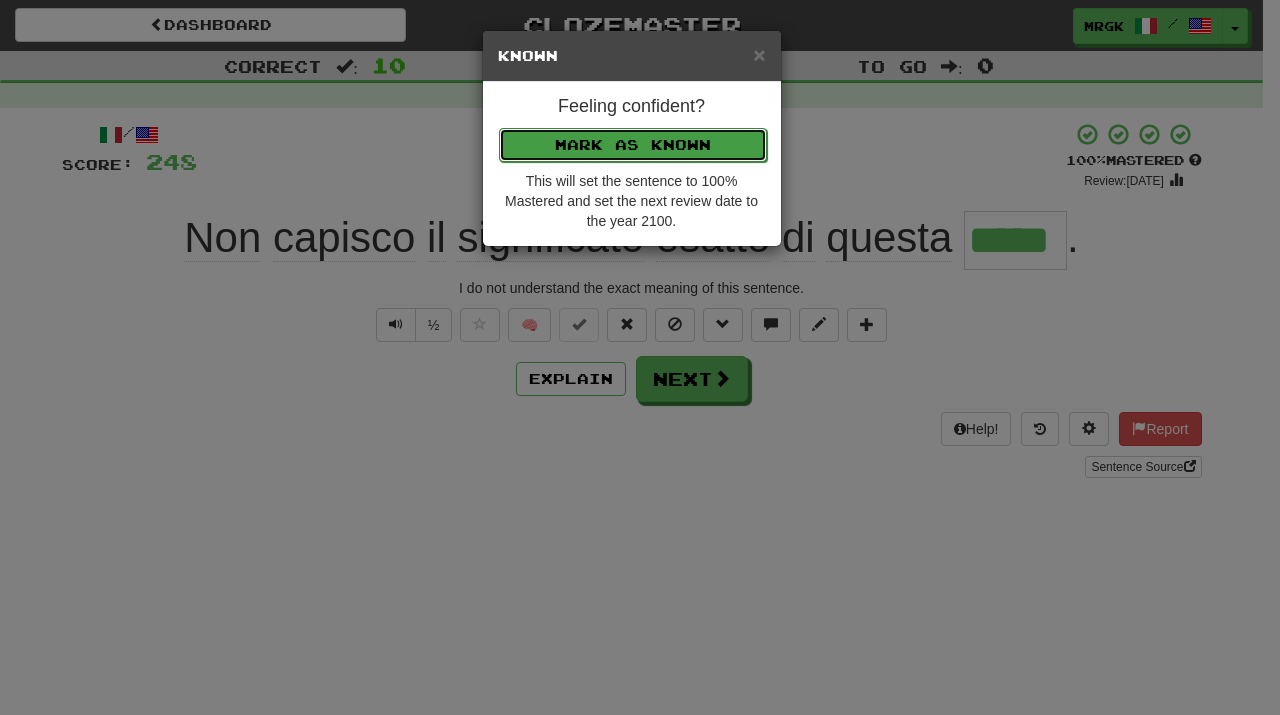 click on "Mark as Known" at bounding box center (633, 145) 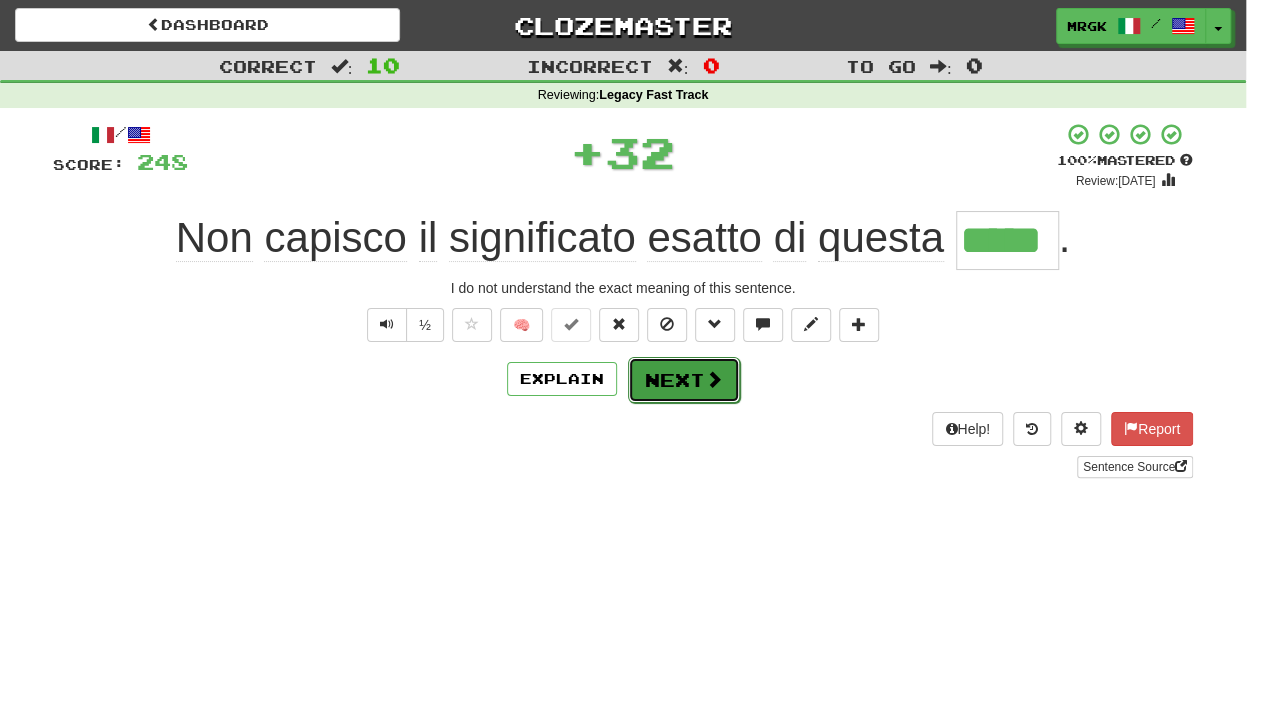 click at bounding box center [714, 379] 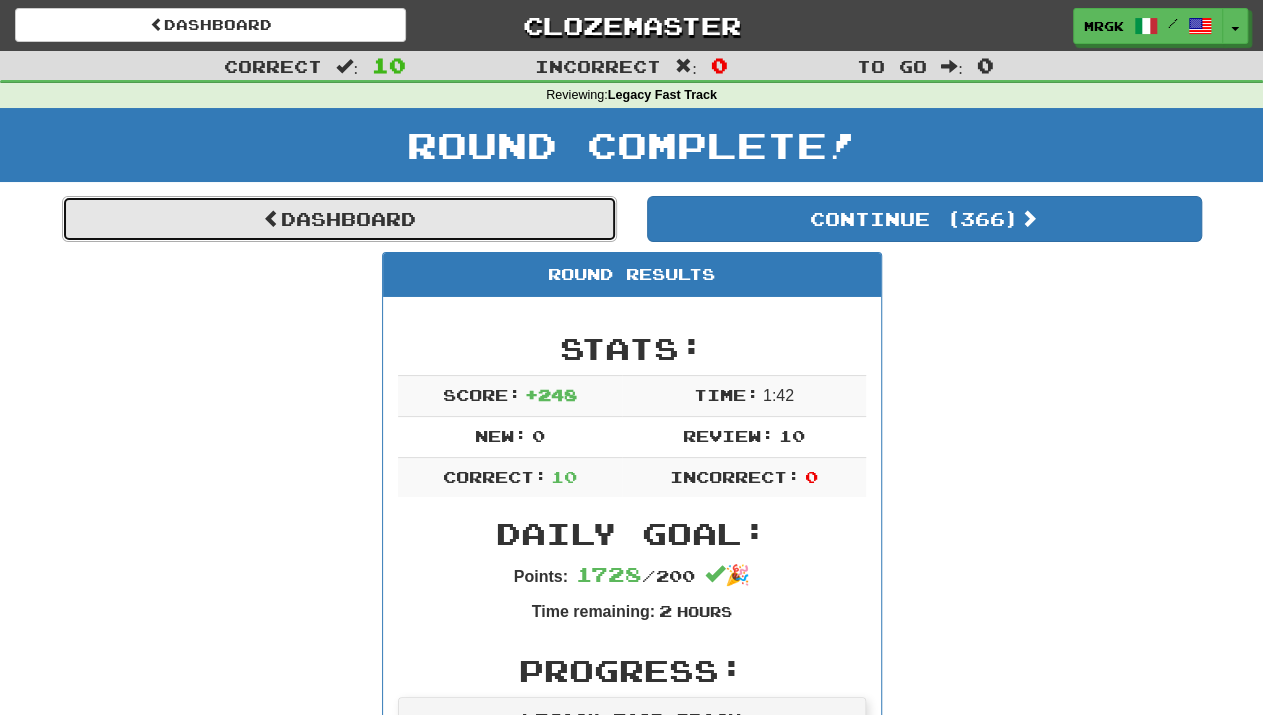 click on "Dashboard" at bounding box center [339, 219] 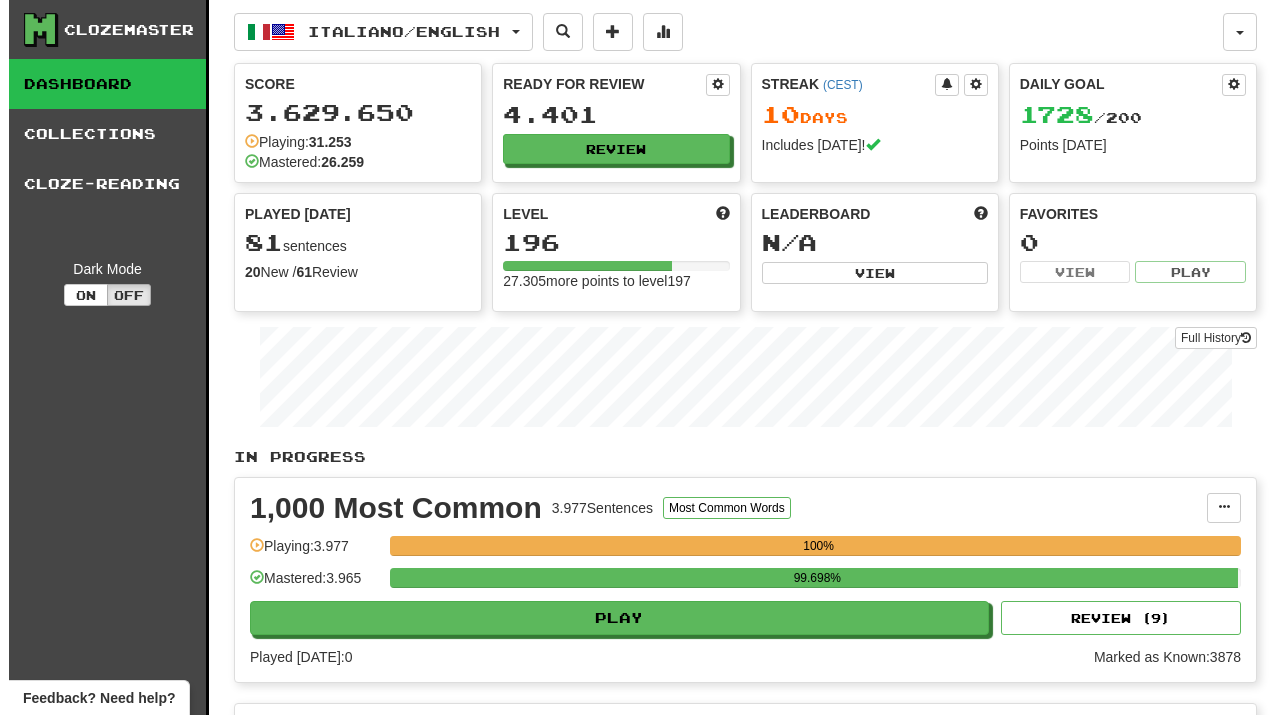 scroll, scrollTop: 0, scrollLeft: 0, axis: both 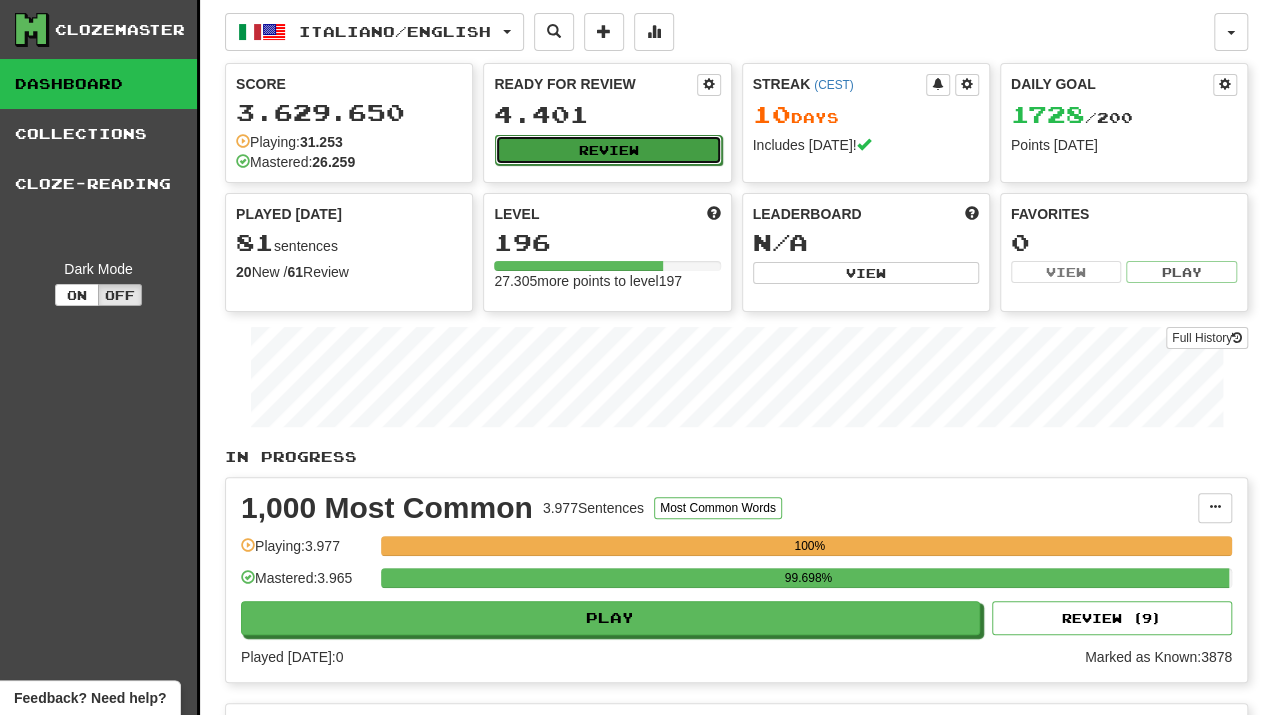 click on "Review" at bounding box center [608, 150] 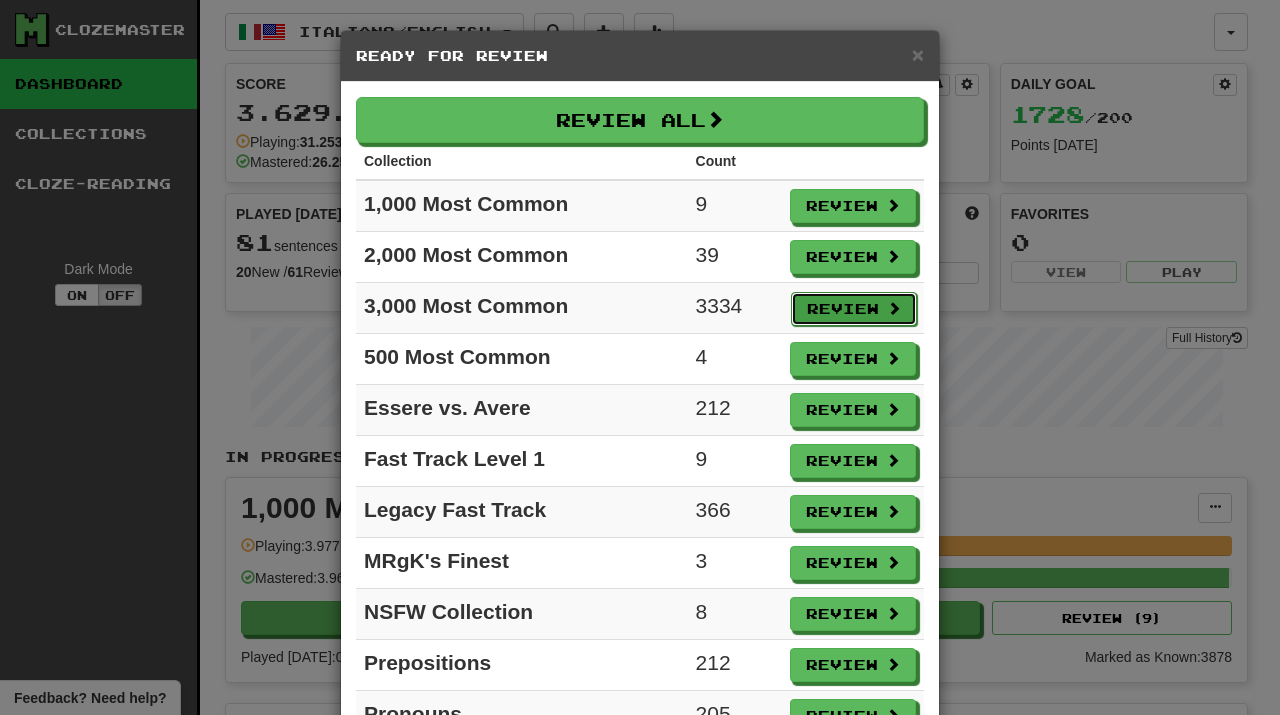 click on "Review" at bounding box center [854, 309] 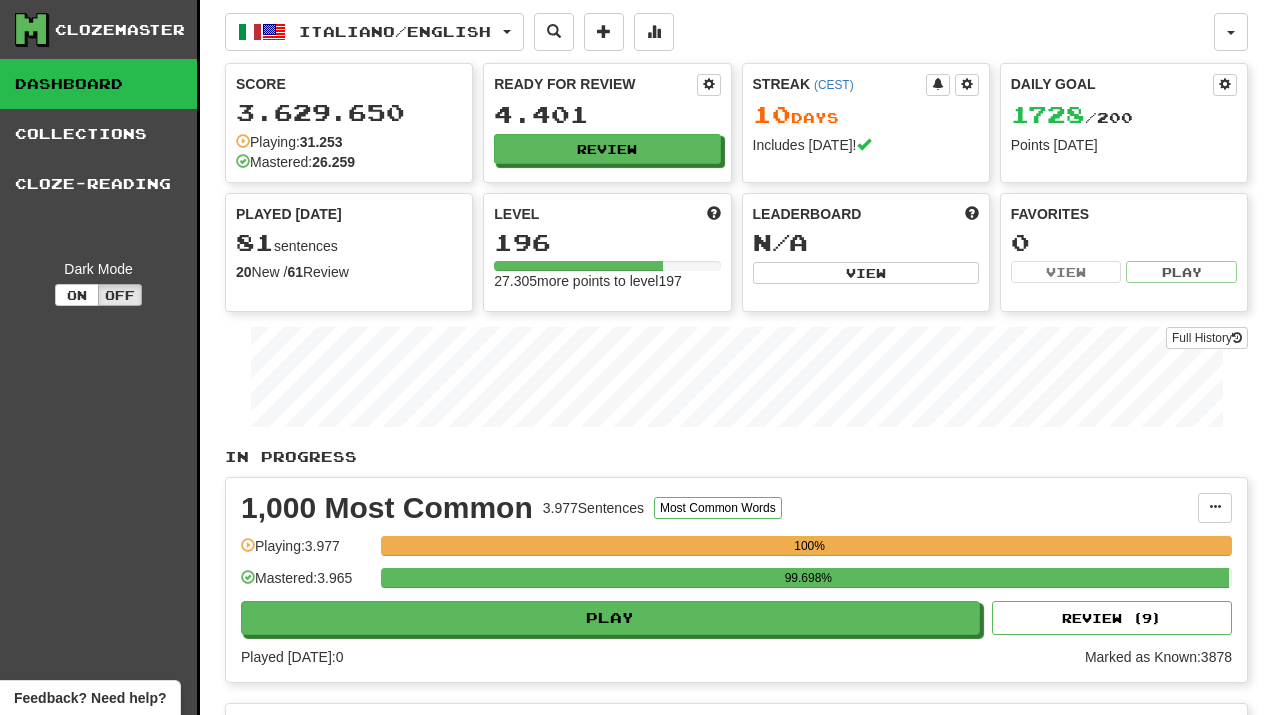 select on "**" 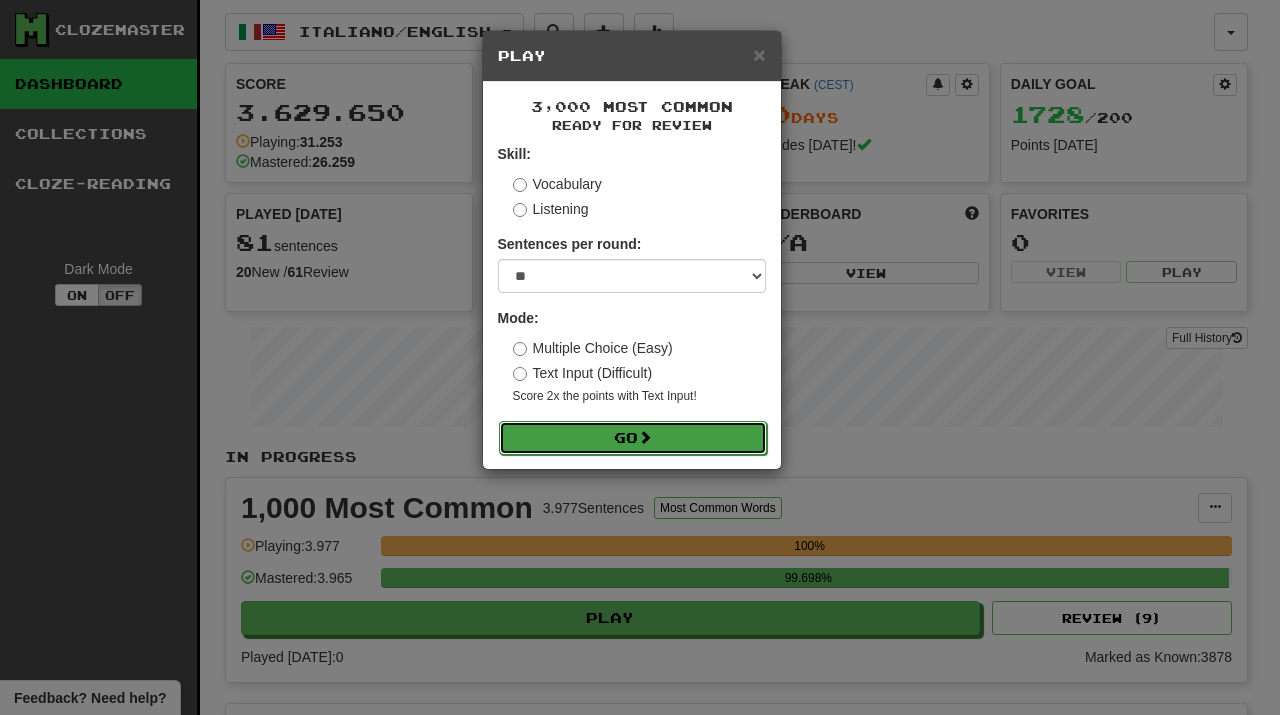 click on "Go" at bounding box center [633, 438] 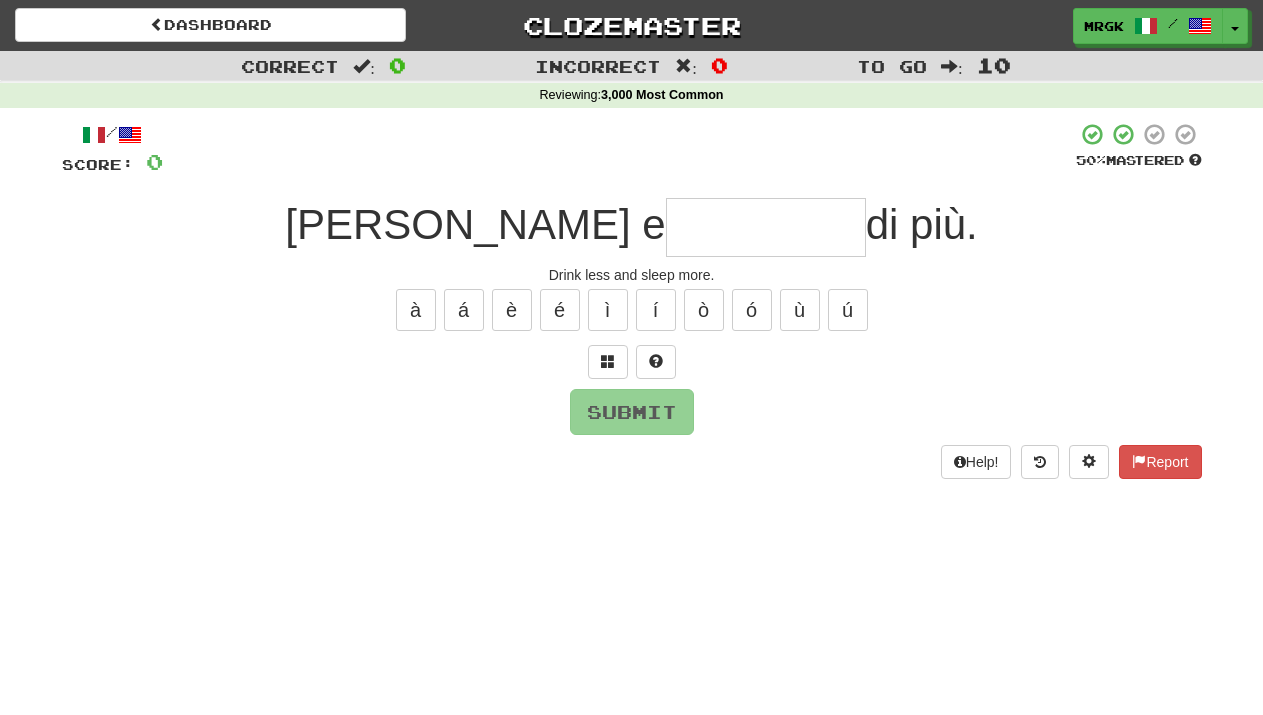 scroll, scrollTop: 0, scrollLeft: 0, axis: both 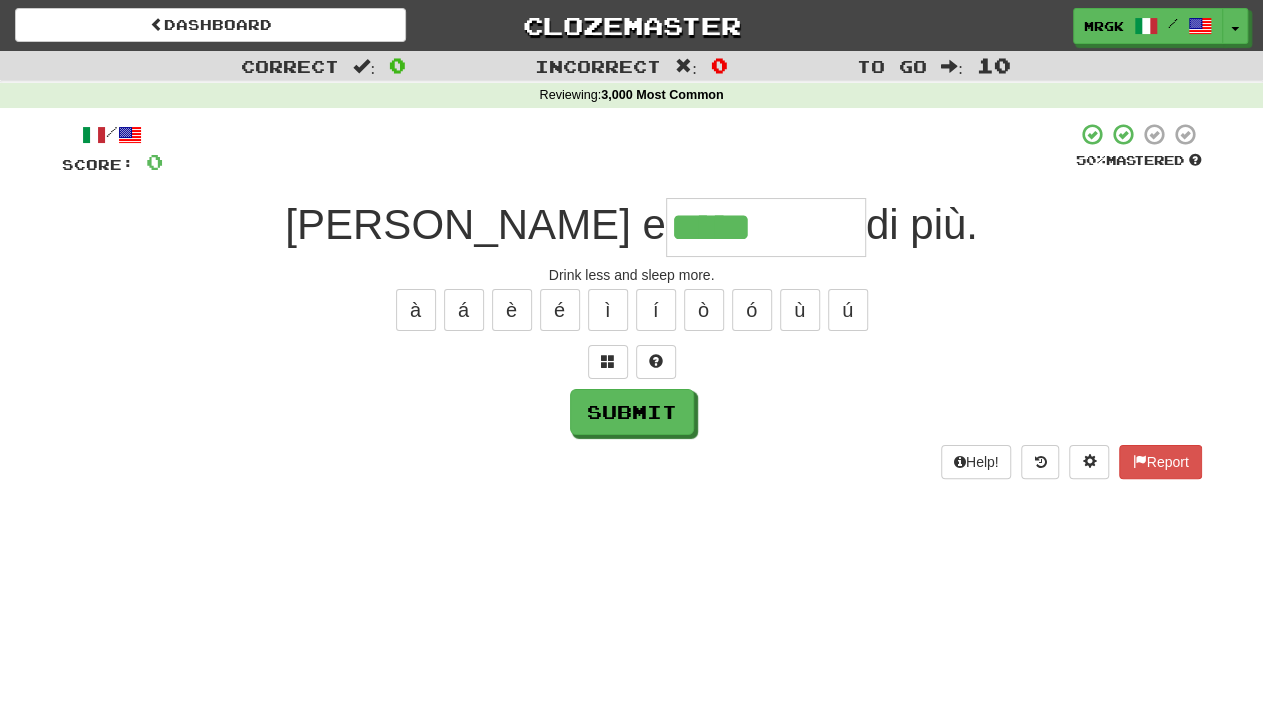 type on "*****" 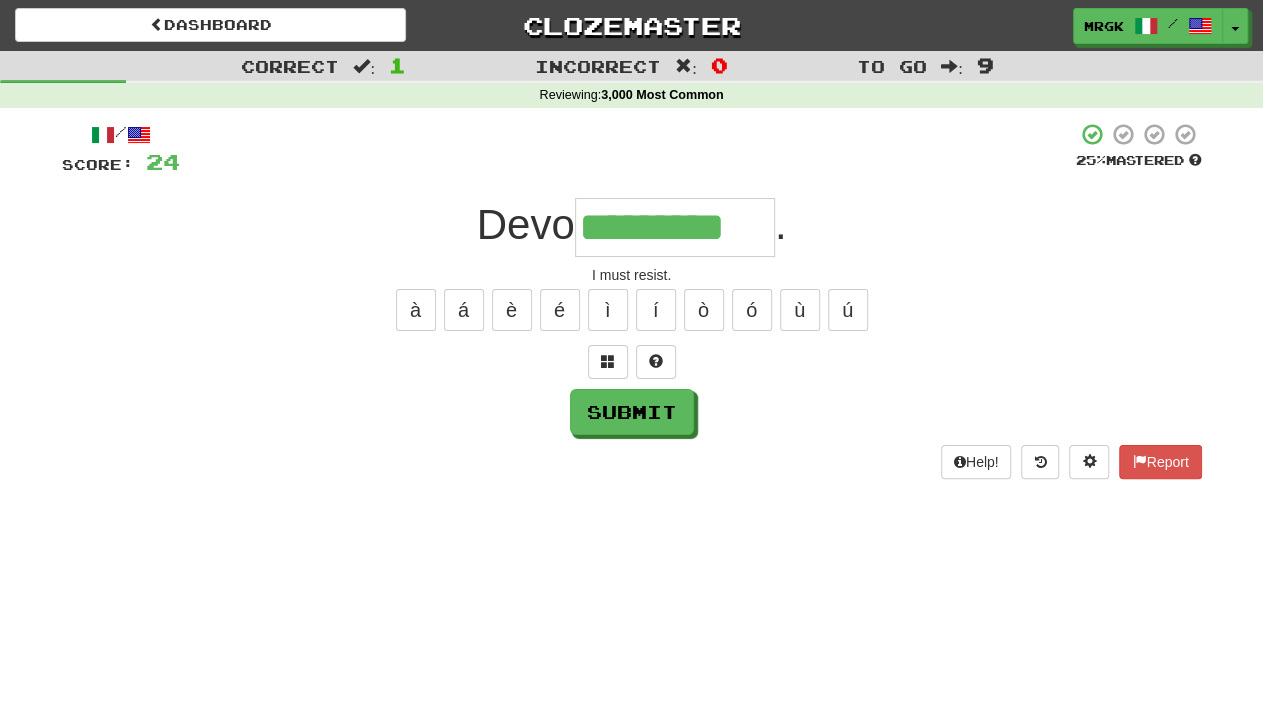 type on "*********" 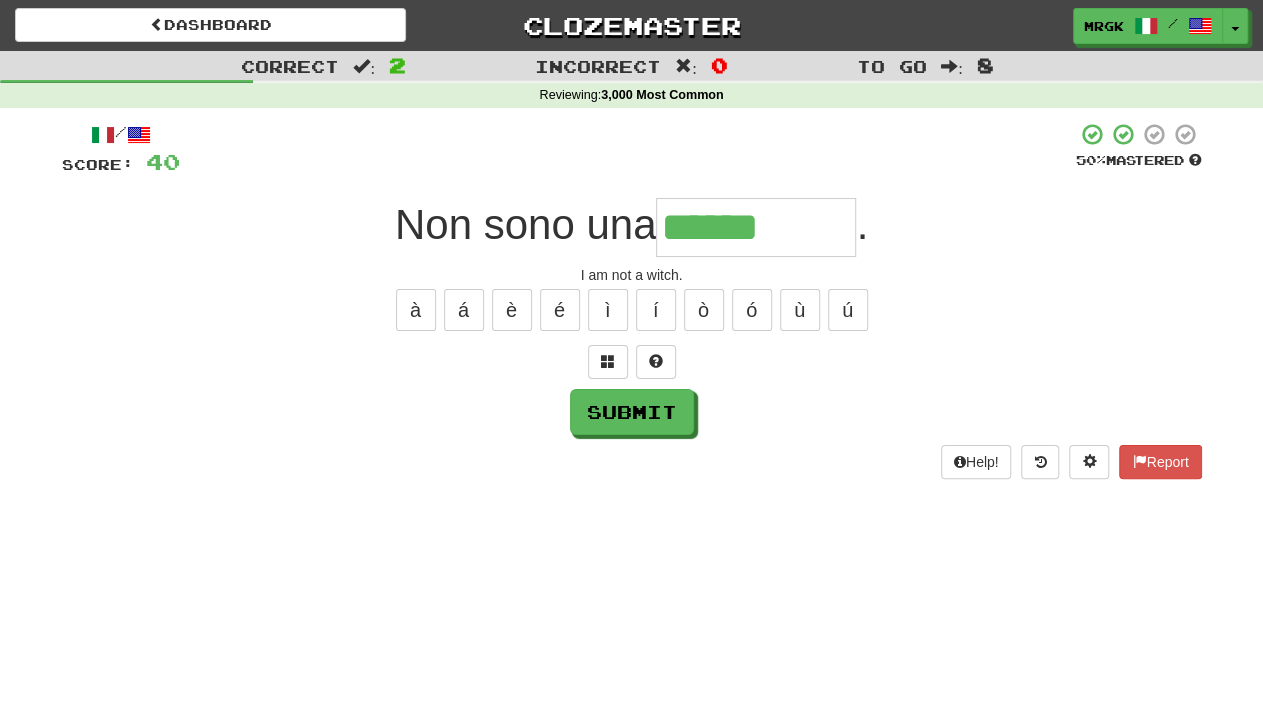 type on "******" 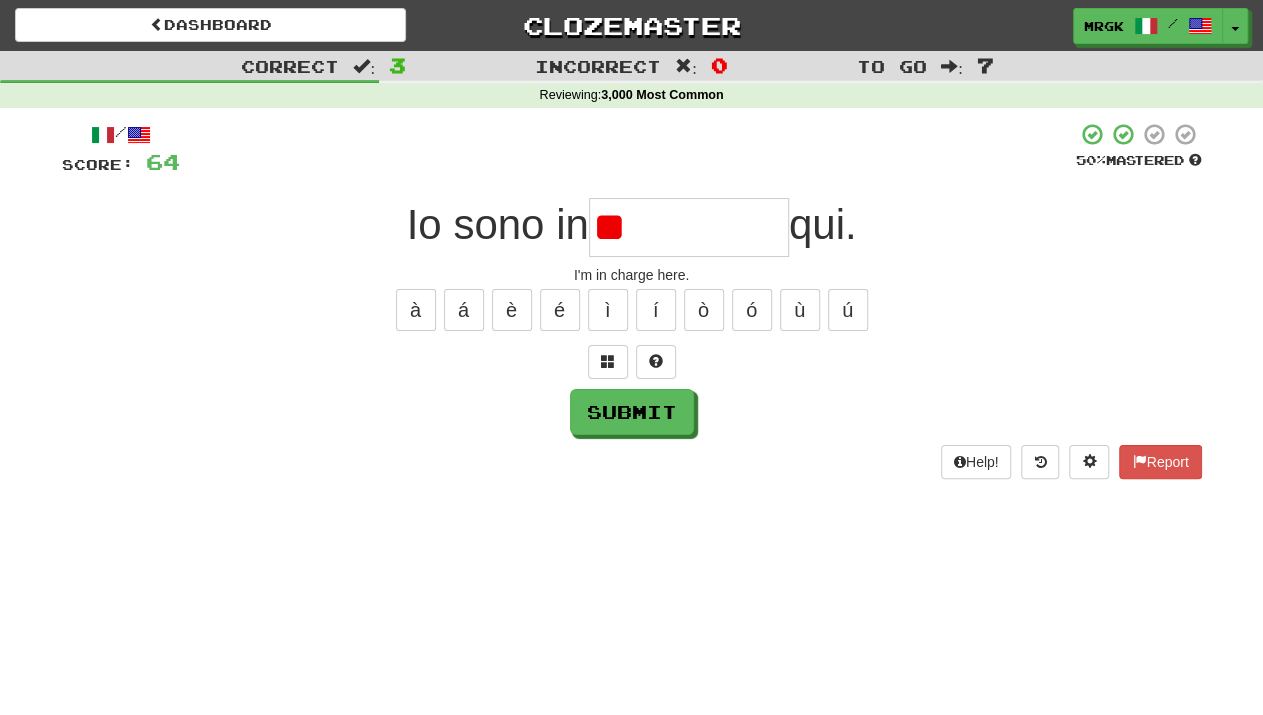 type on "*" 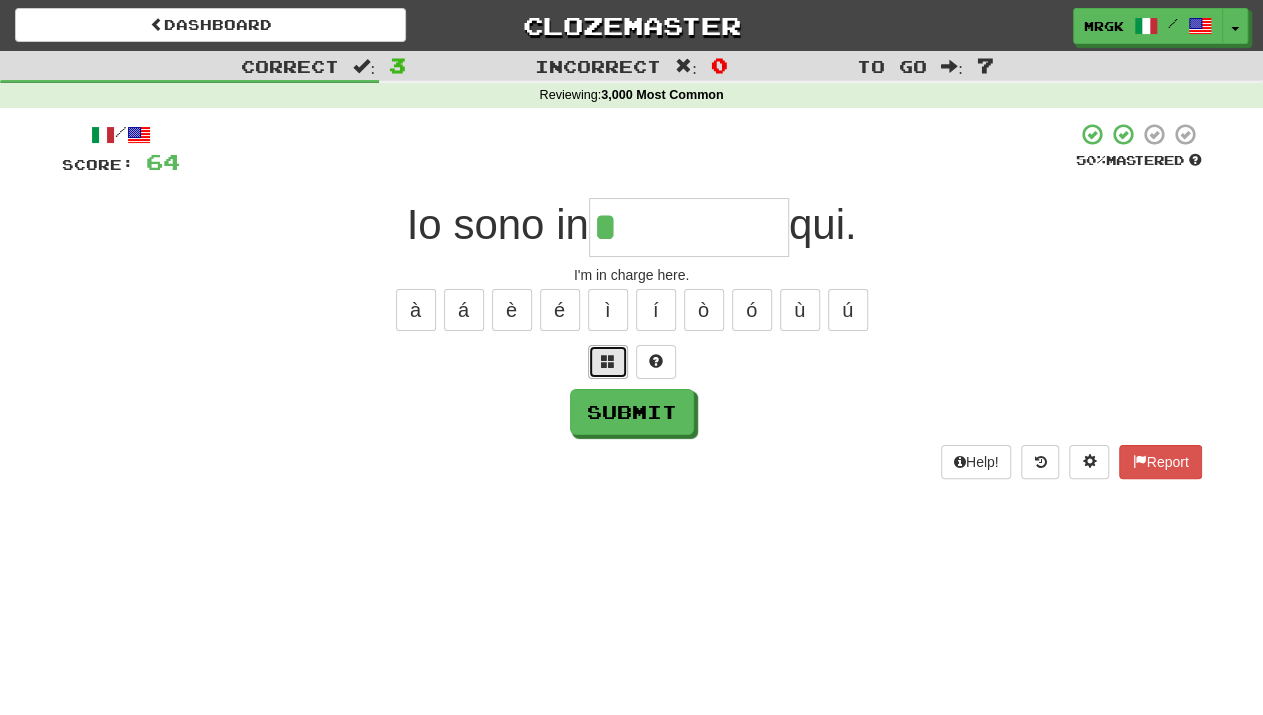 click at bounding box center (608, 361) 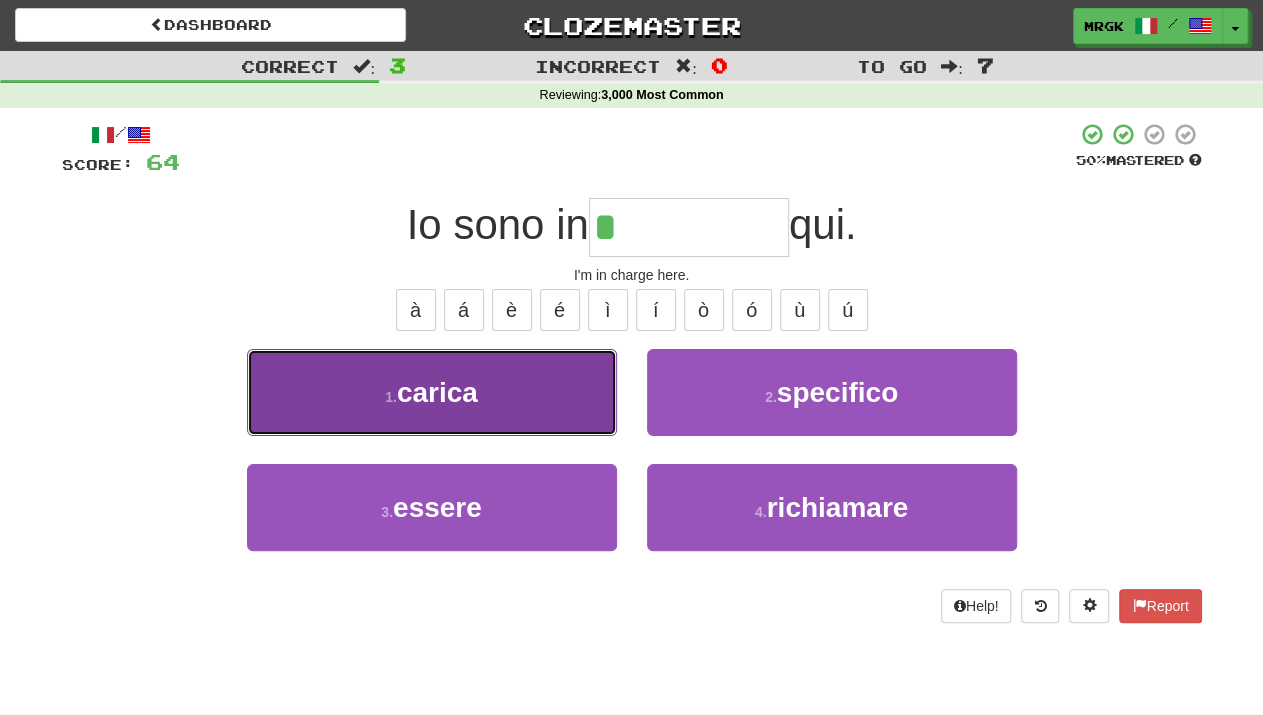 click on "1 .  carica" at bounding box center (432, 392) 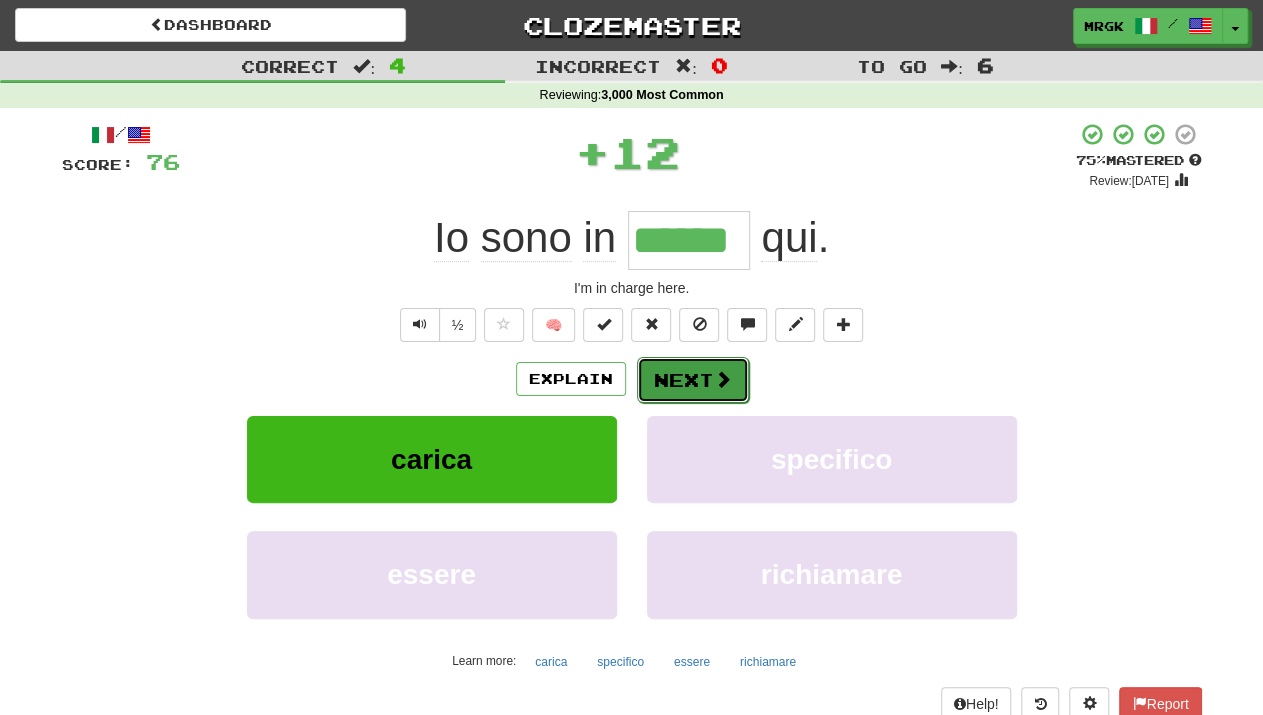click on "Next" at bounding box center [693, 380] 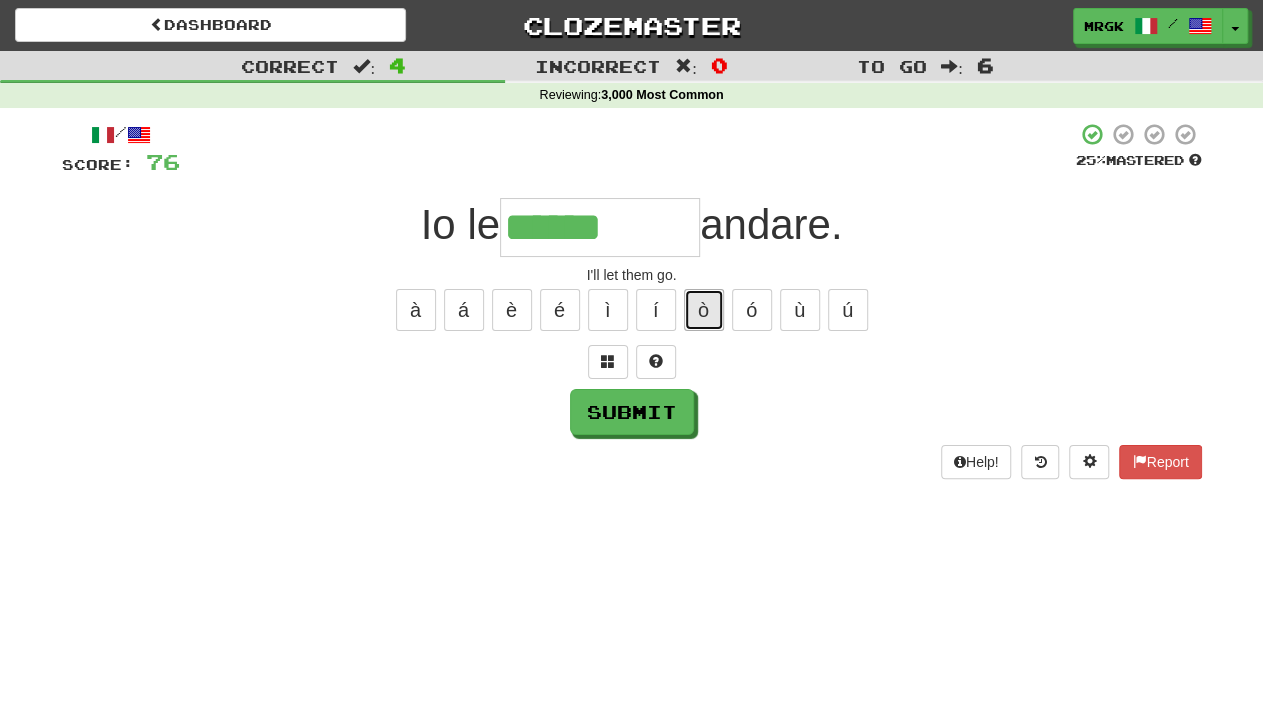 click on "ò" at bounding box center (704, 310) 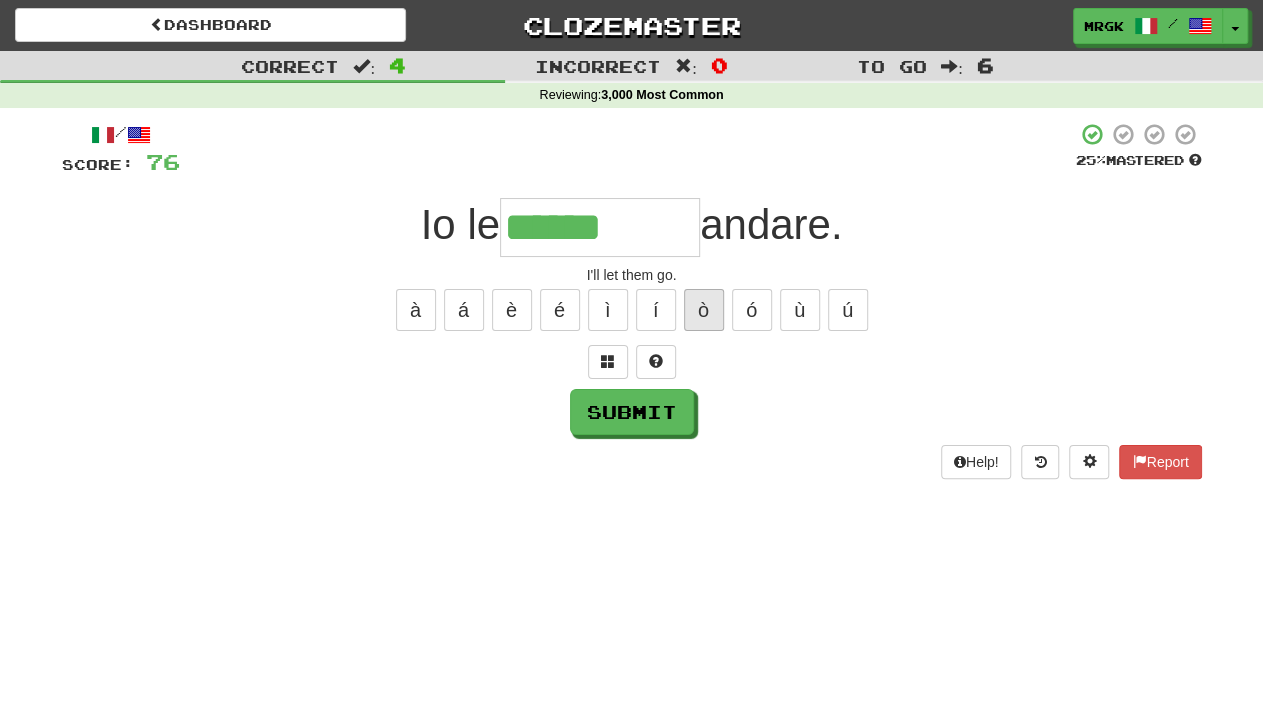 type on "*******" 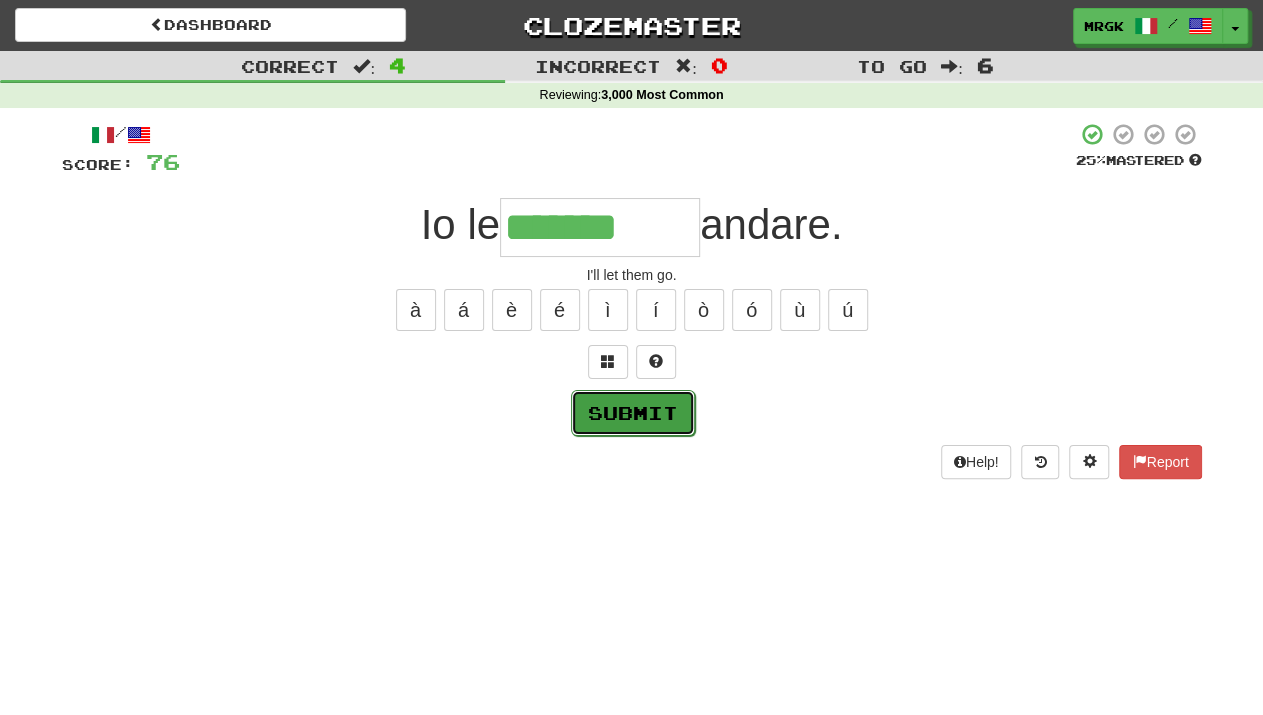 click on "Submit" at bounding box center (633, 413) 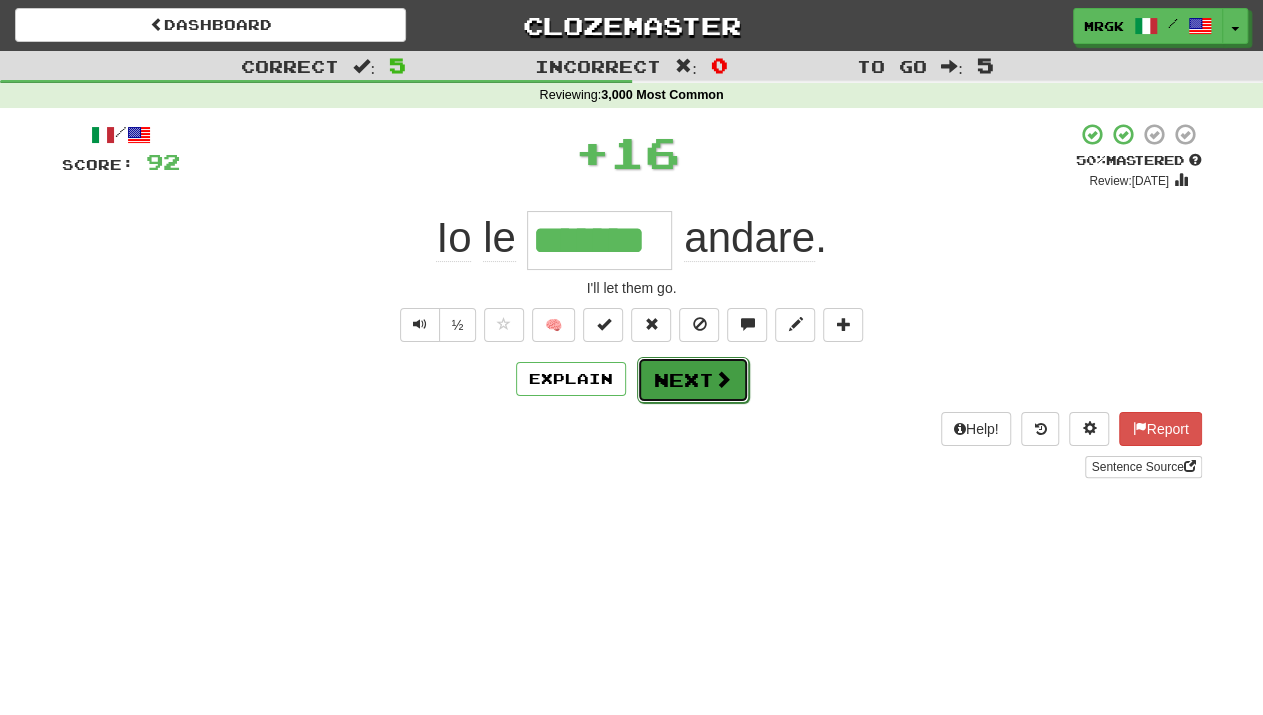 click on "Next" at bounding box center [693, 380] 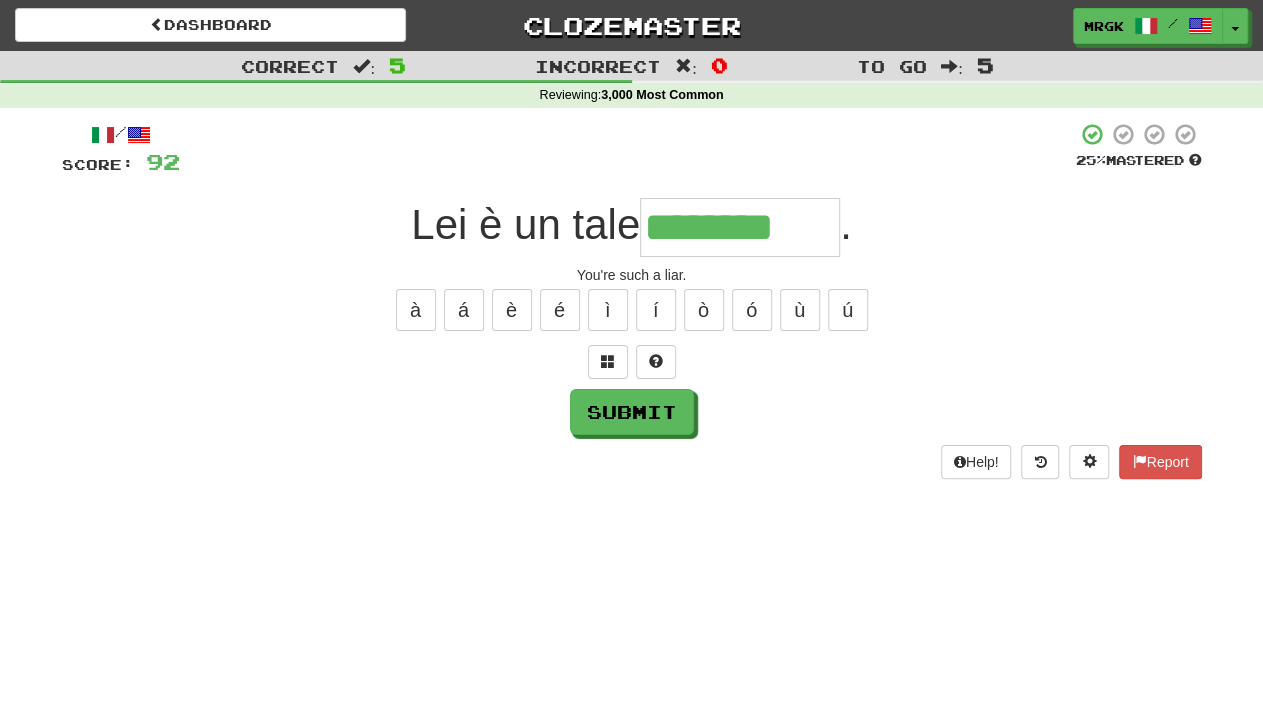 type on "********" 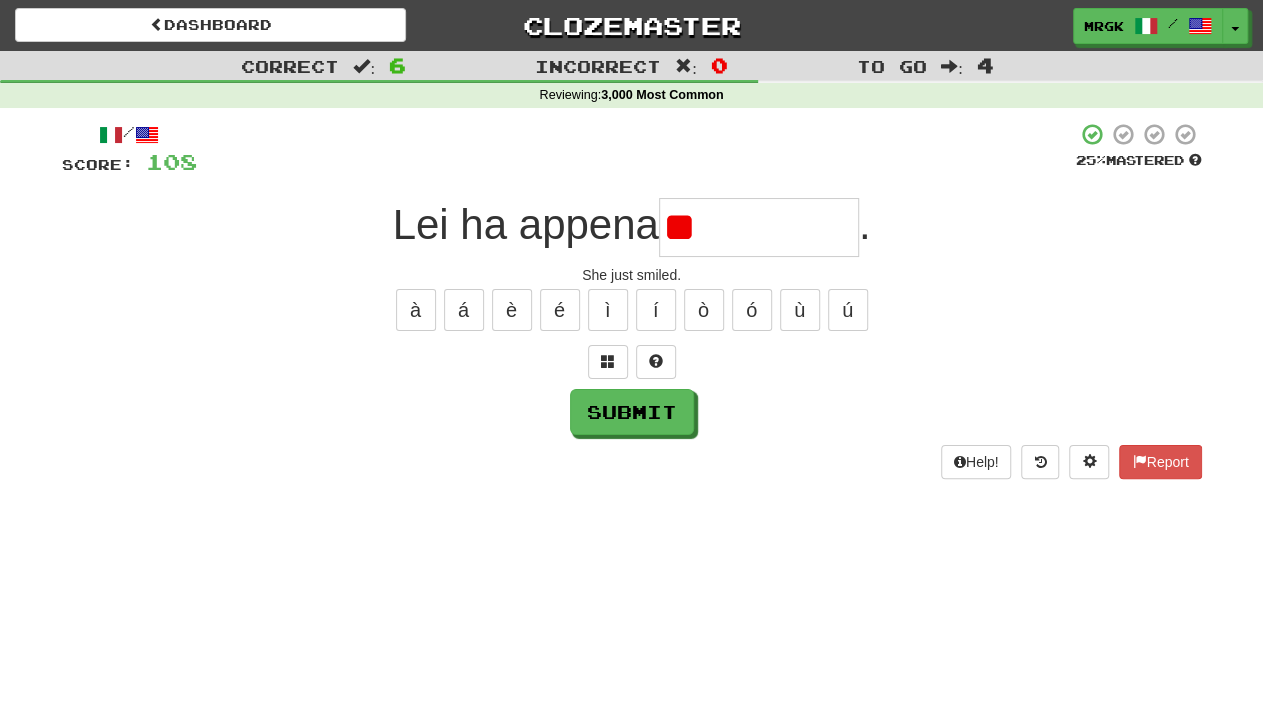 type on "*" 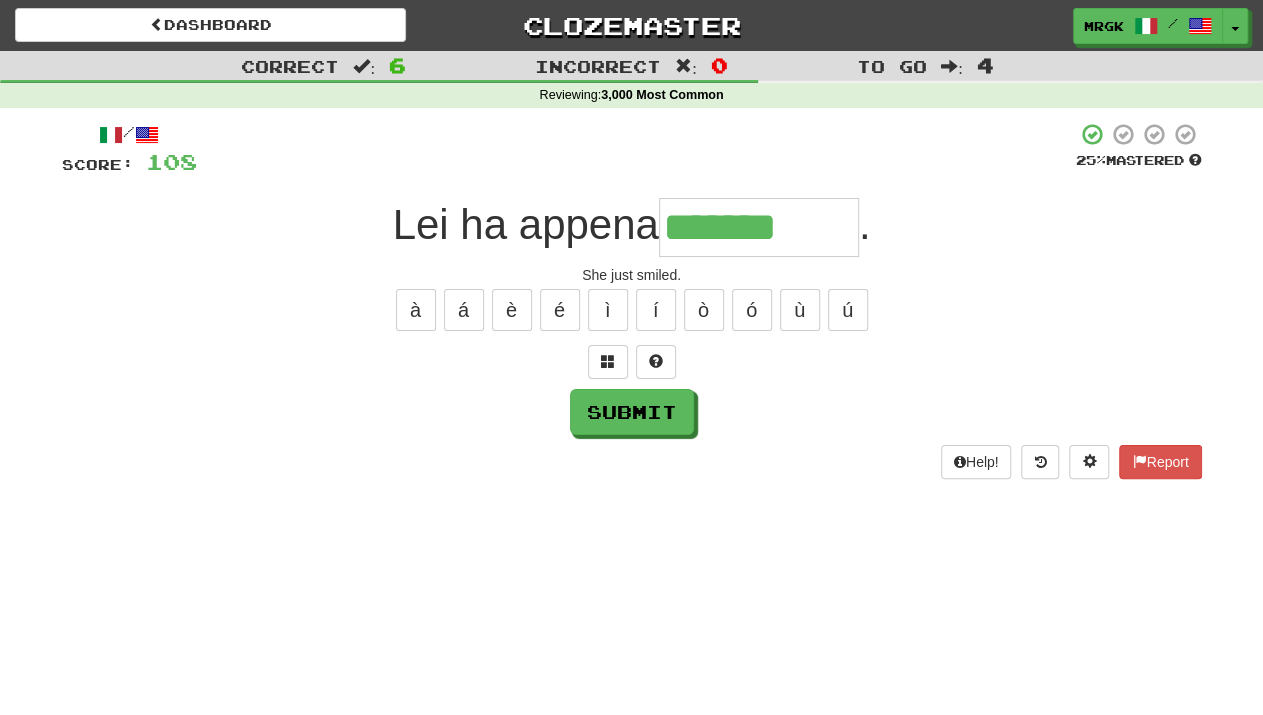 type on "*******" 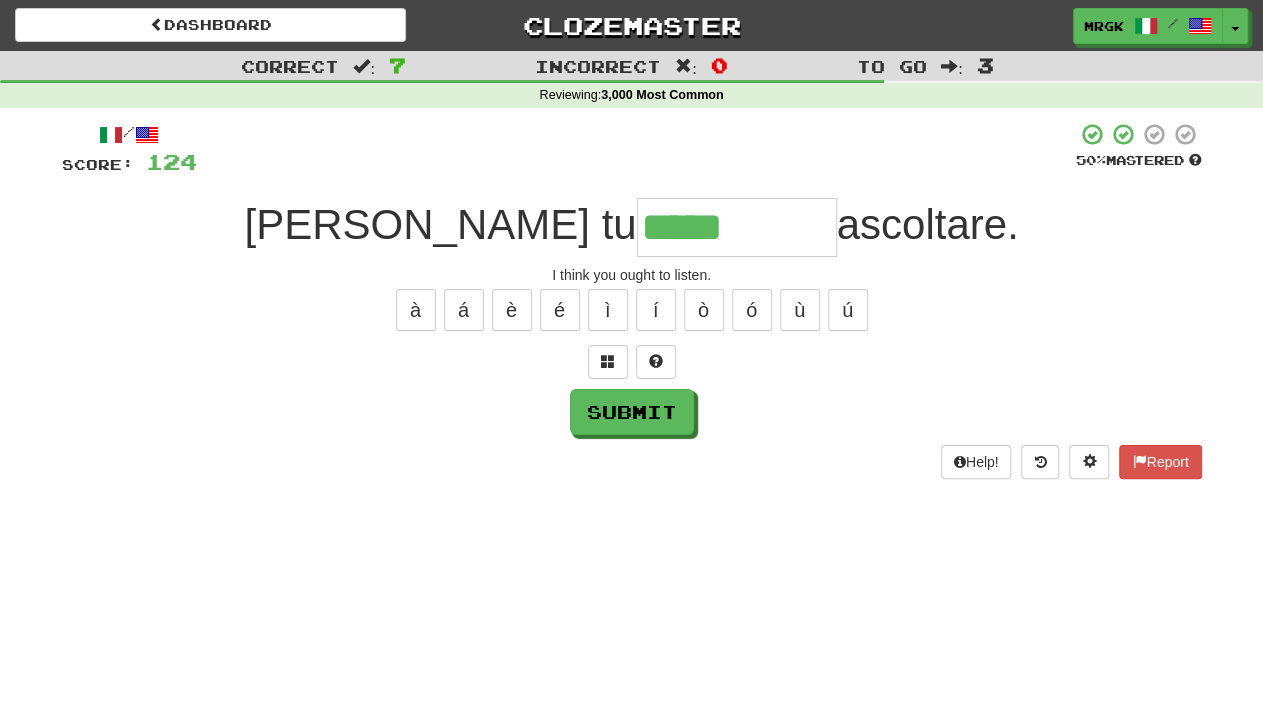 type on "*****" 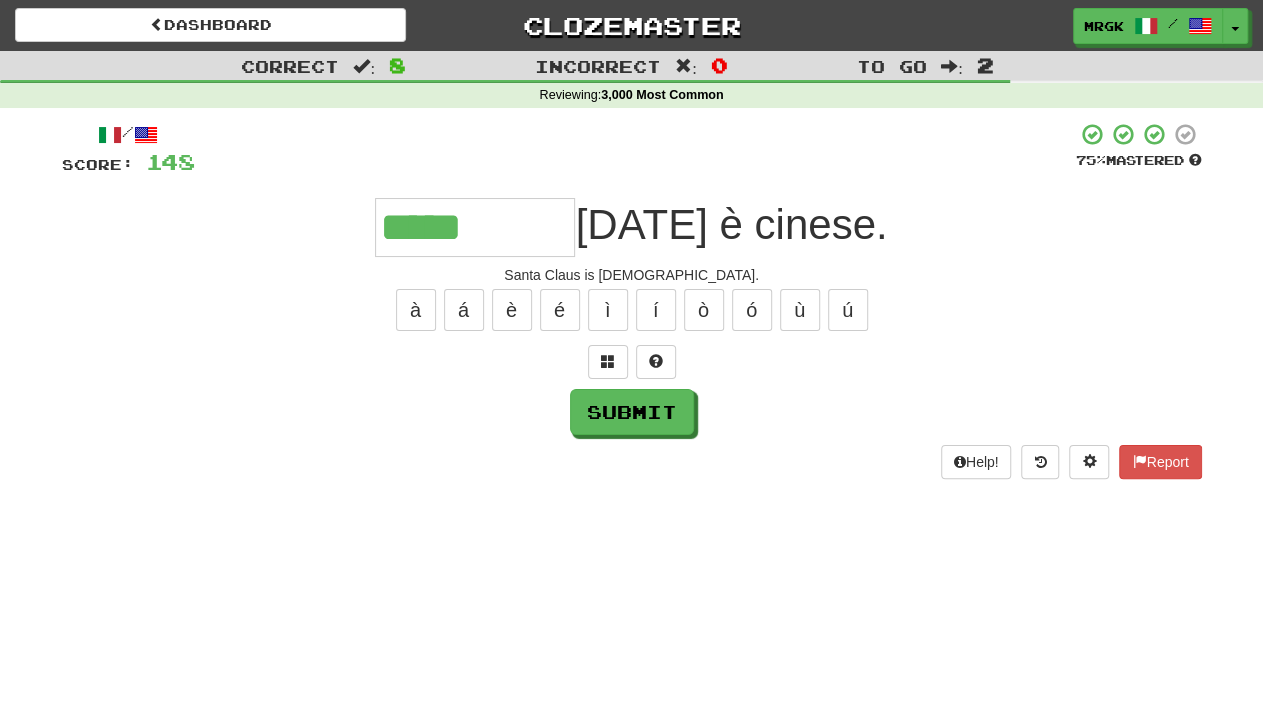 type on "*****" 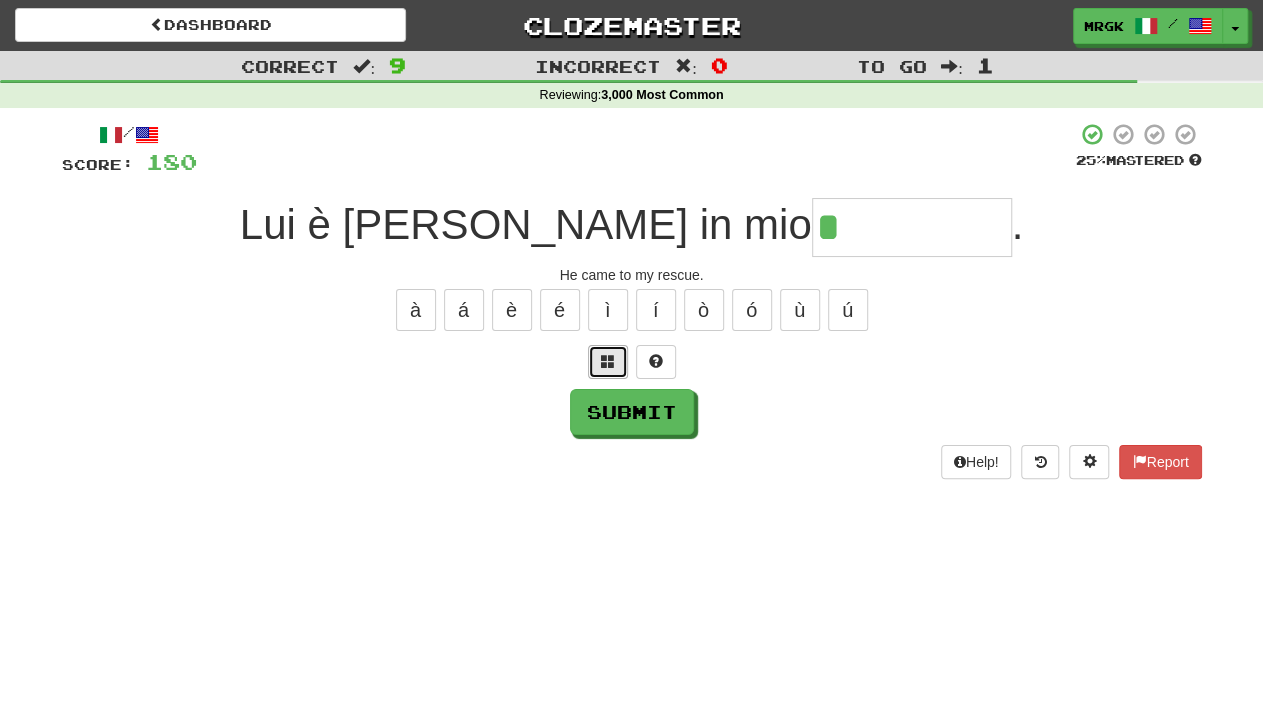 click at bounding box center [608, 361] 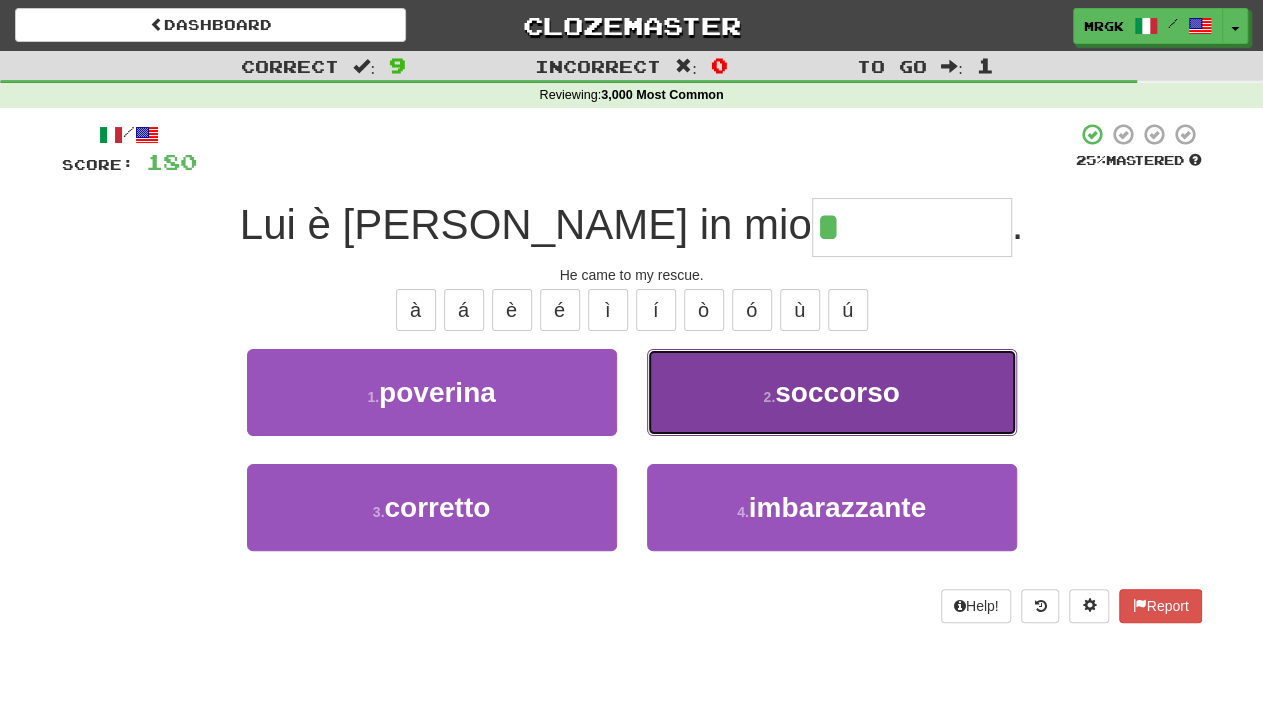 click on "2 .  soccorso" at bounding box center [832, 392] 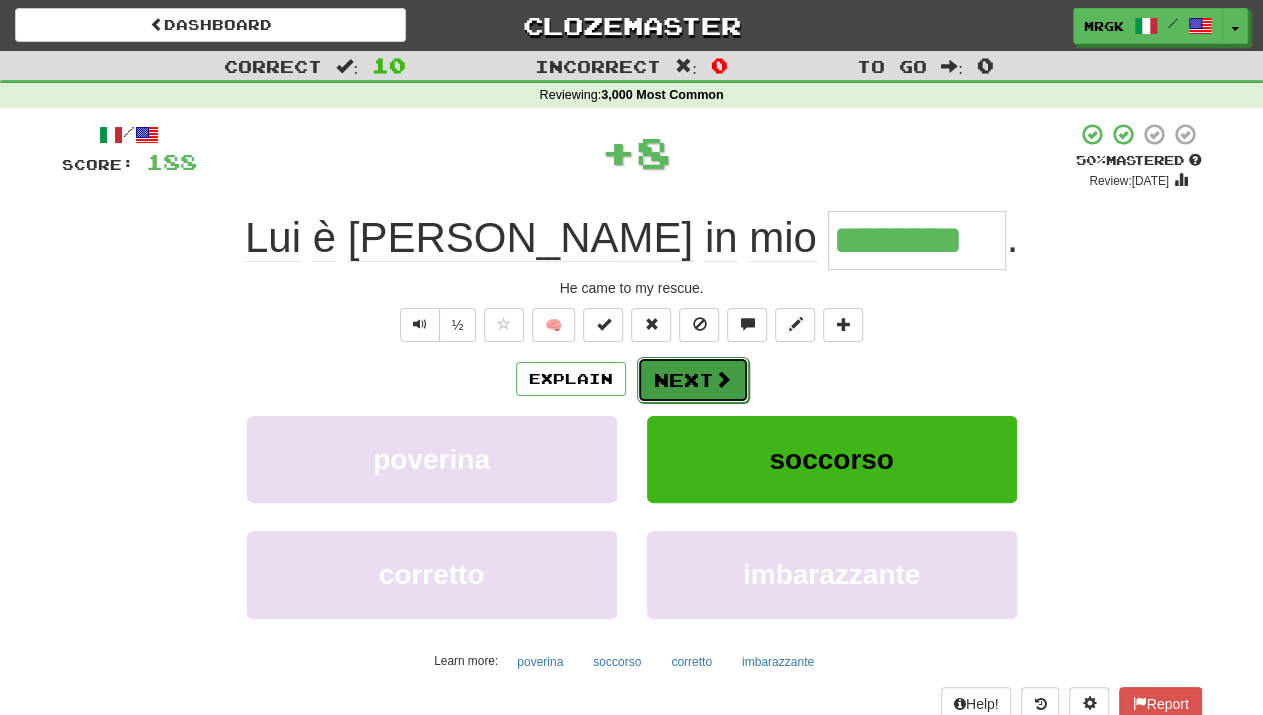 click on "Next" at bounding box center [693, 380] 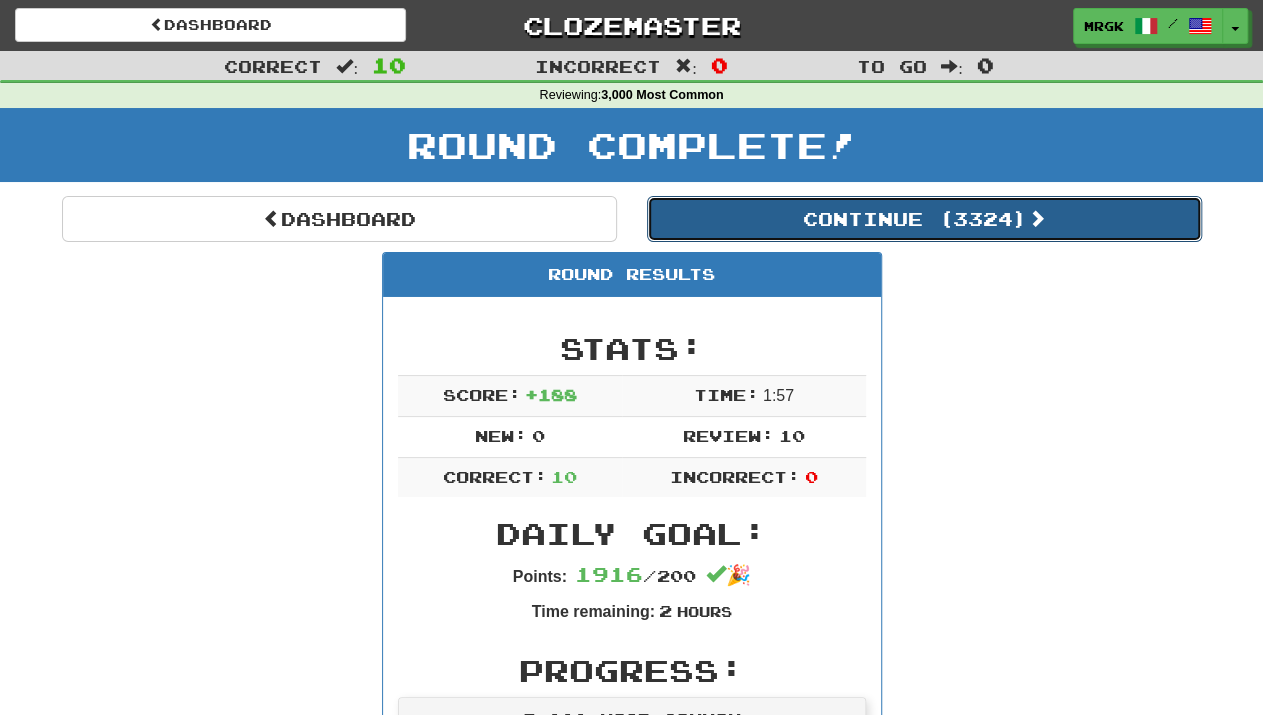 click on "Continue ( 3324 )" at bounding box center (924, 219) 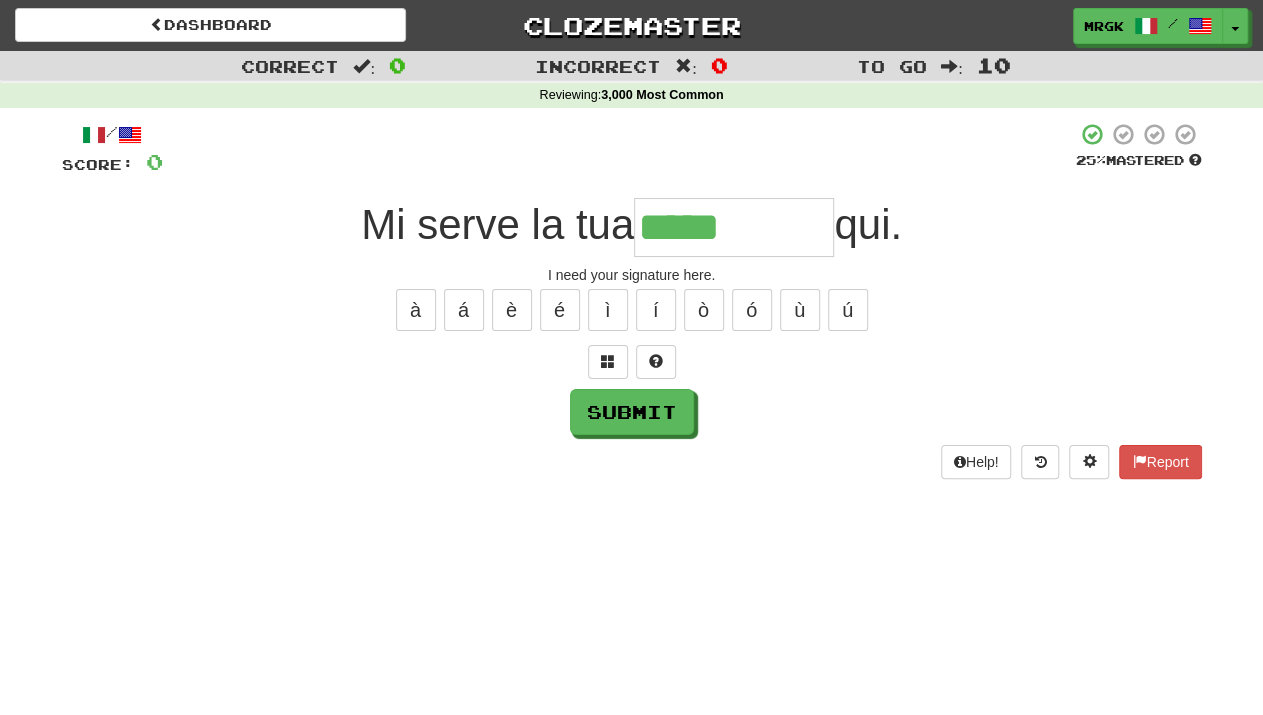 type on "*****" 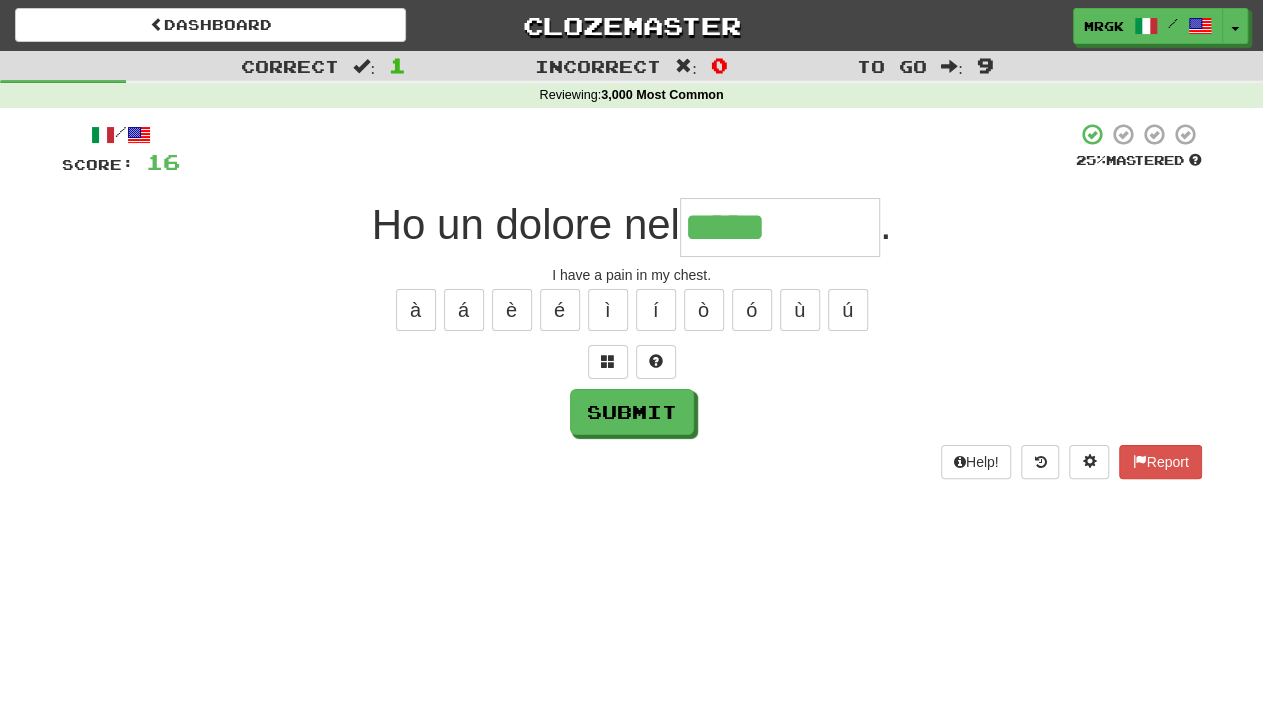 type on "*****" 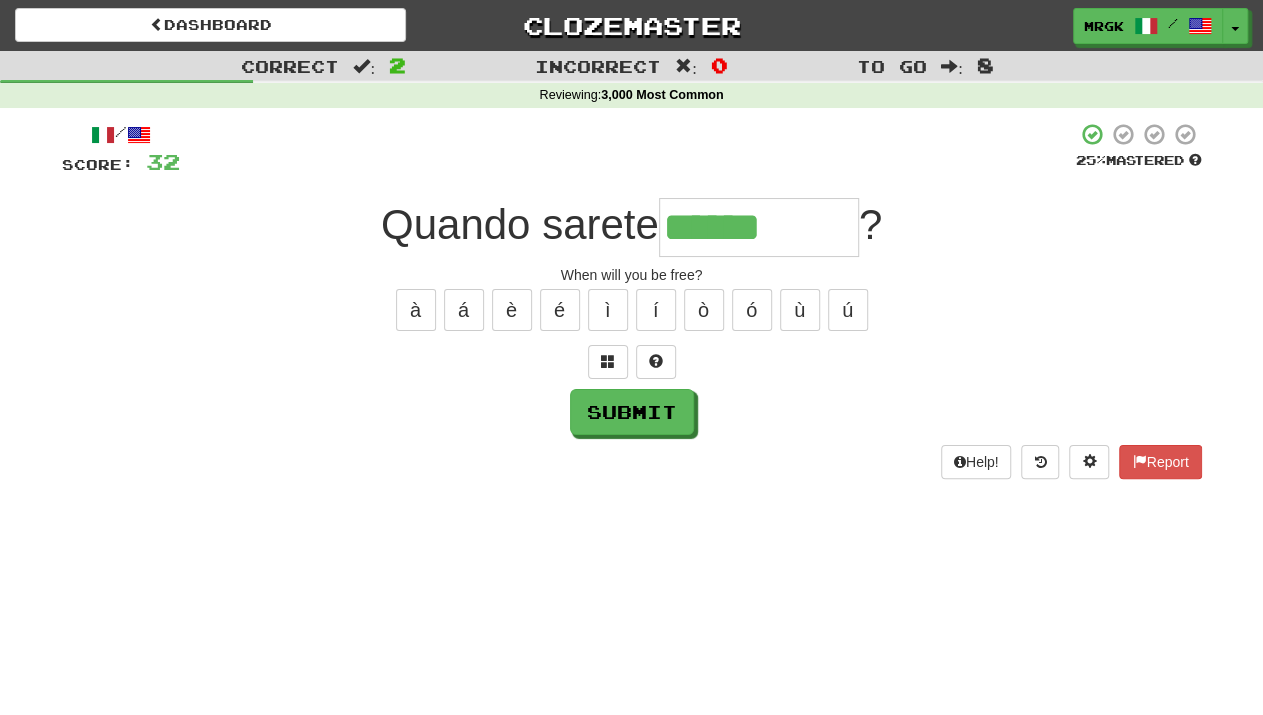 type on "******" 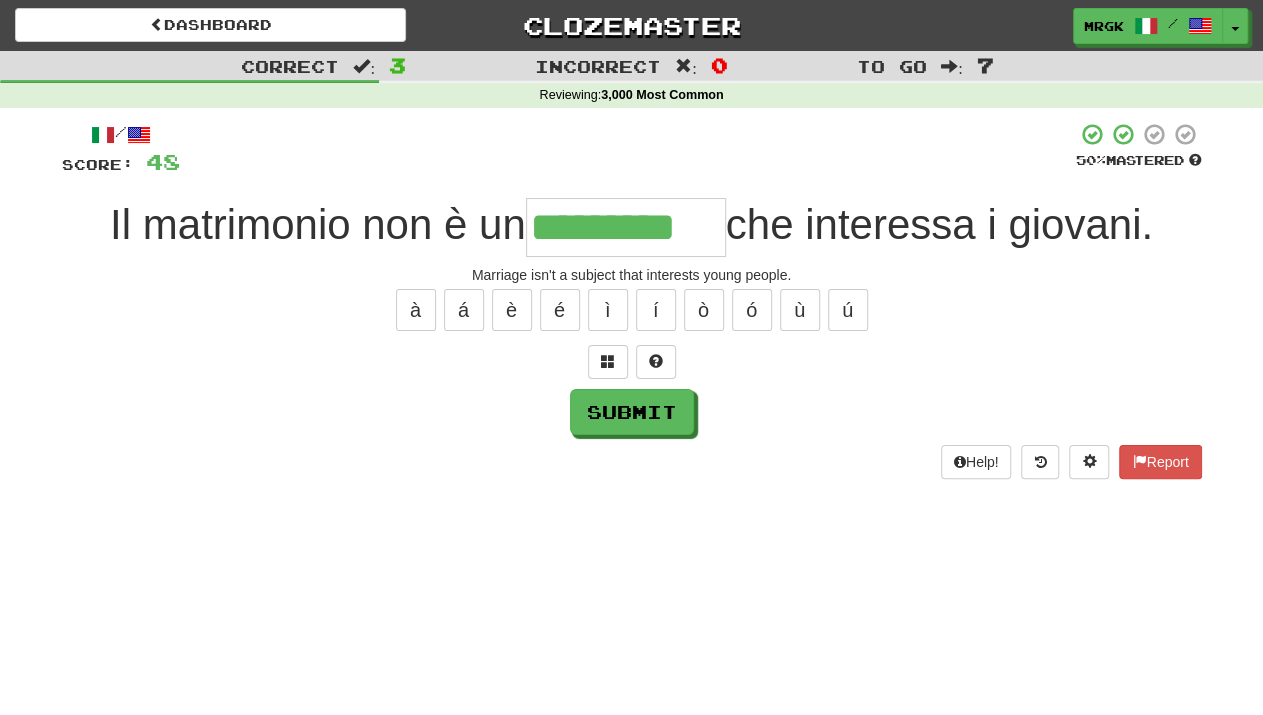 scroll, scrollTop: 0, scrollLeft: 8, axis: horizontal 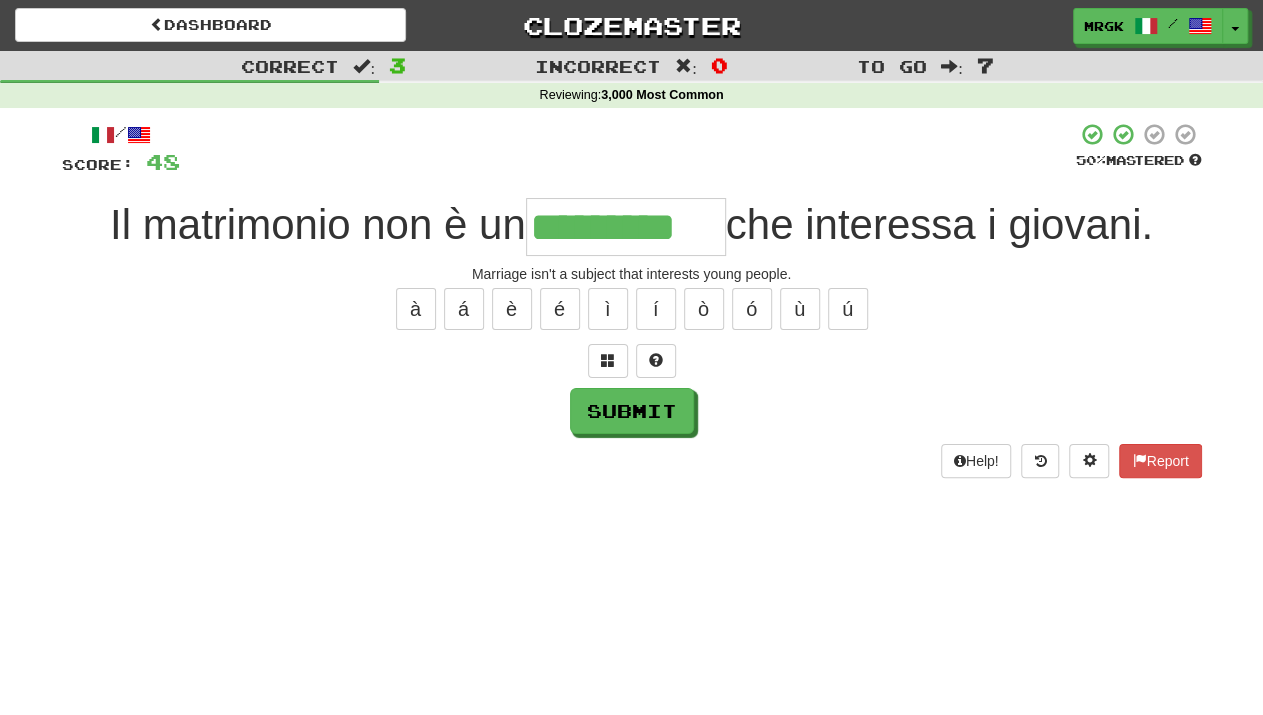 type on "*********" 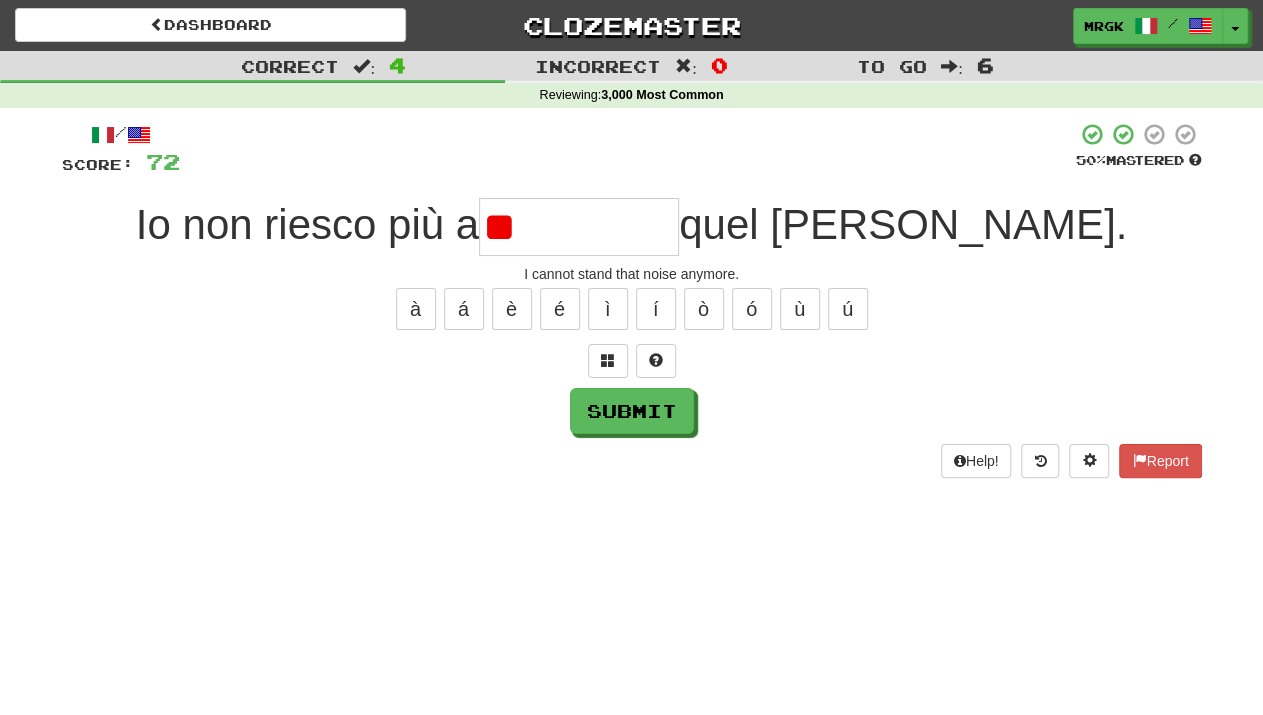 type on "*" 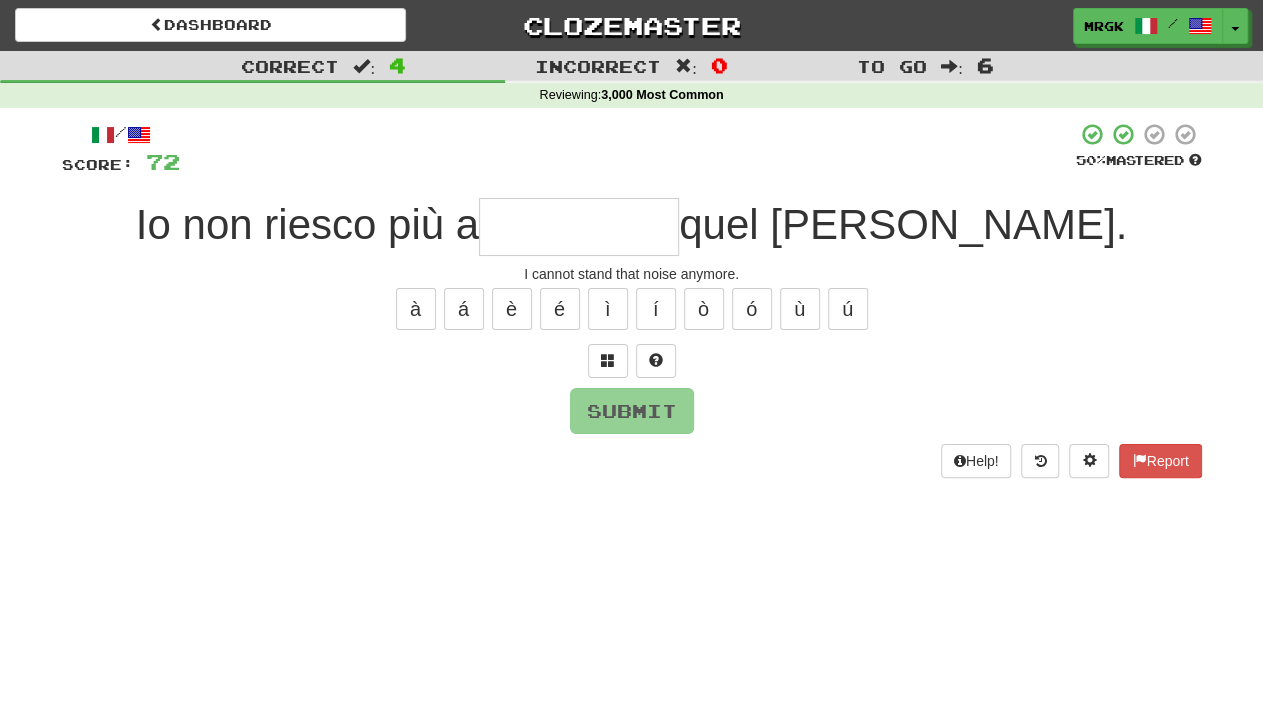 type on "*" 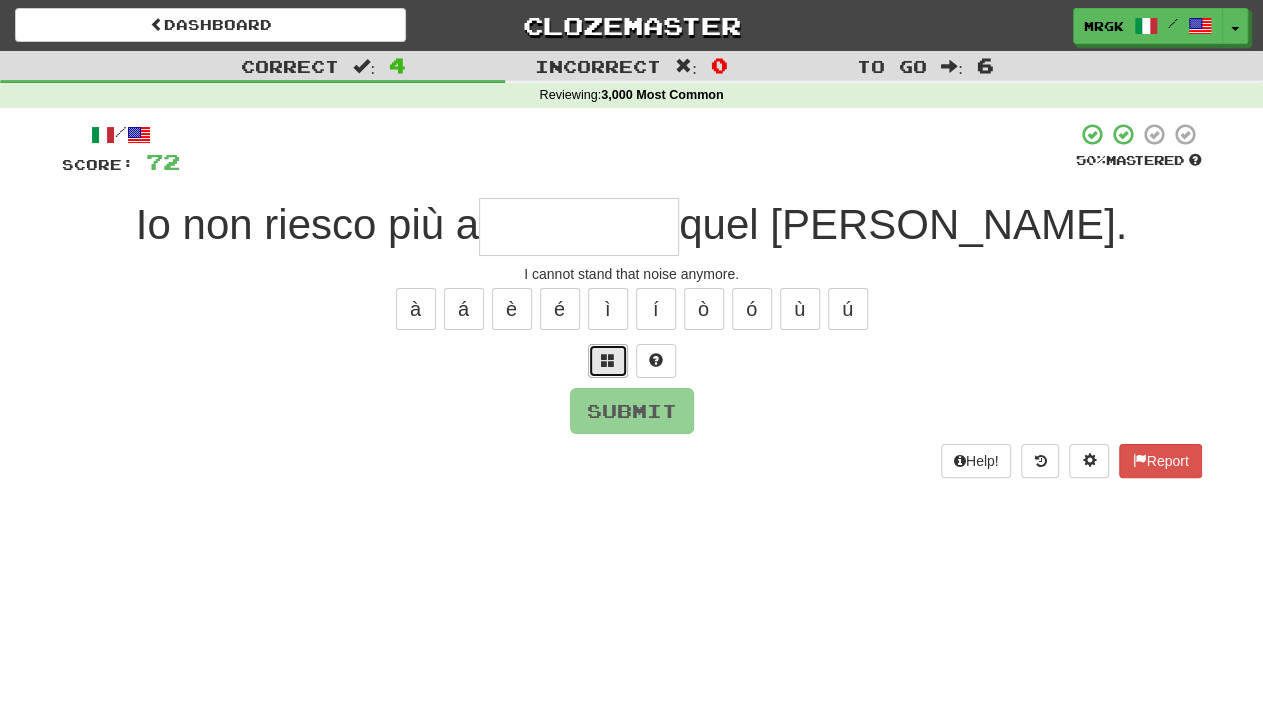 click at bounding box center [608, 360] 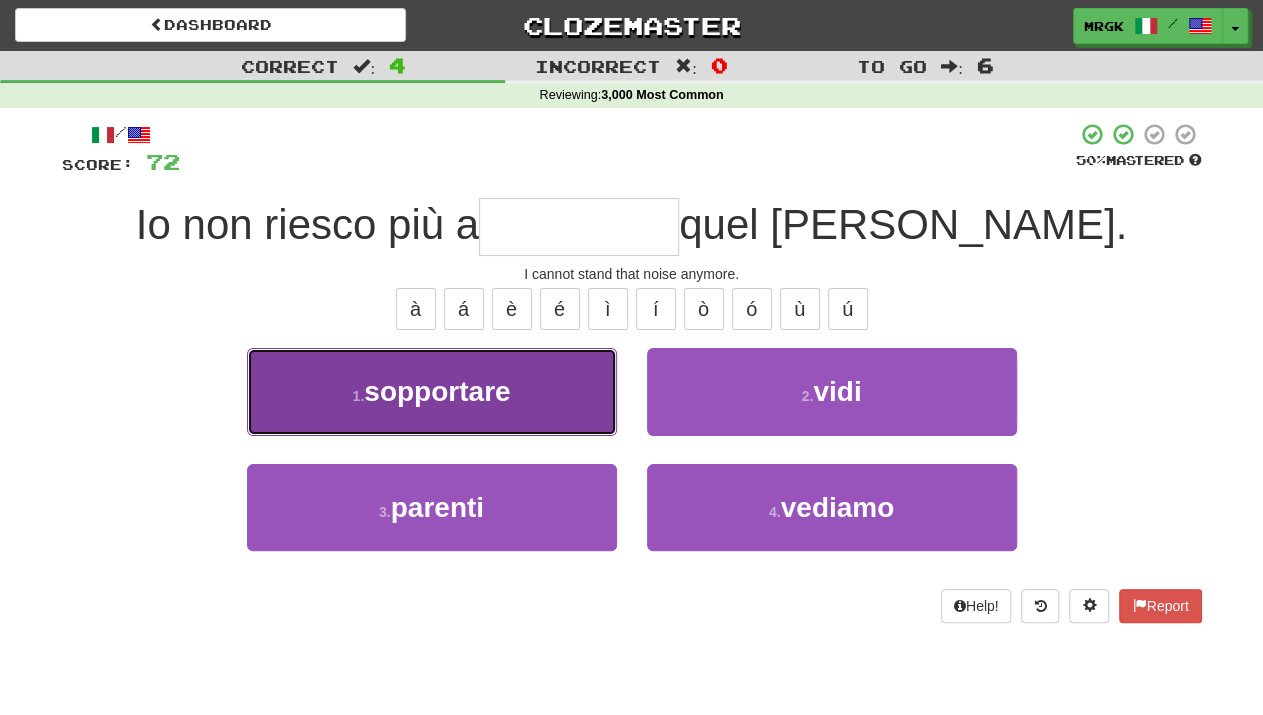 click on "1 .  sopportare" at bounding box center [432, 391] 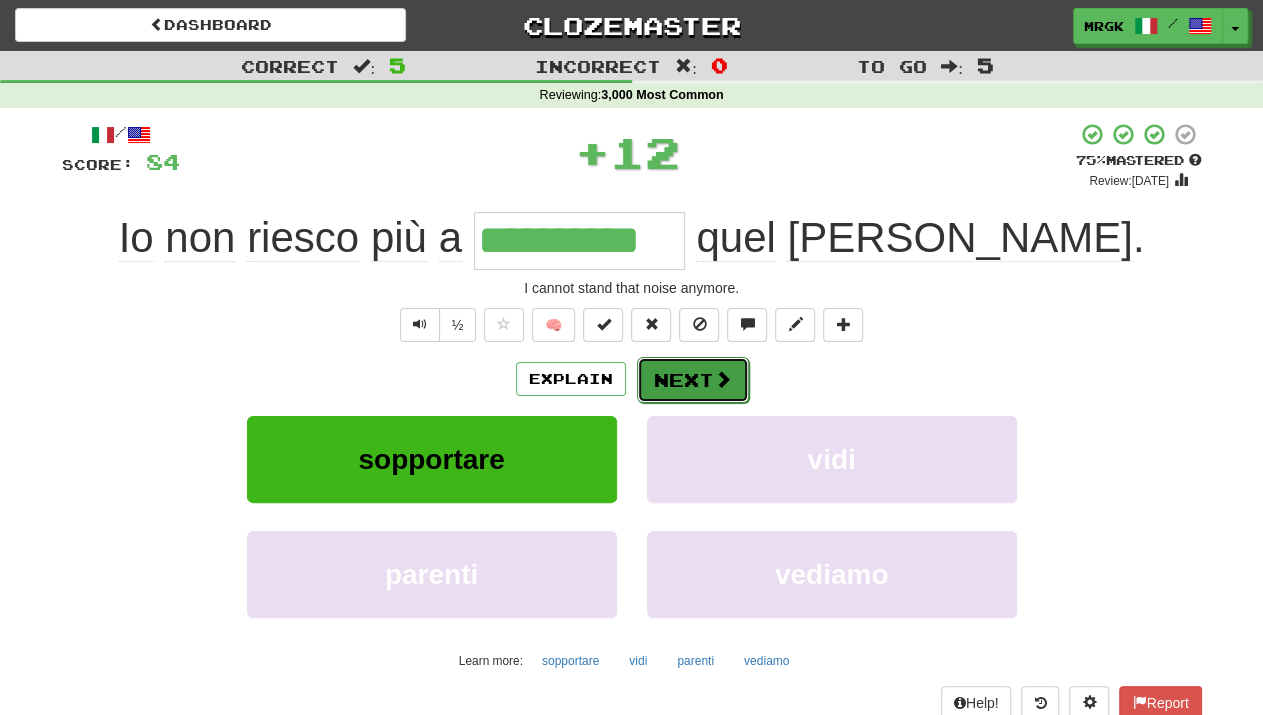 click at bounding box center [723, 379] 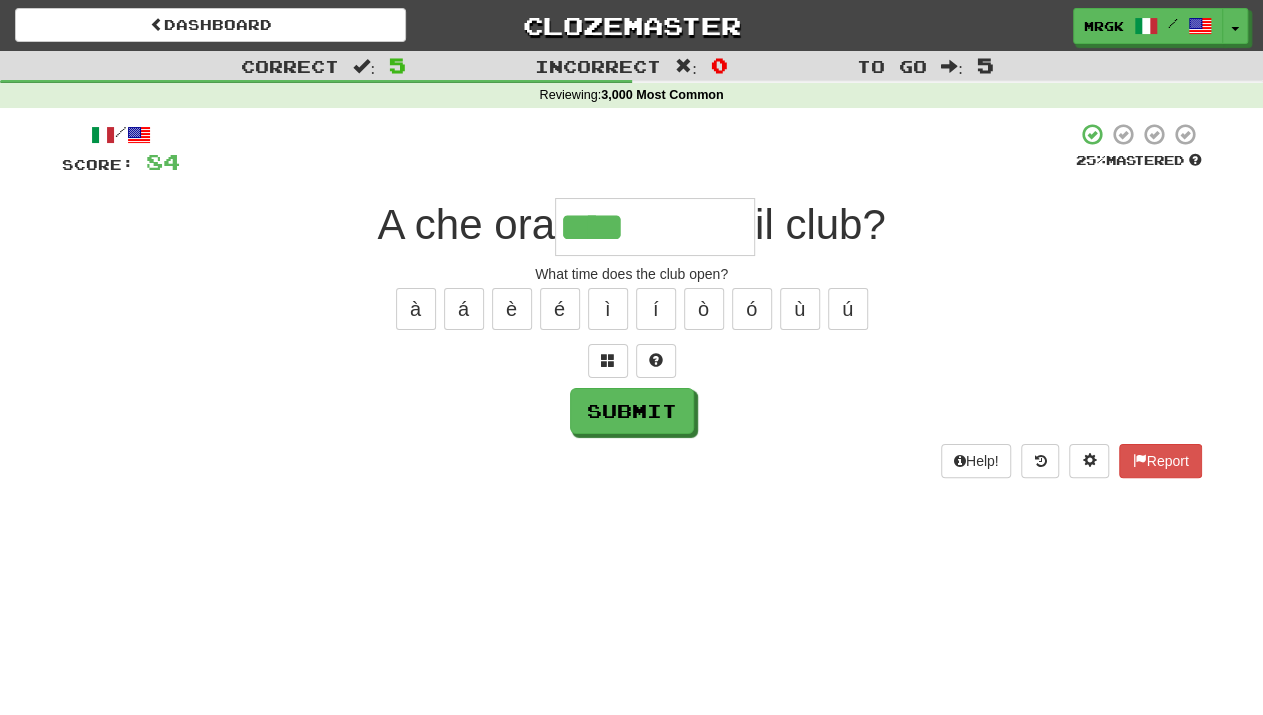 type on "****" 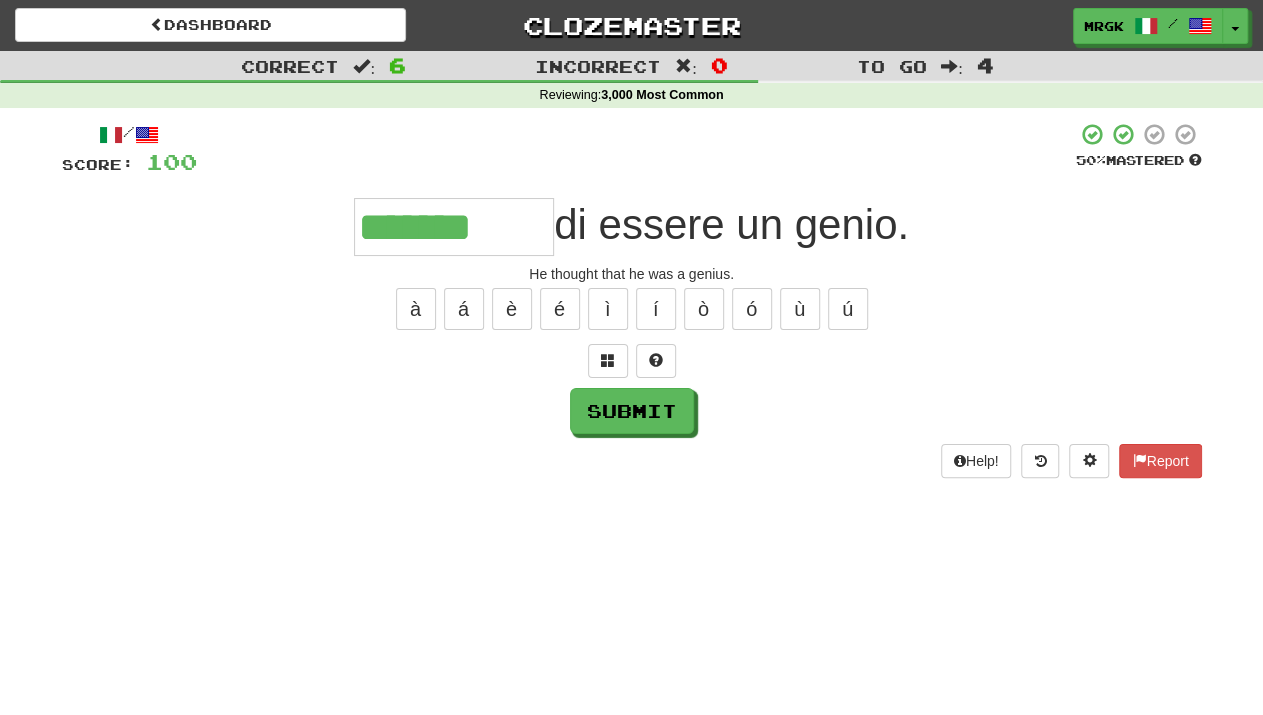 type on "*******" 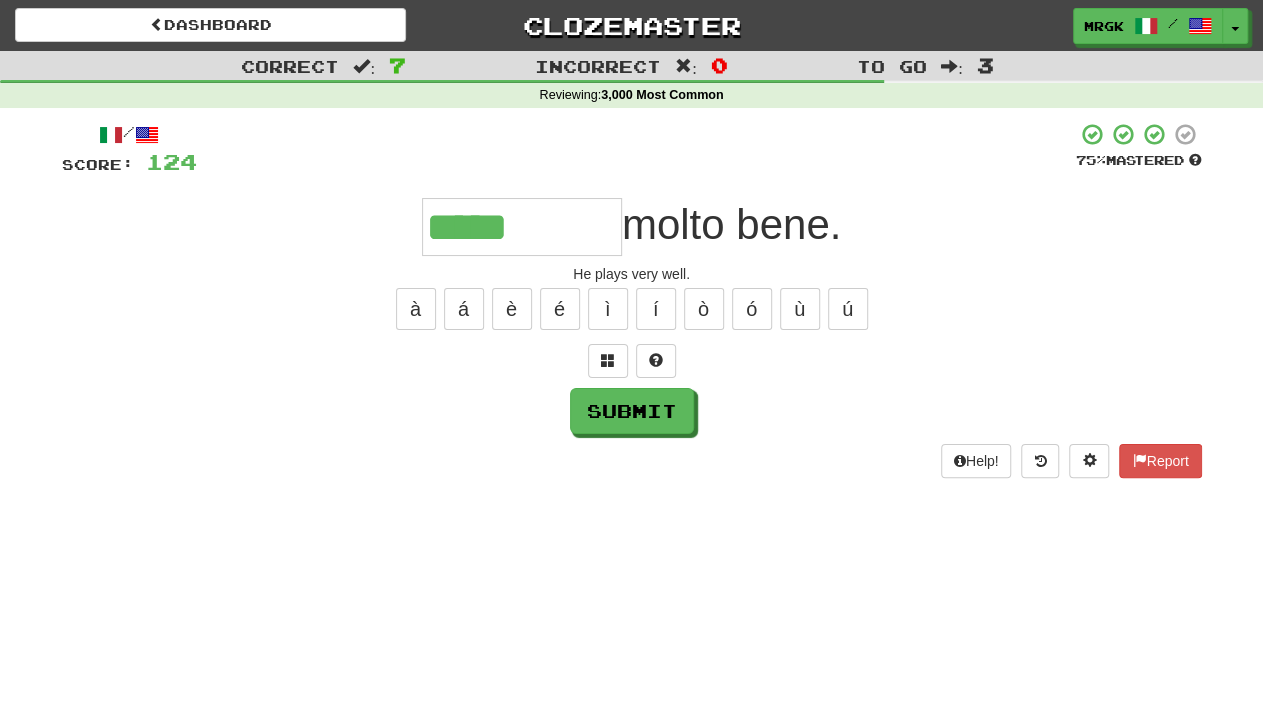 type on "*****" 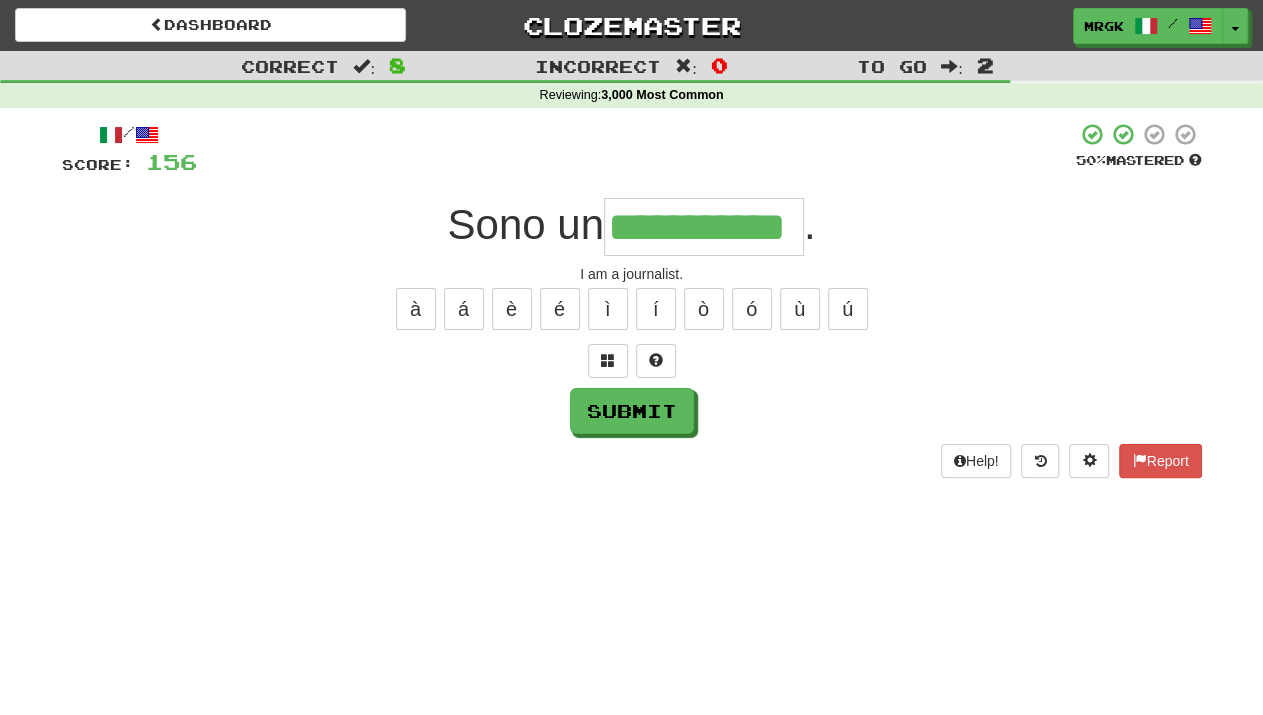 type on "**********" 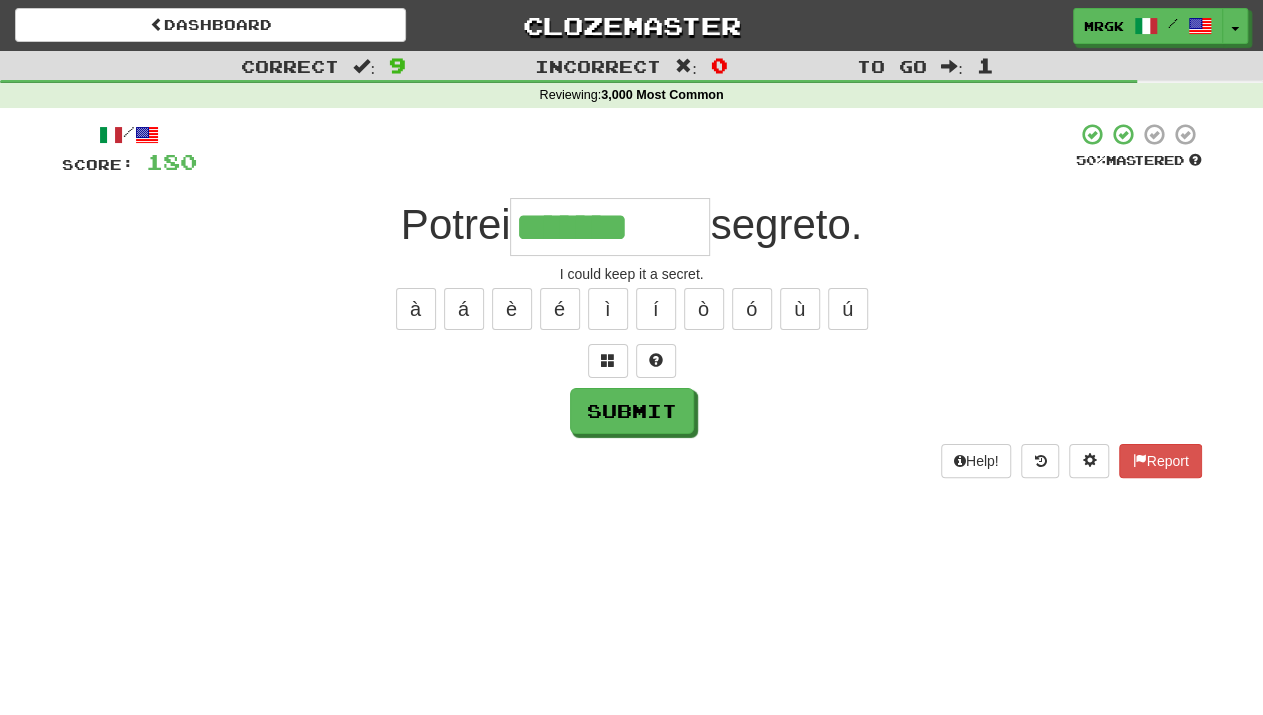 type on "*******" 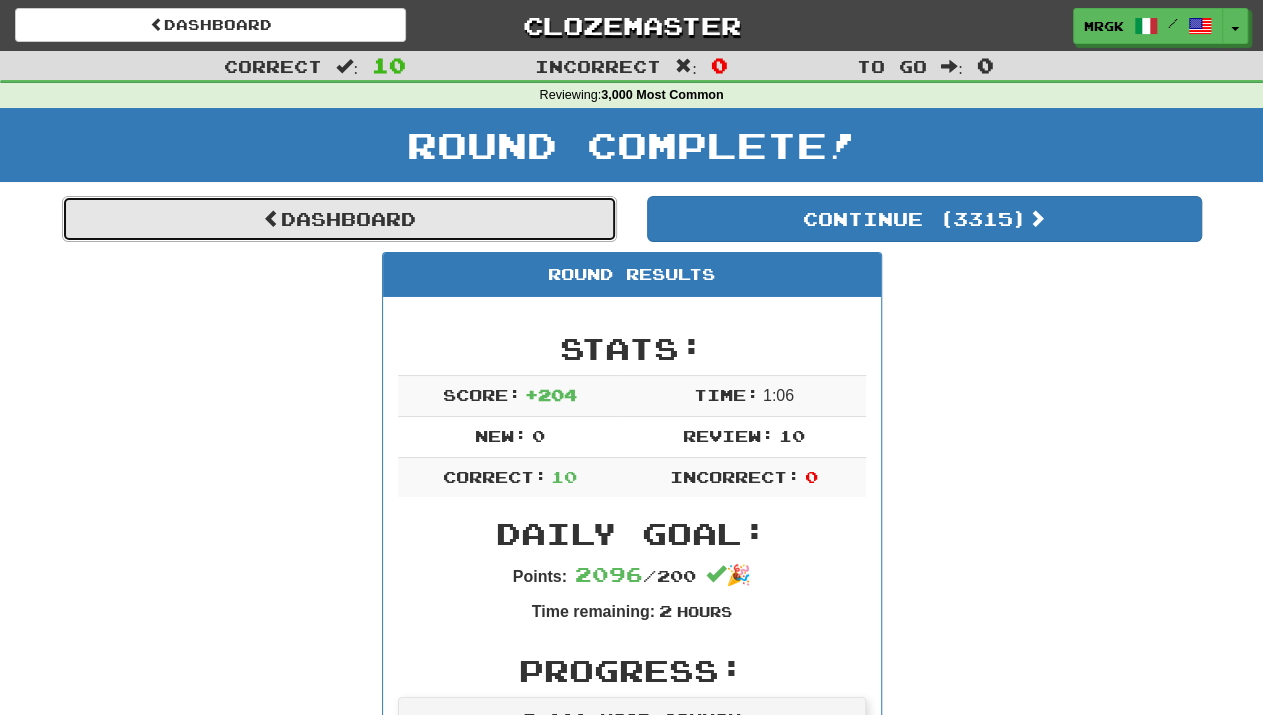 click on "Dashboard" at bounding box center [339, 219] 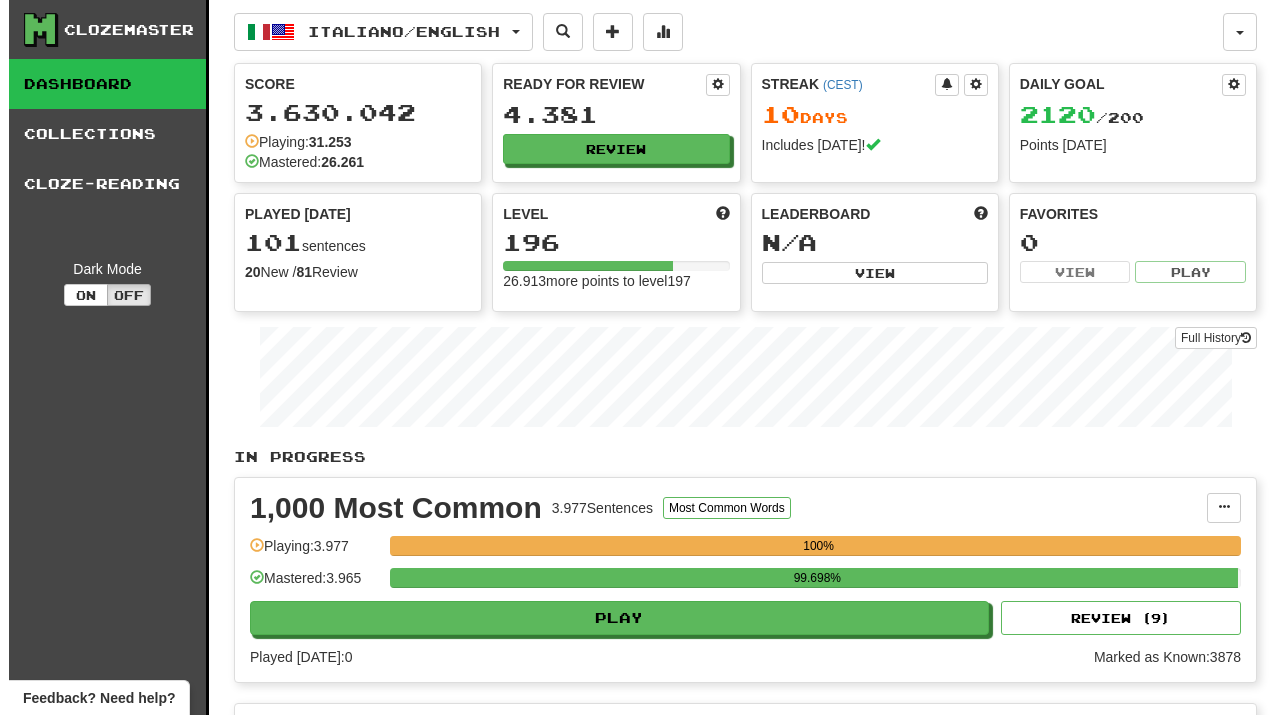 scroll, scrollTop: 0, scrollLeft: 0, axis: both 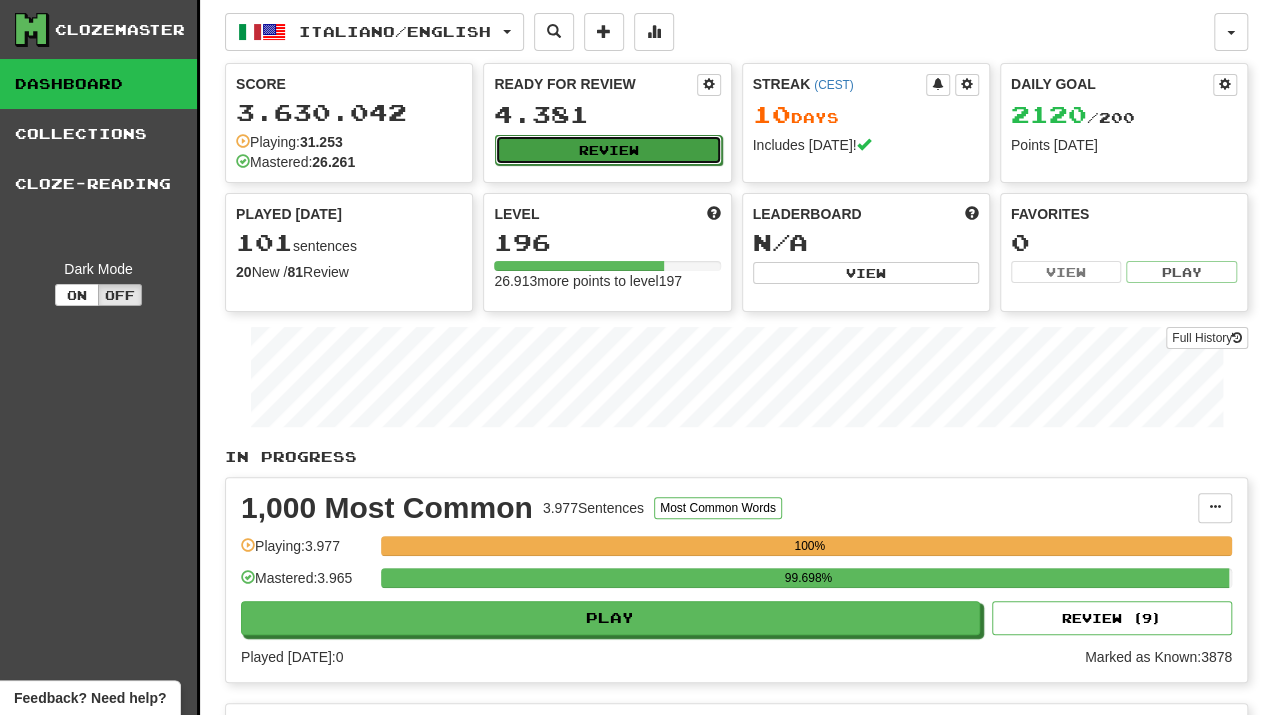 click on "Review" at bounding box center (608, 150) 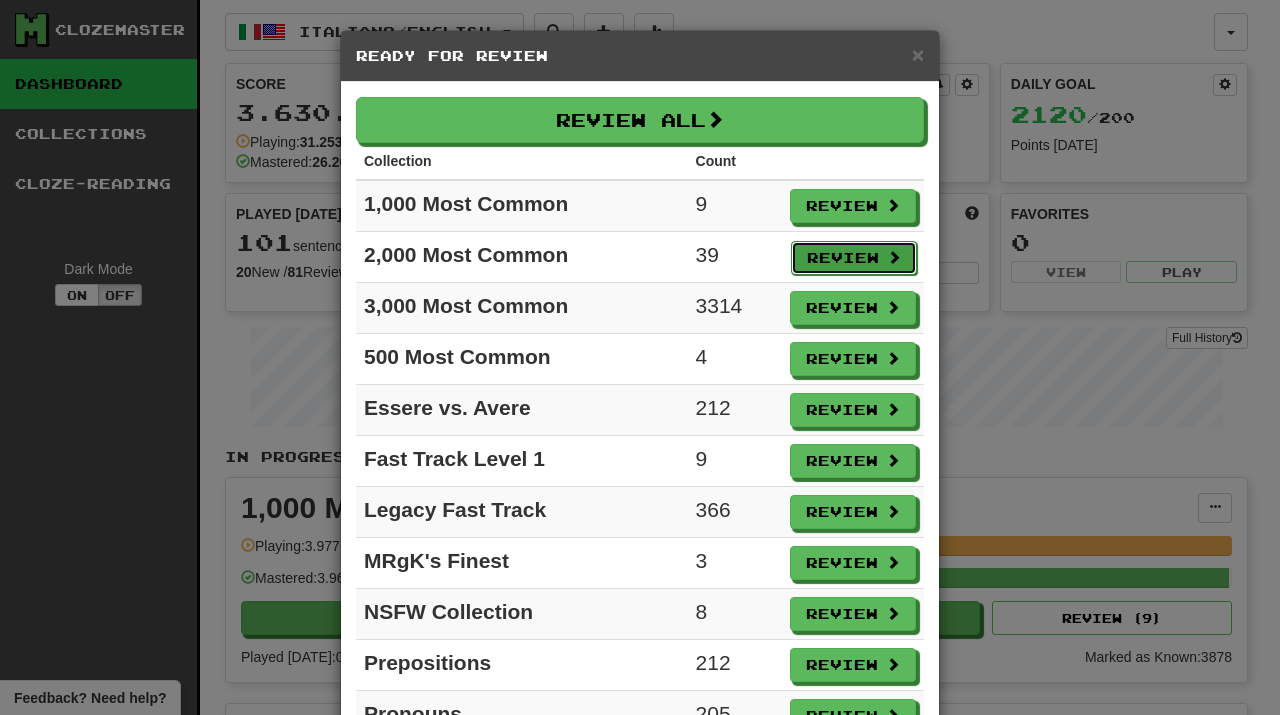 click on "Review" at bounding box center (854, 258) 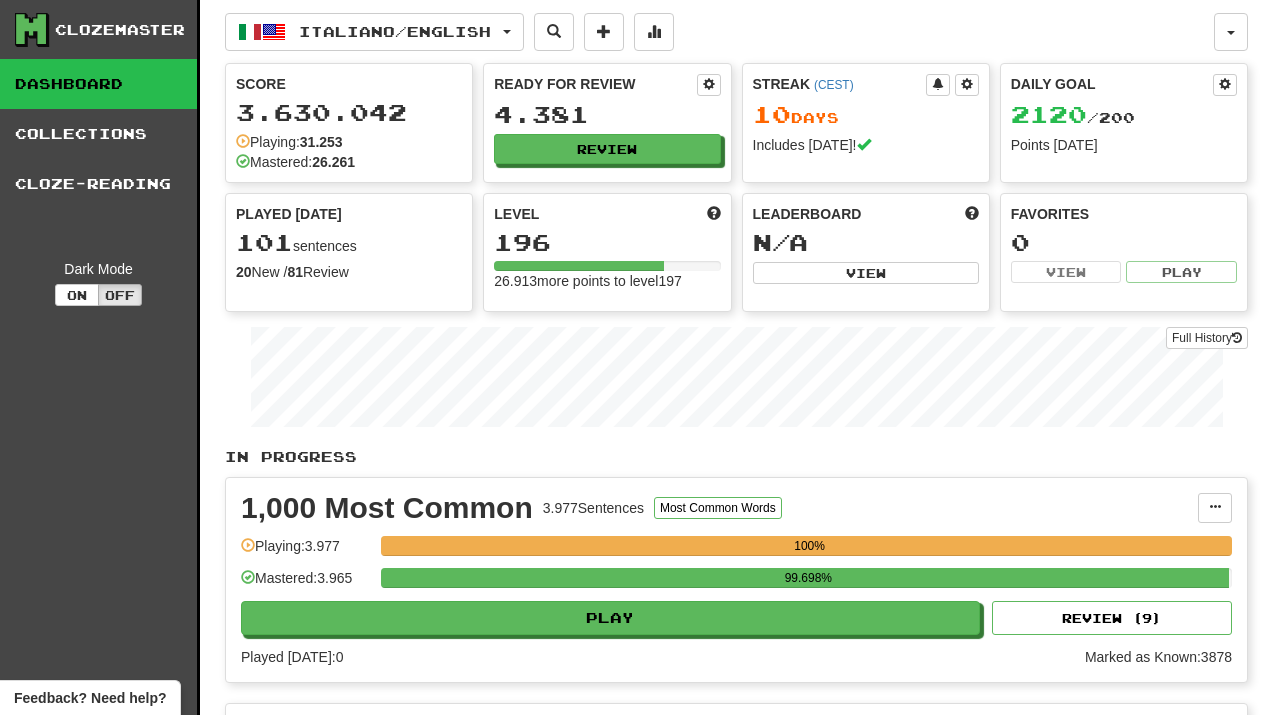select on "**" 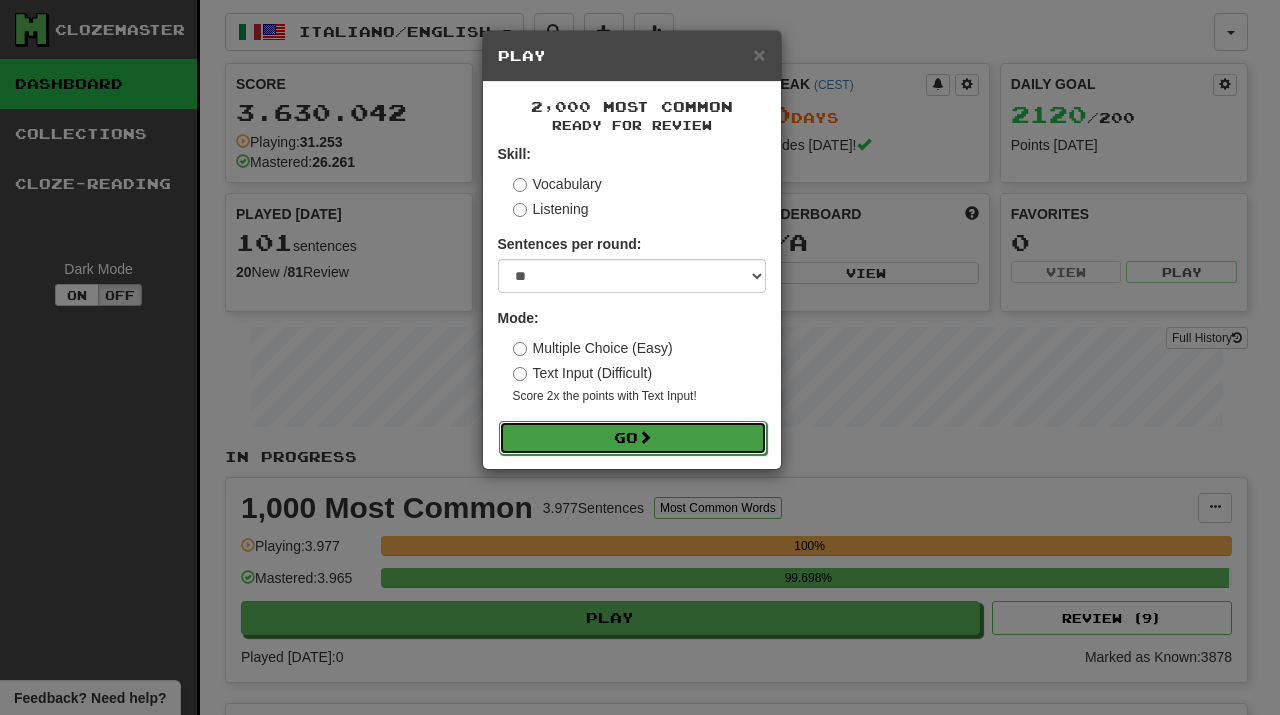 click on "Go" at bounding box center [633, 438] 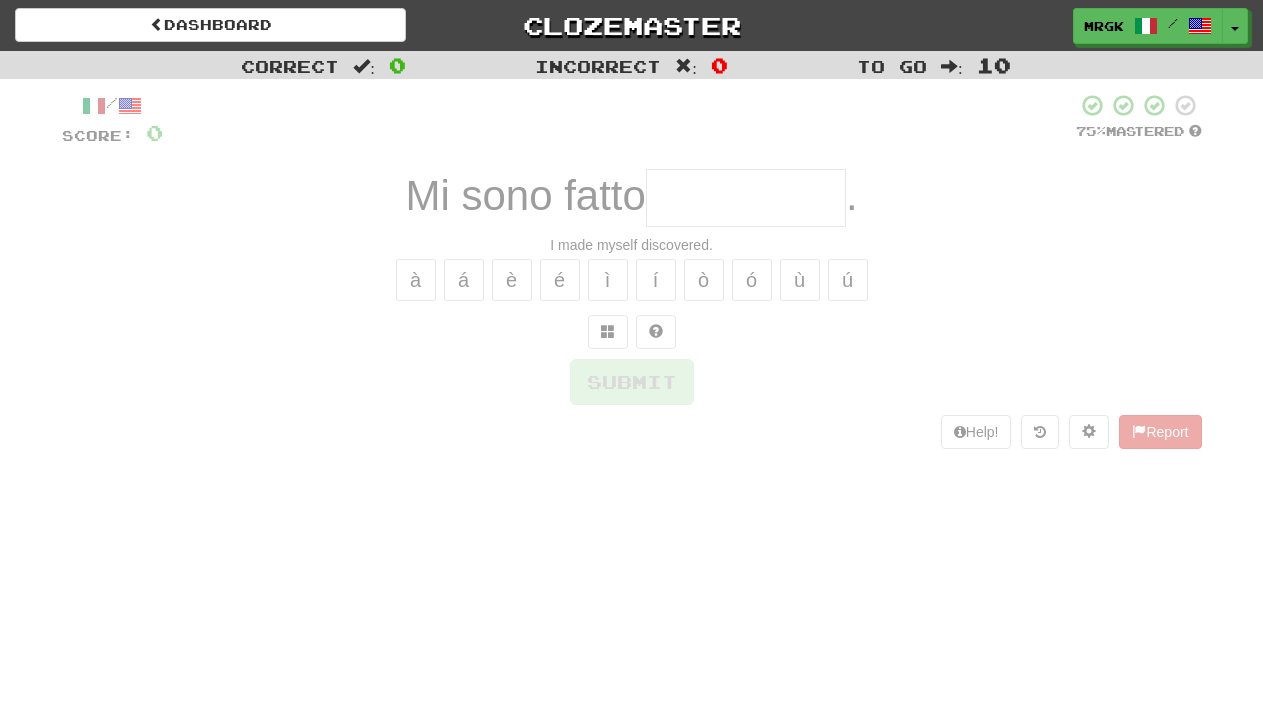 scroll, scrollTop: 0, scrollLeft: 0, axis: both 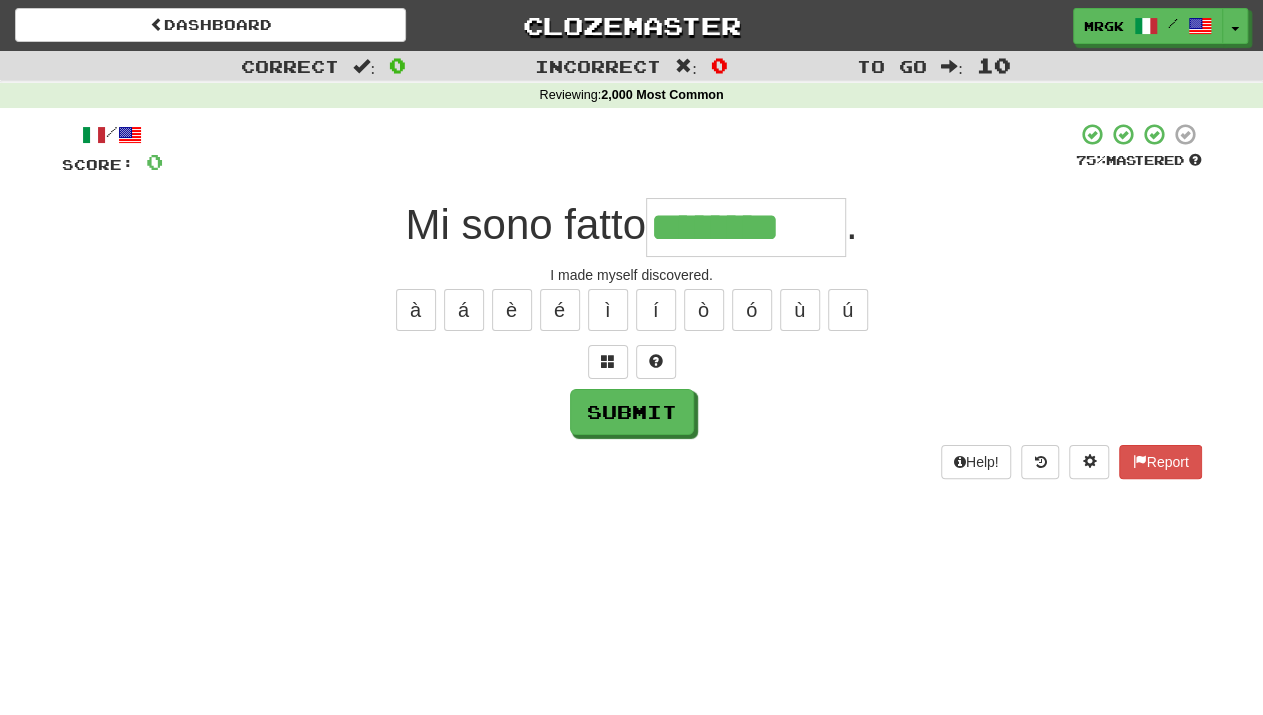 type on "********" 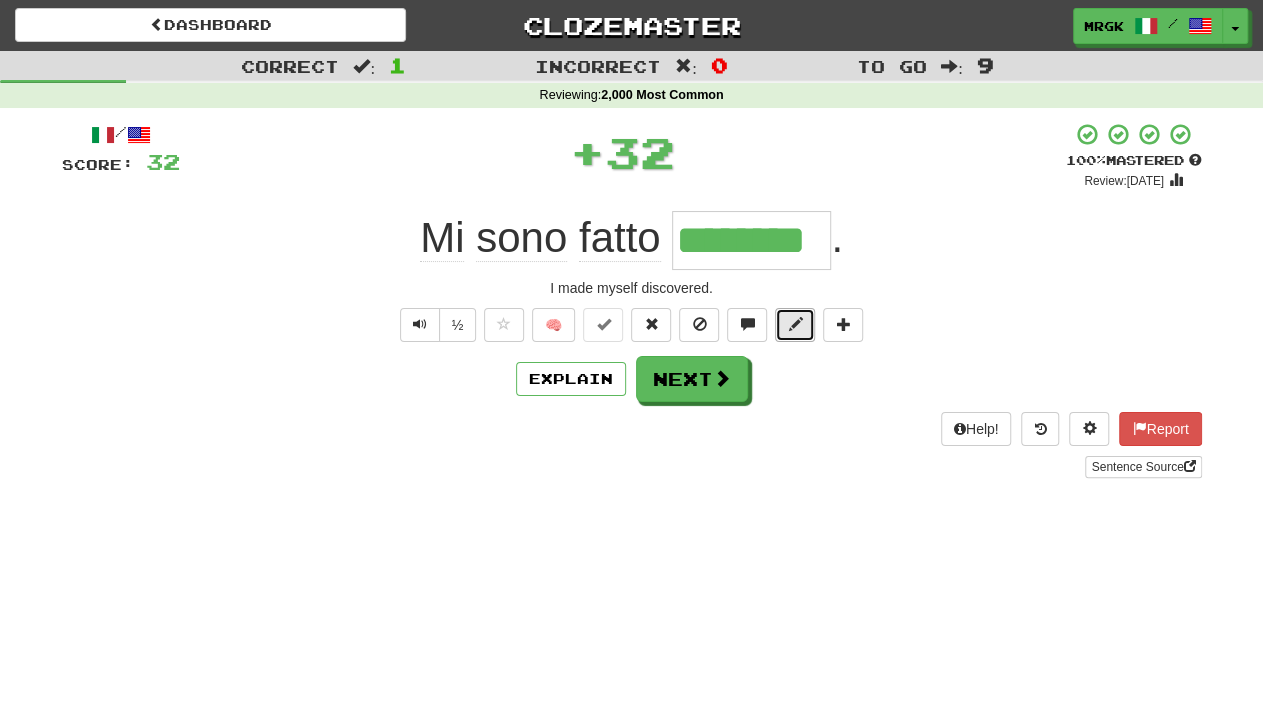 click at bounding box center [795, 325] 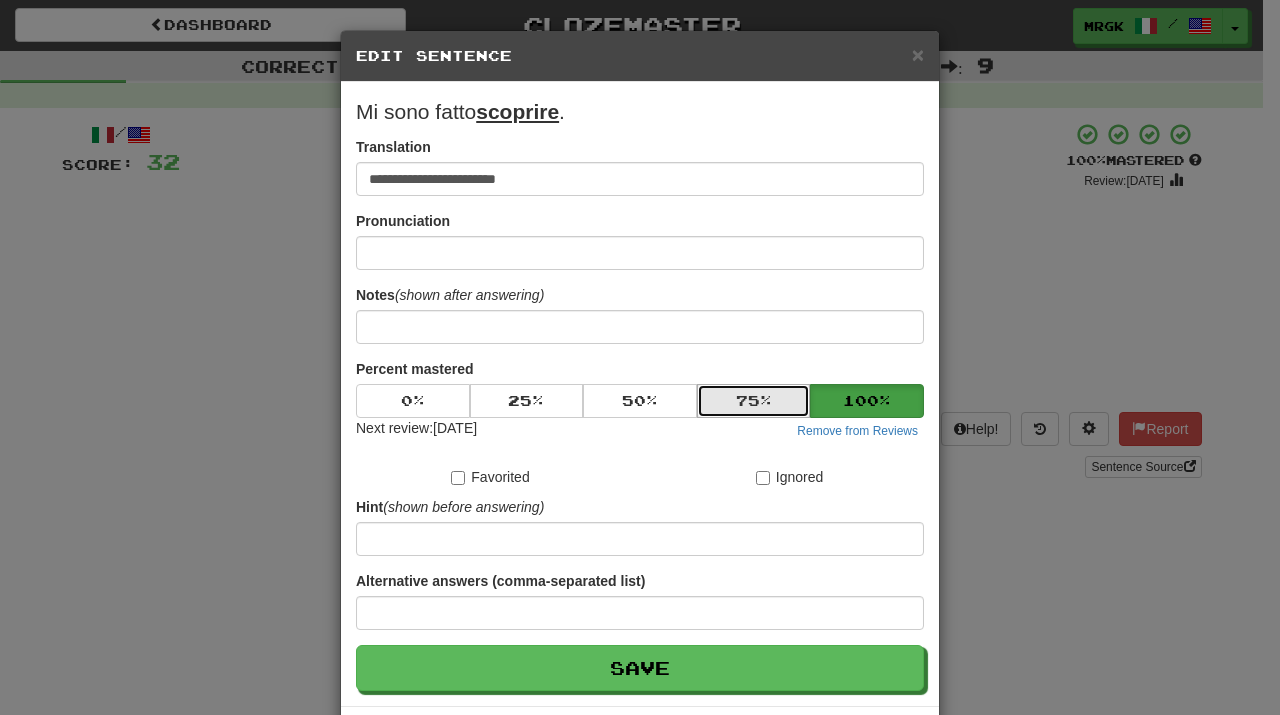 click on "75 %" at bounding box center [754, 401] 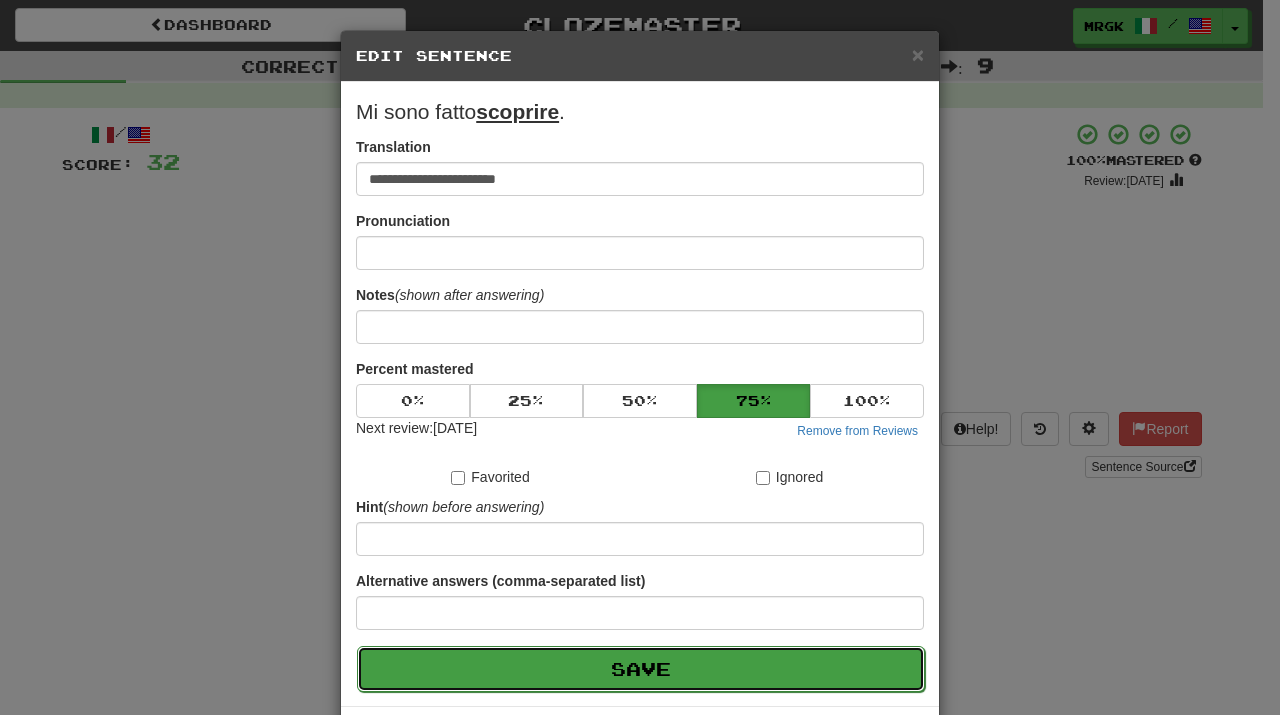 click on "Save" at bounding box center [641, 669] 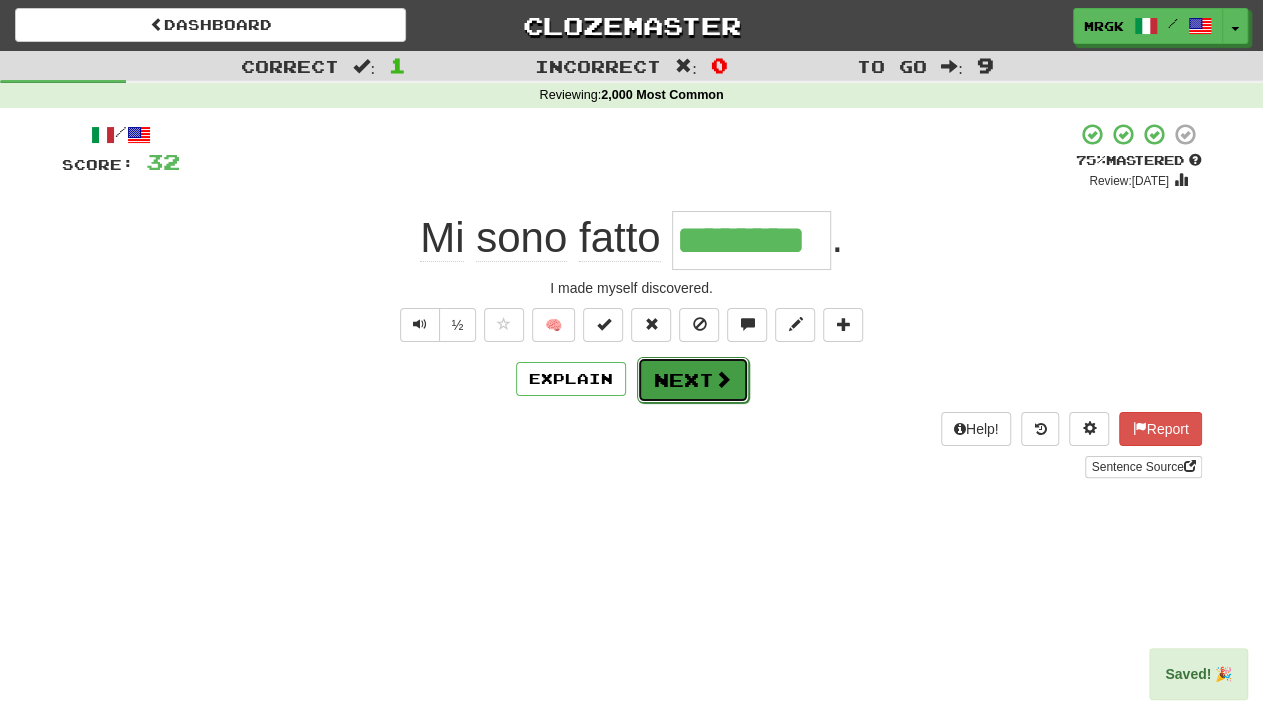 click at bounding box center (723, 379) 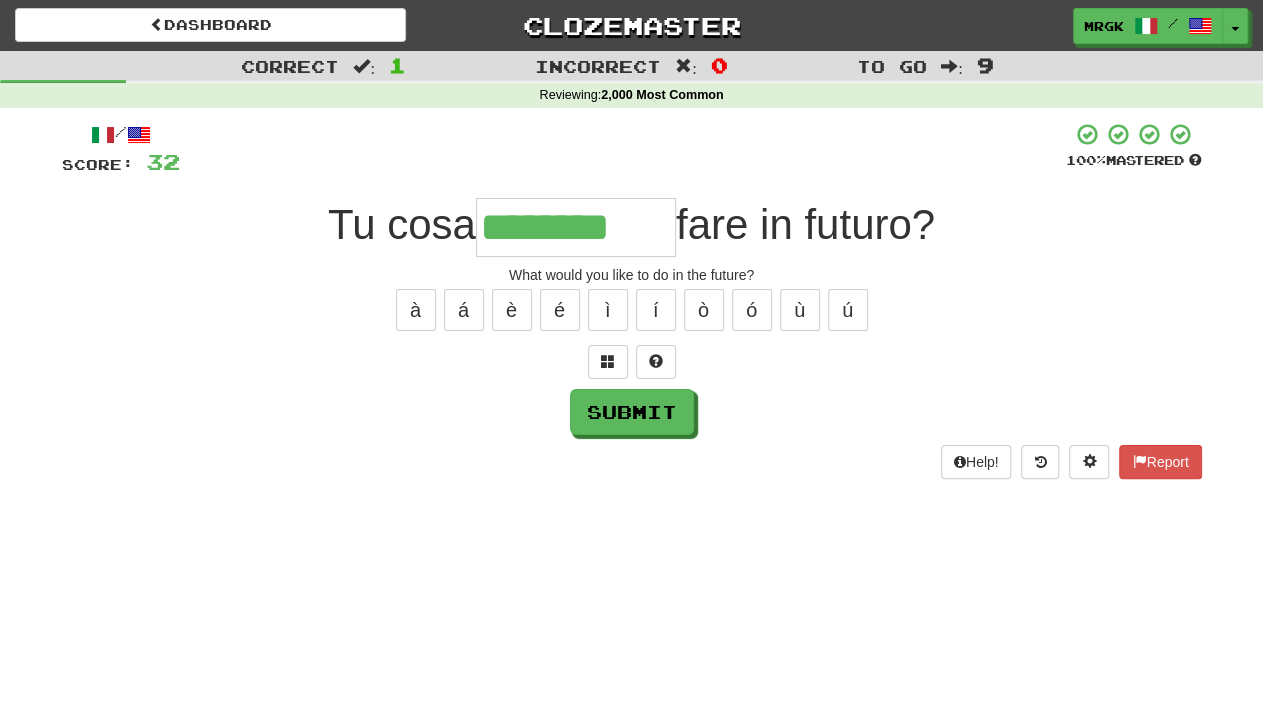 type on "********" 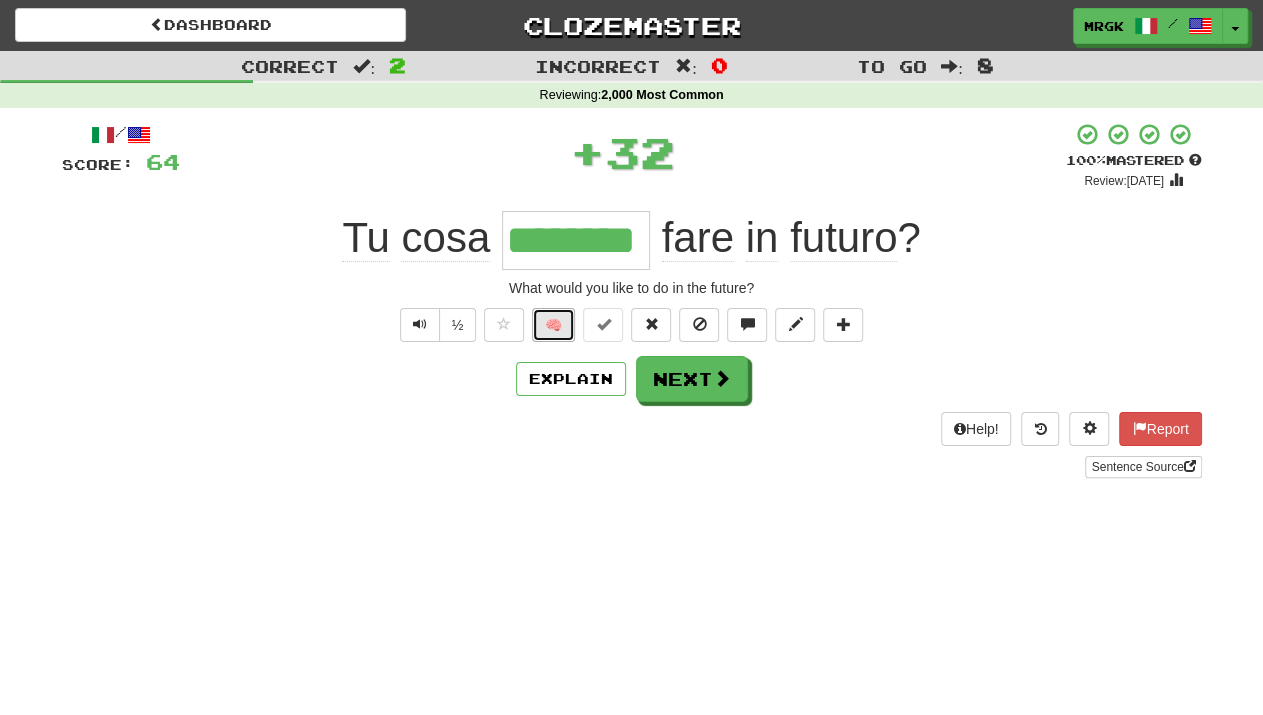 click on "🧠" at bounding box center [553, 325] 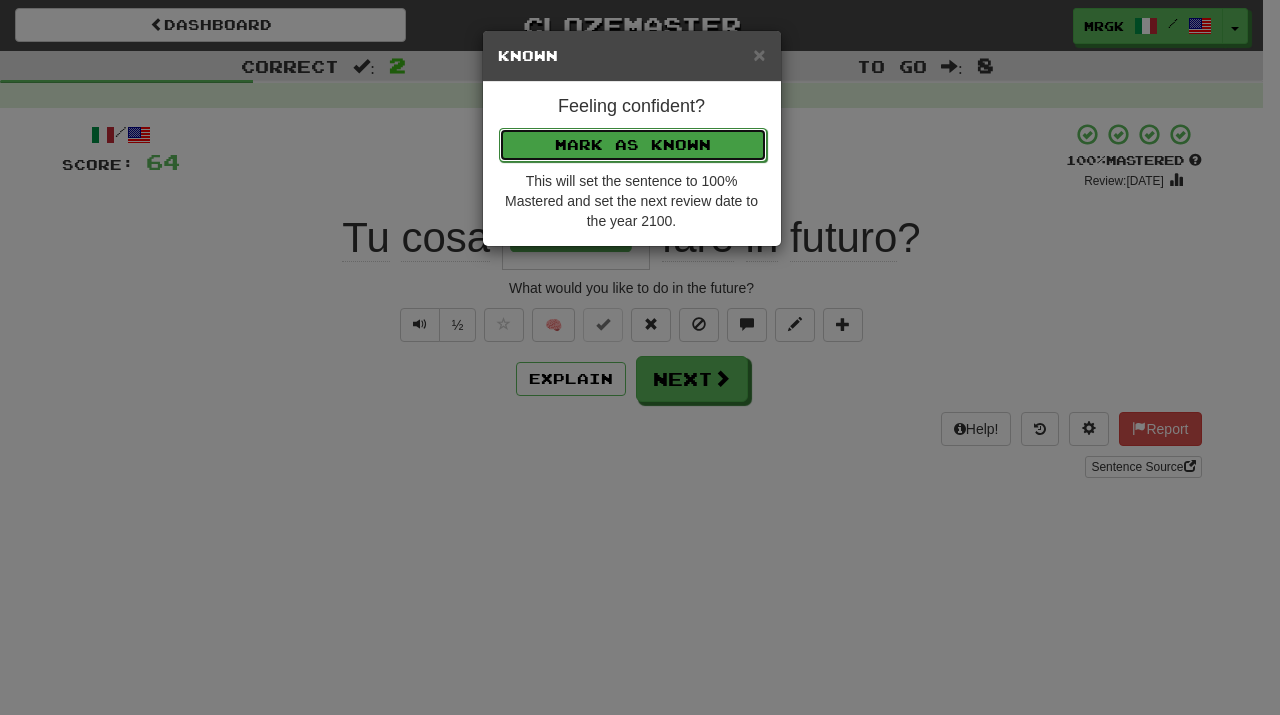 click on "Mark as Known" at bounding box center [633, 145] 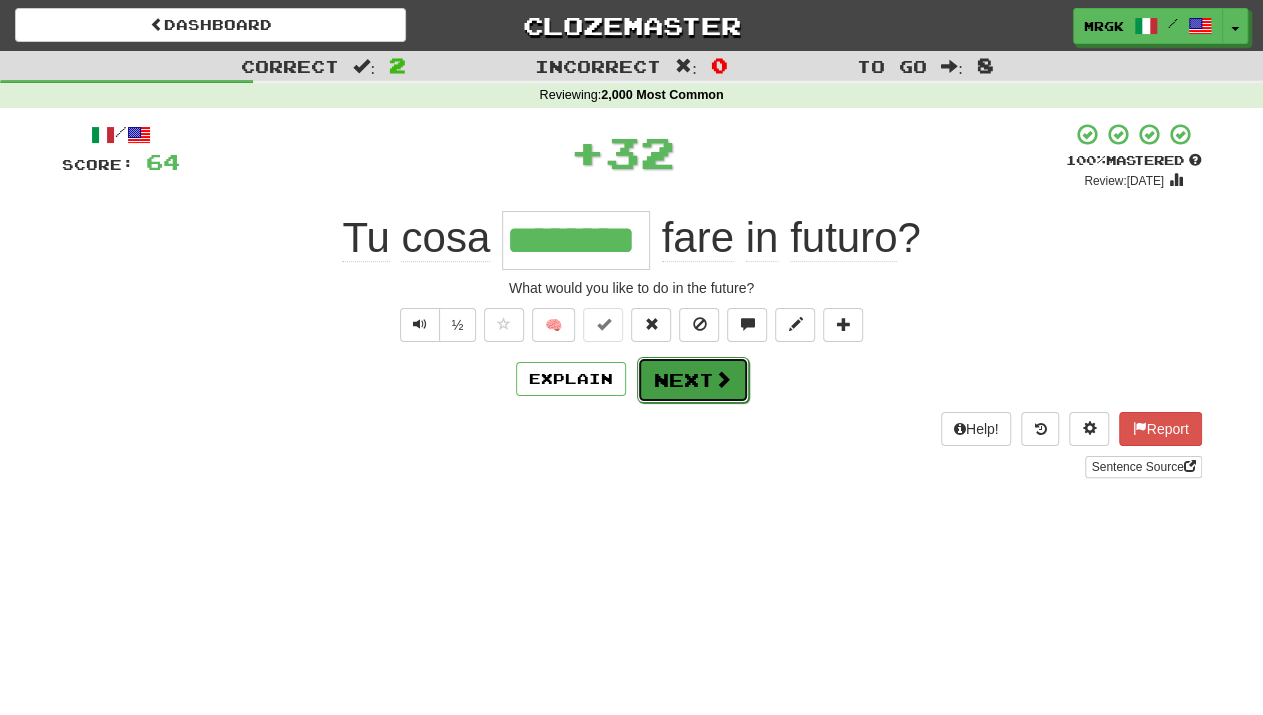 click at bounding box center (723, 379) 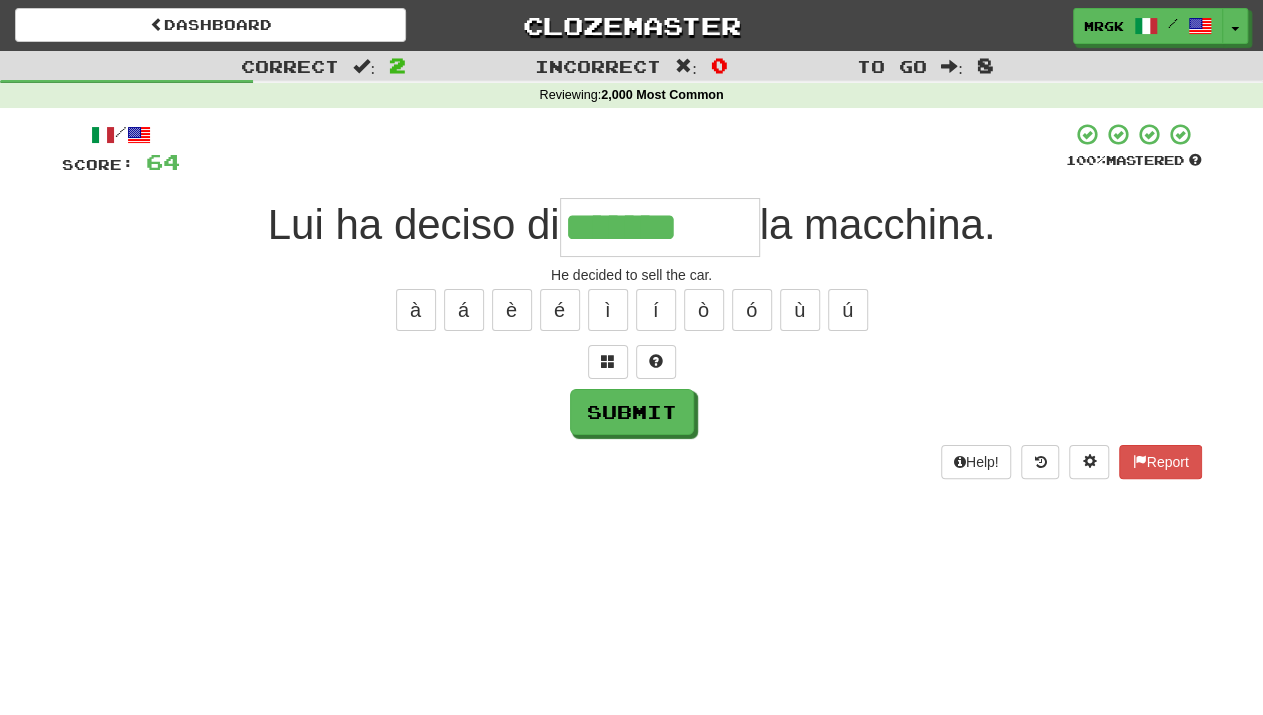 type on "*******" 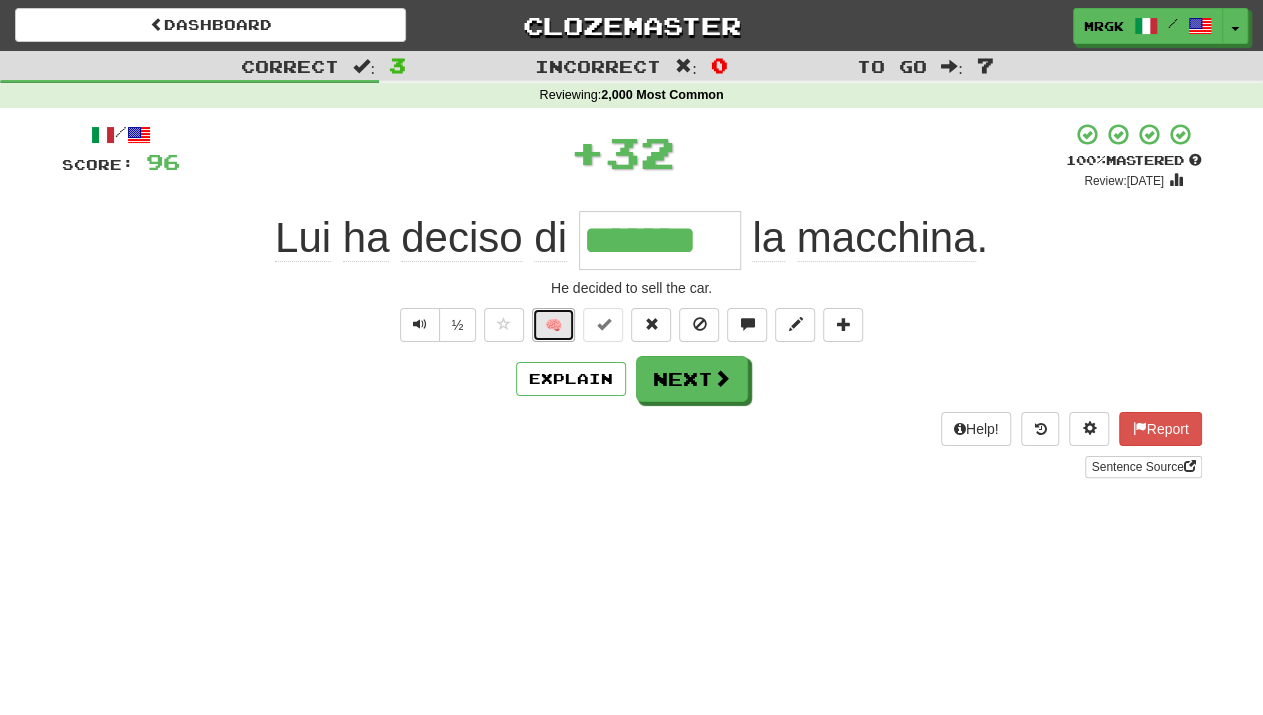 click on "🧠" at bounding box center [553, 325] 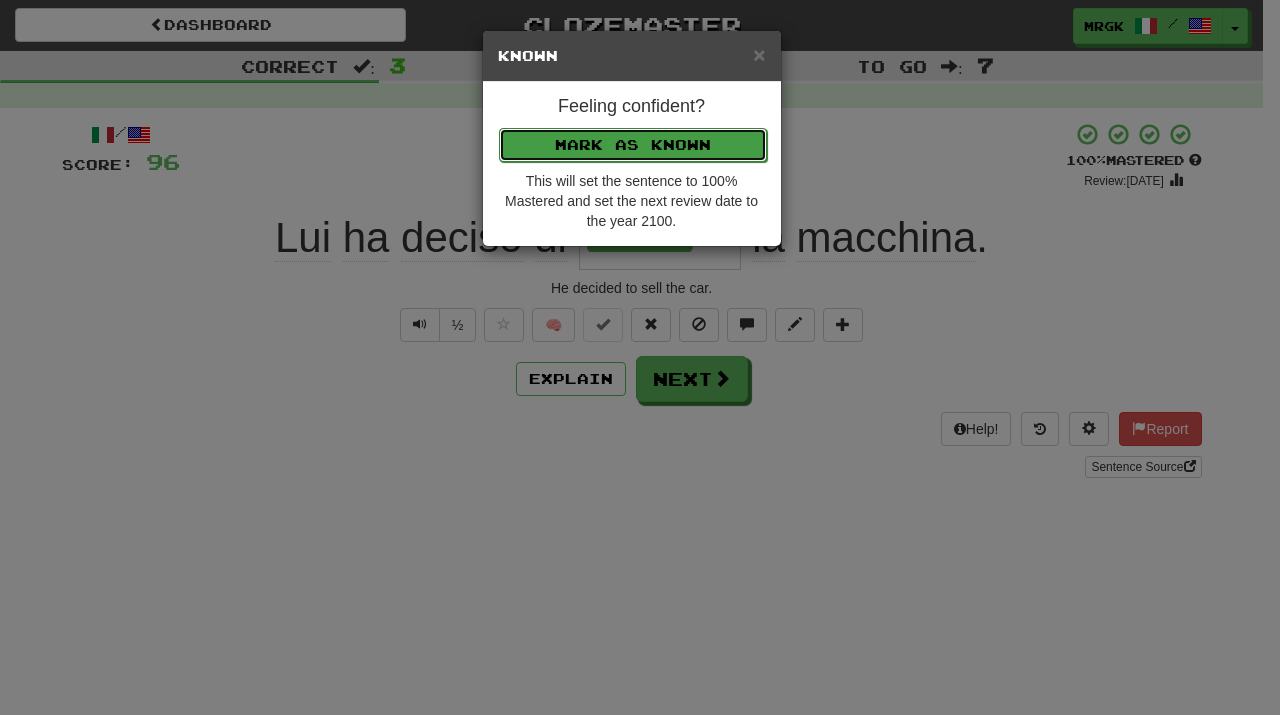 click on "Mark as Known" at bounding box center [633, 145] 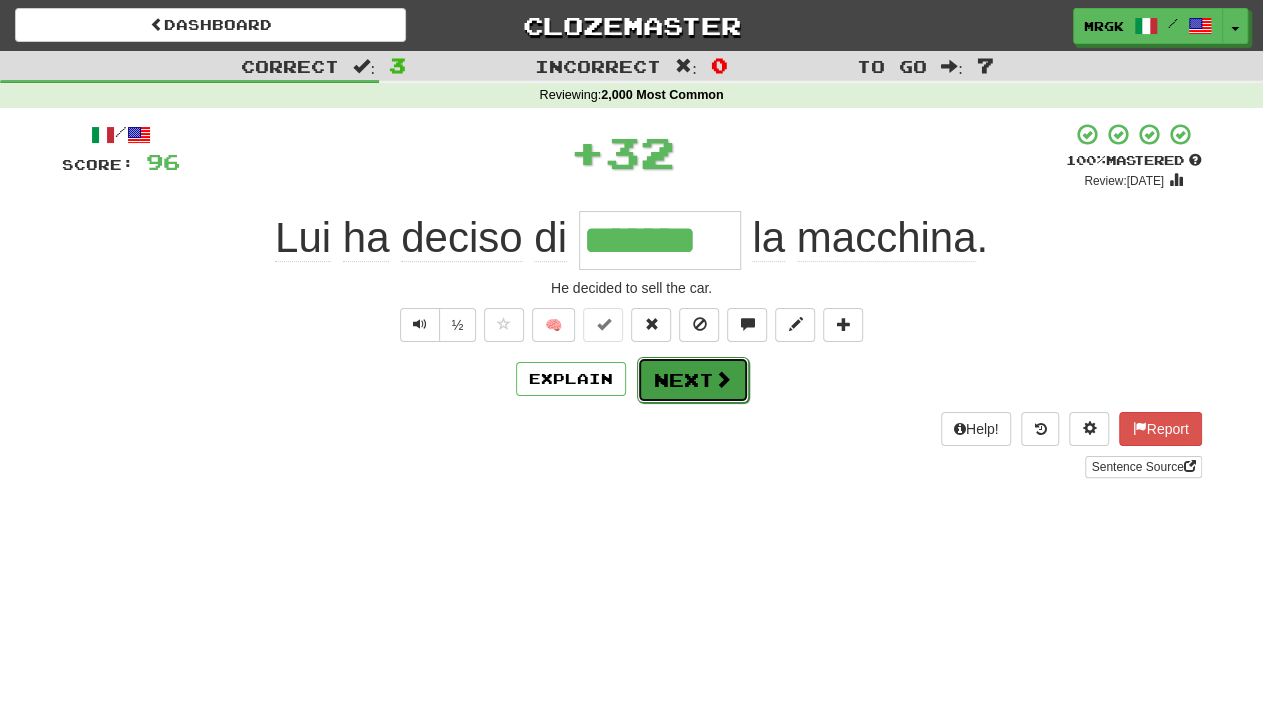 click at bounding box center (723, 379) 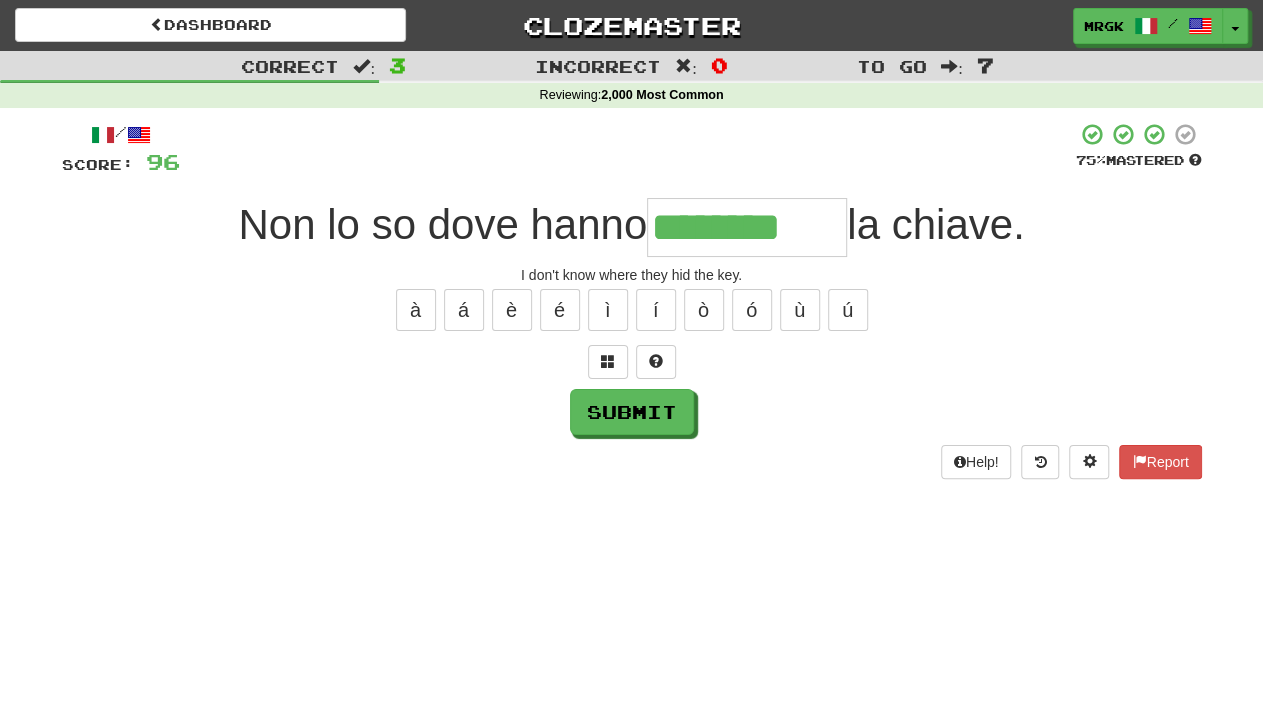 type on "********" 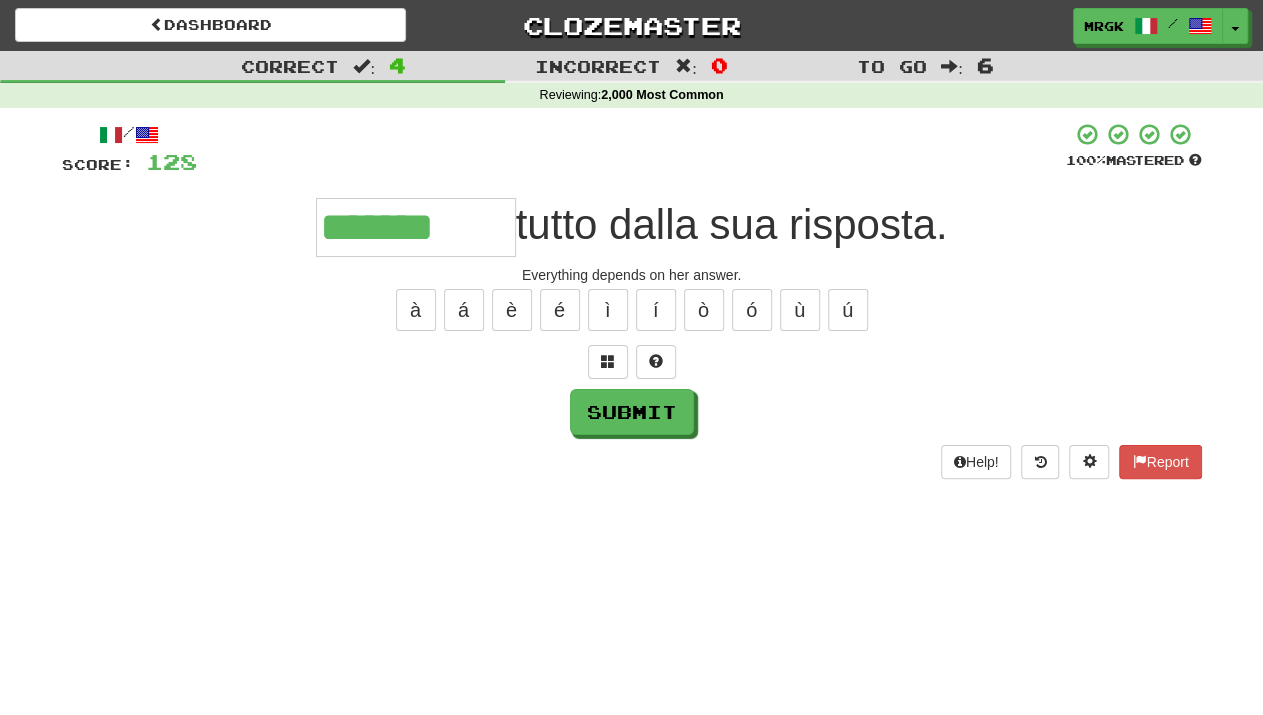 type on "*******" 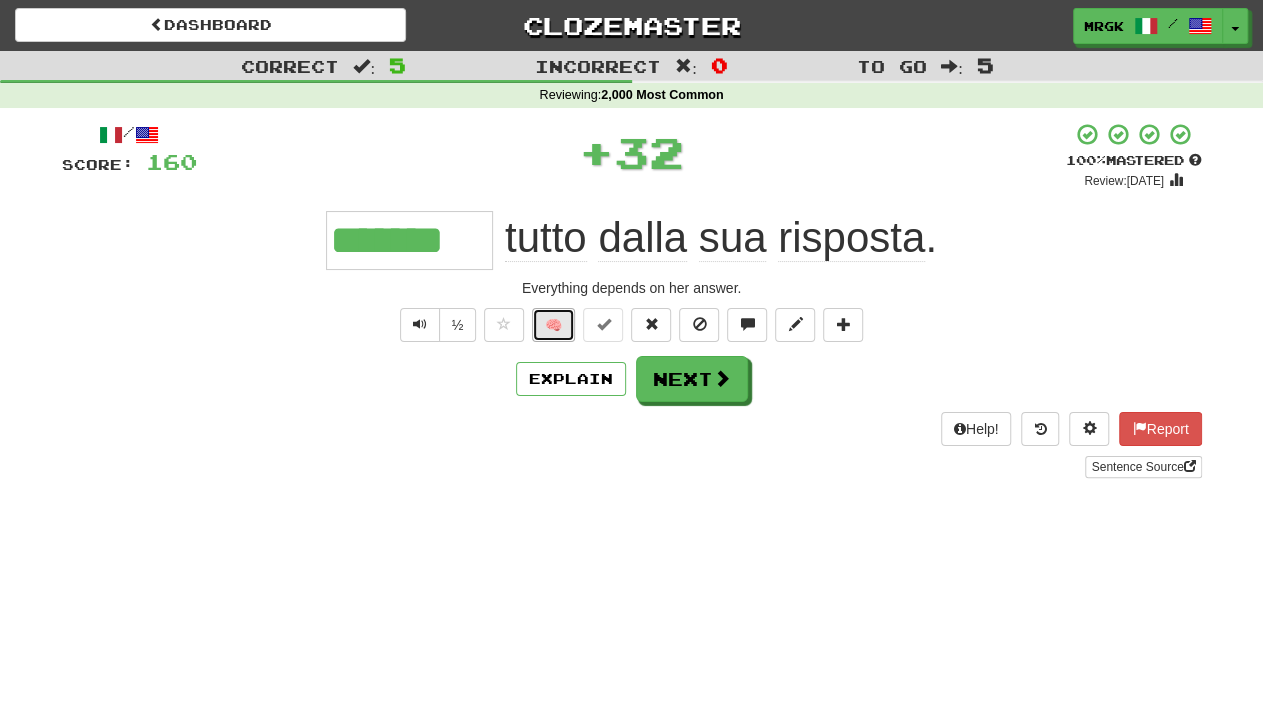 click on "🧠" at bounding box center [553, 325] 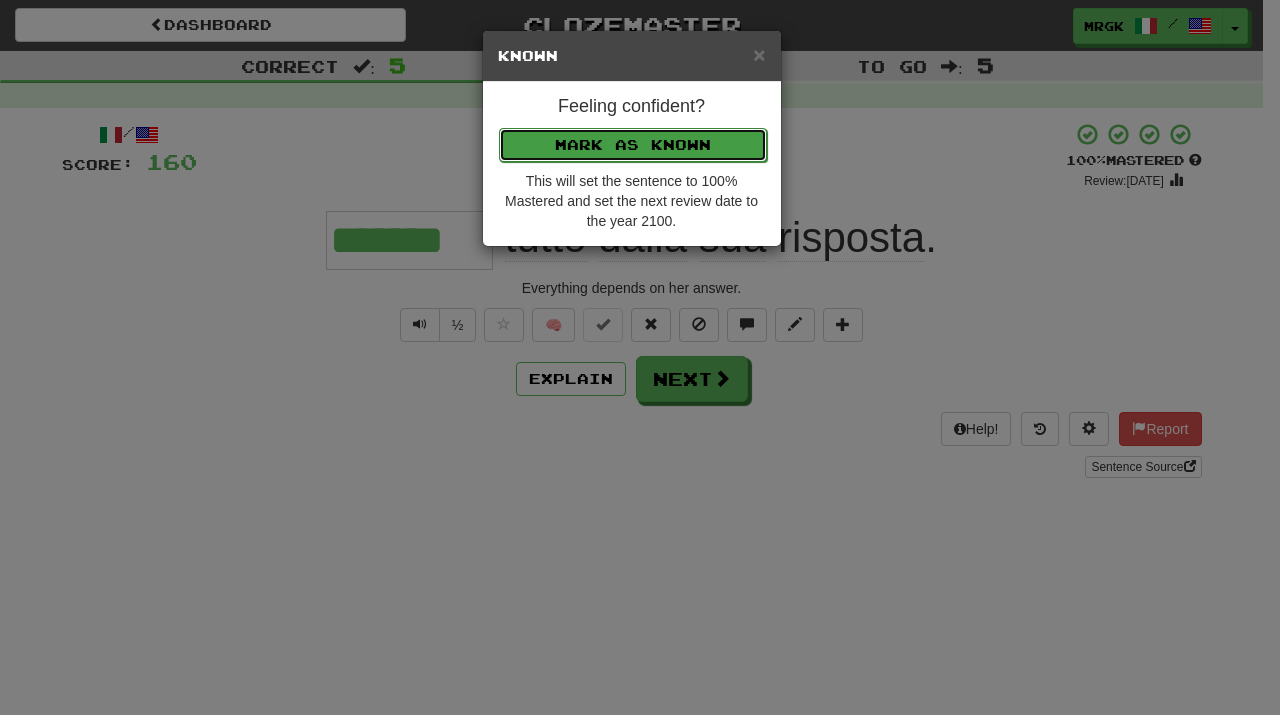 click on "Mark as Known" at bounding box center [633, 145] 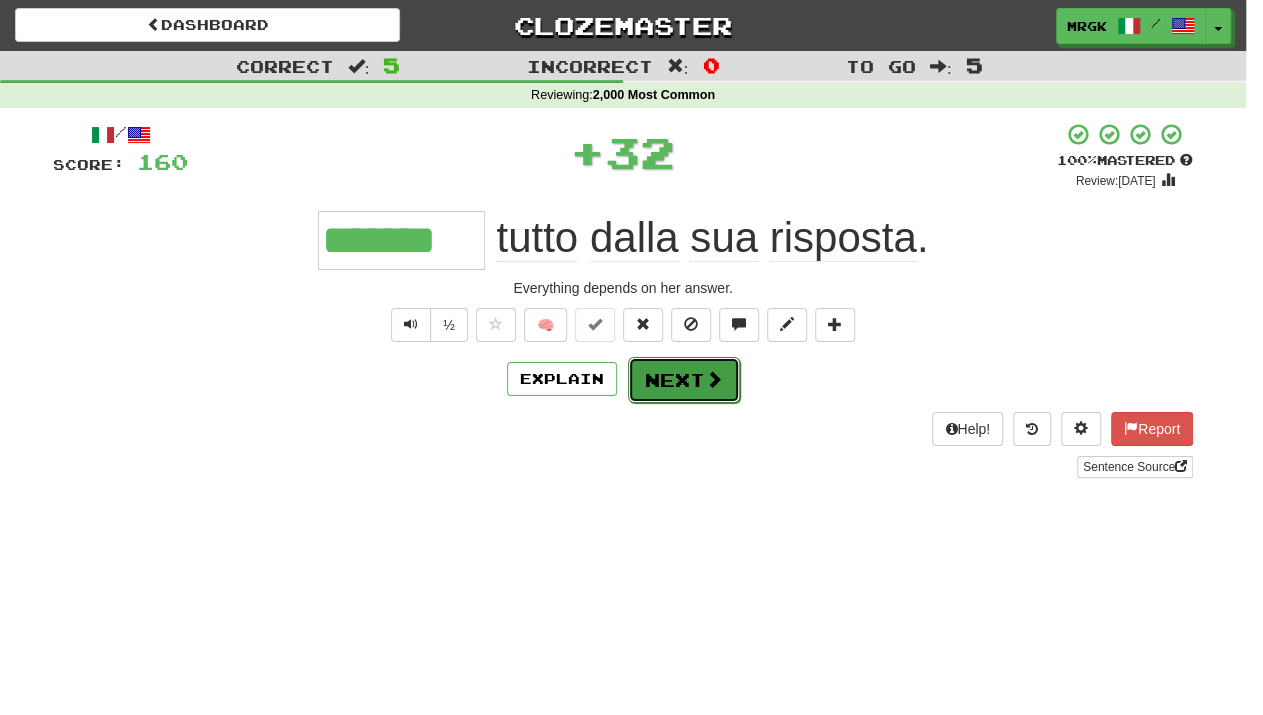 click on "Next" at bounding box center [684, 380] 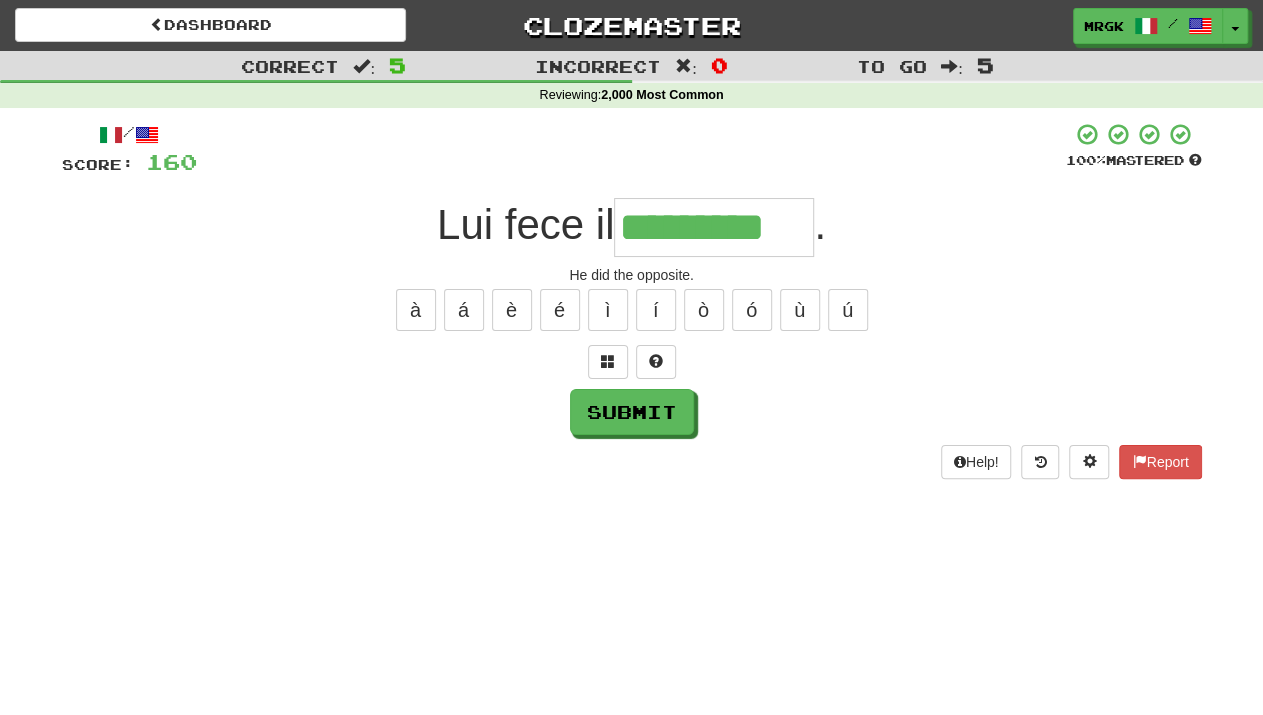 type on "*********" 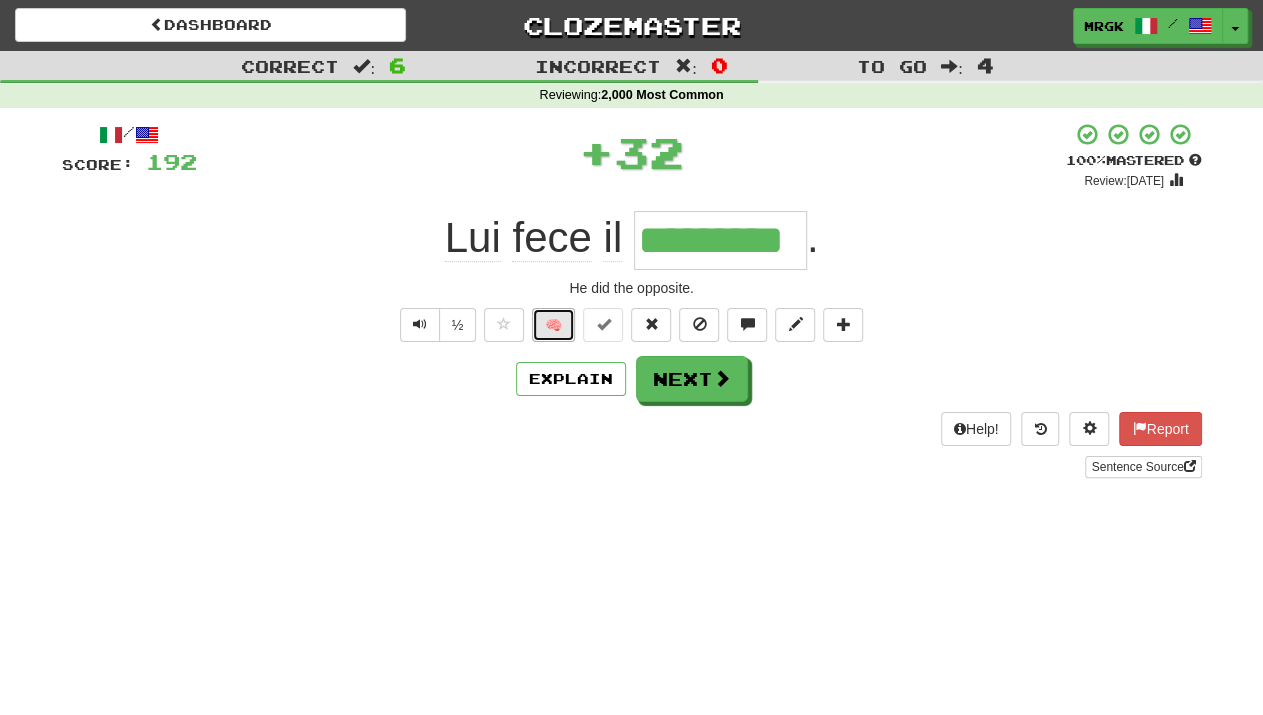 click on "🧠" at bounding box center (553, 325) 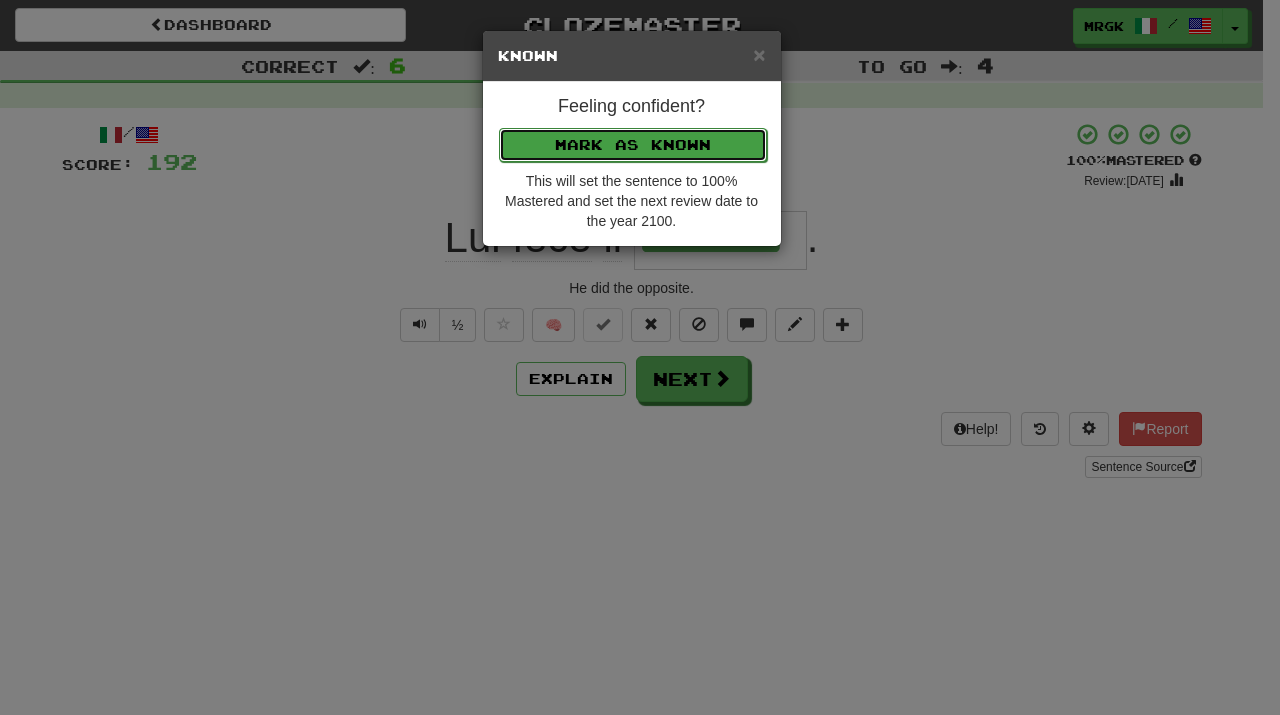 click on "Mark as Known" at bounding box center [633, 145] 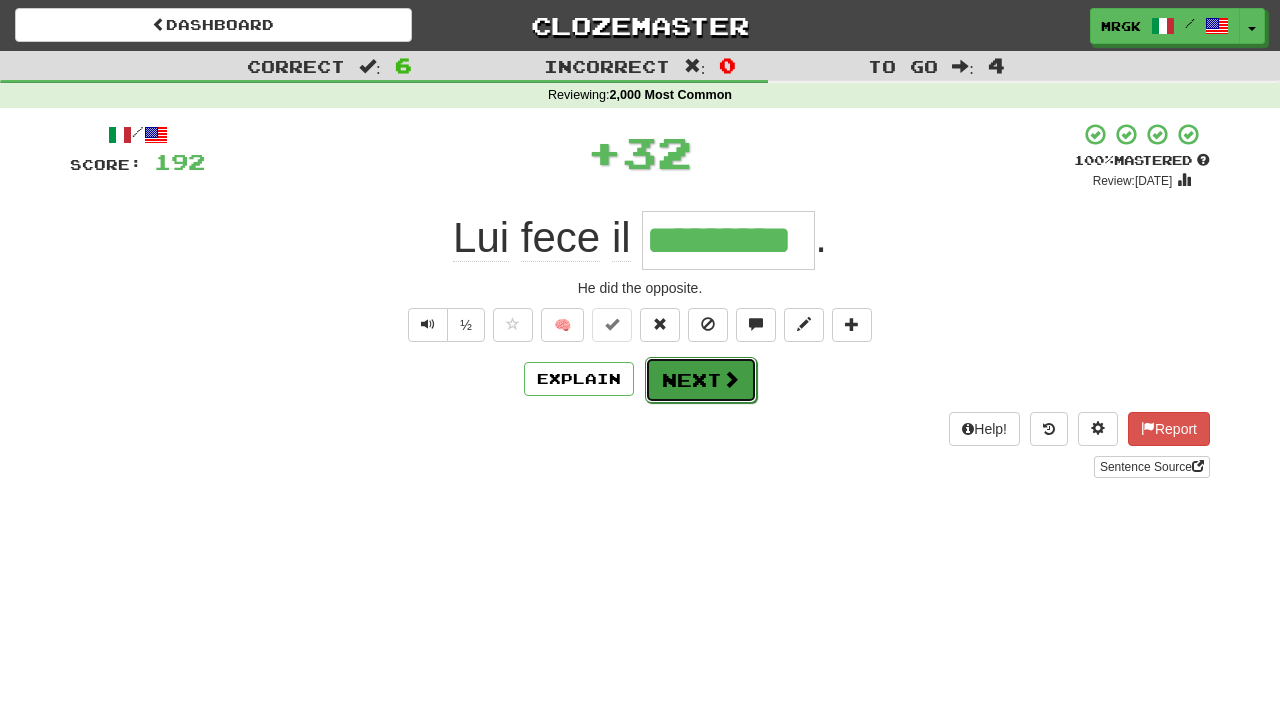 click on "Next" at bounding box center [701, 380] 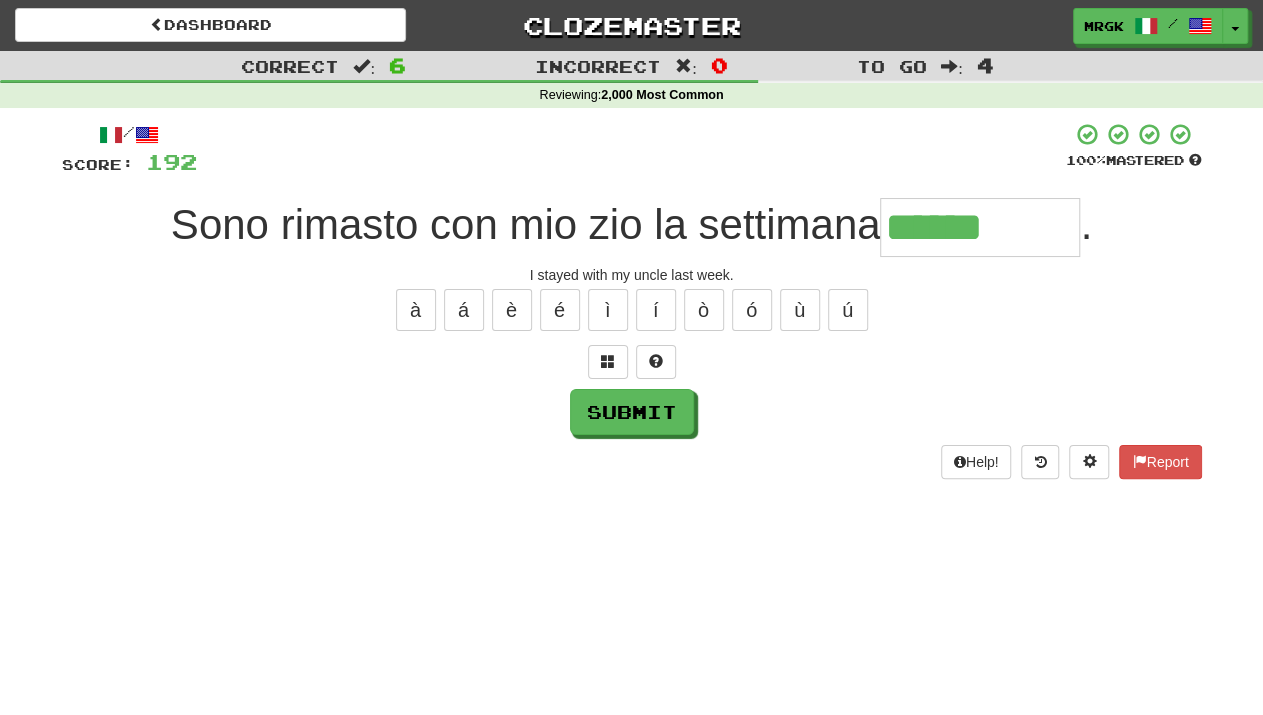 type on "******" 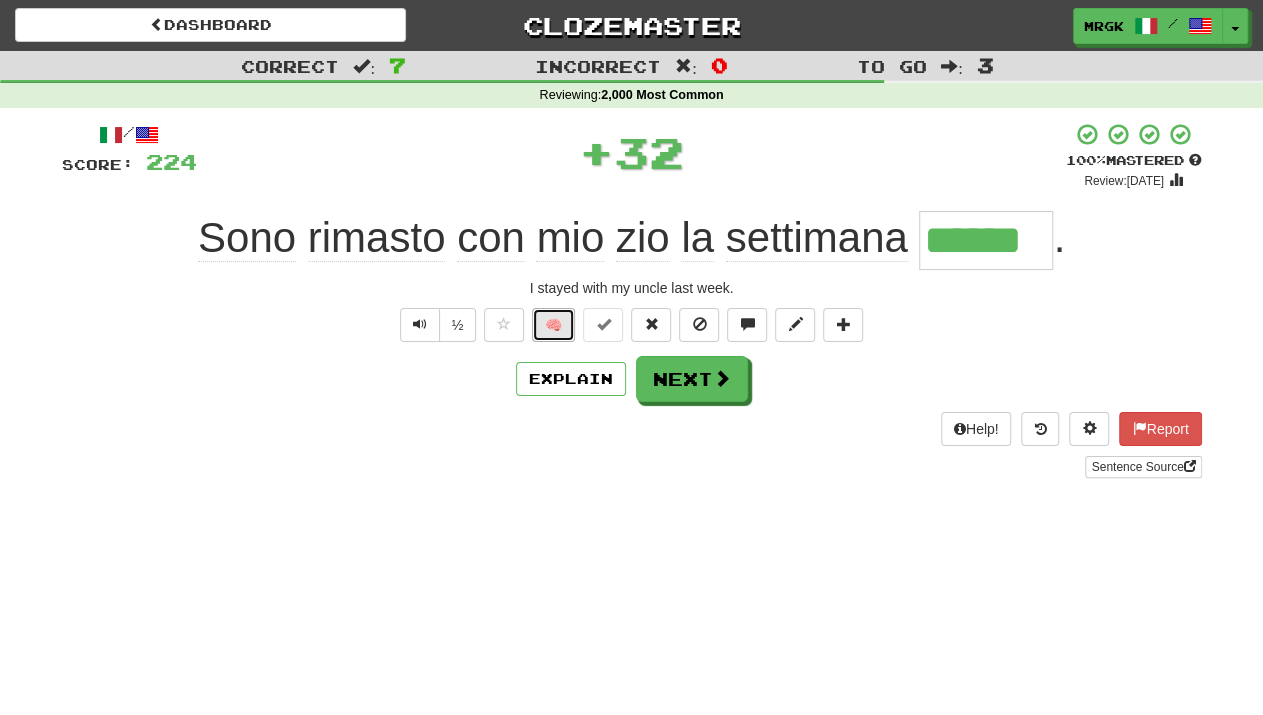 click on "🧠" at bounding box center [553, 325] 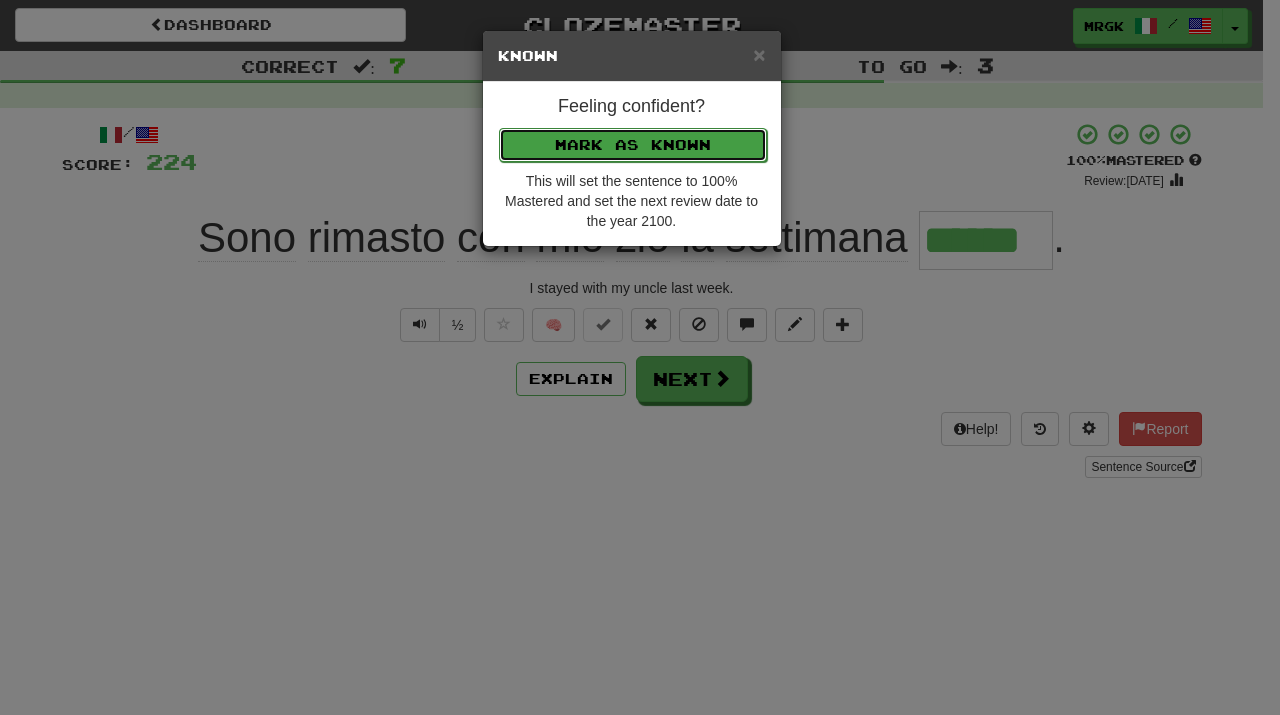 click on "Mark as Known" at bounding box center [633, 145] 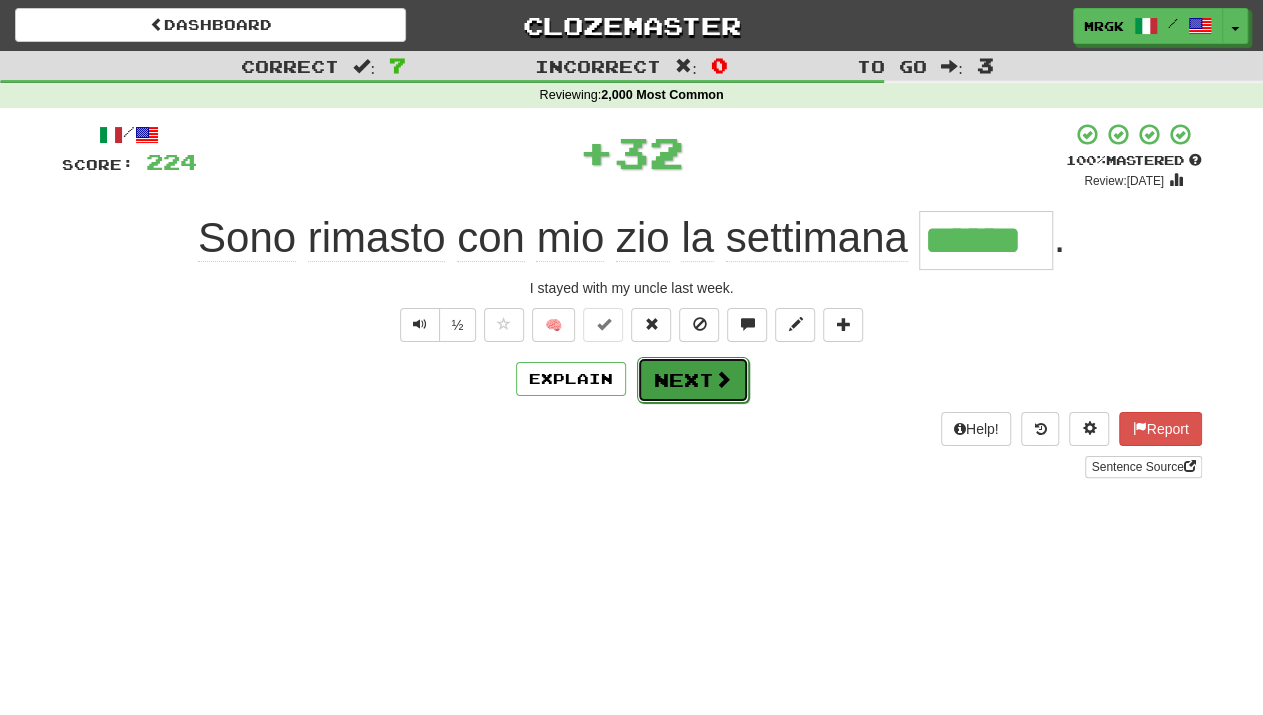 click on "Next" at bounding box center [693, 380] 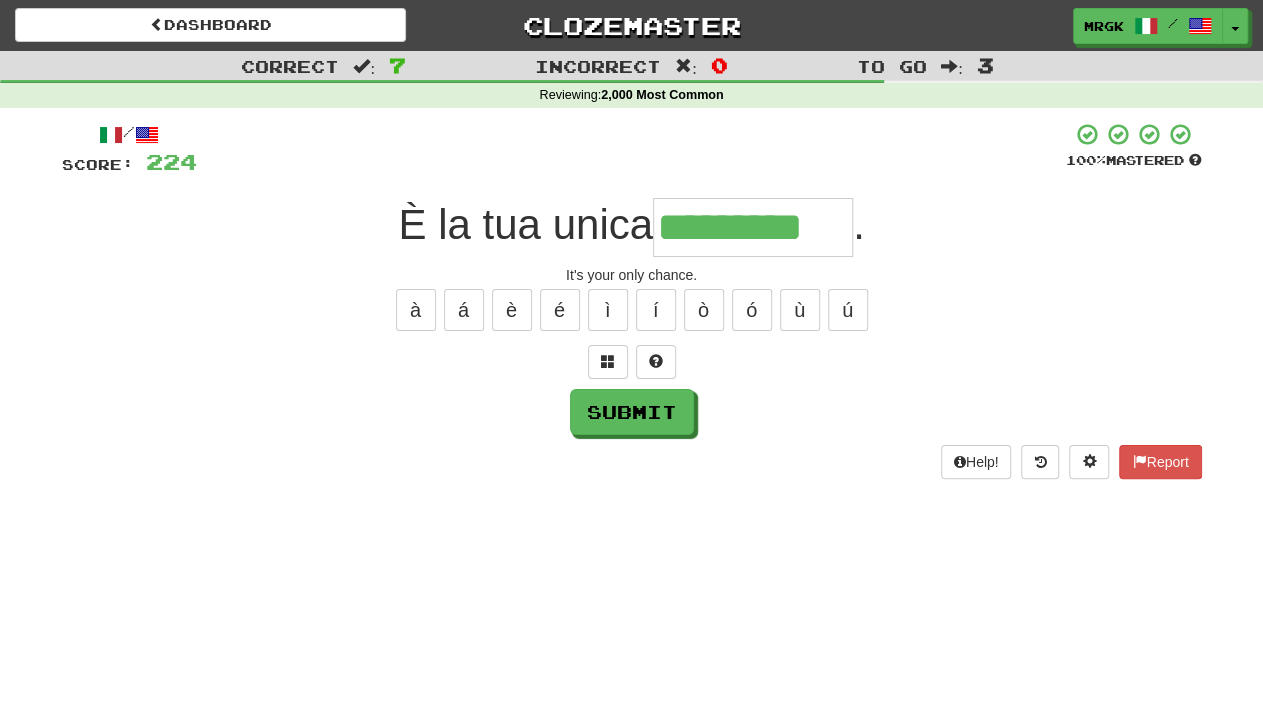 type on "*********" 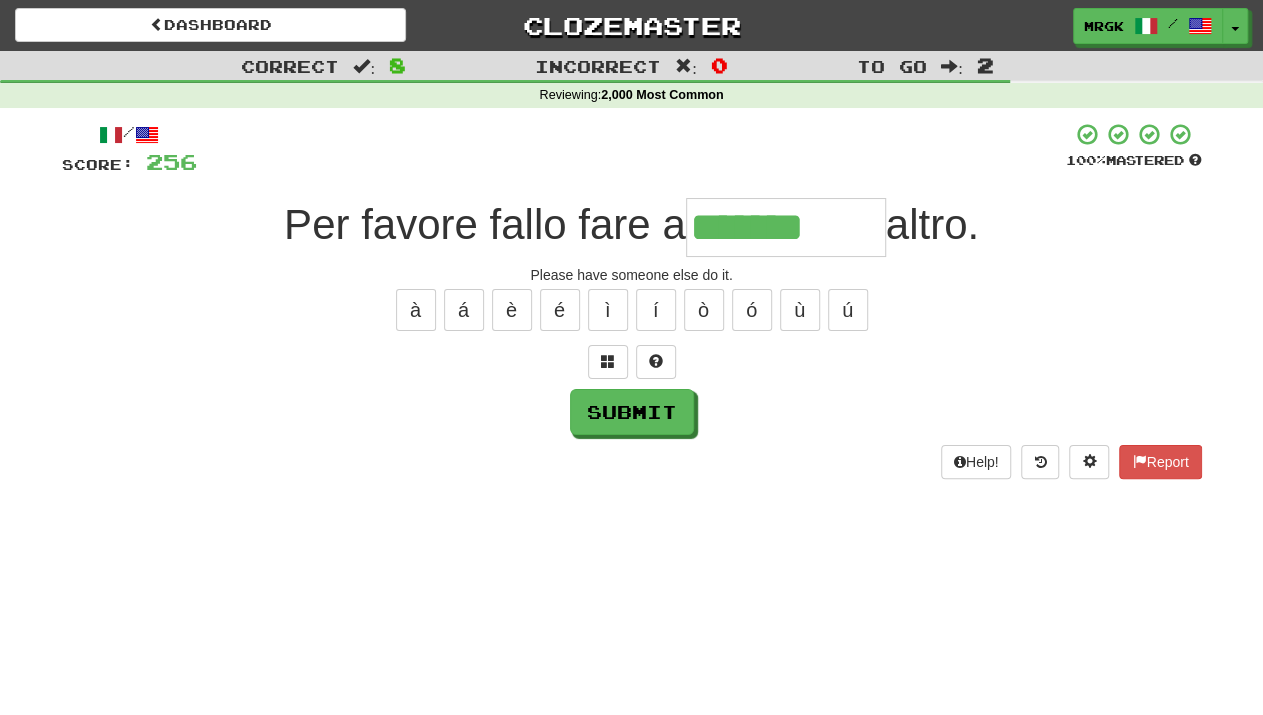 type on "*******" 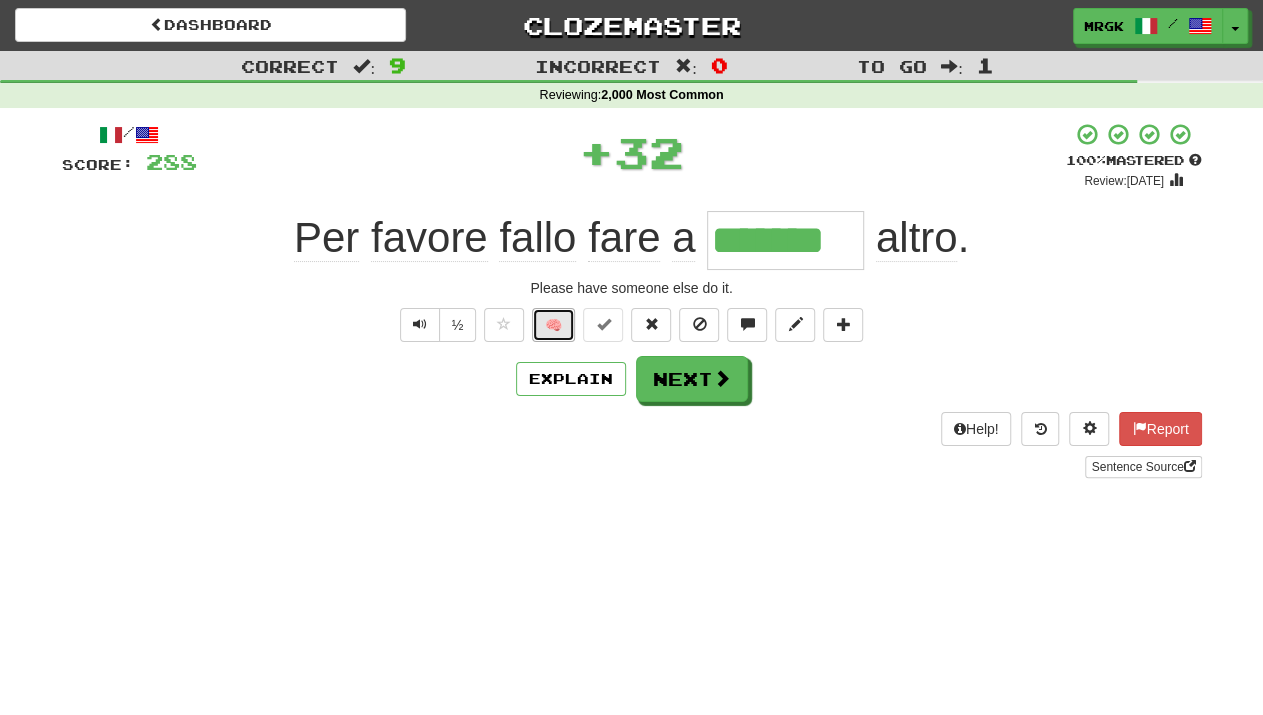 click on "🧠" at bounding box center [553, 325] 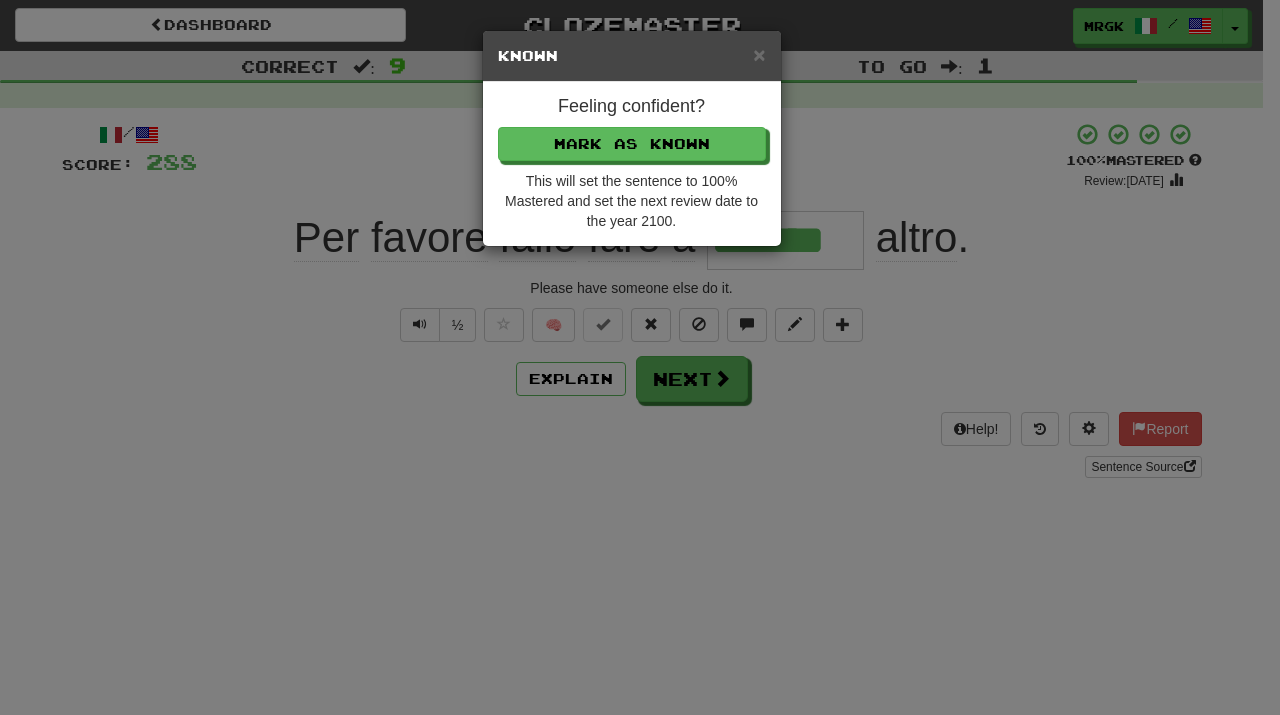 click on "× Known Feeling confident? Mark as Known This will set the sentence to 100% Mastered and set the next review date to the year 2100." at bounding box center (640, 357) 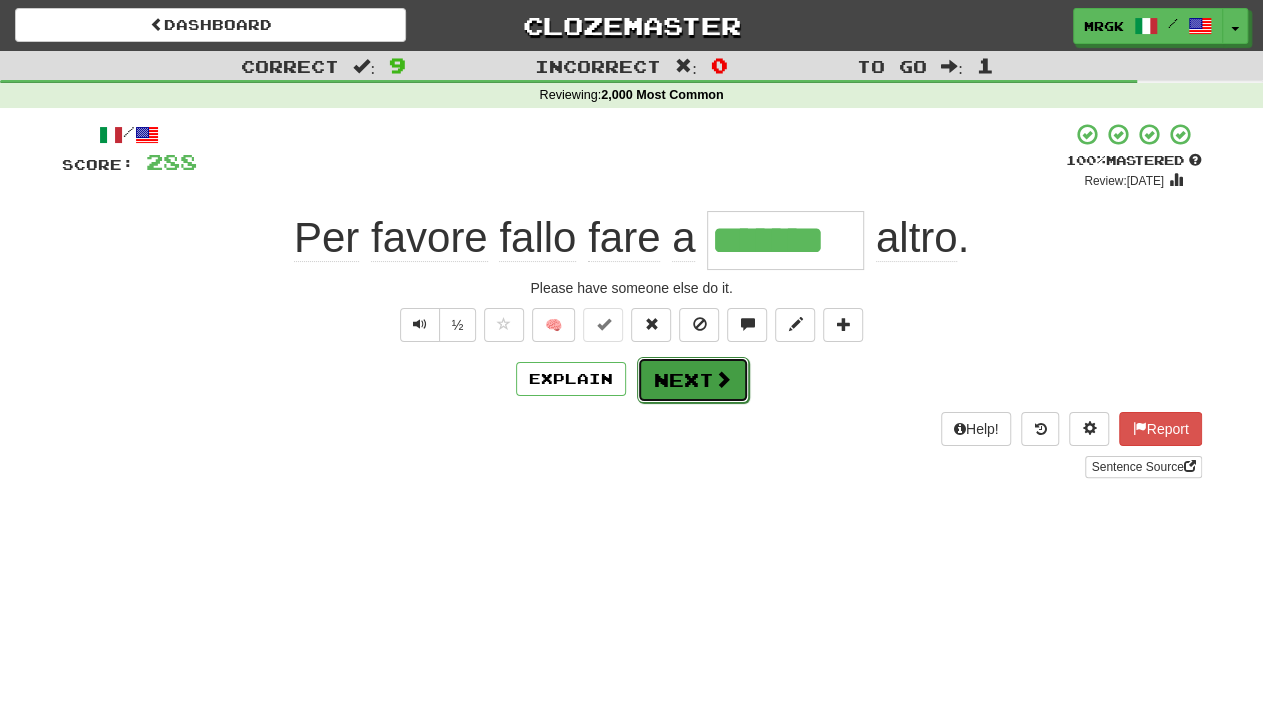 click at bounding box center [723, 379] 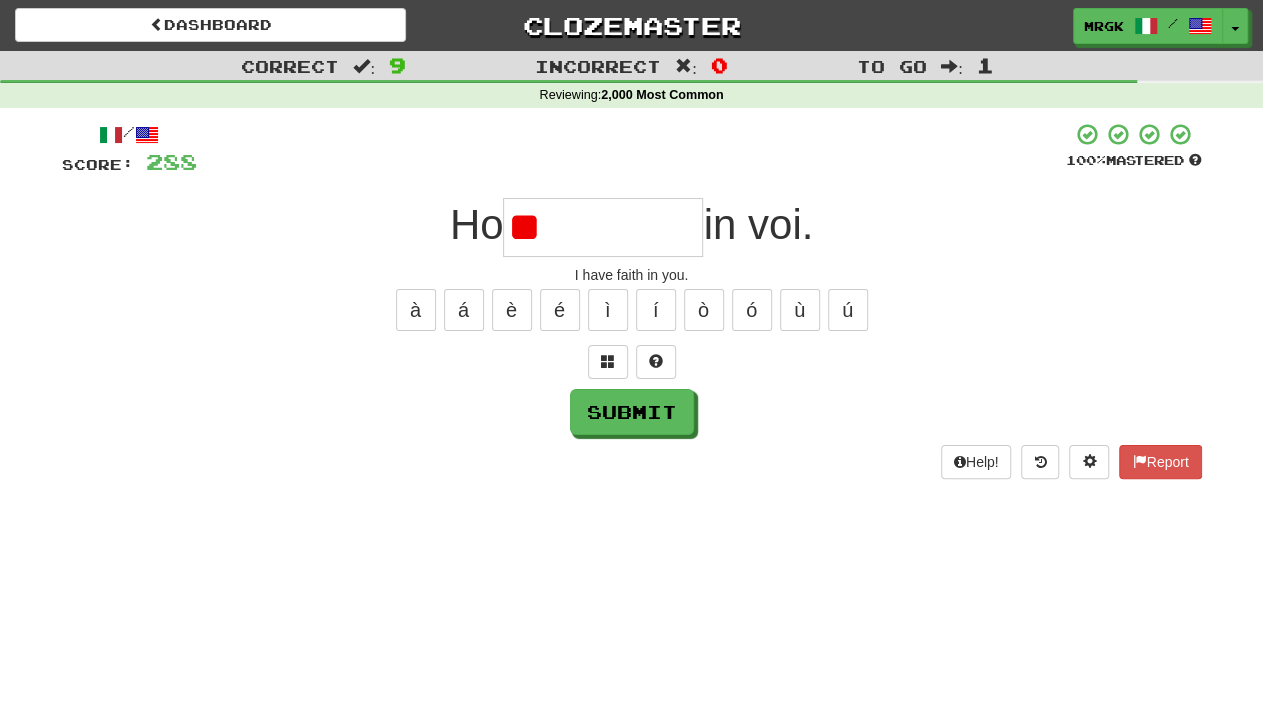 type on "*" 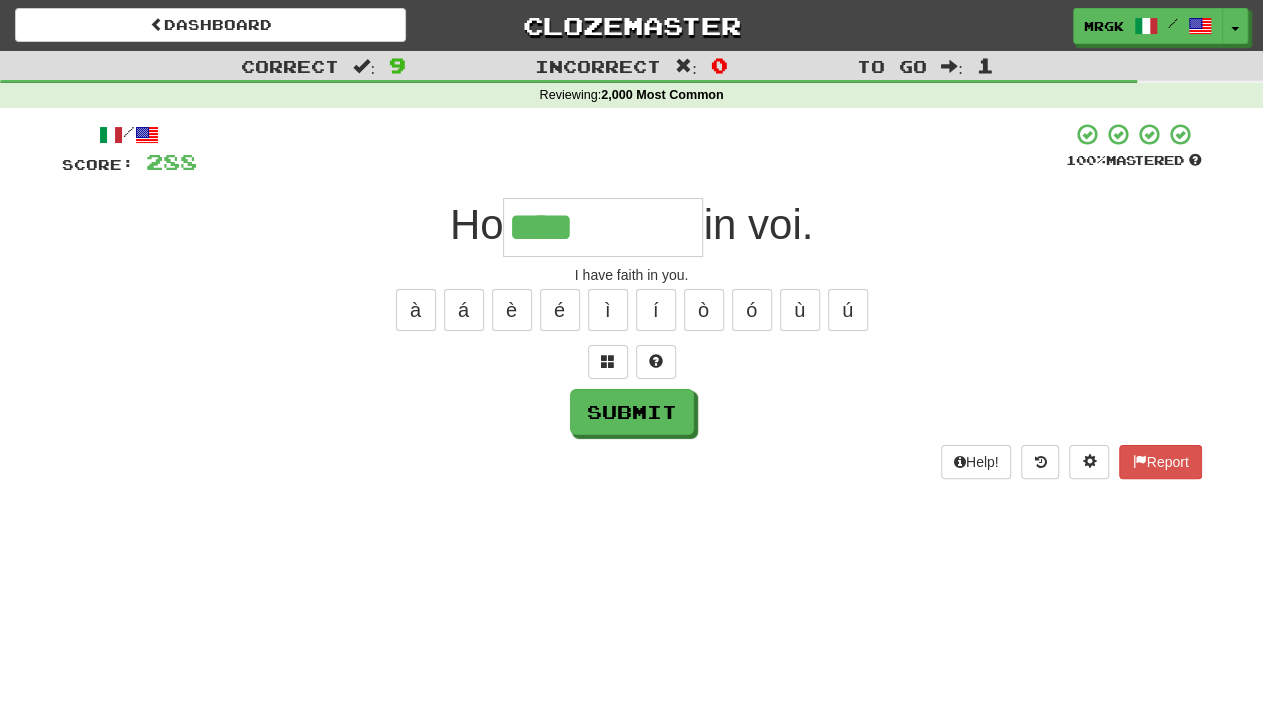 type on "****" 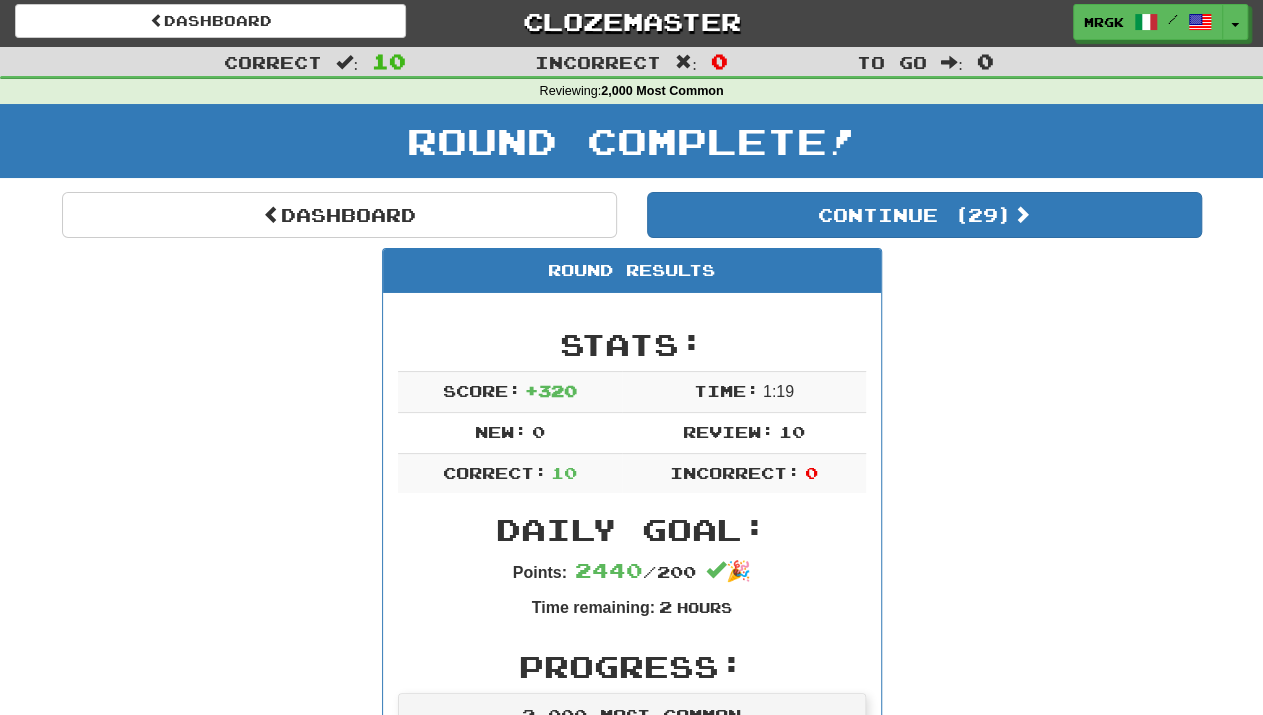 scroll, scrollTop: 0, scrollLeft: 0, axis: both 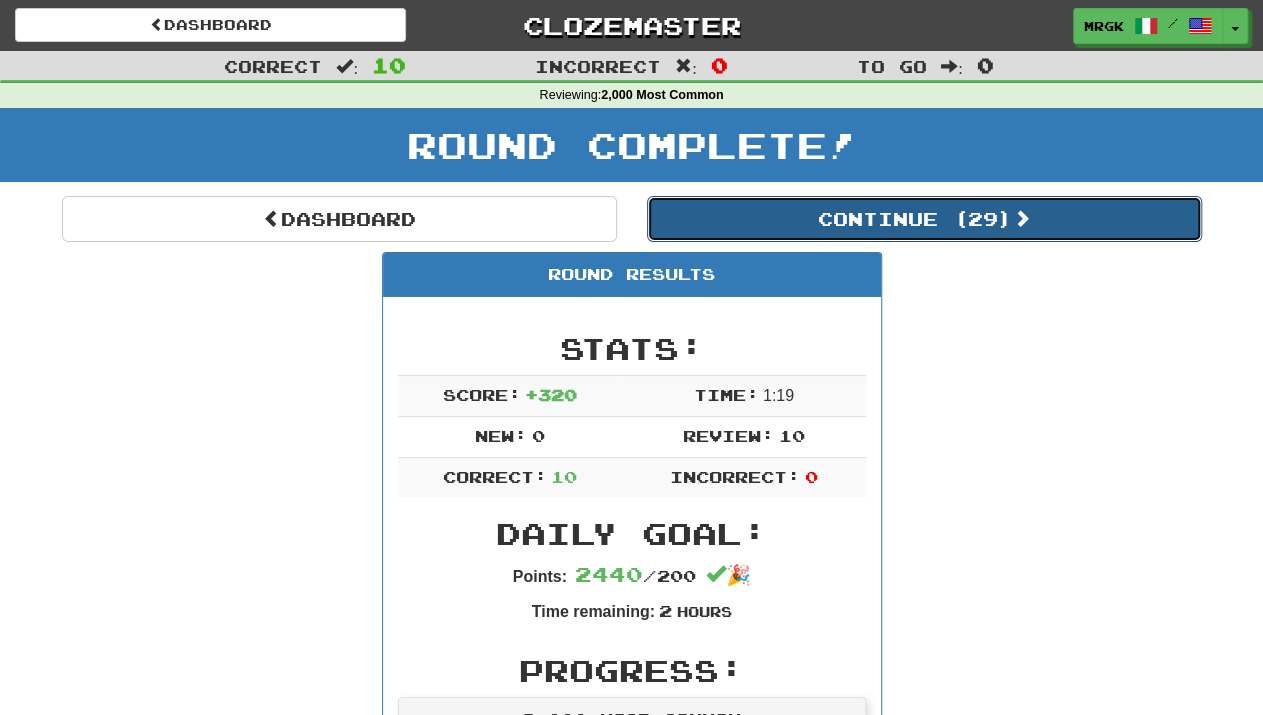 click on "Continue ( 29 )" at bounding box center (924, 219) 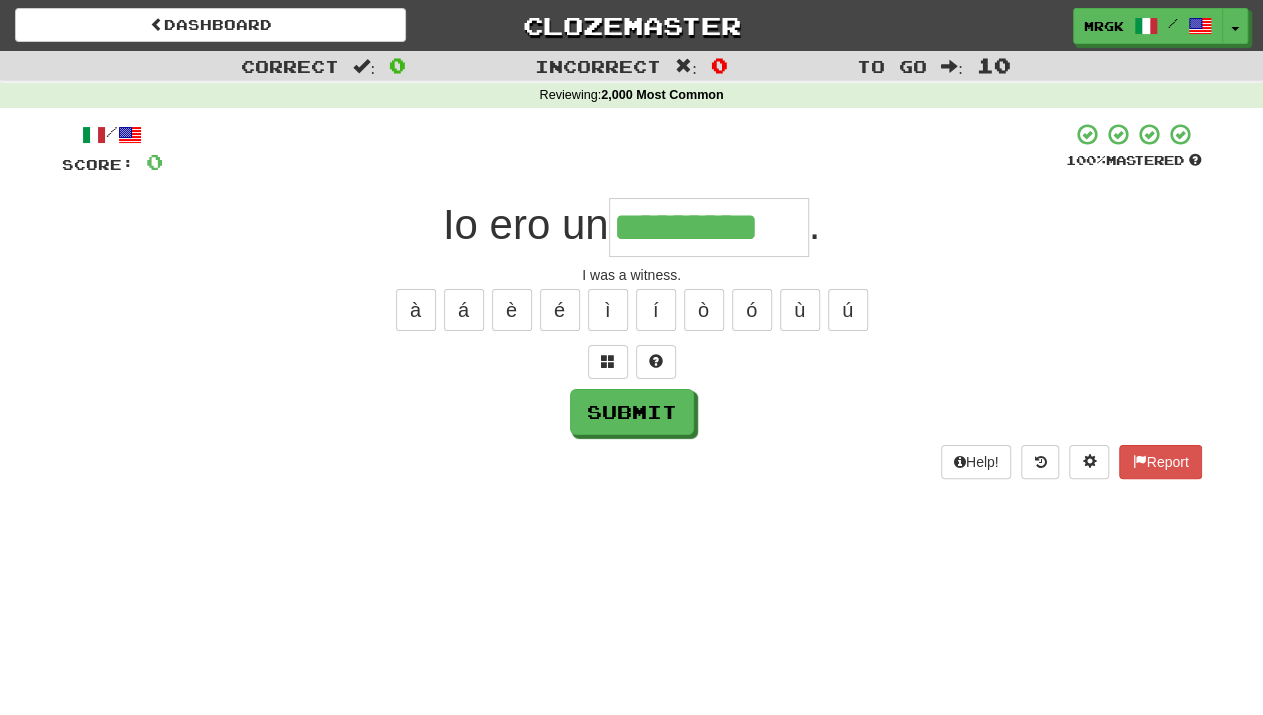 type on "*********" 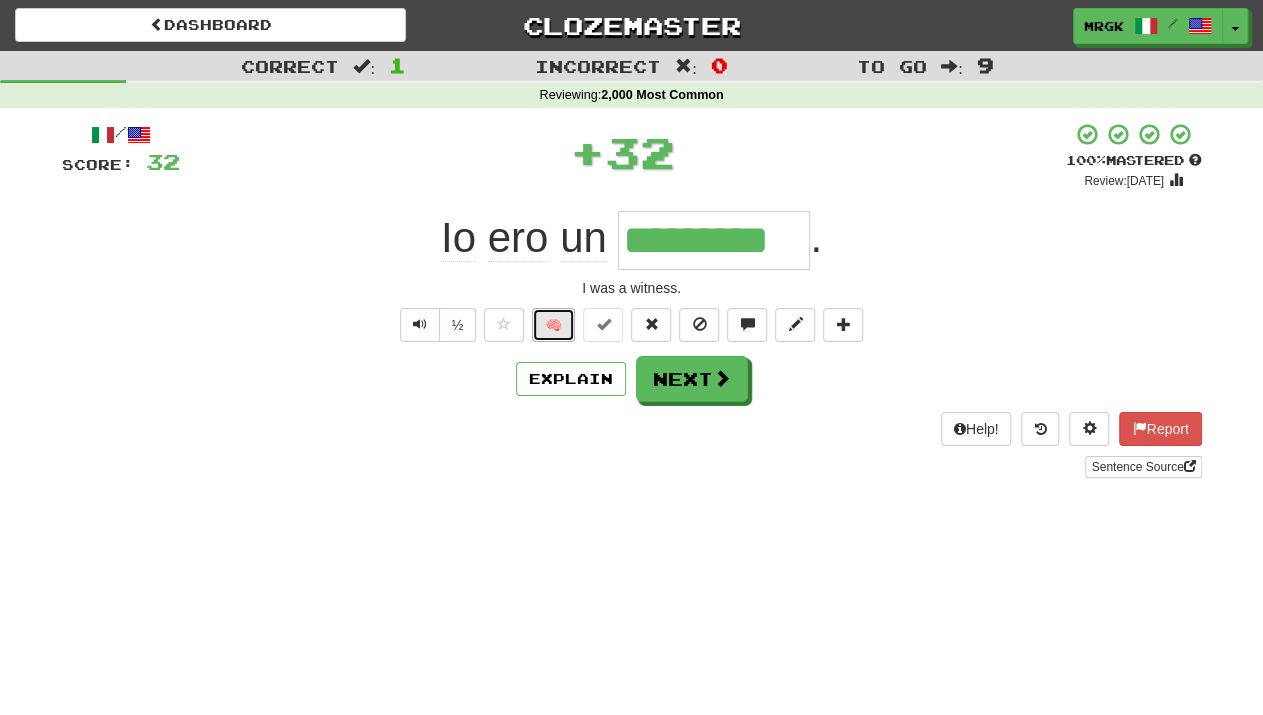 click on "🧠" at bounding box center (553, 325) 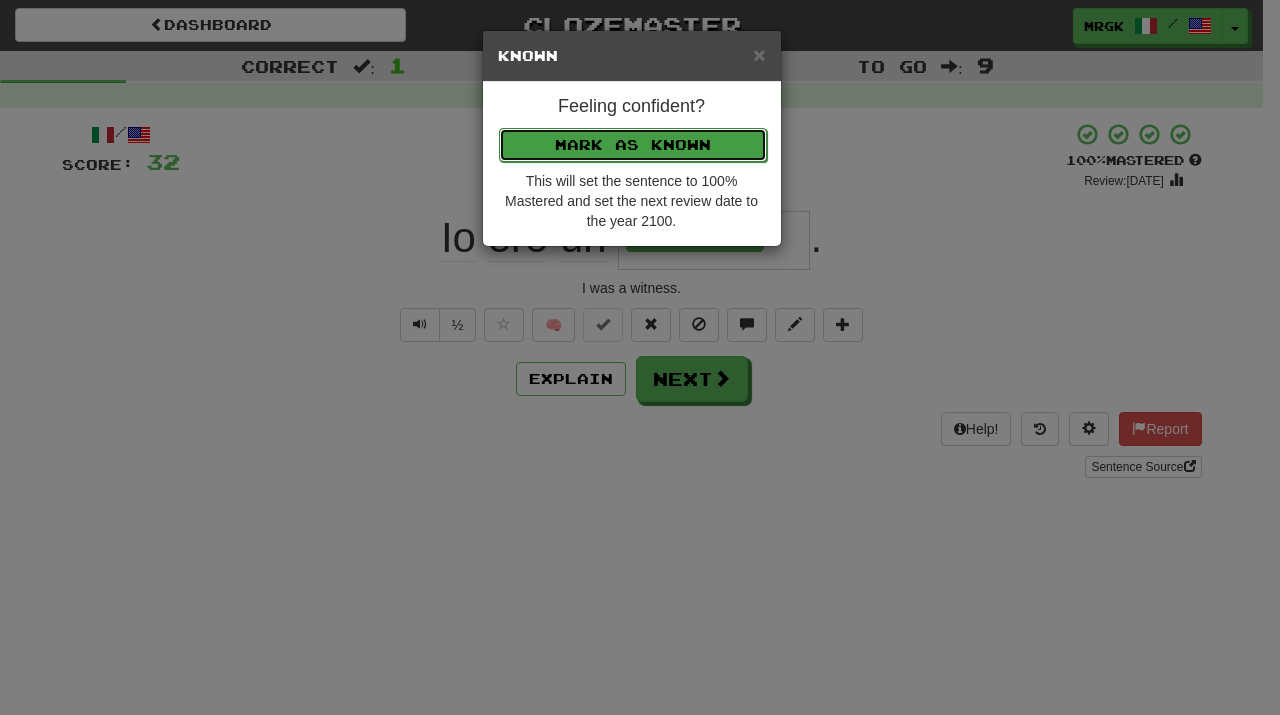 click on "Mark as Known" at bounding box center (633, 145) 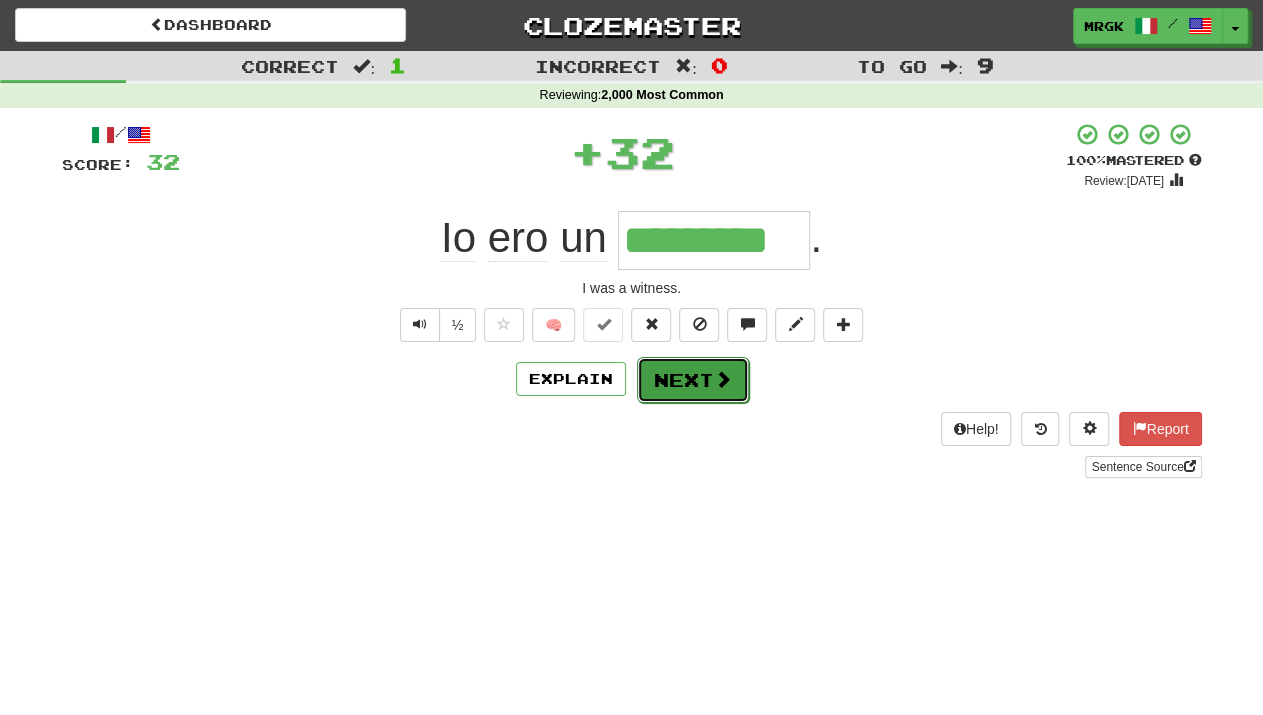 click on "Next" at bounding box center [693, 380] 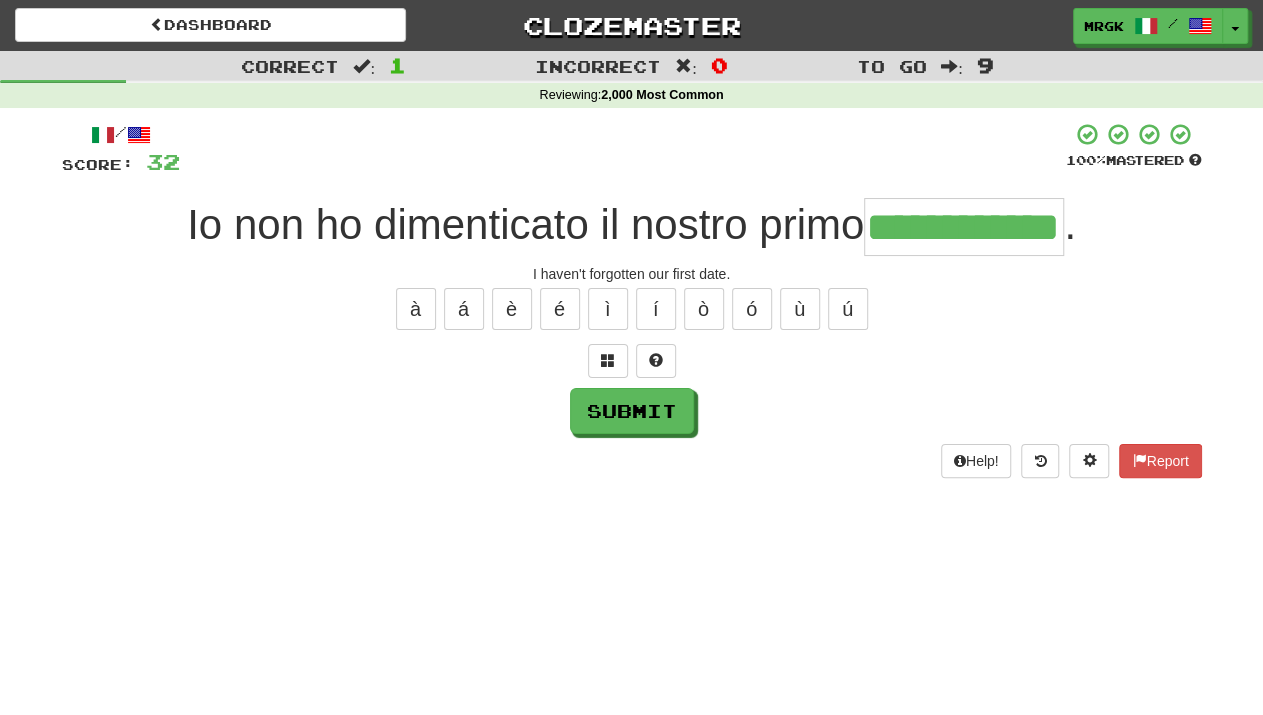 scroll, scrollTop: 0, scrollLeft: 76, axis: horizontal 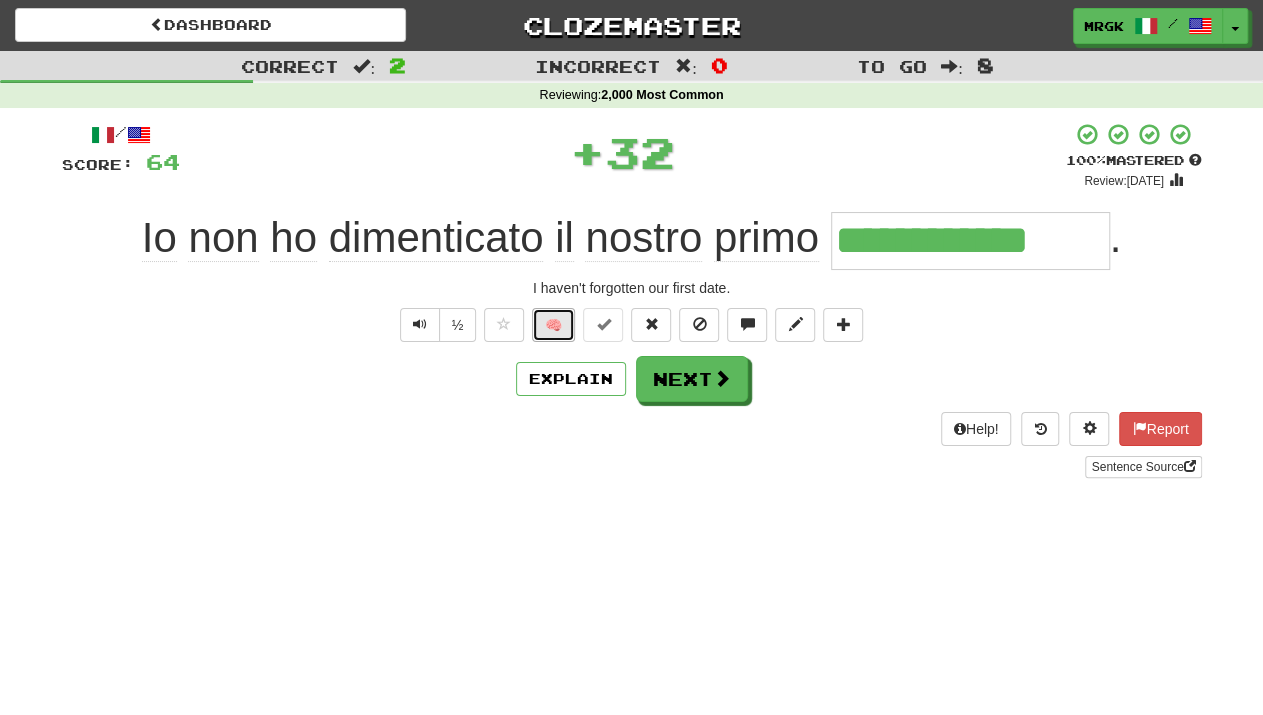 click on "🧠" at bounding box center (553, 325) 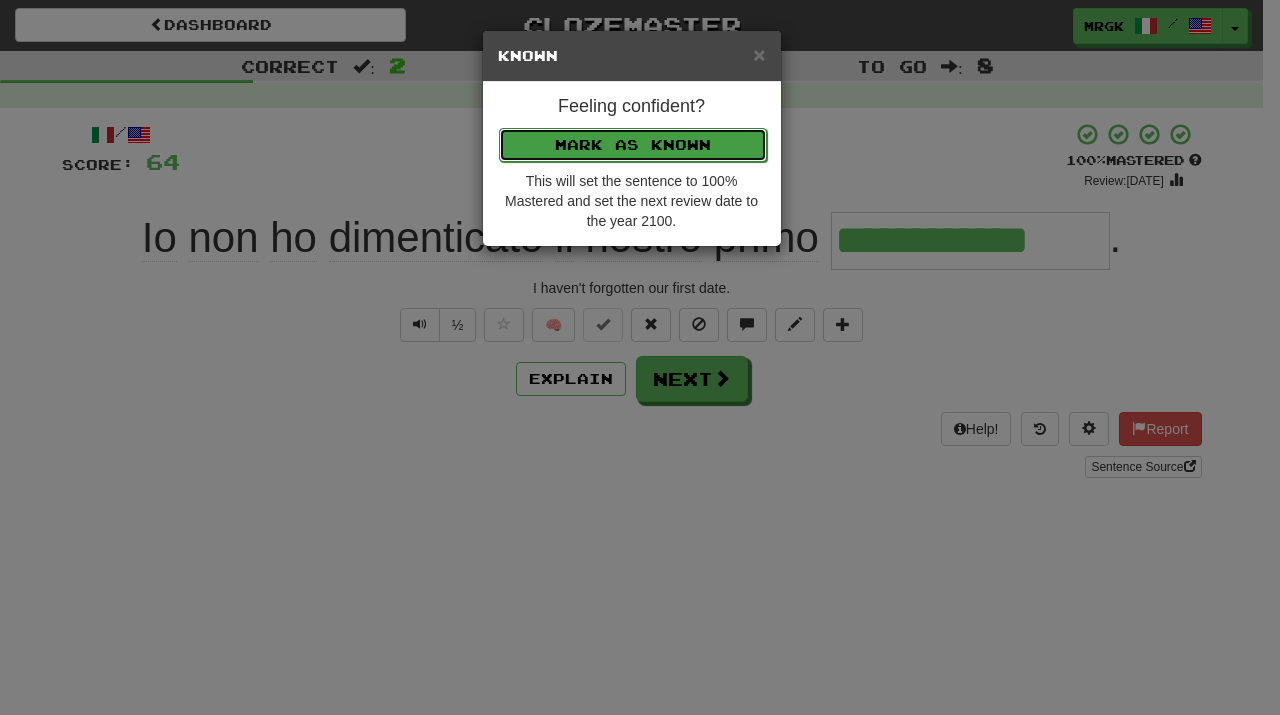 click on "Mark as Known" at bounding box center [633, 145] 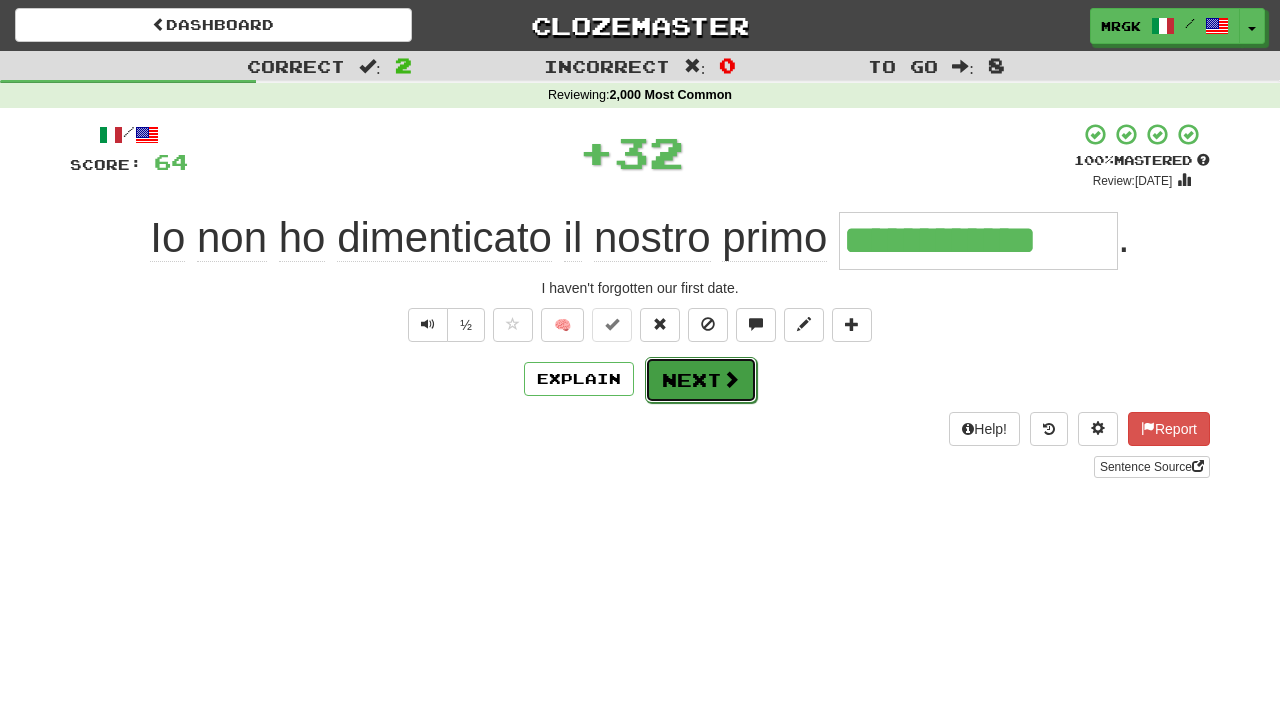 click on "Next" at bounding box center [701, 380] 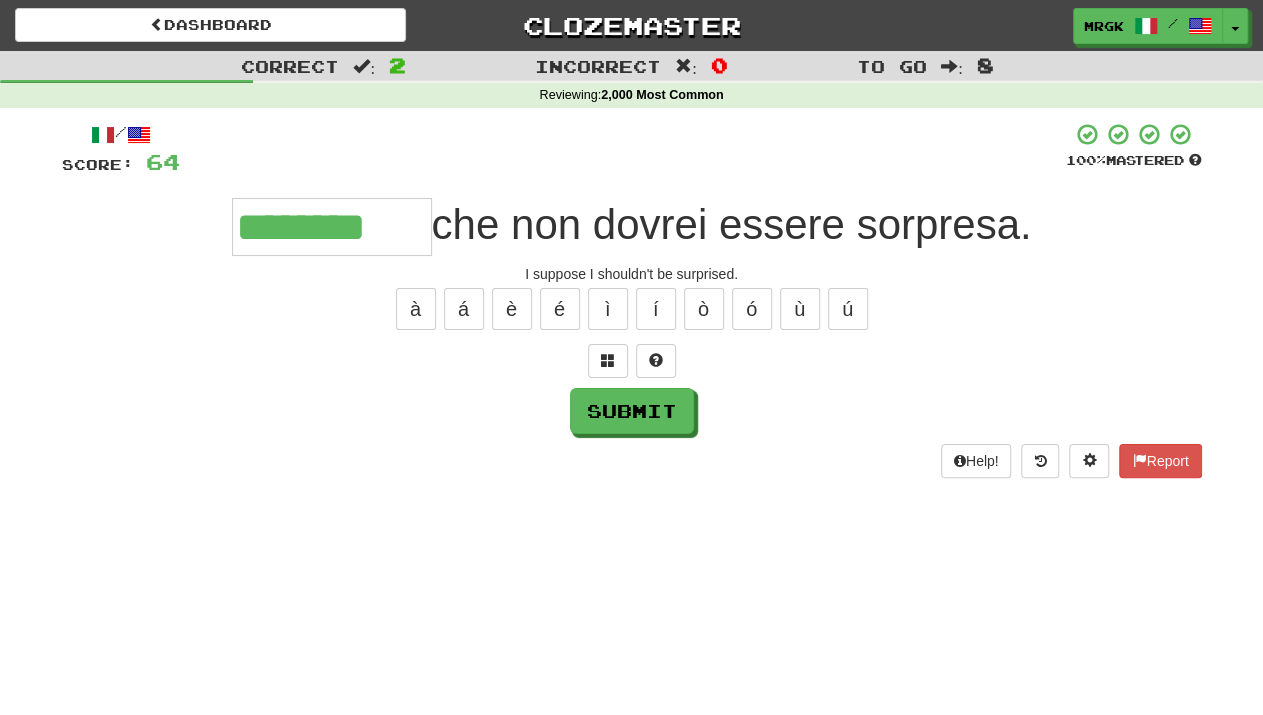 type on "********" 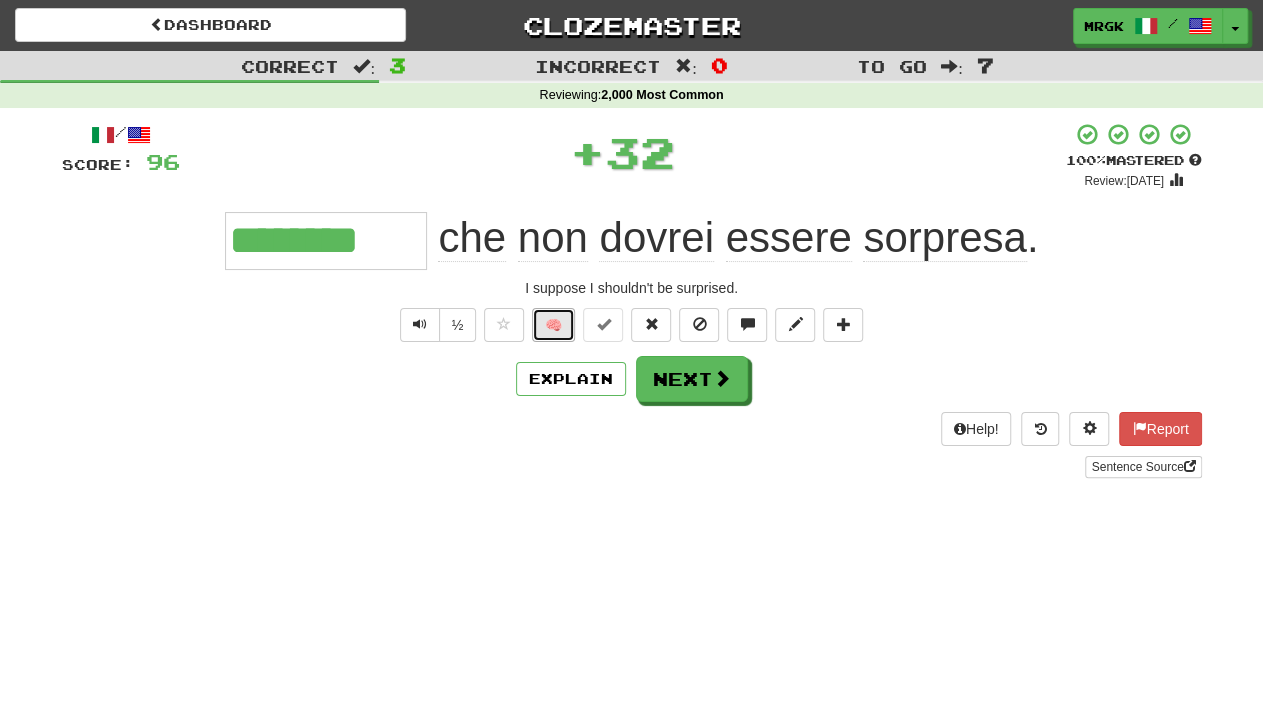click on "🧠" at bounding box center (553, 325) 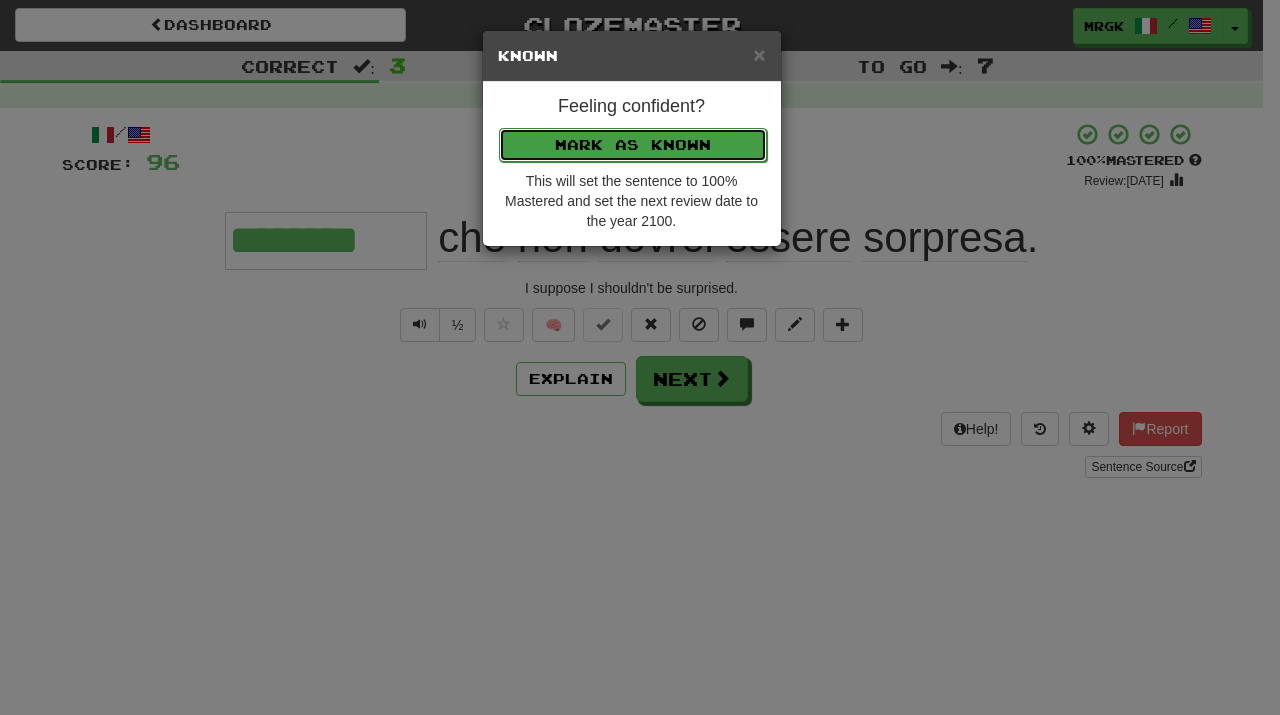 click on "Mark as Known" at bounding box center [633, 145] 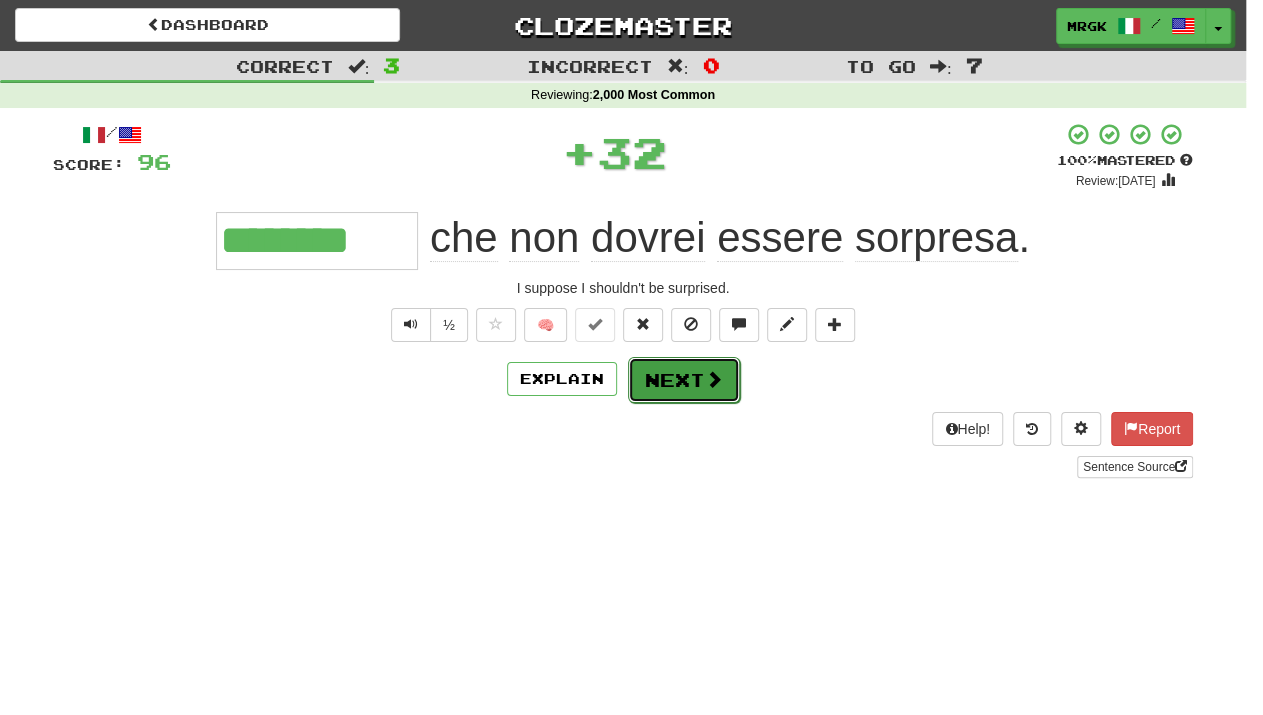 click on "Next" at bounding box center [684, 380] 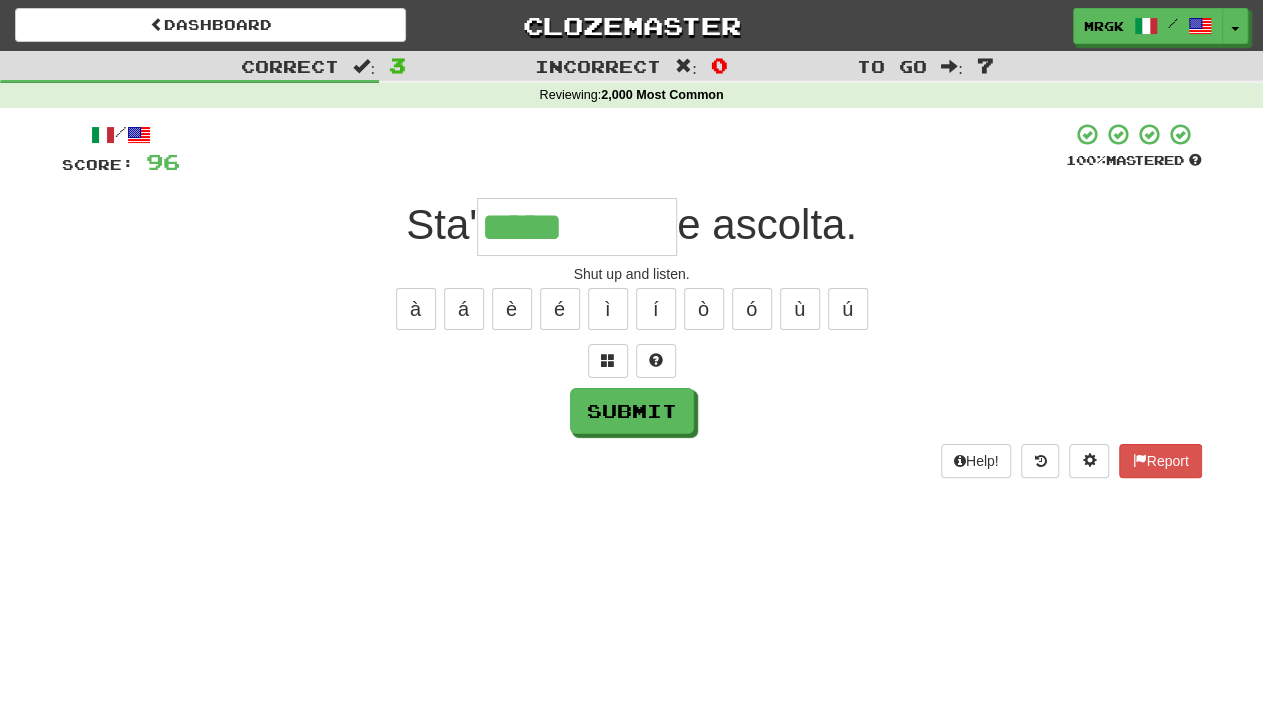type on "*****" 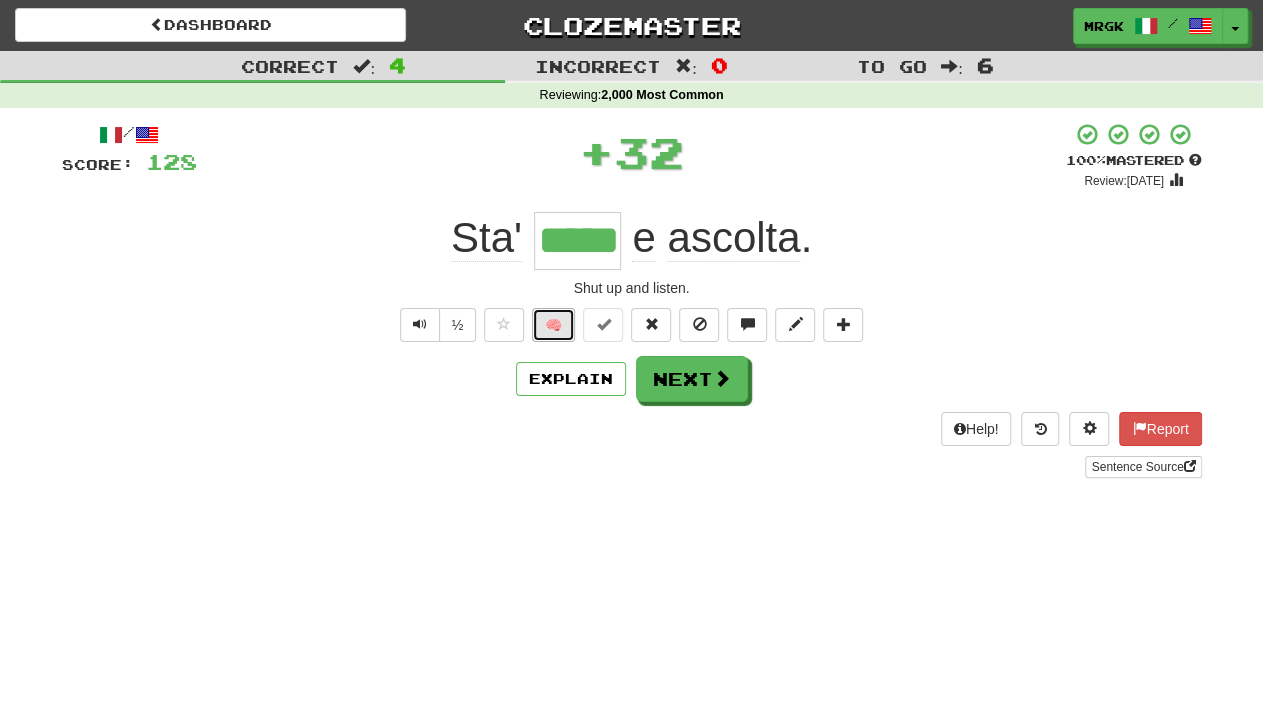 click on "🧠" at bounding box center [553, 325] 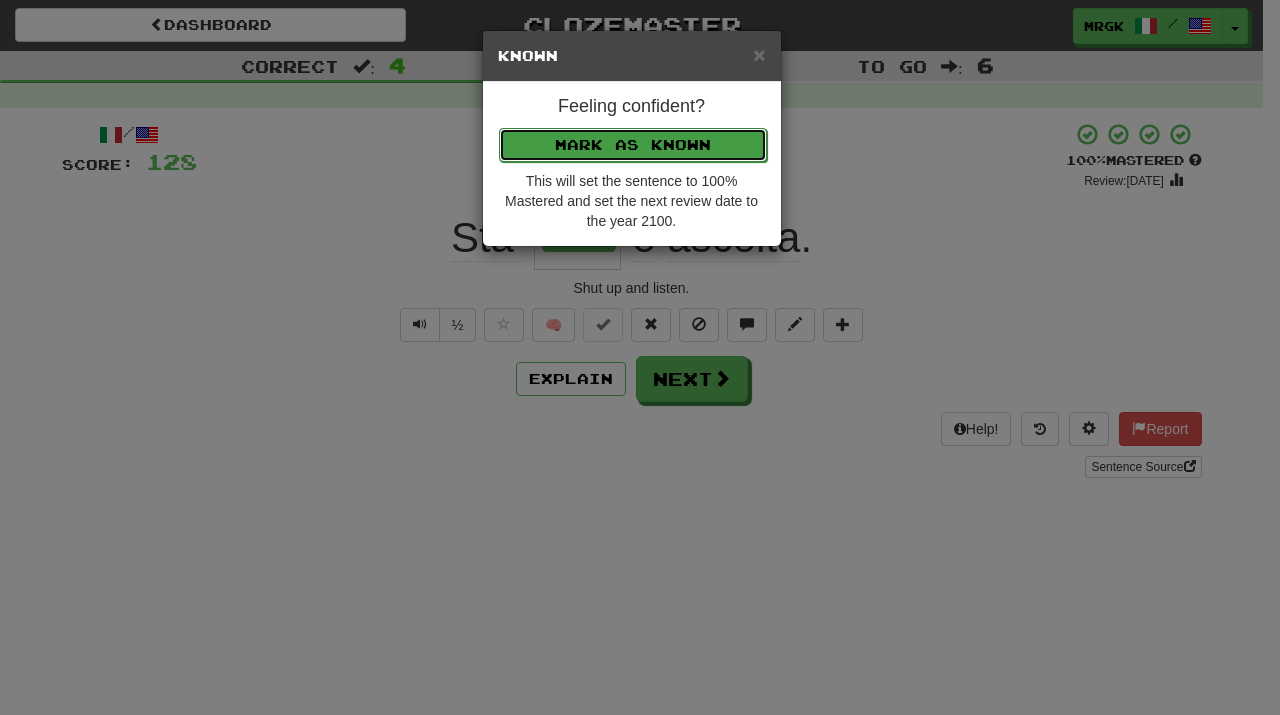 click on "Mark as Known" at bounding box center [633, 145] 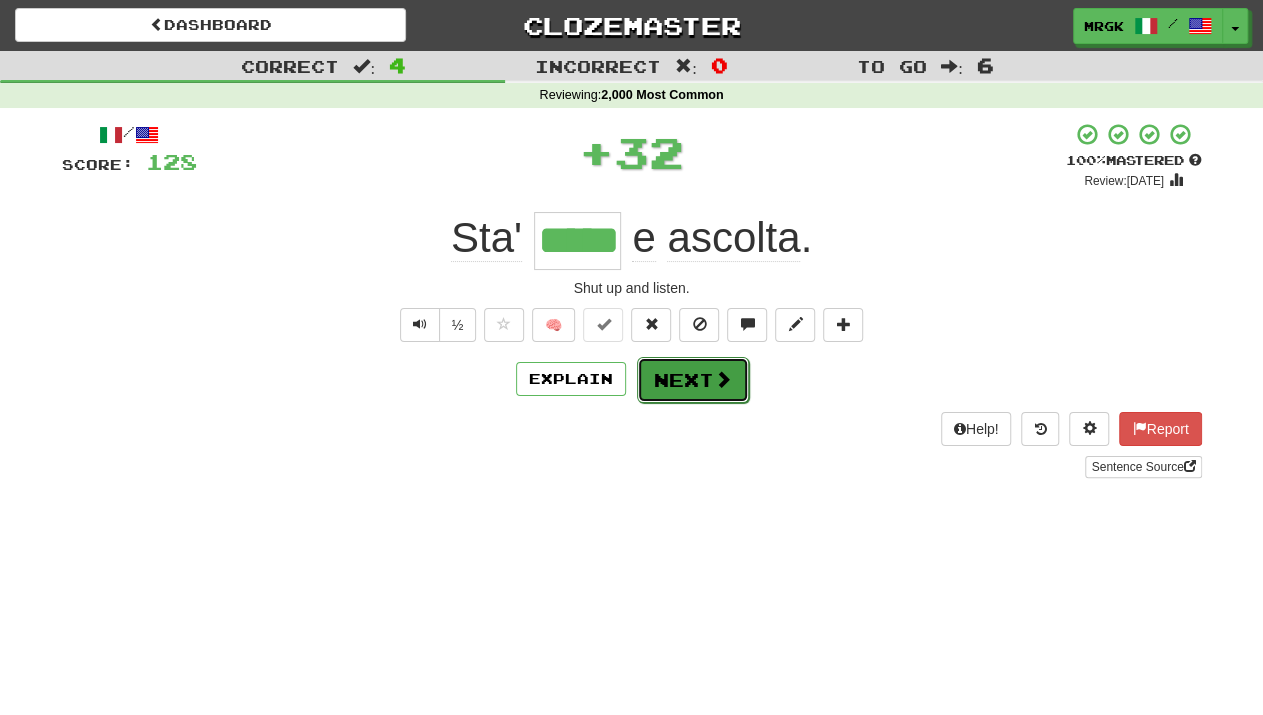 click on "Next" at bounding box center [693, 380] 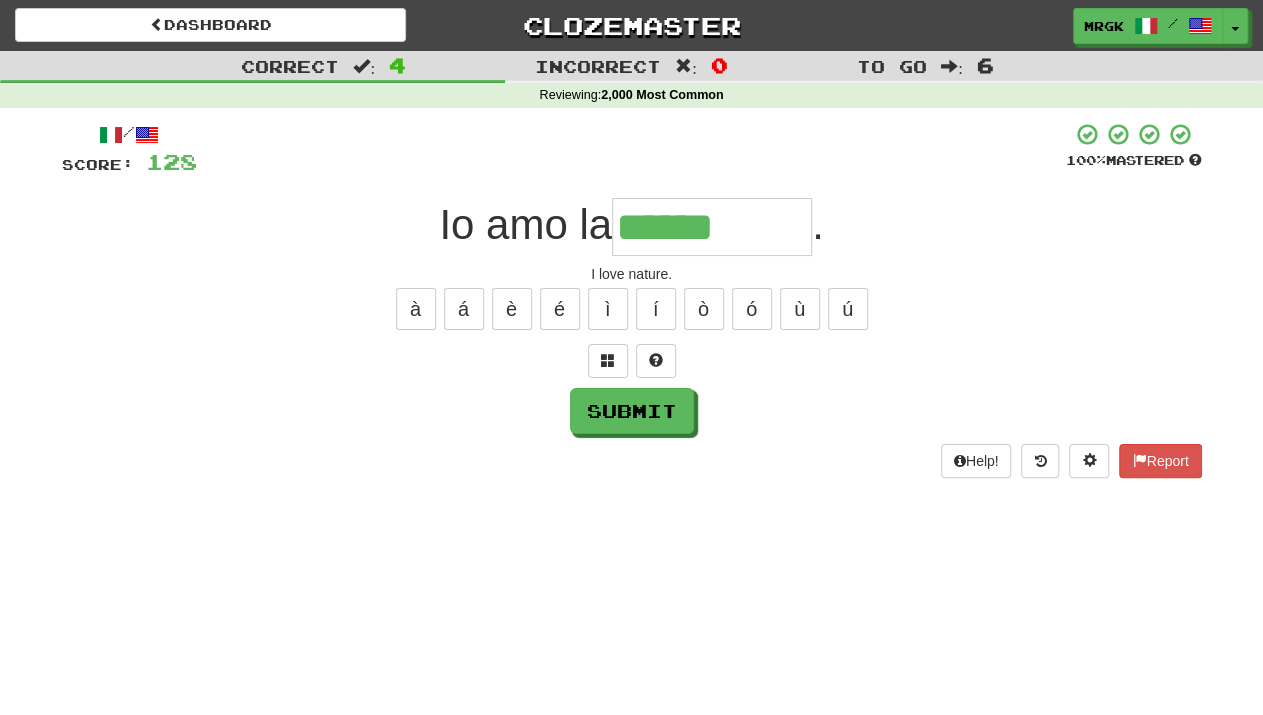 type on "******" 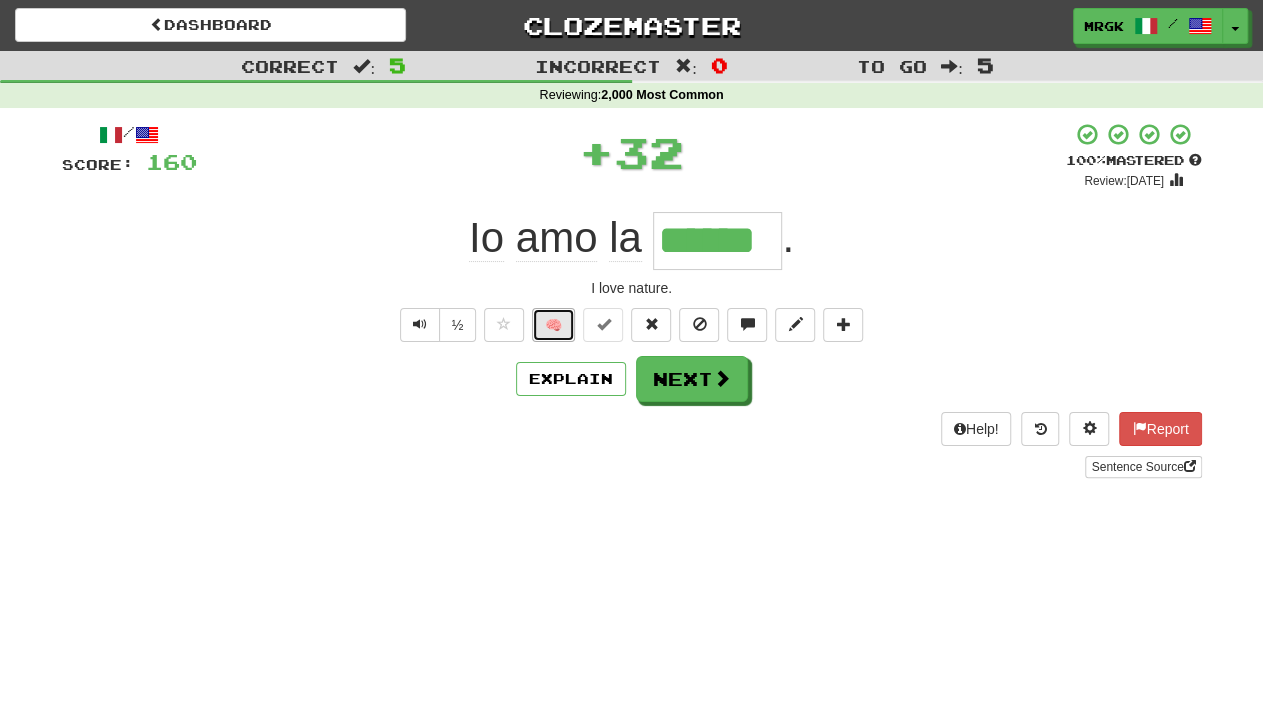 click on "🧠" at bounding box center (553, 325) 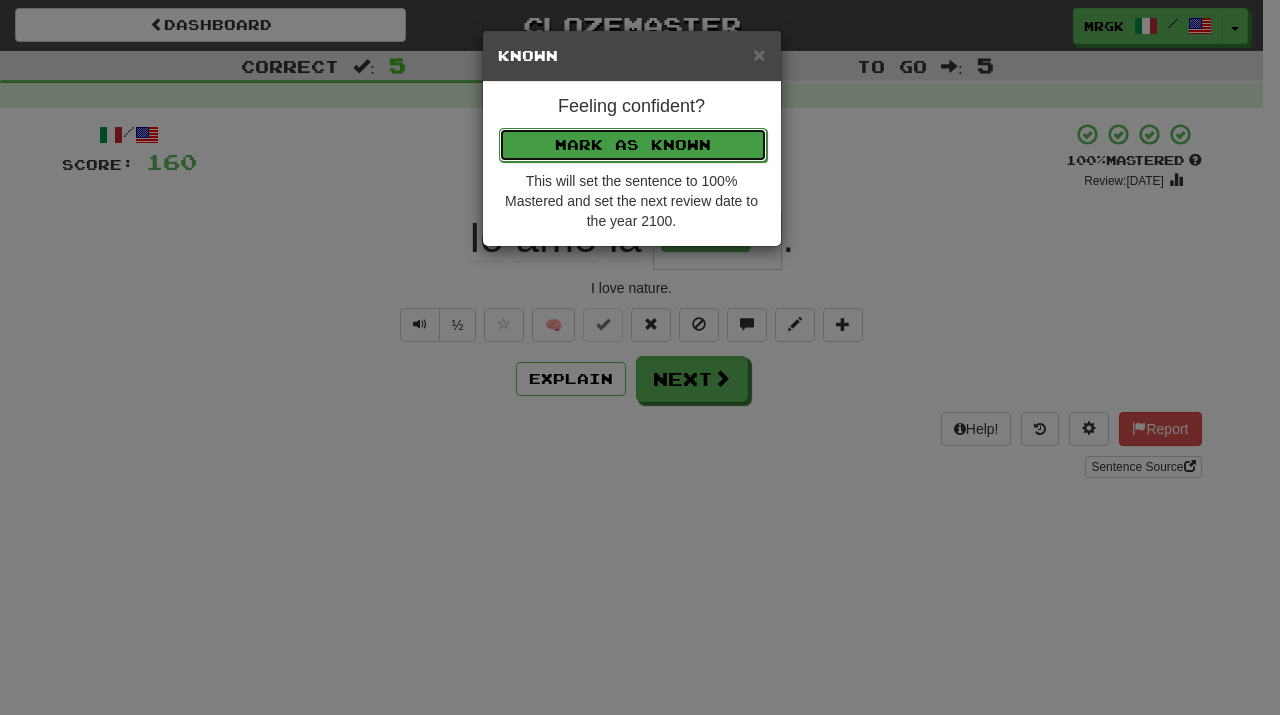 click on "Mark as Known" at bounding box center [633, 145] 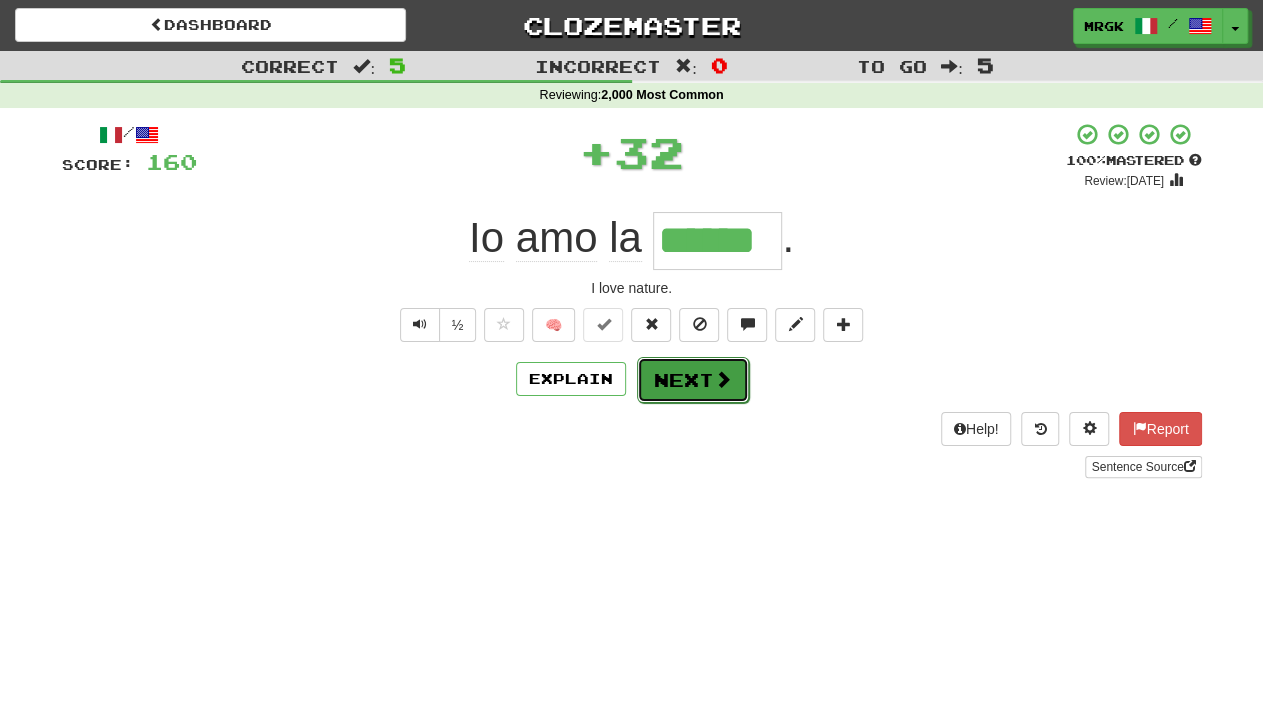 click on "Next" at bounding box center [693, 380] 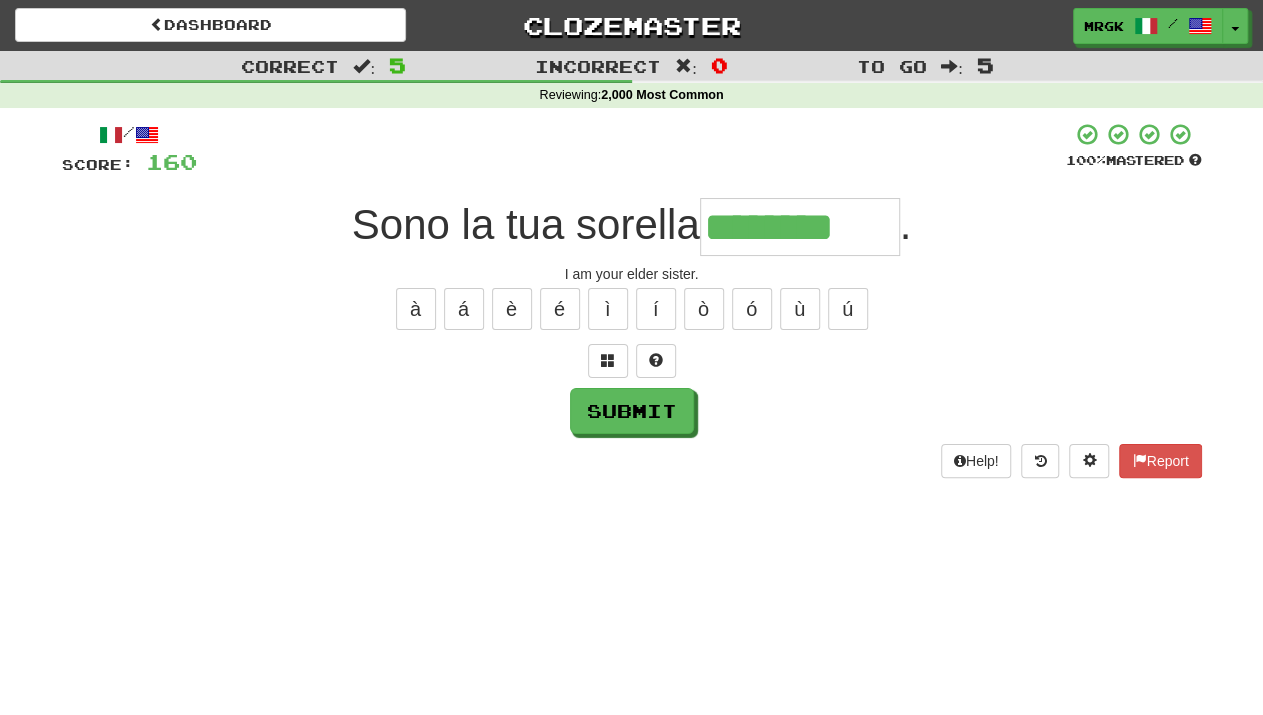 type on "********" 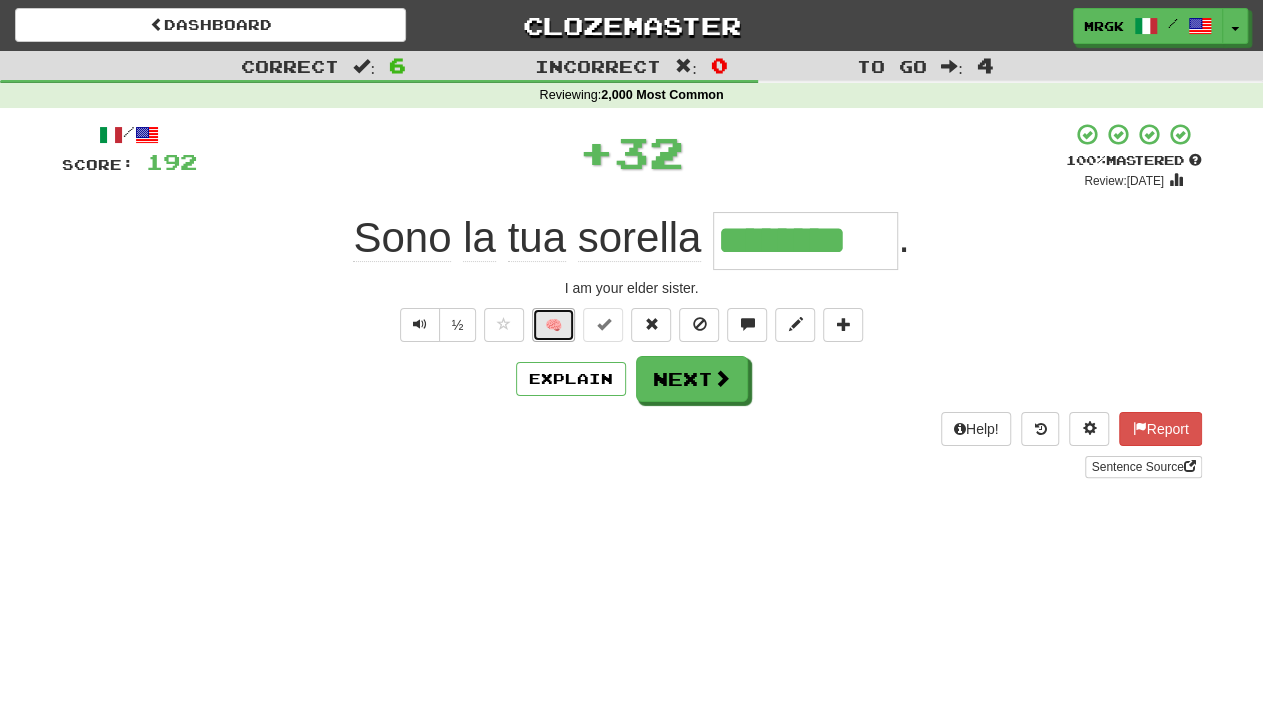 click on "🧠" at bounding box center (553, 325) 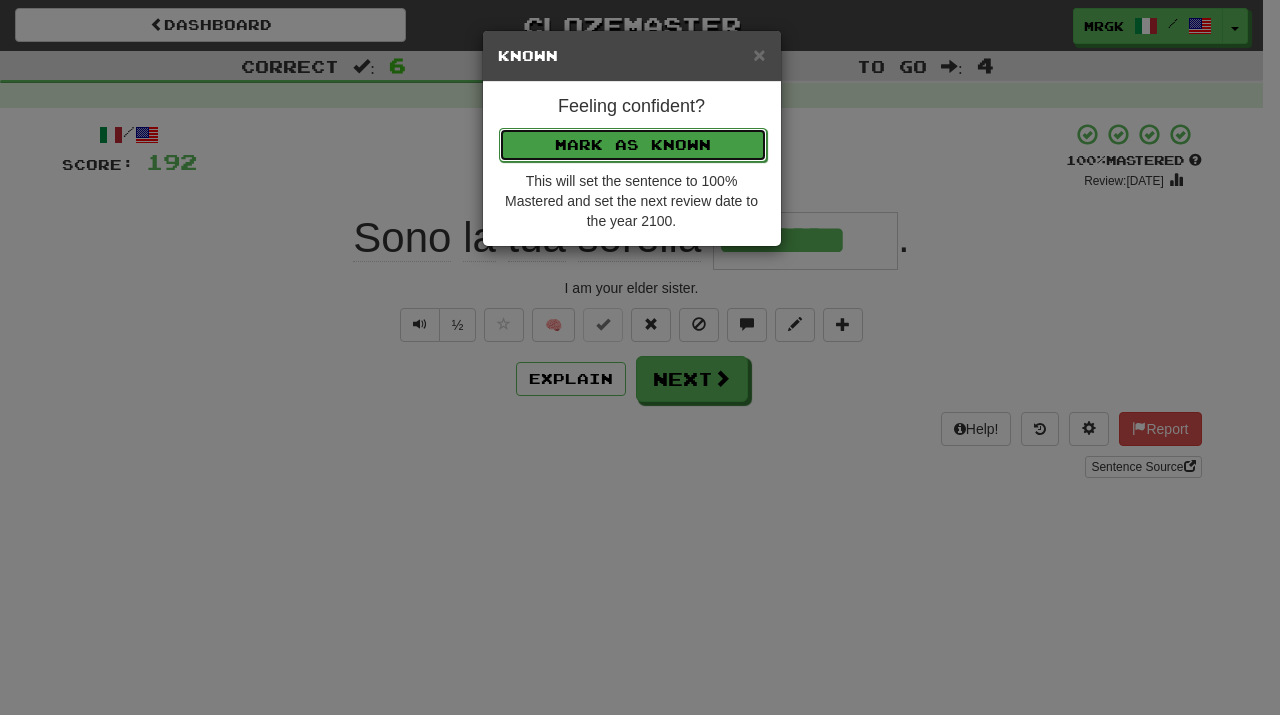 click on "Mark as Known" at bounding box center (633, 145) 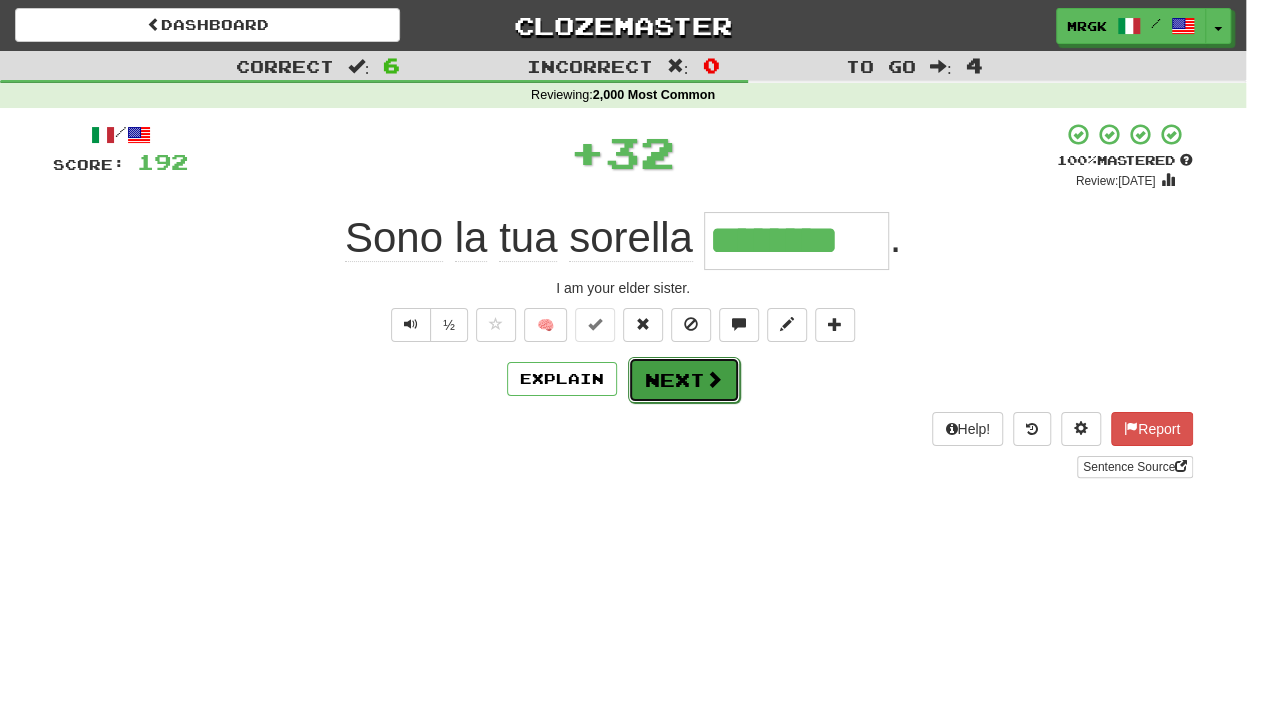click on "Next" at bounding box center [684, 380] 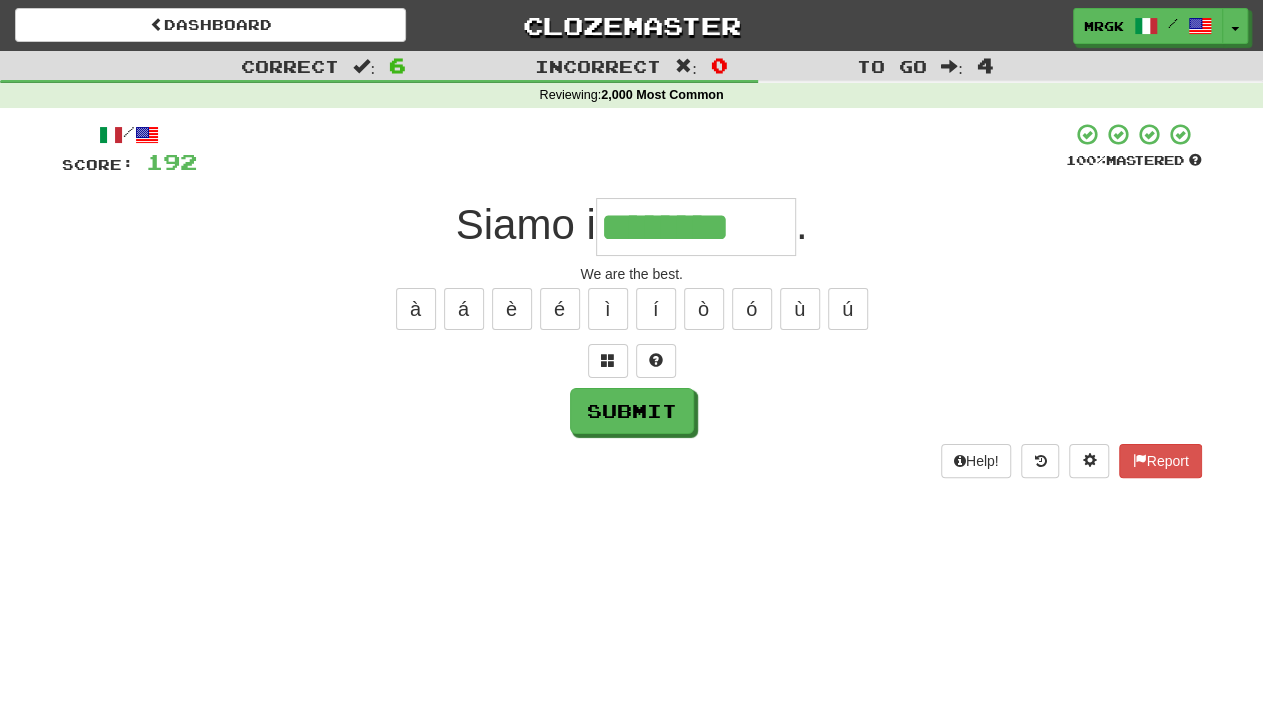 type on "********" 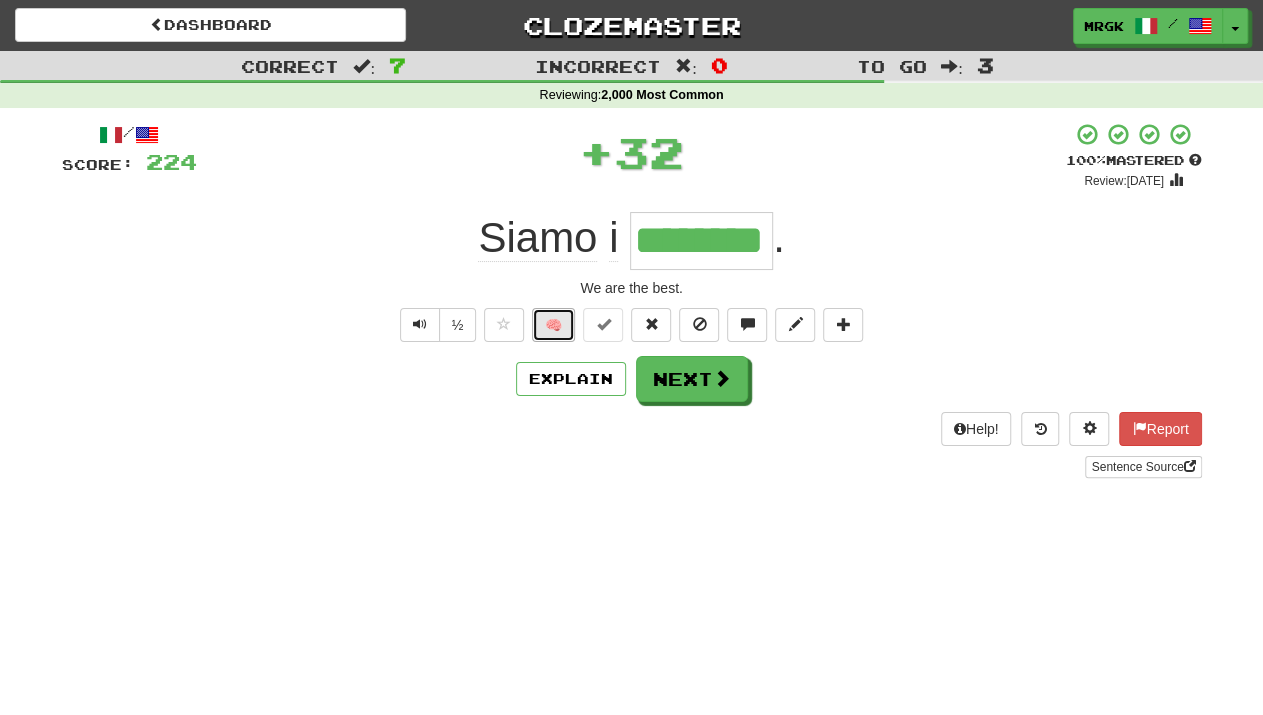 click on "🧠" at bounding box center (553, 325) 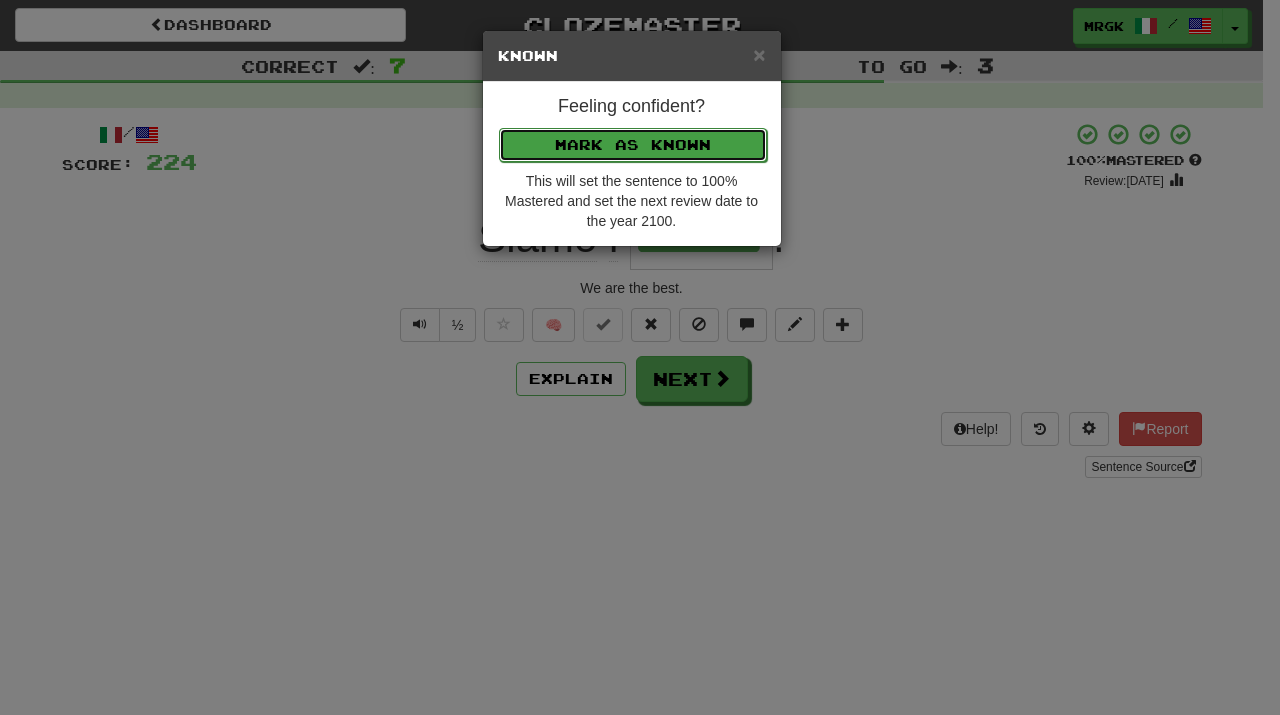 click on "Mark as Known" at bounding box center (633, 145) 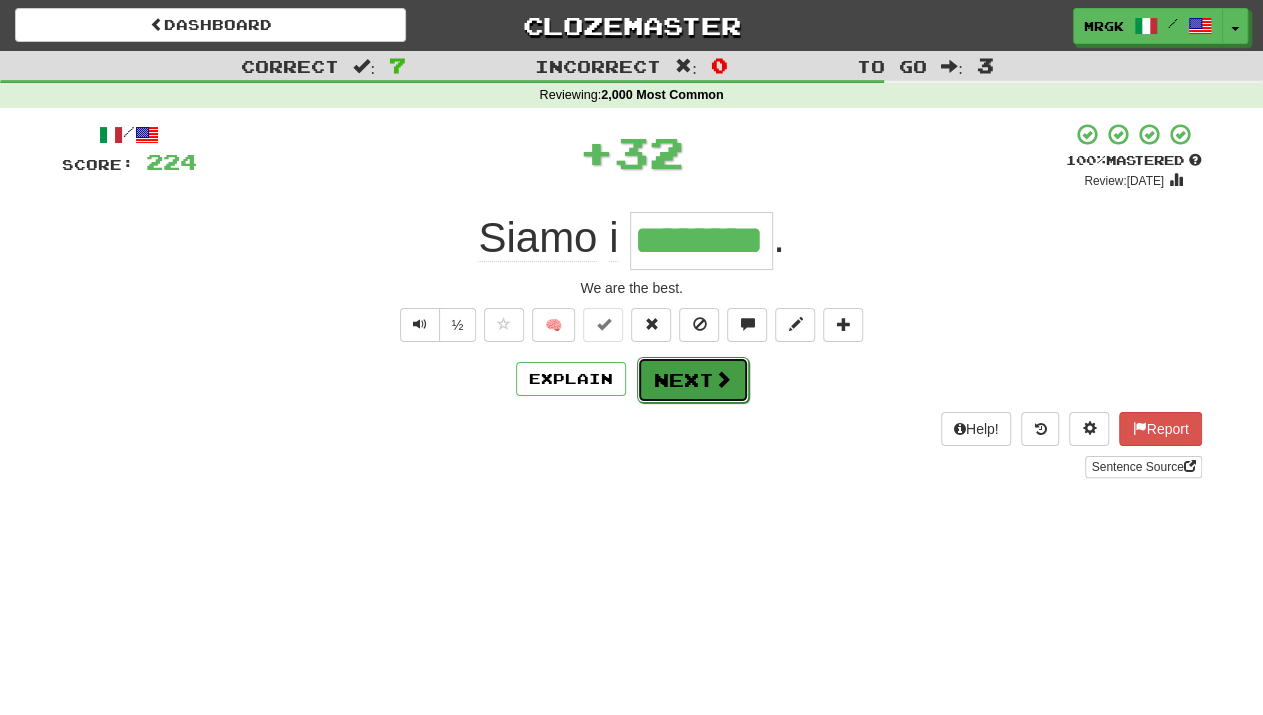 click on "Next" at bounding box center [693, 380] 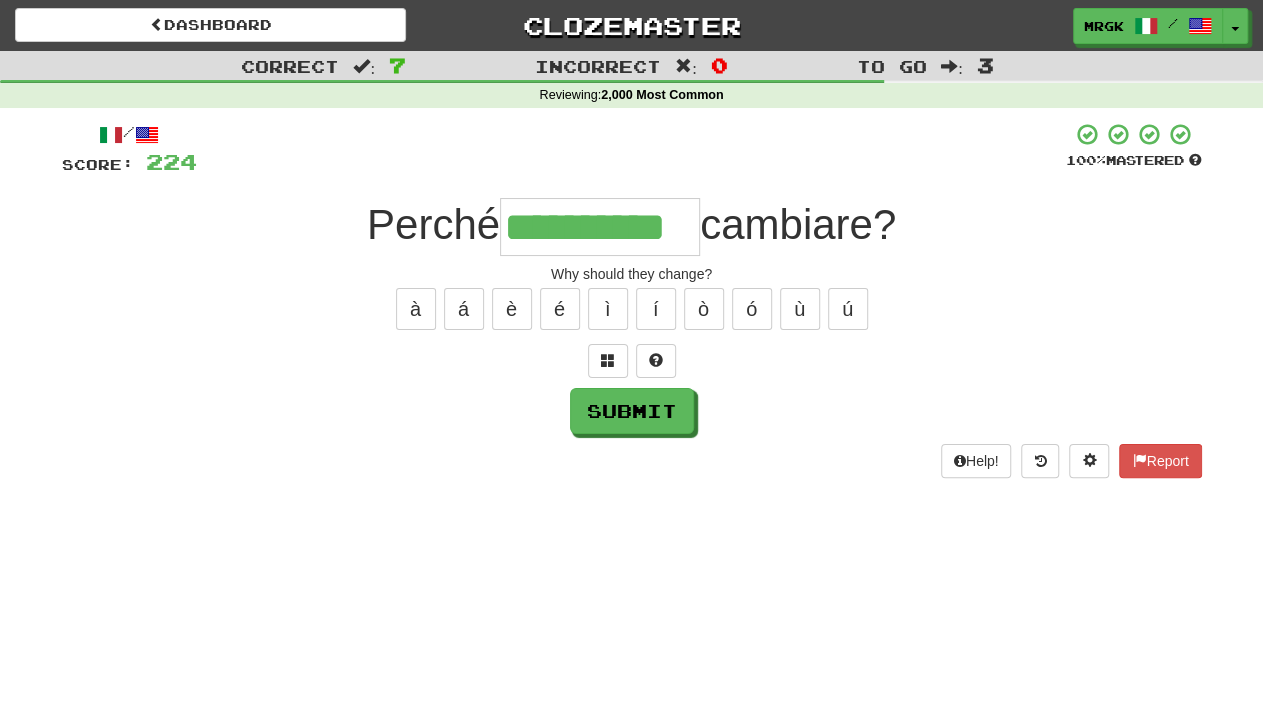scroll, scrollTop: 0, scrollLeft: 20, axis: horizontal 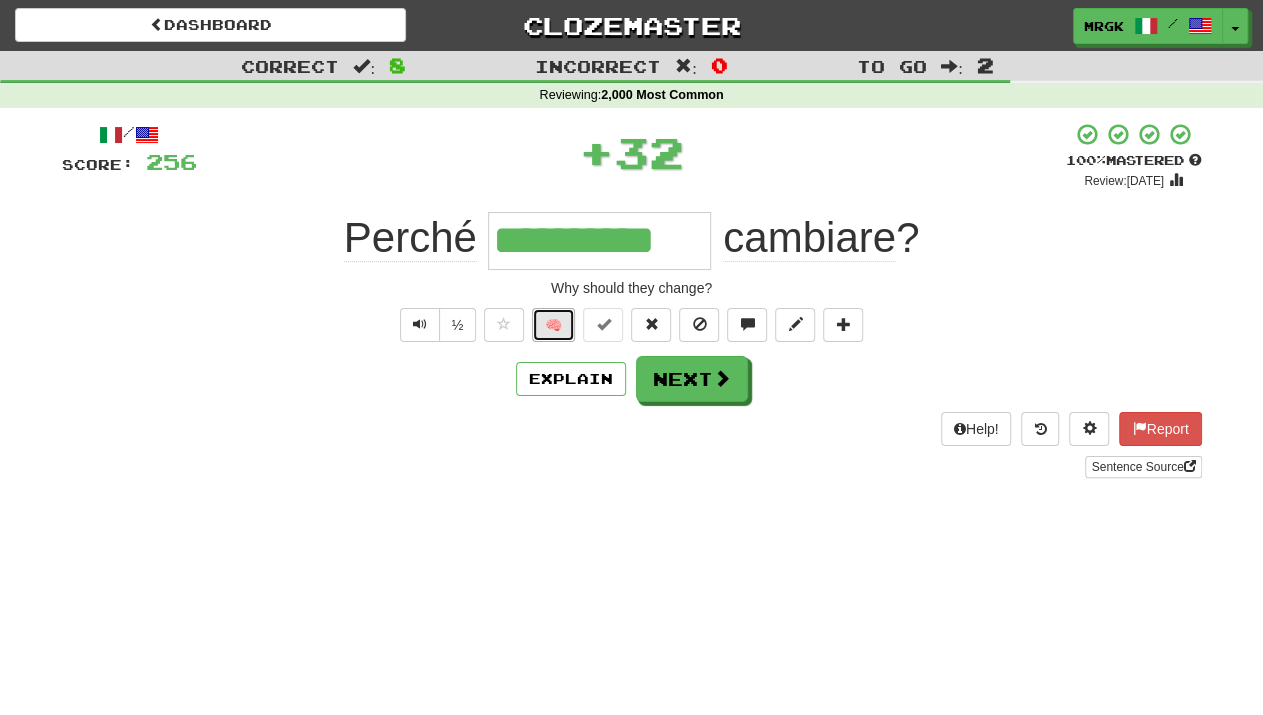 click on "🧠" at bounding box center (553, 325) 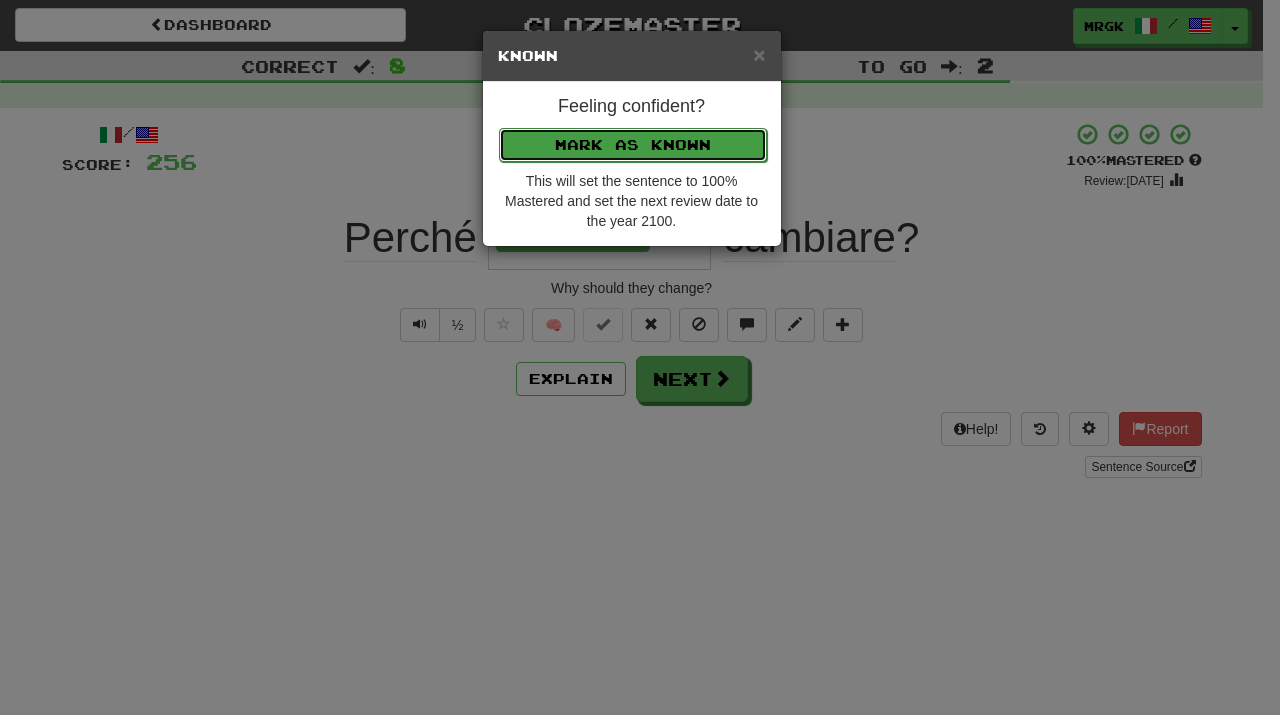 click on "Mark as Known" at bounding box center [633, 145] 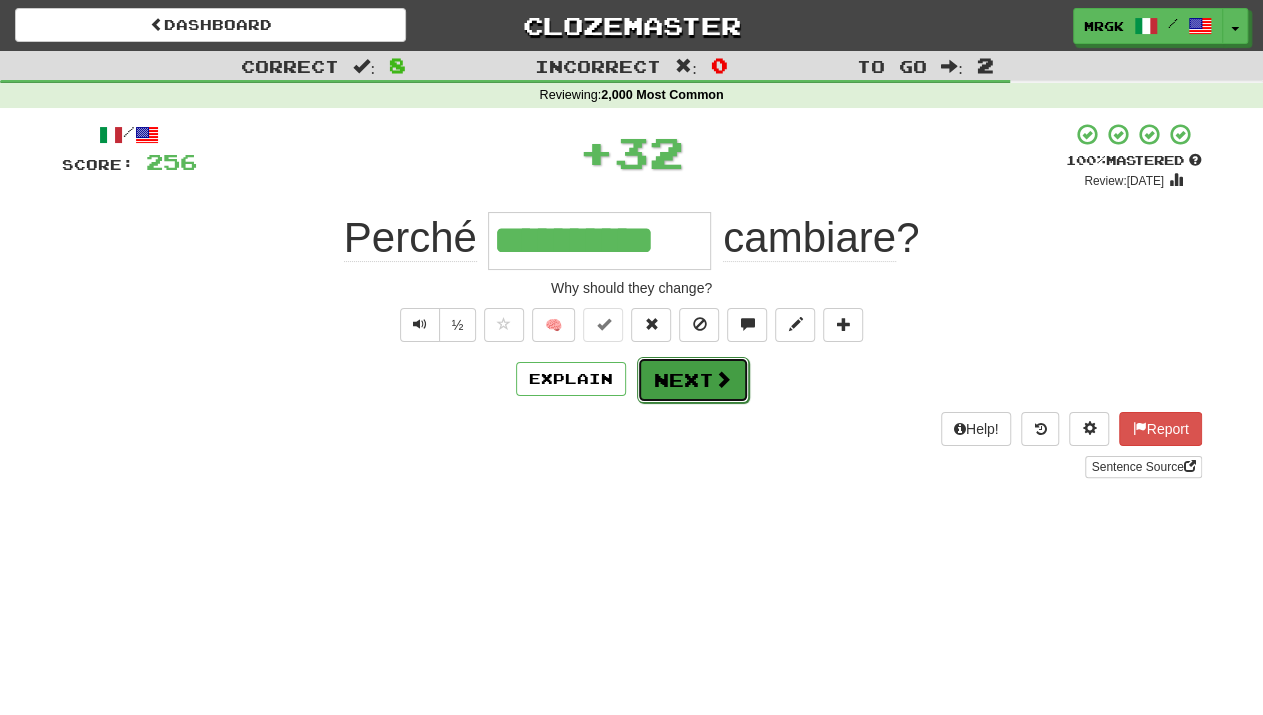click at bounding box center [723, 379] 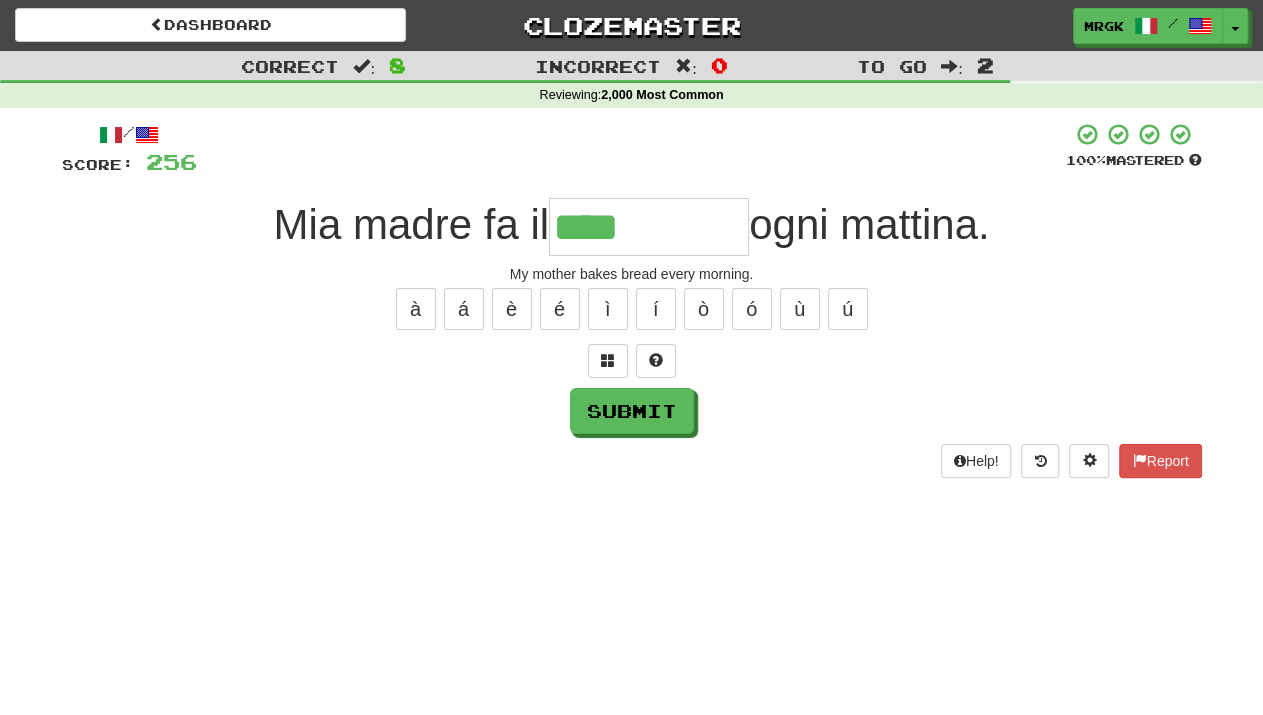 type on "****" 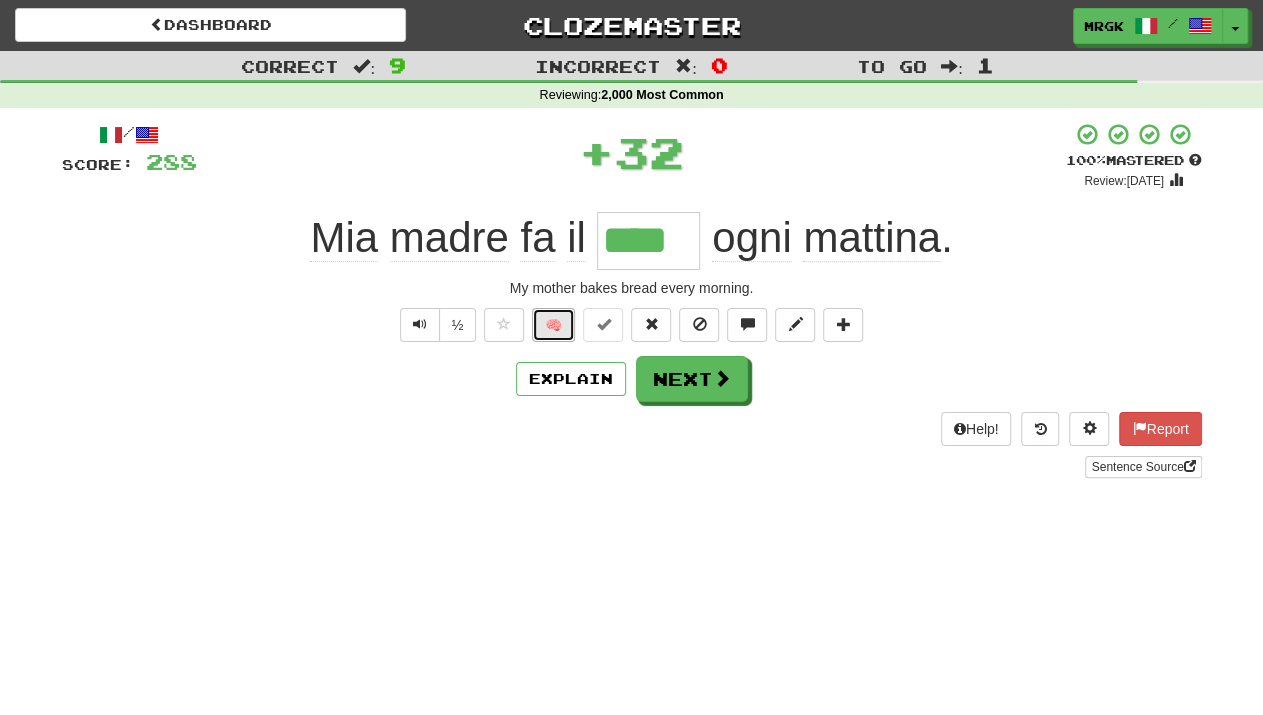 click on "🧠" at bounding box center [553, 325] 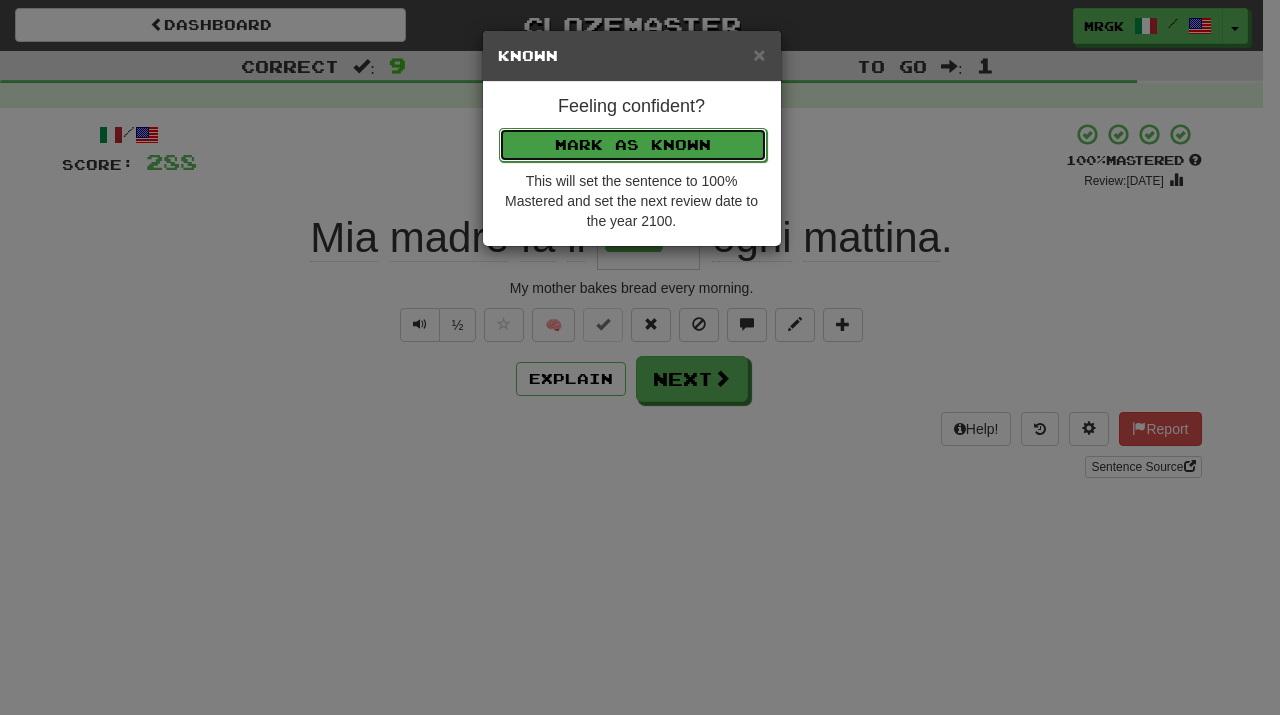 click on "Mark as Known" at bounding box center [633, 145] 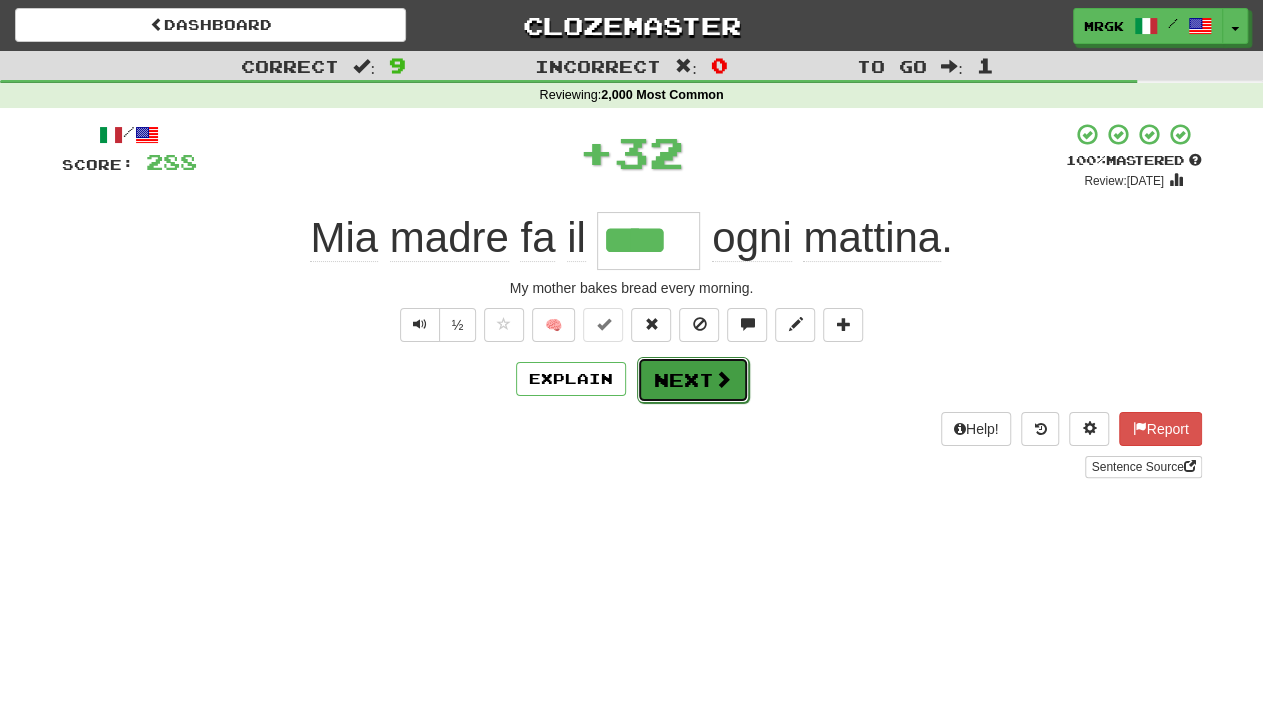 click at bounding box center (723, 379) 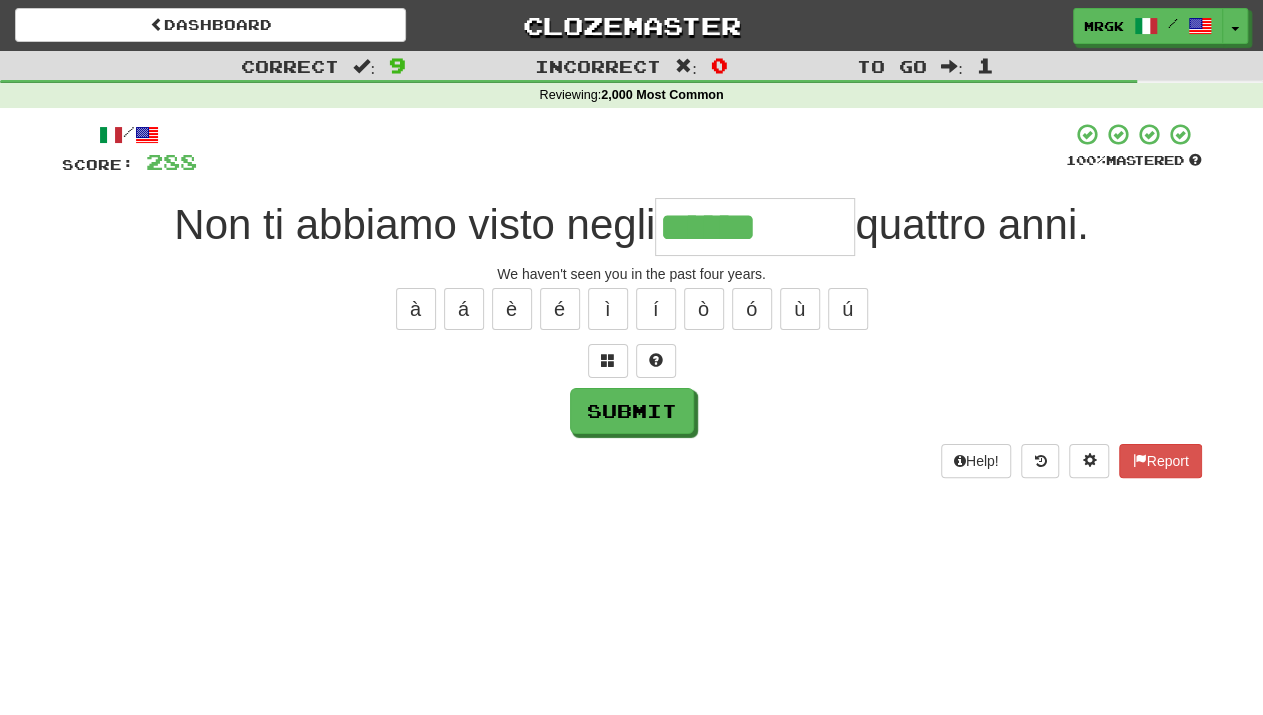 type on "******" 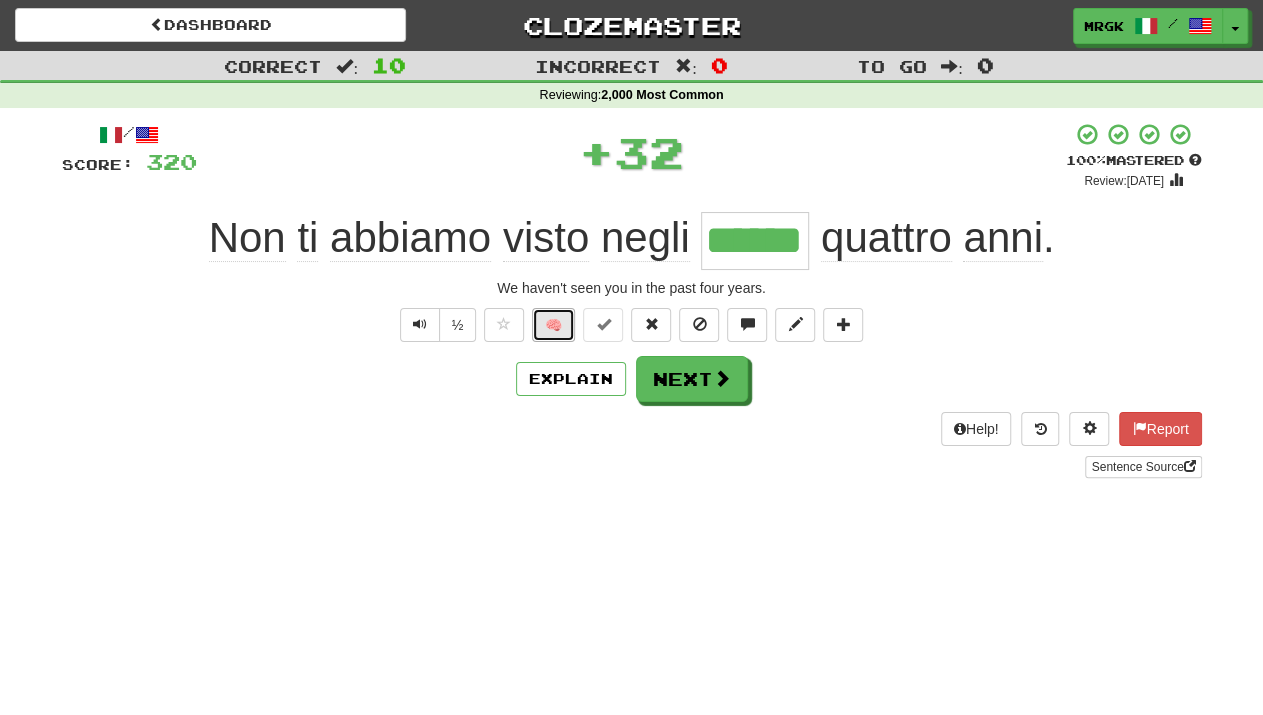 click on "🧠" at bounding box center (553, 325) 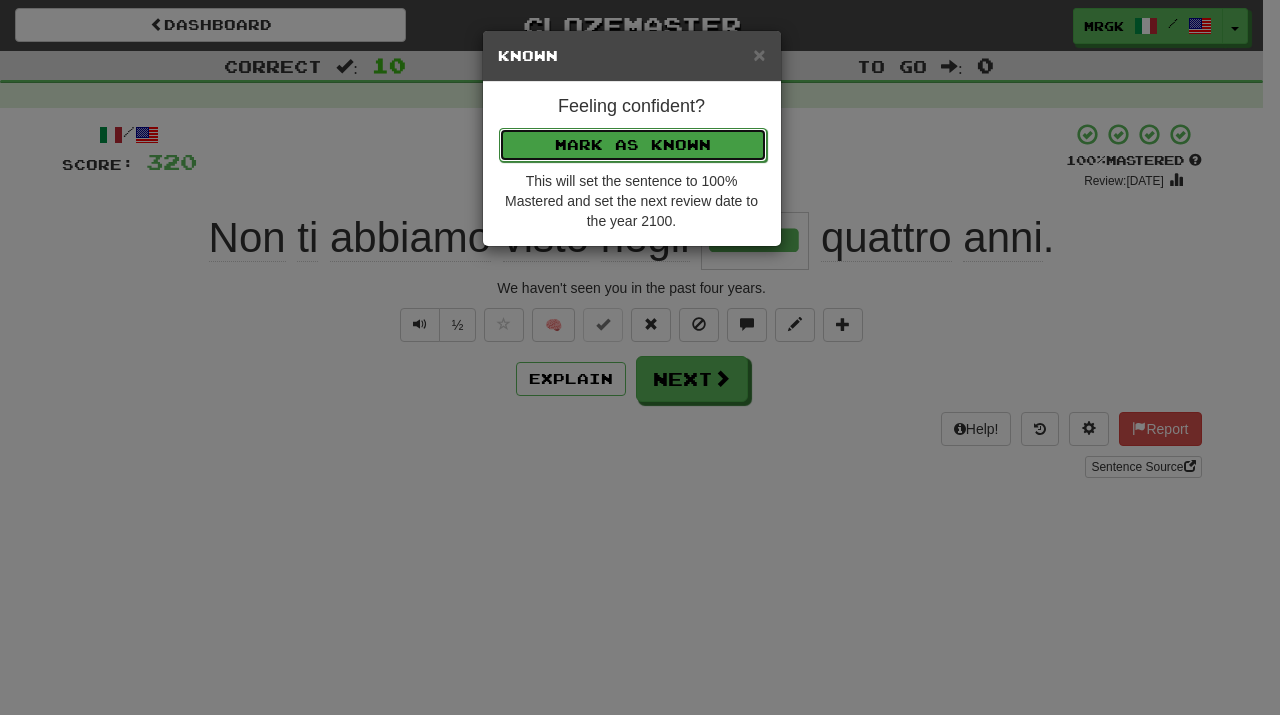 click on "Mark as Known" at bounding box center [633, 145] 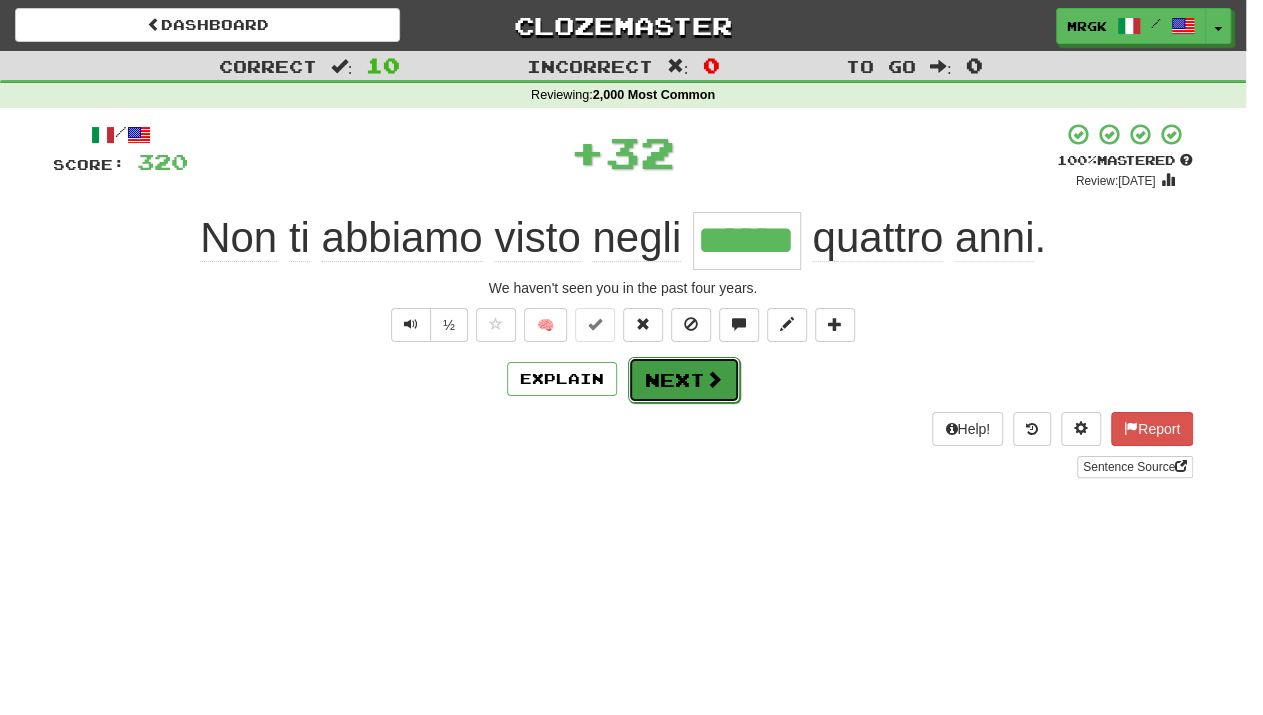 click on "Next" at bounding box center (684, 380) 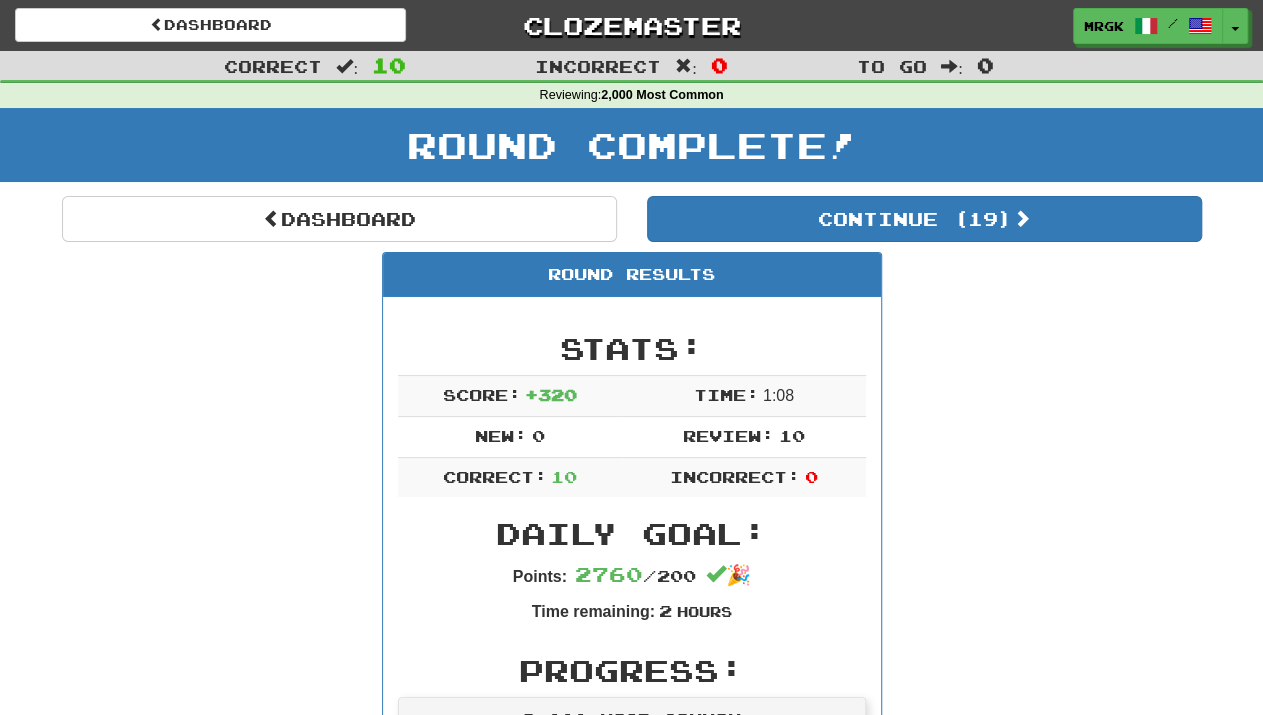 scroll, scrollTop: 0, scrollLeft: 0, axis: both 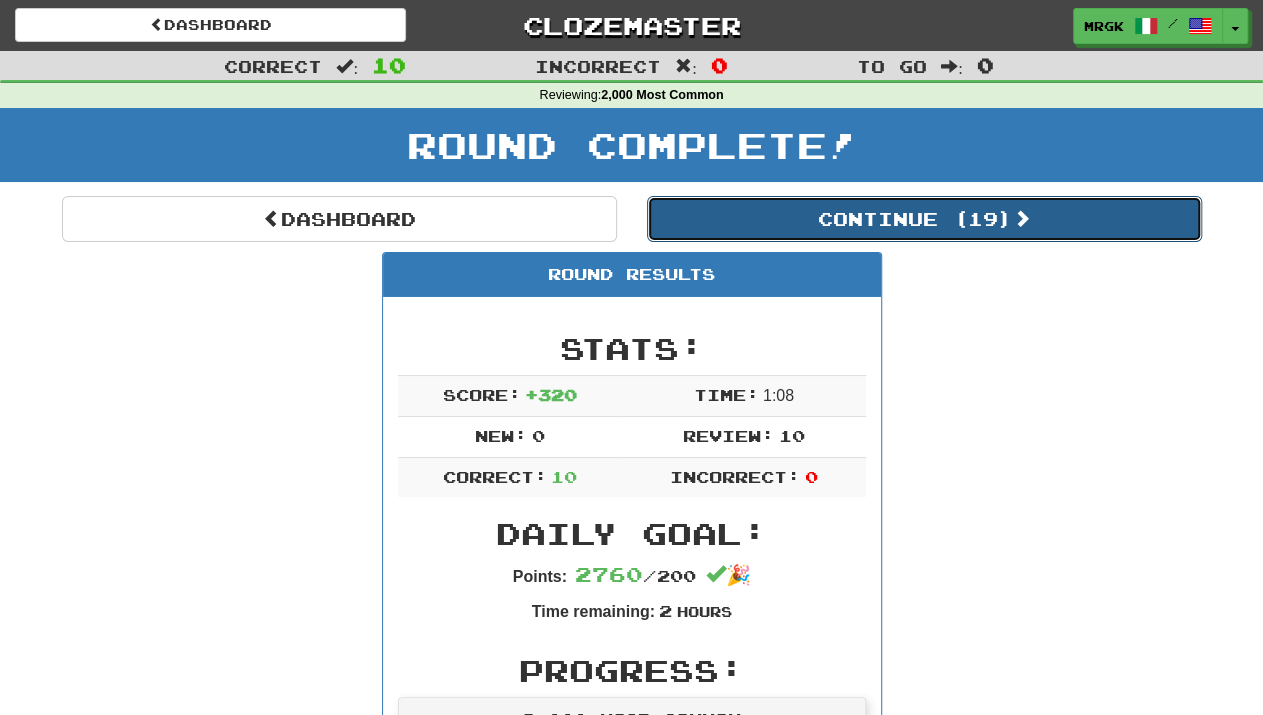 click on "Continue ( 19 )" at bounding box center [924, 219] 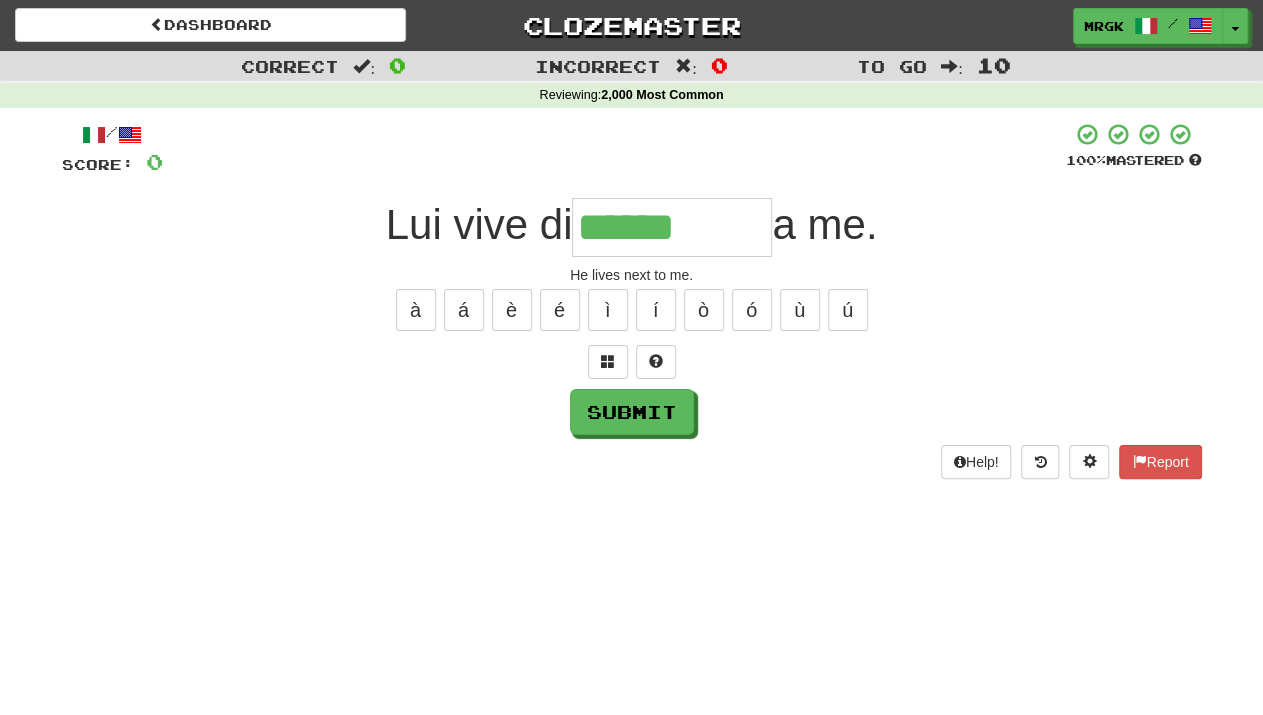 type on "******" 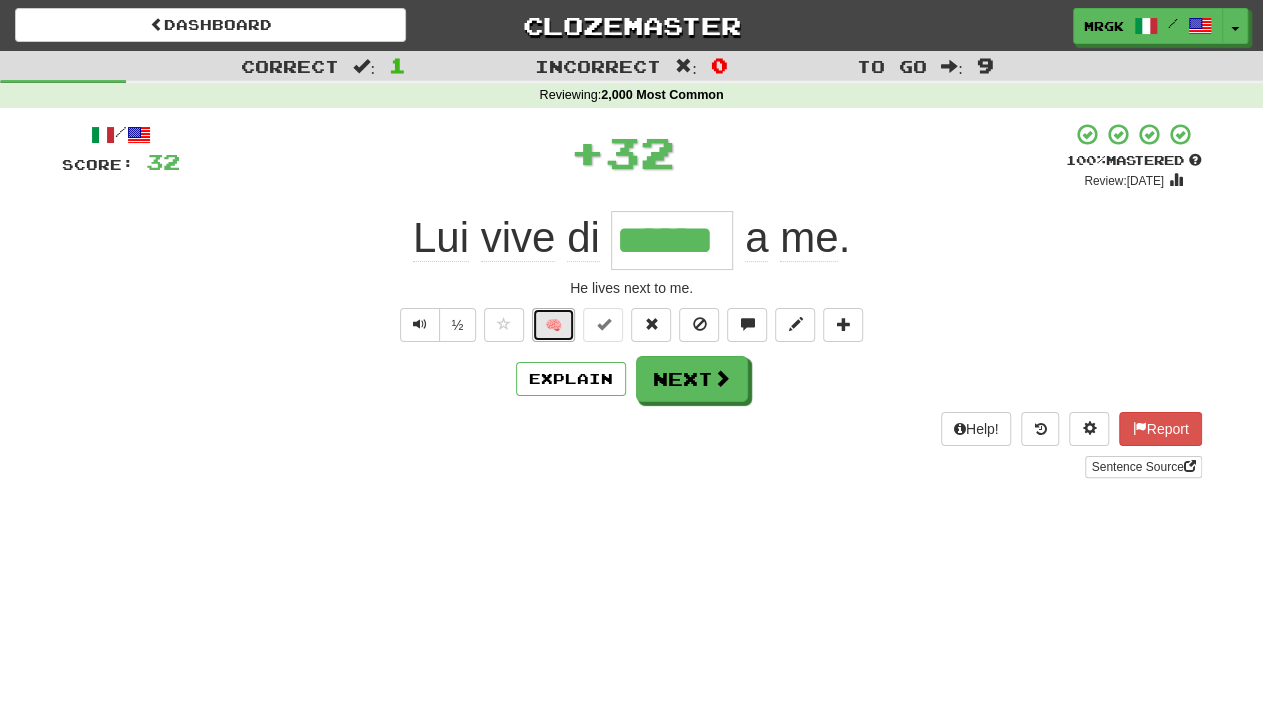 click on "🧠" at bounding box center (553, 325) 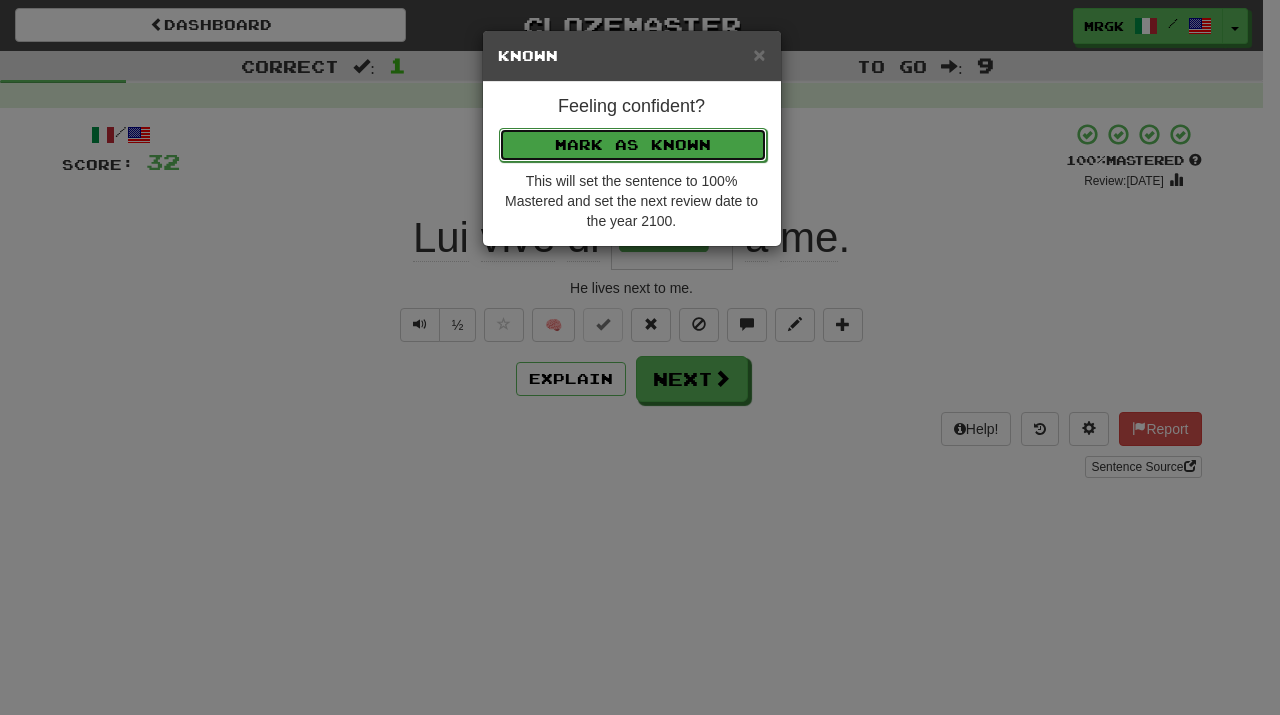 click on "Mark as Known" at bounding box center [633, 145] 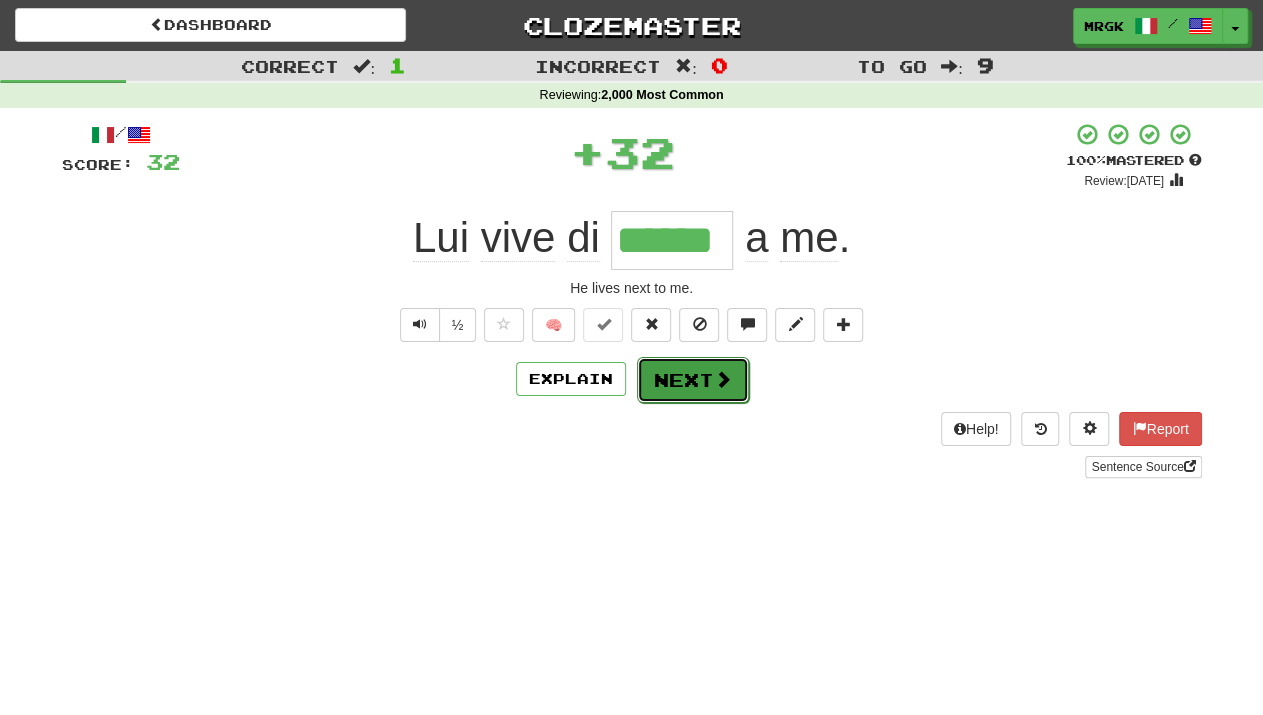 click on "Next" at bounding box center (693, 380) 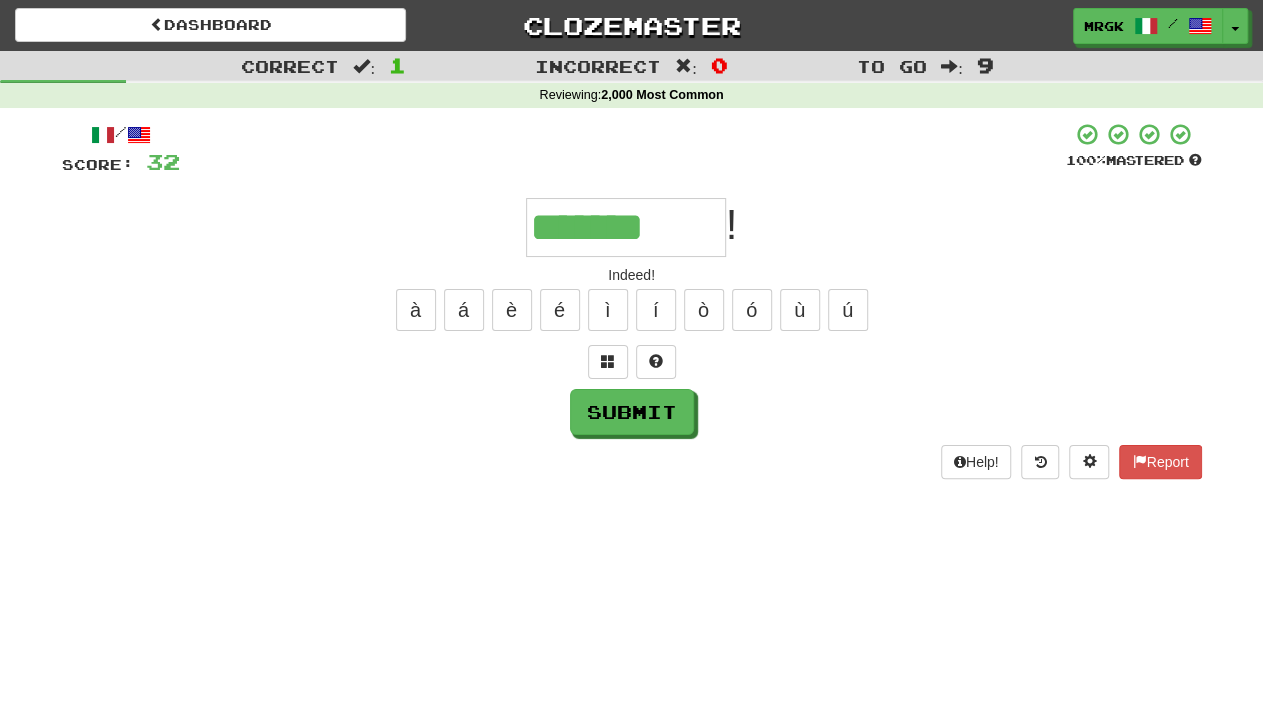 type on "*******" 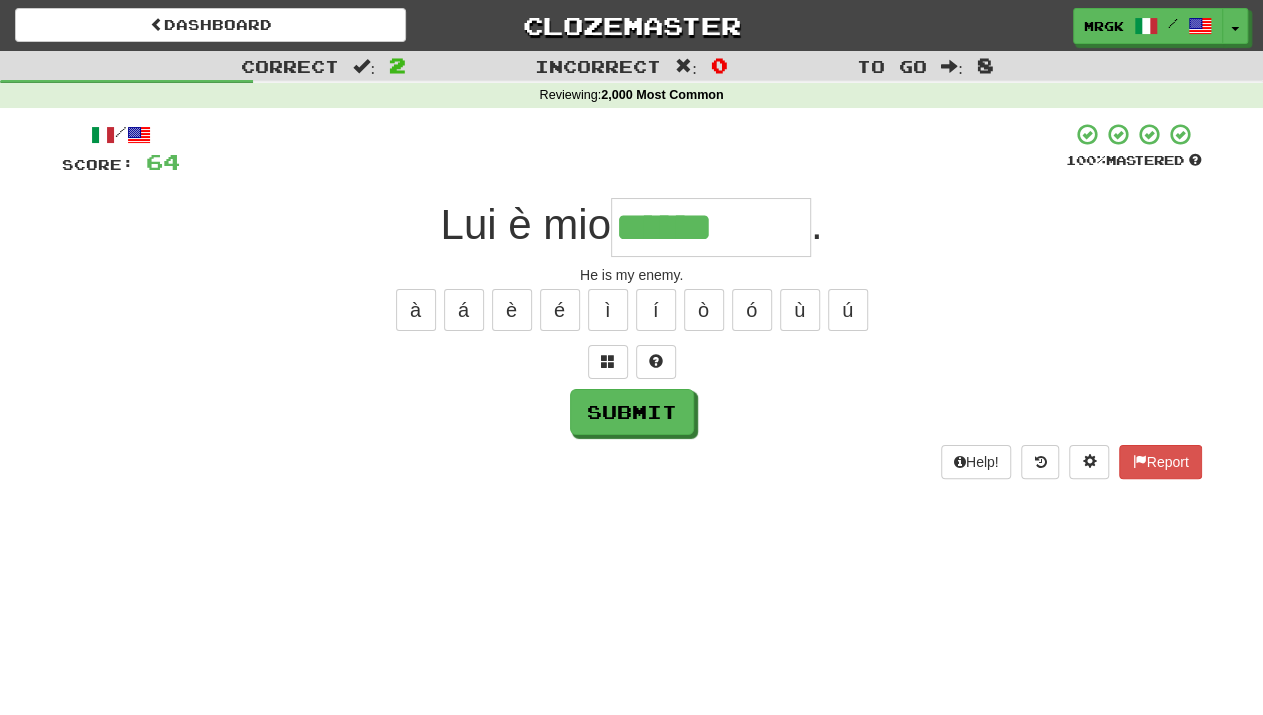 type on "******" 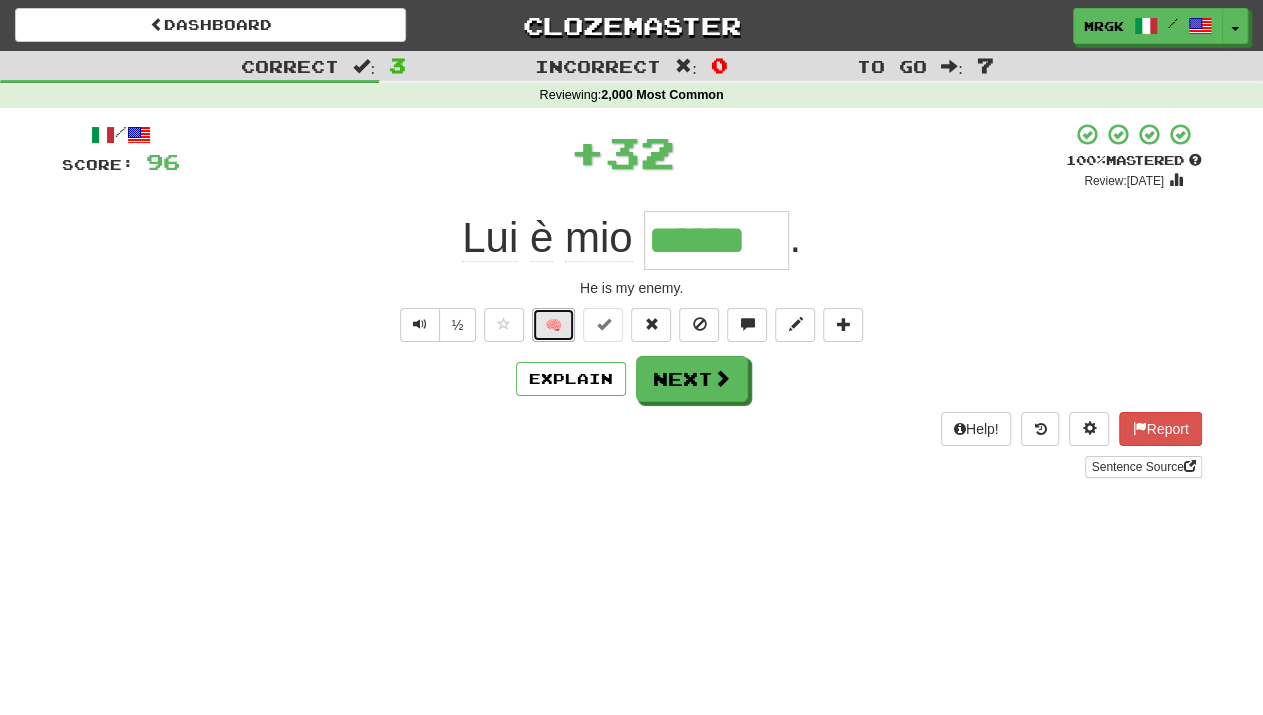 click on "🧠" at bounding box center [553, 325] 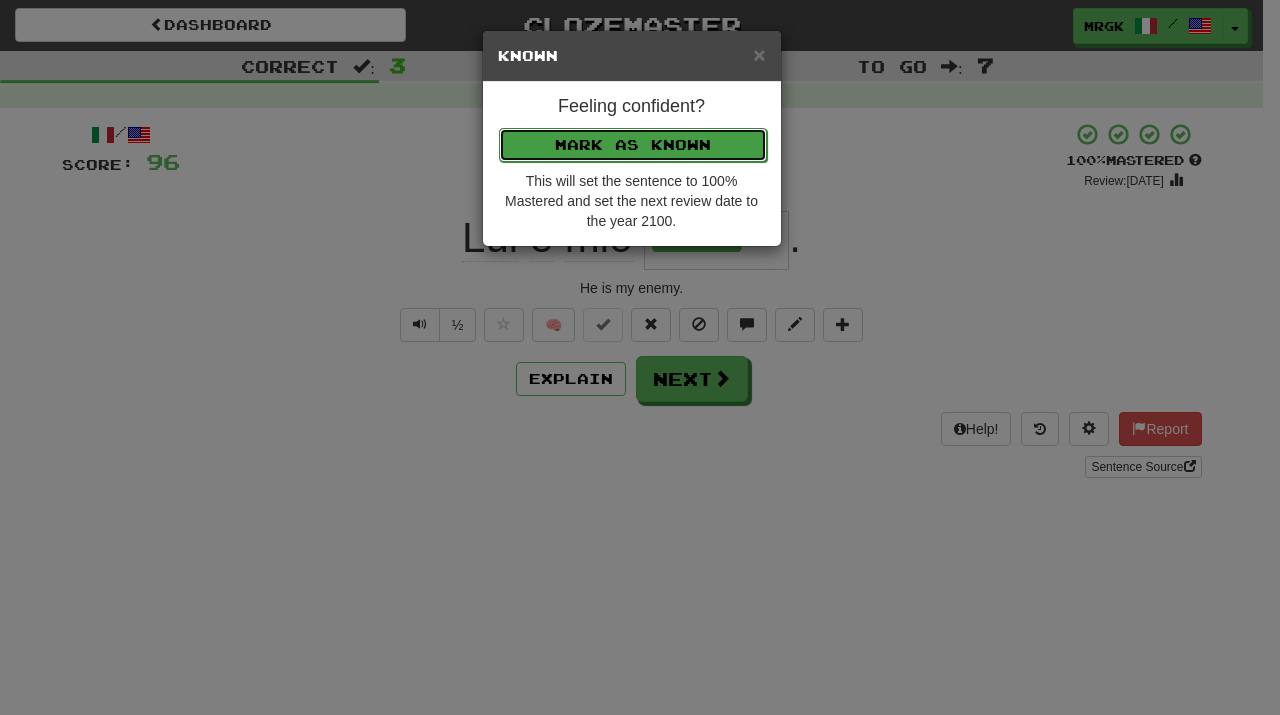 click on "Mark as Known" at bounding box center (633, 145) 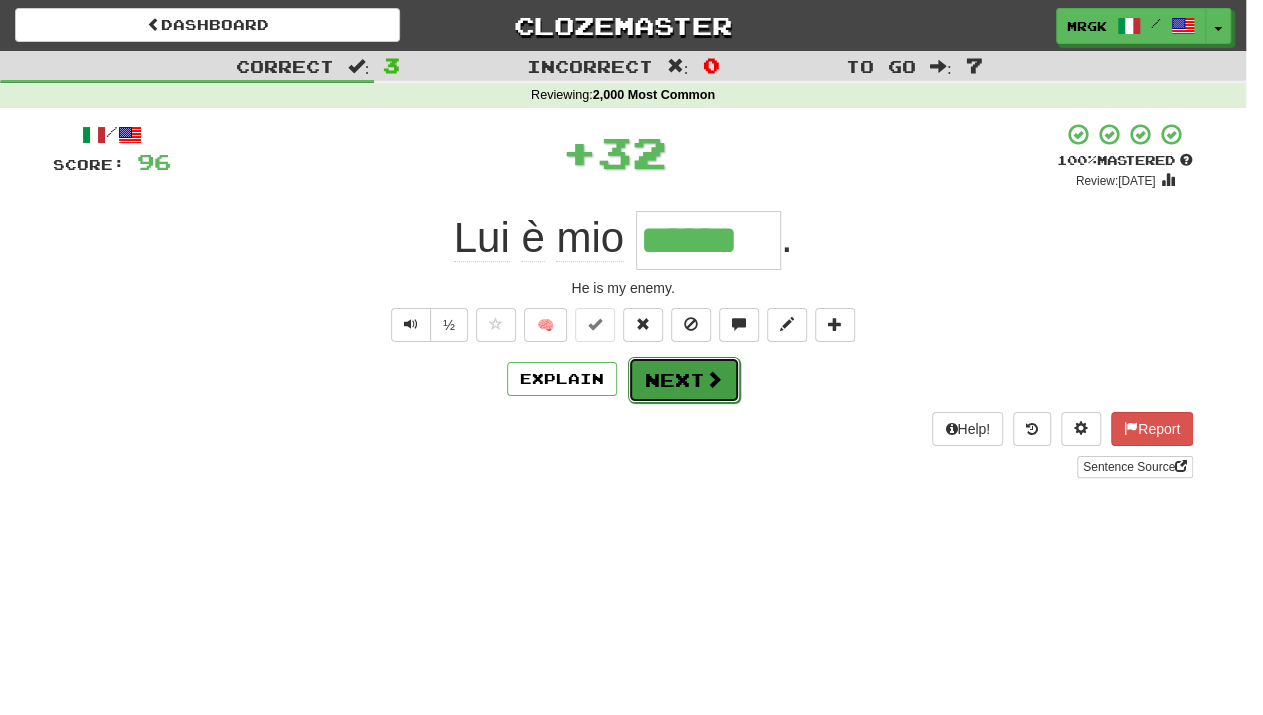 click on "Next" at bounding box center (684, 380) 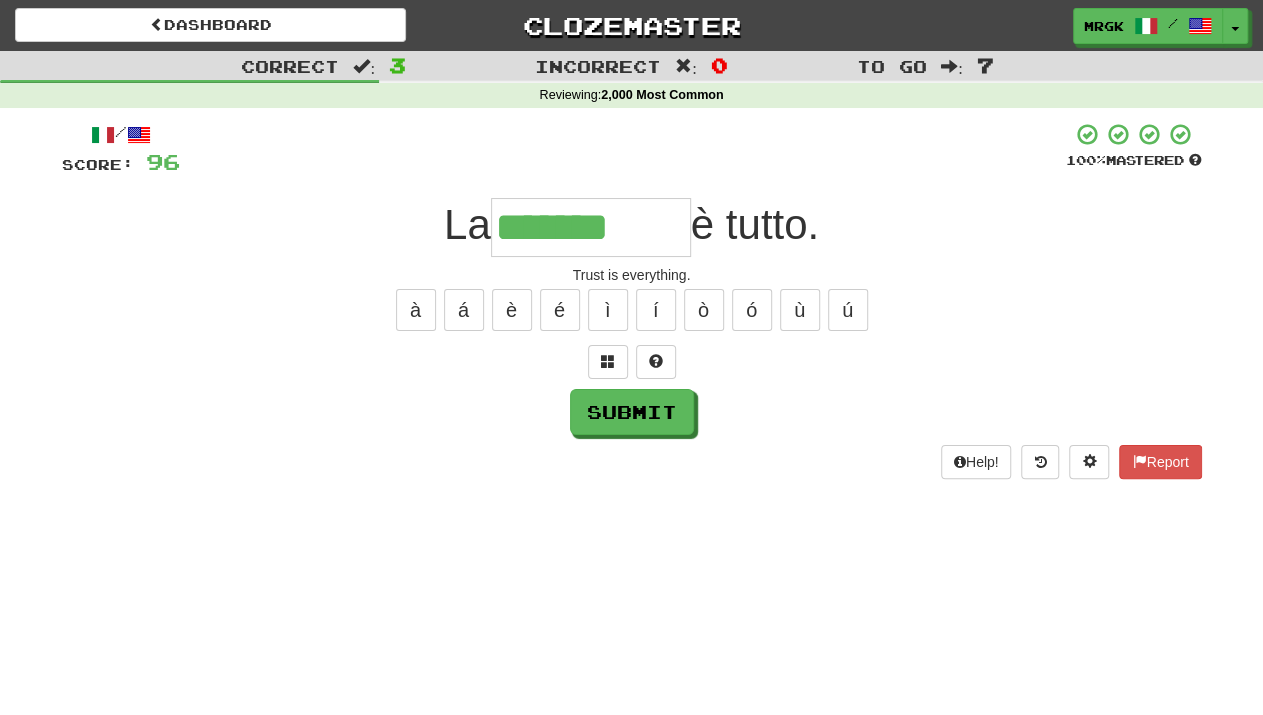type on "*******" 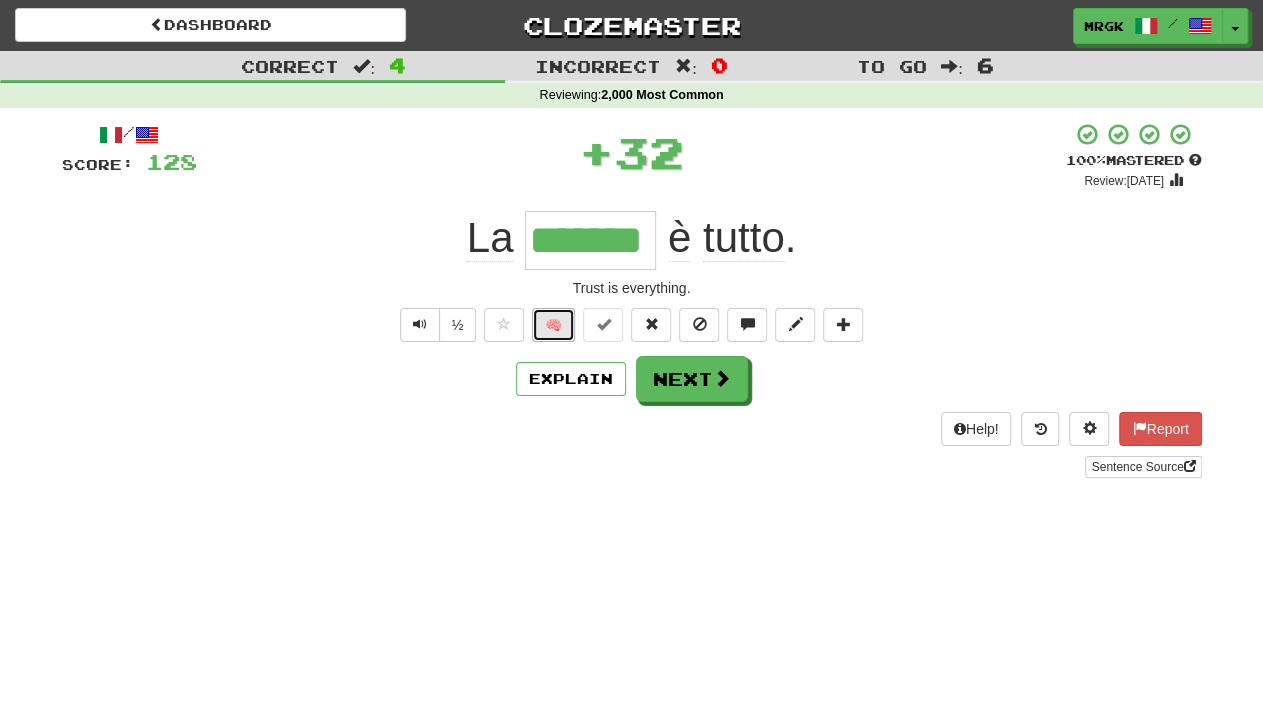 click on "🧠" at bounding box center (553, 325) 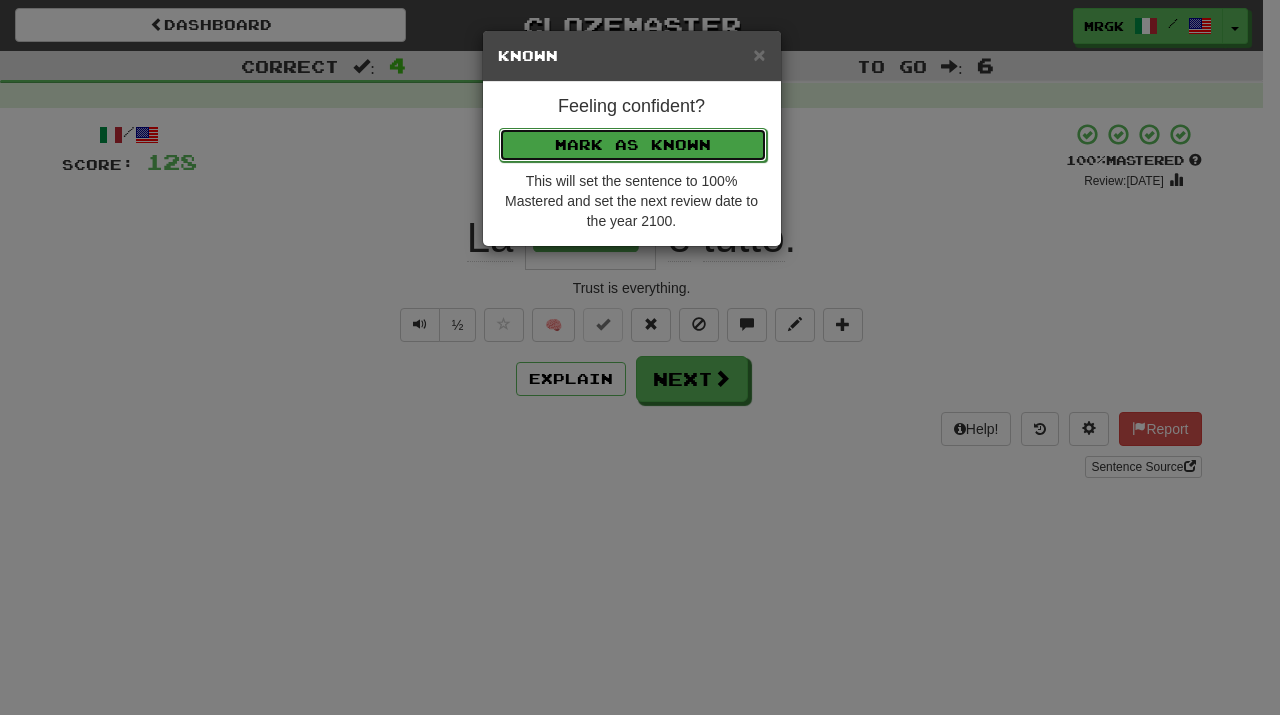 click on "Mark as Known" at bounding box center (633, 145) 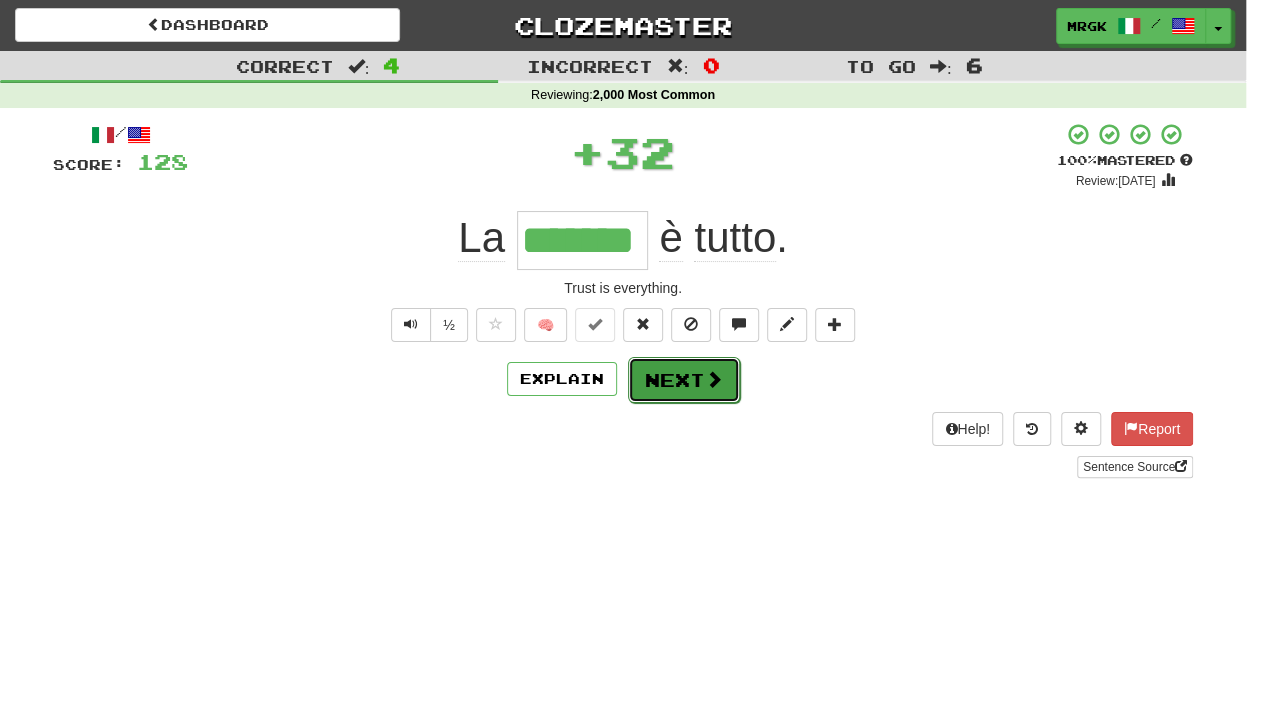 click on "Next" at bounding box center [684, 380] 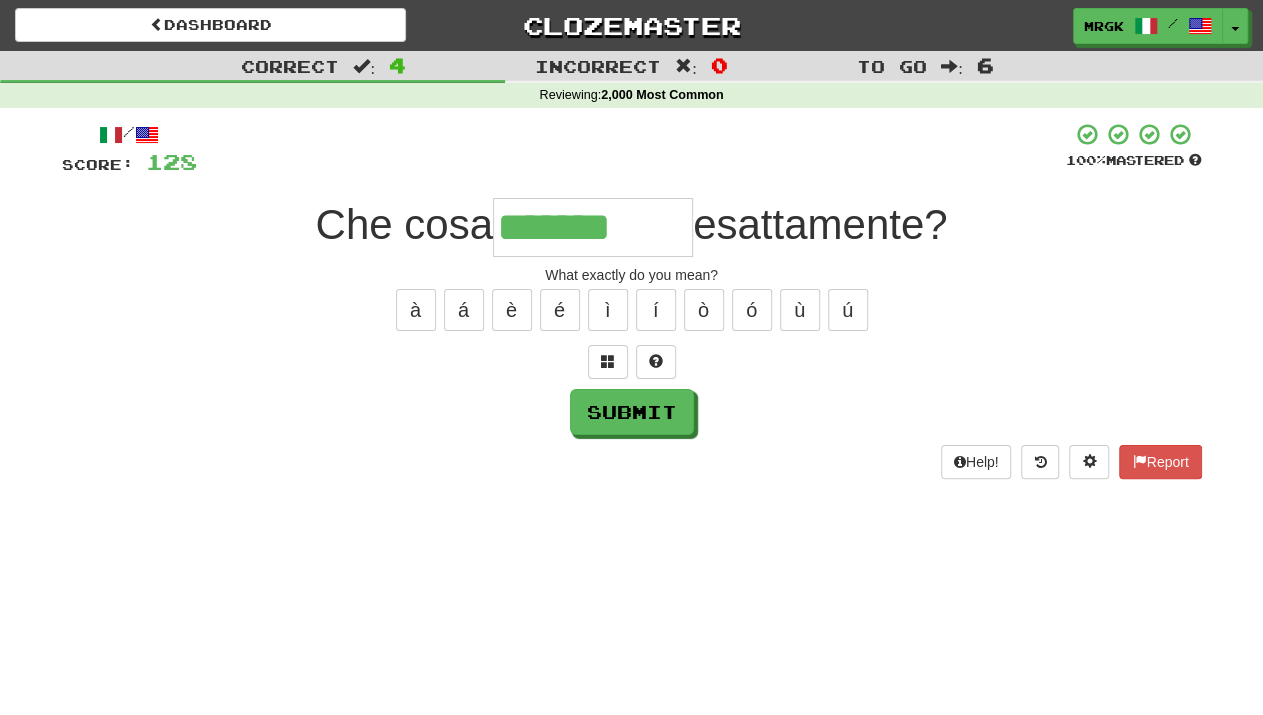 type on "*******" 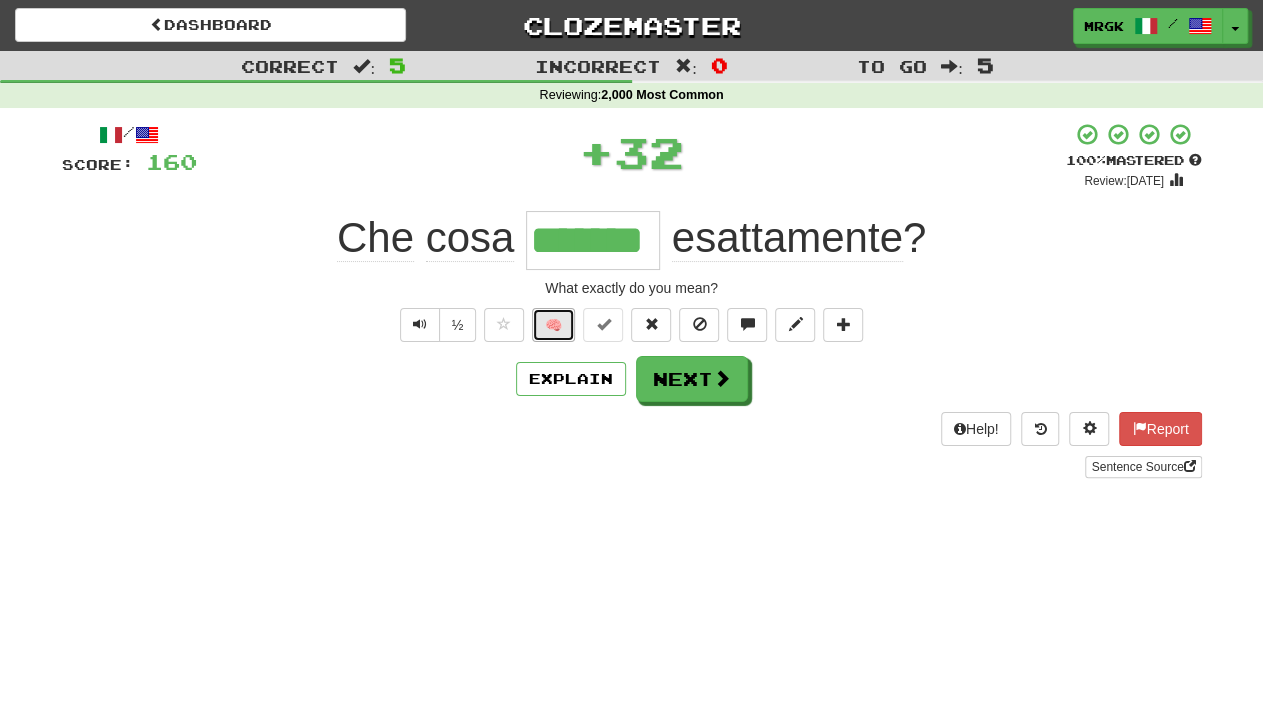 click on "🧠" at bounding box center (553, 325) 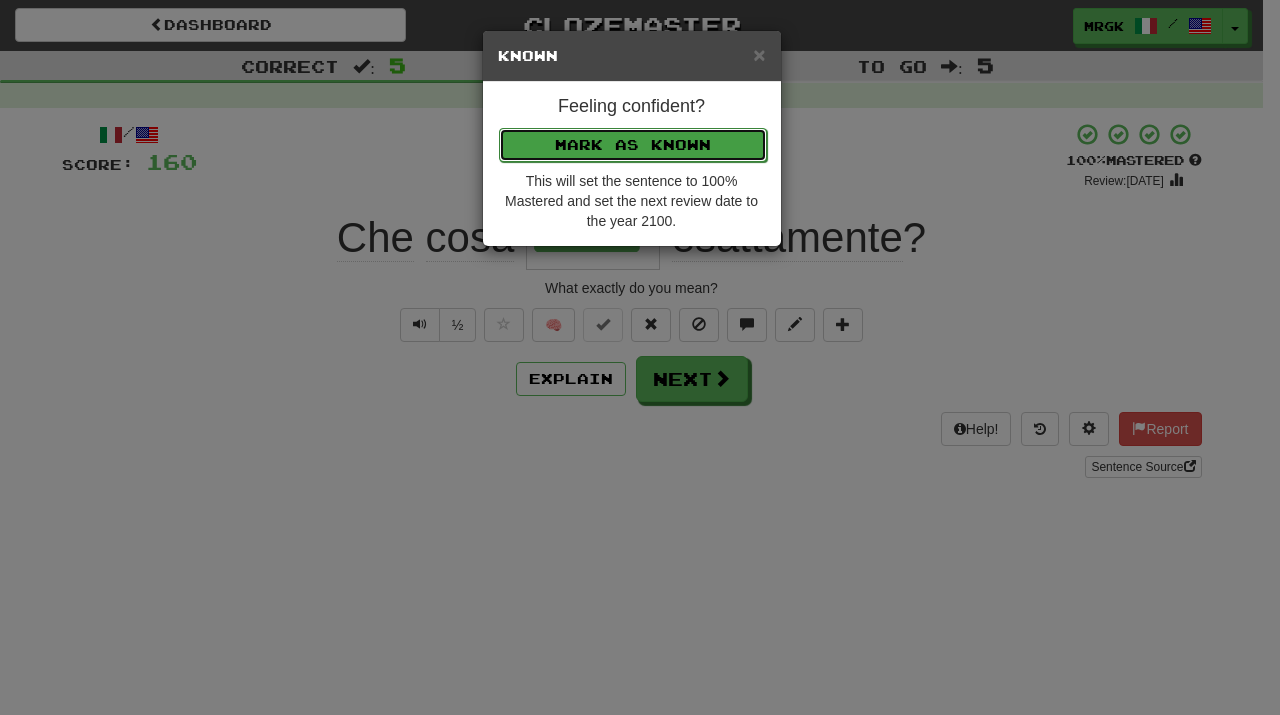 click on "Mark as Known" at bounding box center (633, 145) 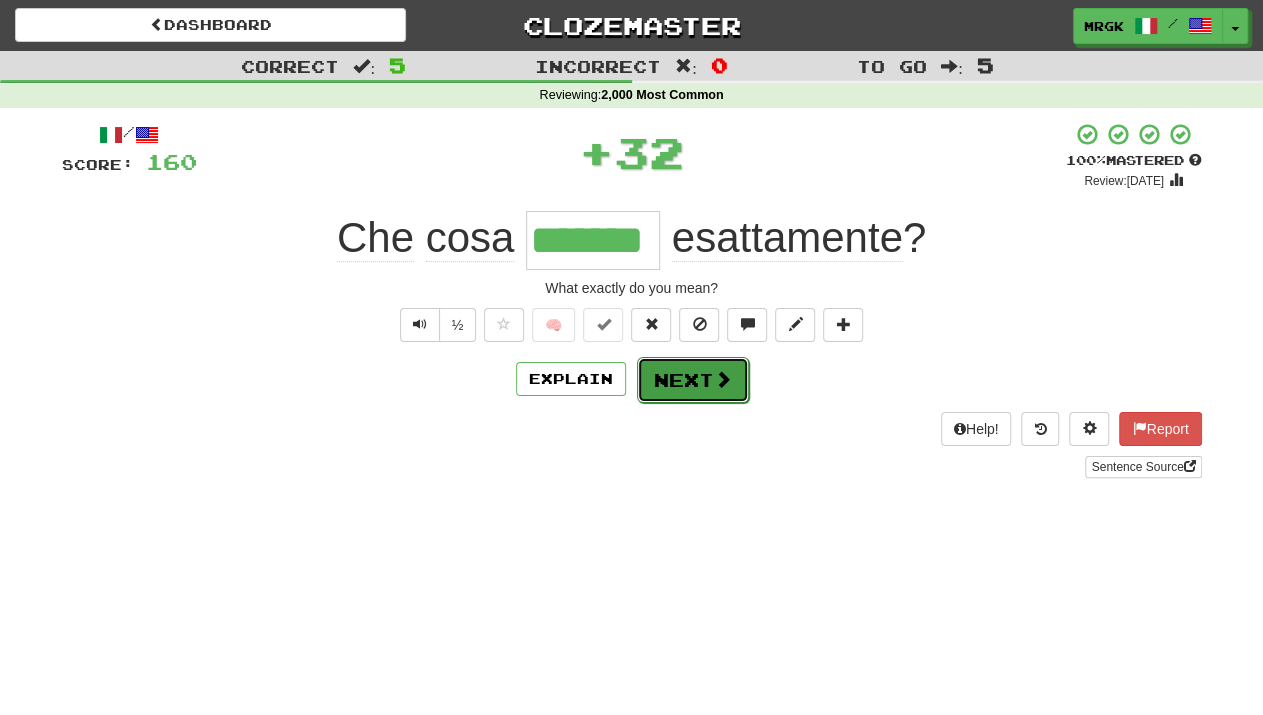 click on "Next" at bounding box center (693, 380) 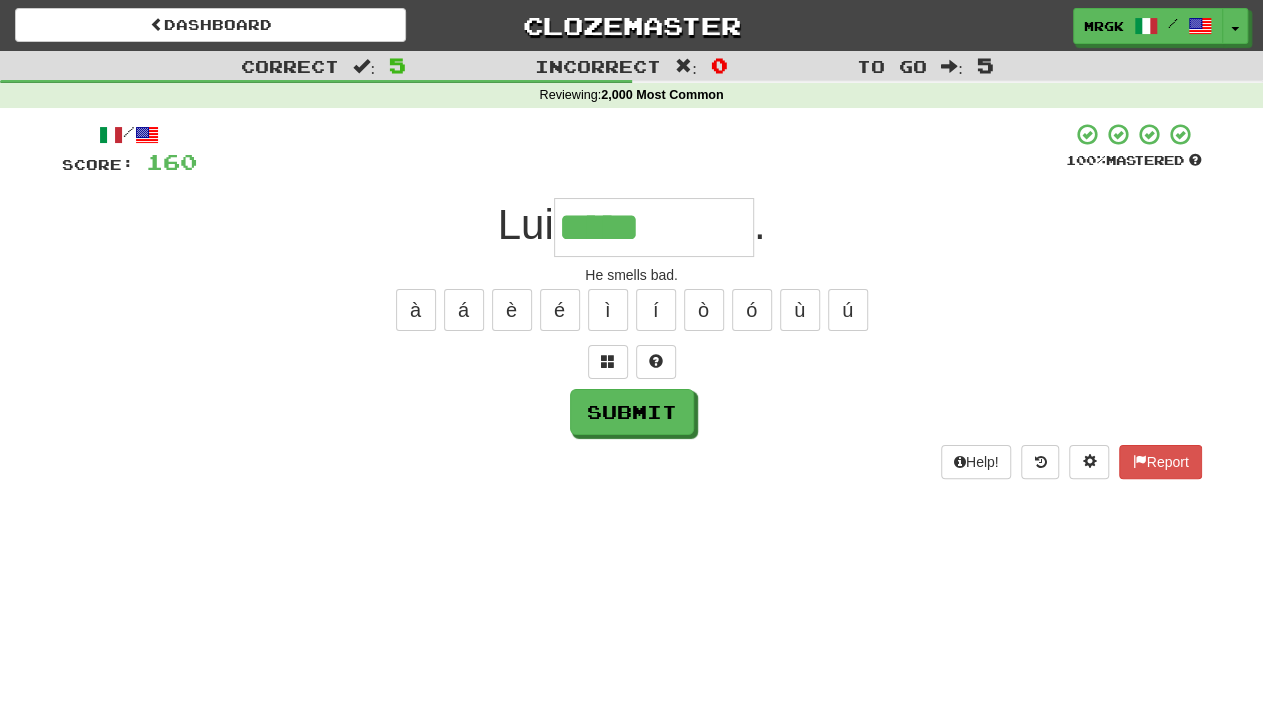 type on "*****" 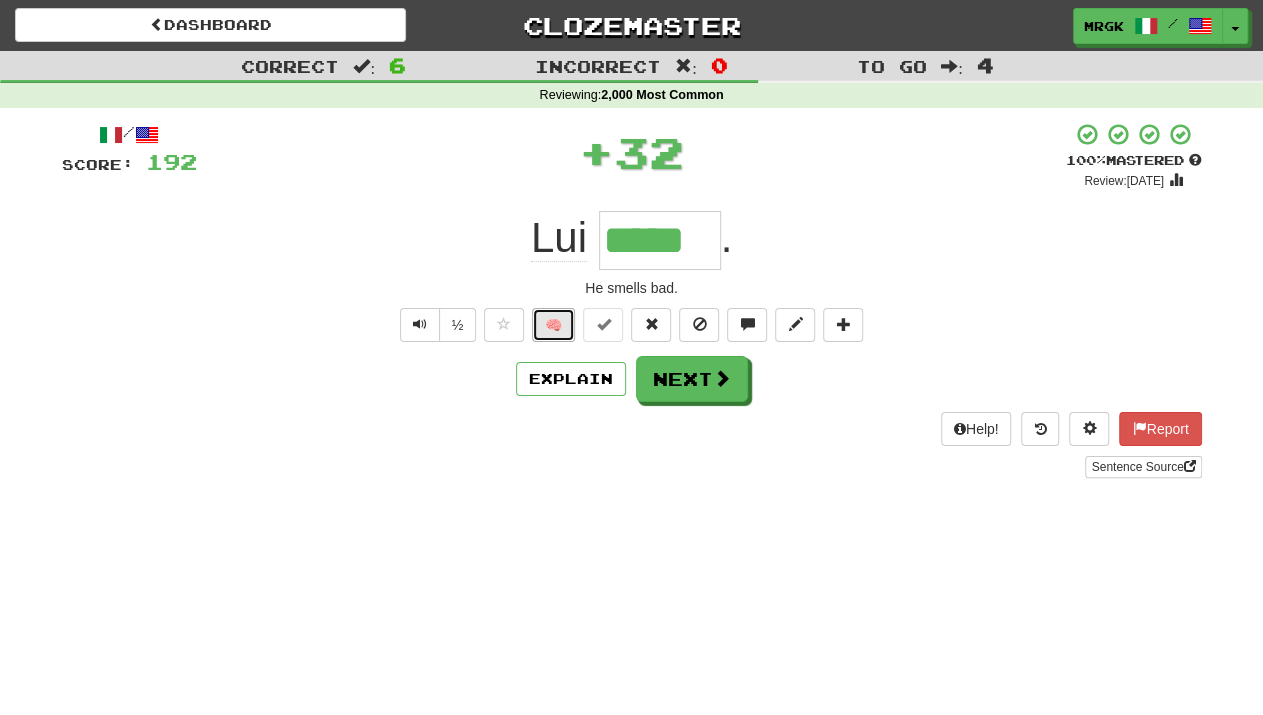 click on "🧠" at bounding box center [553, 325] 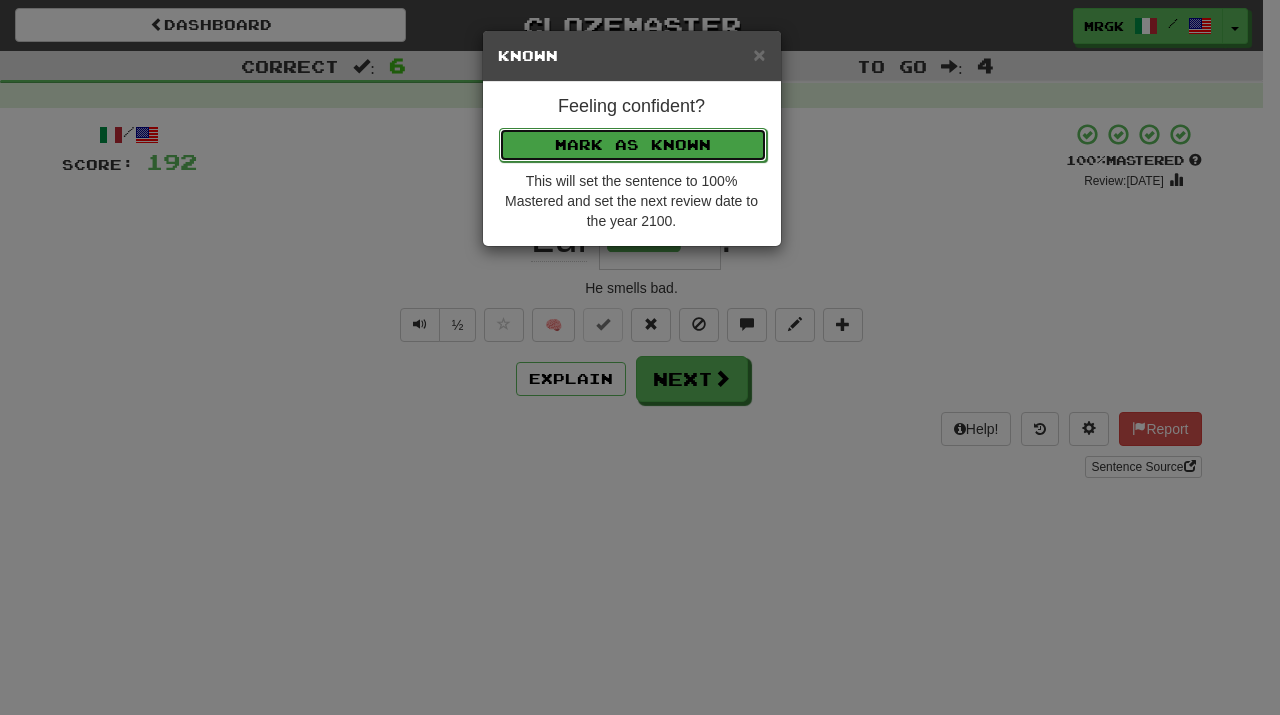 click on "Mark as Known" at bounding box center (633, 145) 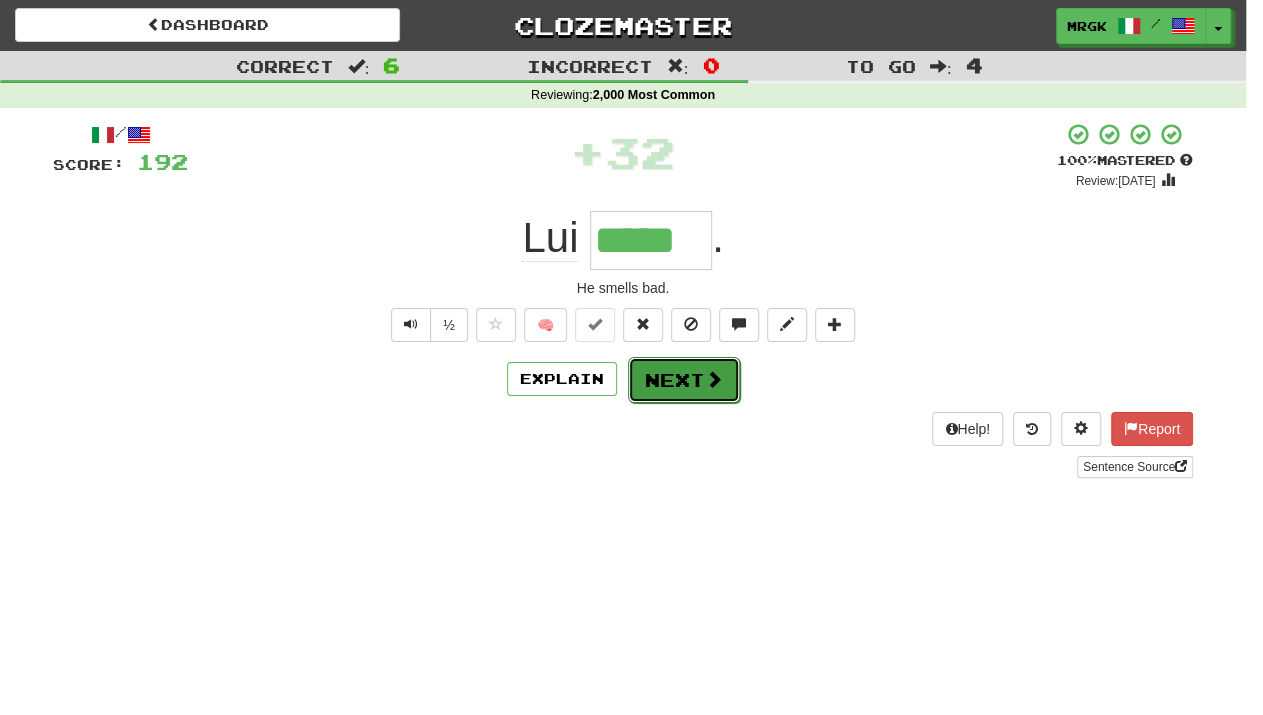 click on "Next" at bounding box center [684, 380] 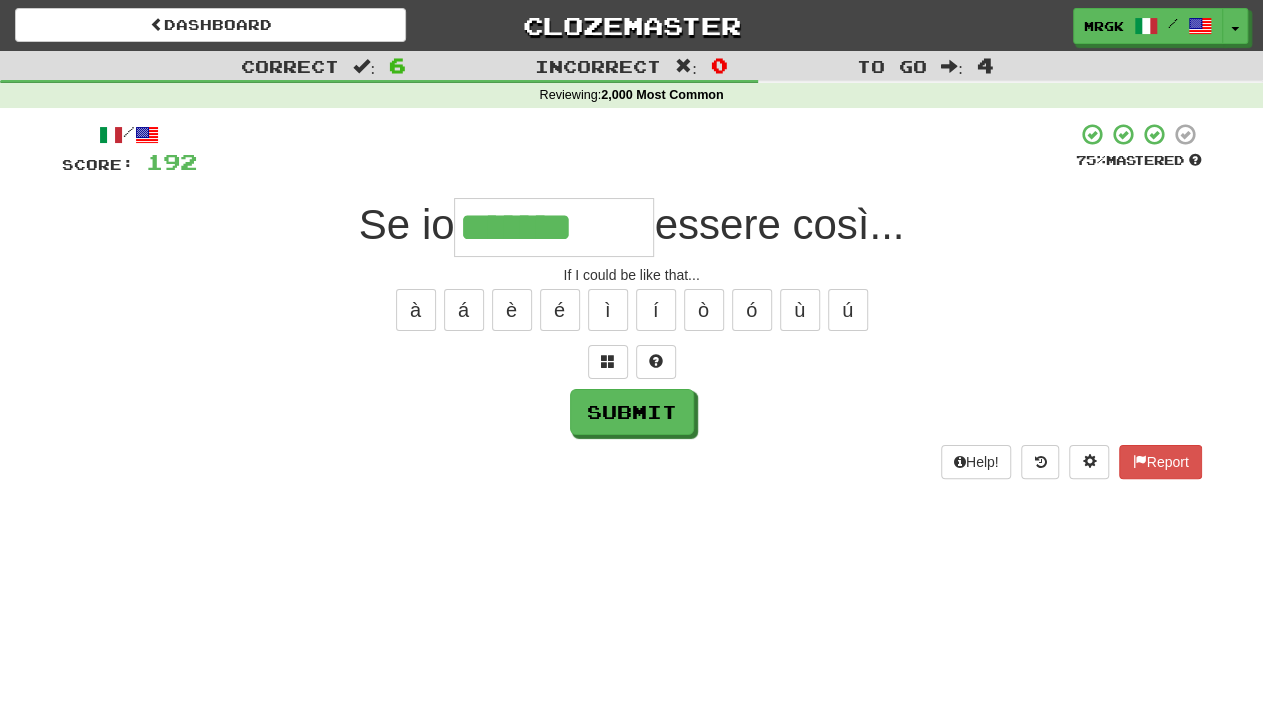 type on "*******" 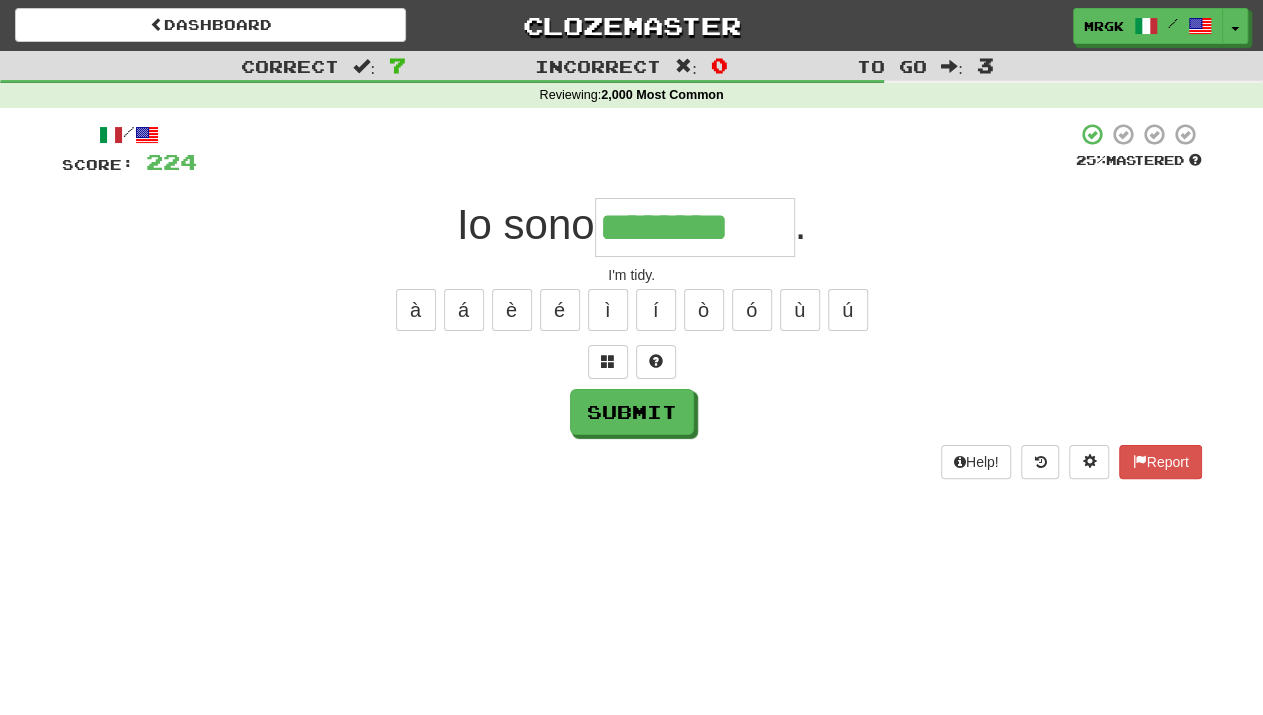 type on "********" 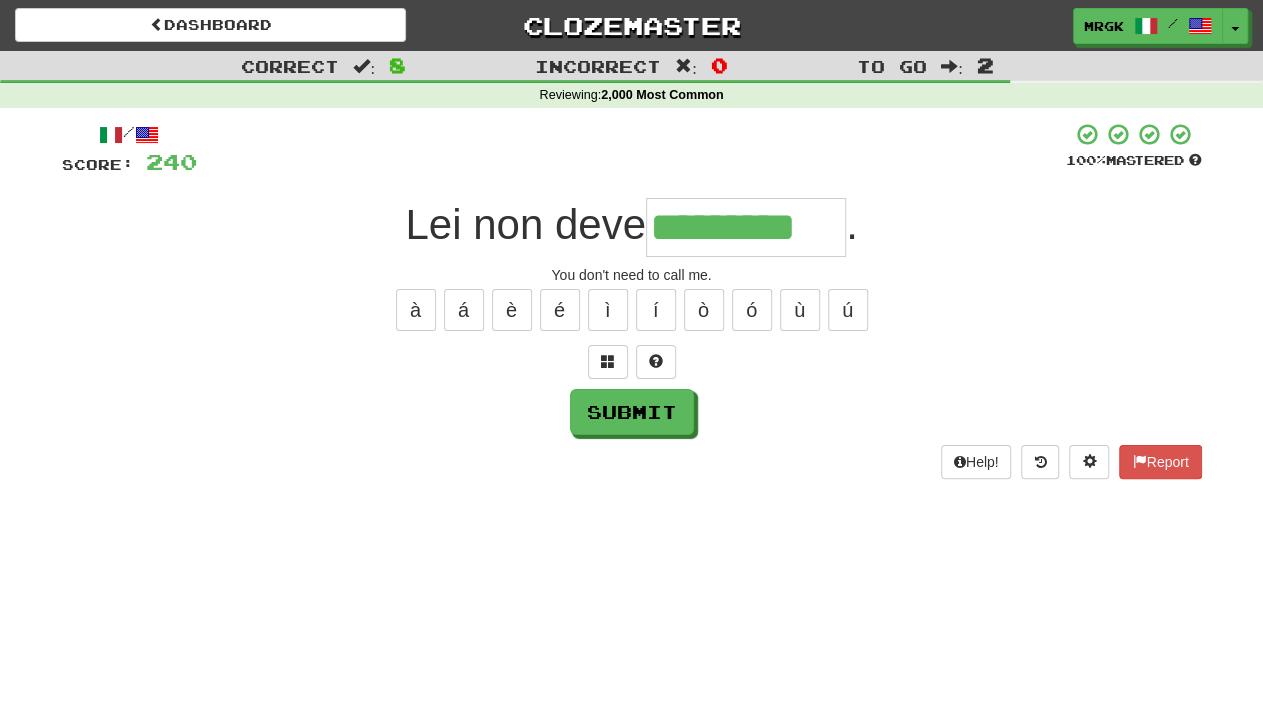 scroll, scrollTop: 0, scrollLeft: 1, axis: horizontal 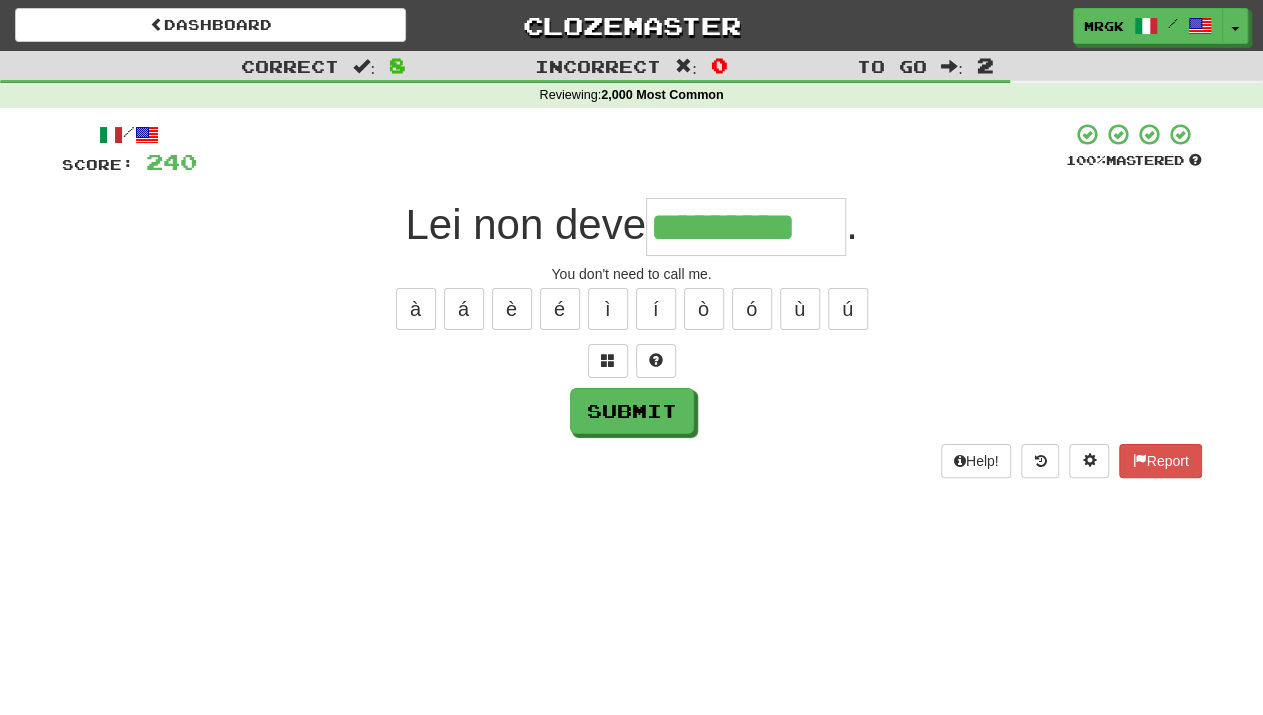type on "*********" 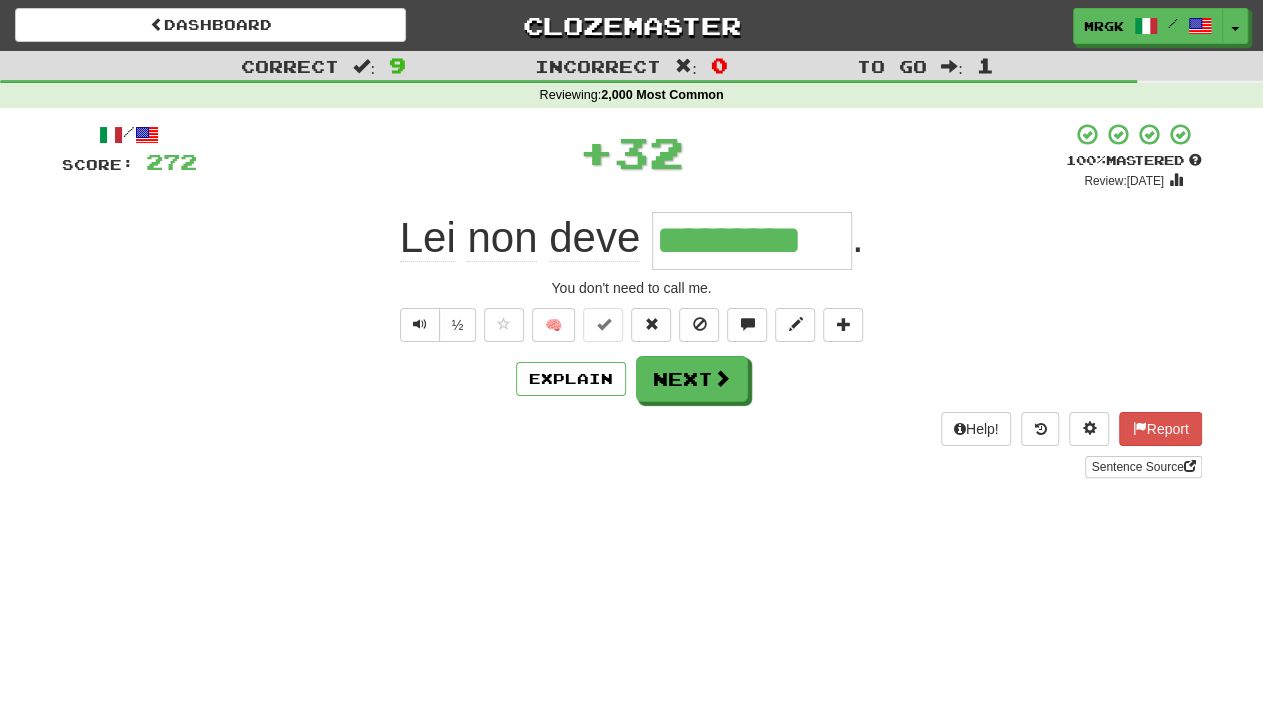 scroll, scrollTop: 0, scrollLeft: 0, axis: both 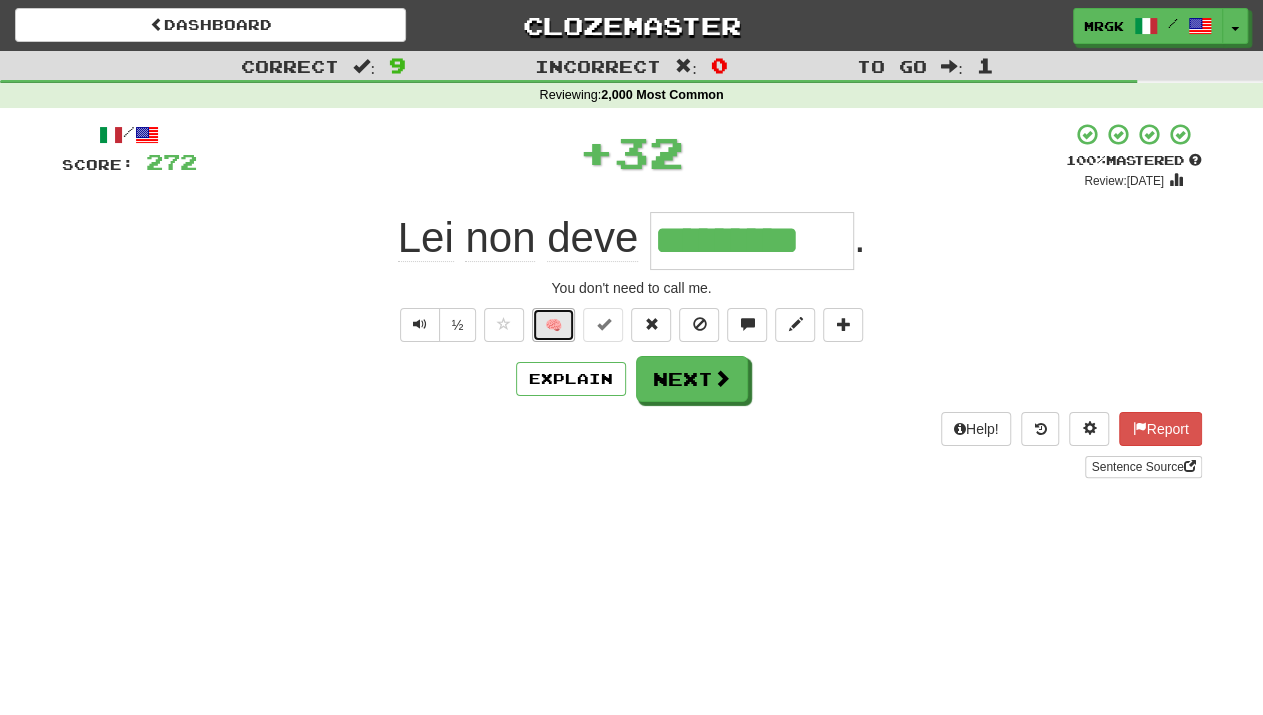 click on "🧠" at bounding box center [553, 325] 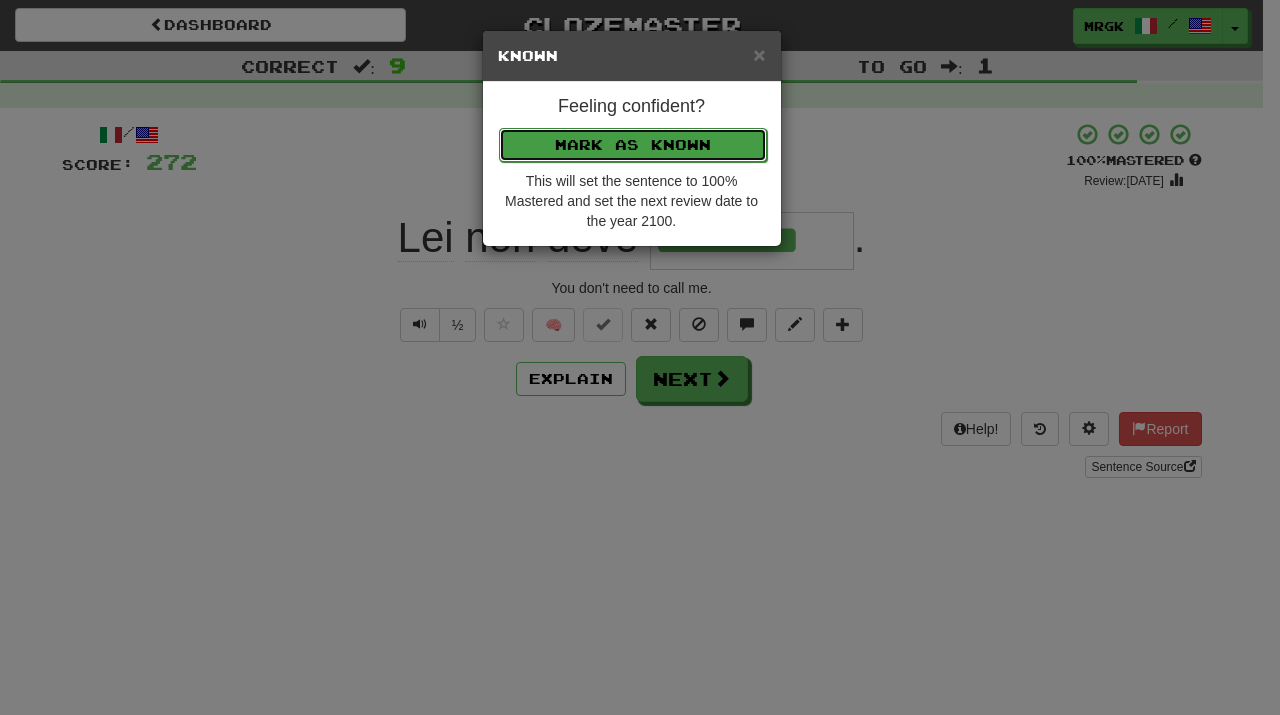 click on "Mark as Known" at bounding box center [633, 145] 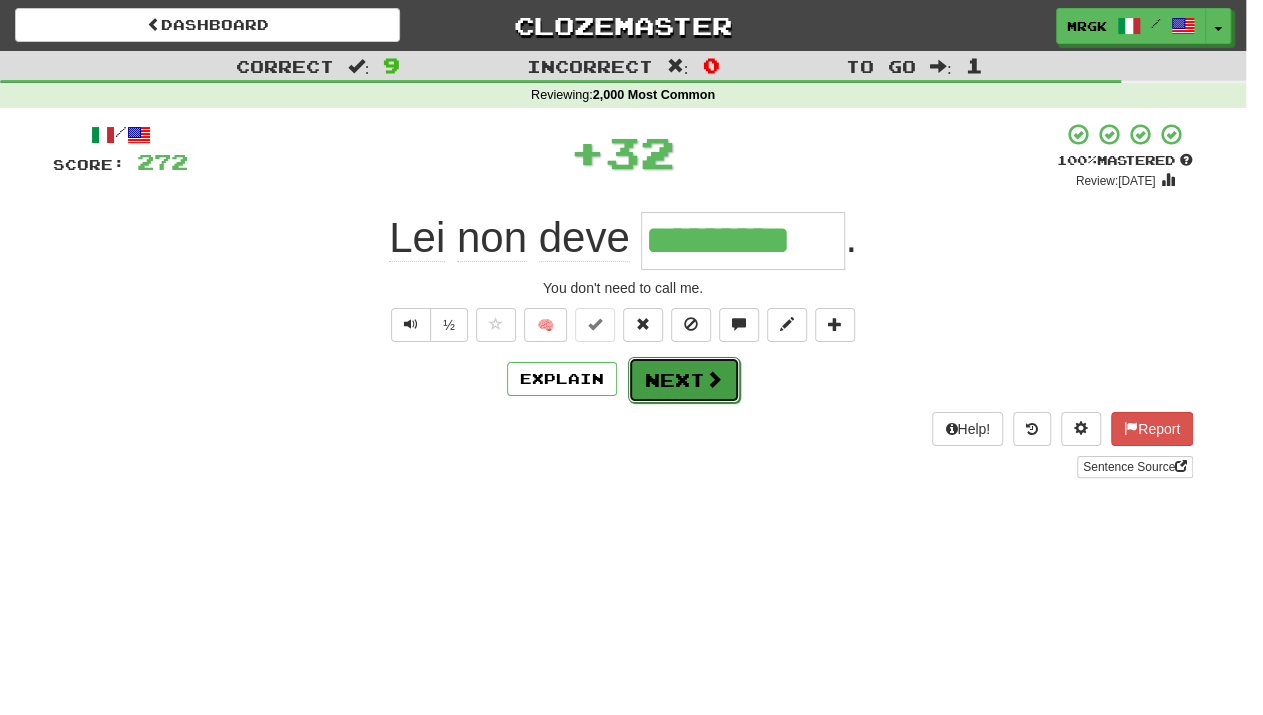 click on "Next" at bounding box center [684, 380] 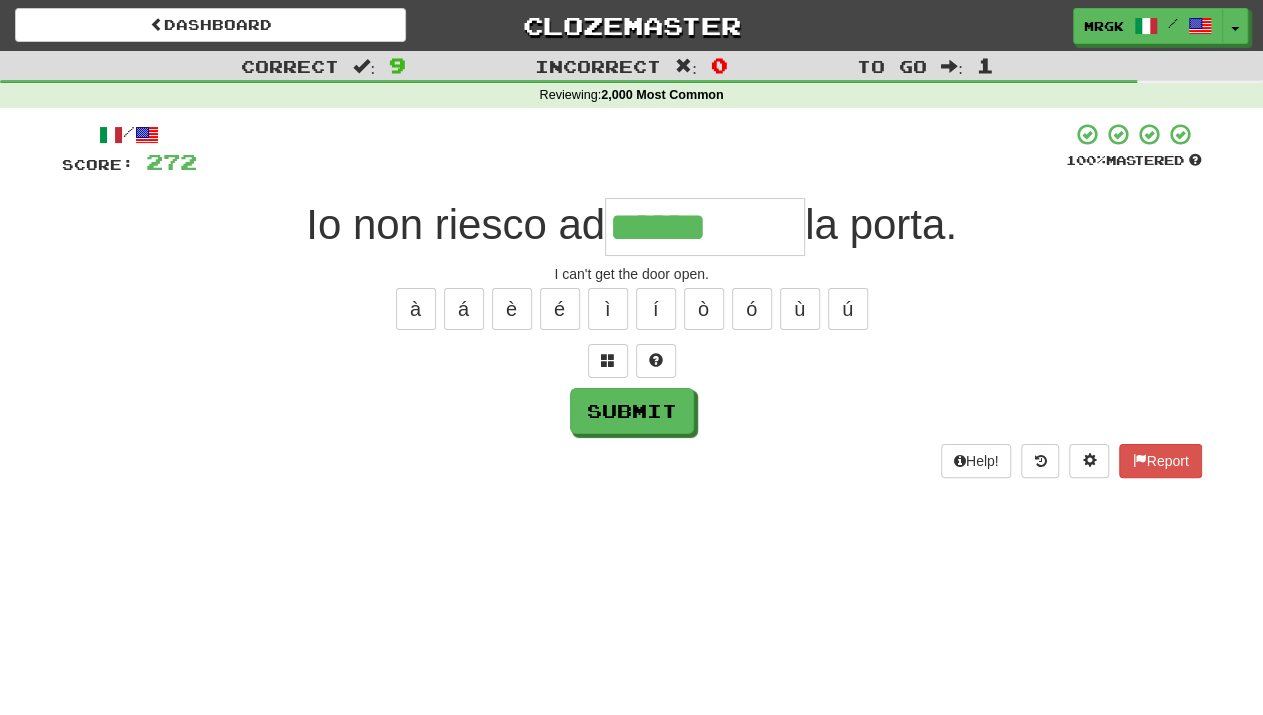 type on "******" 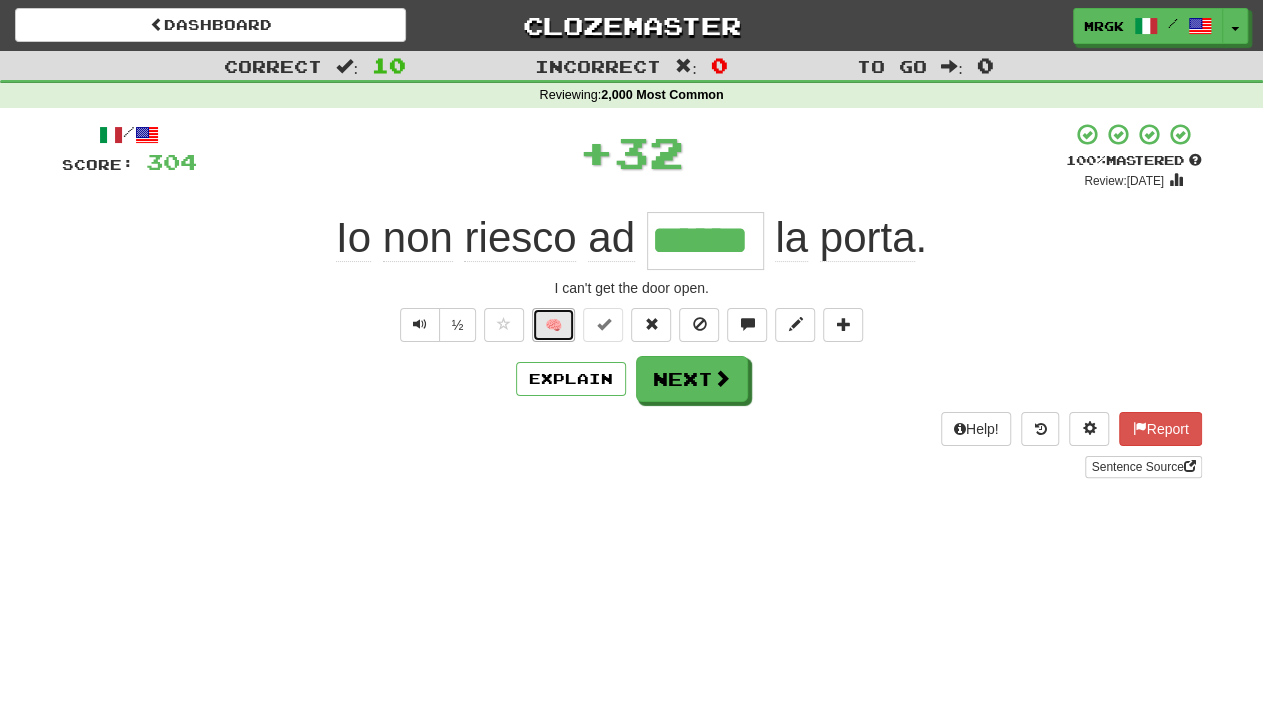 click on "🧠" at bounding box center [553, 325] 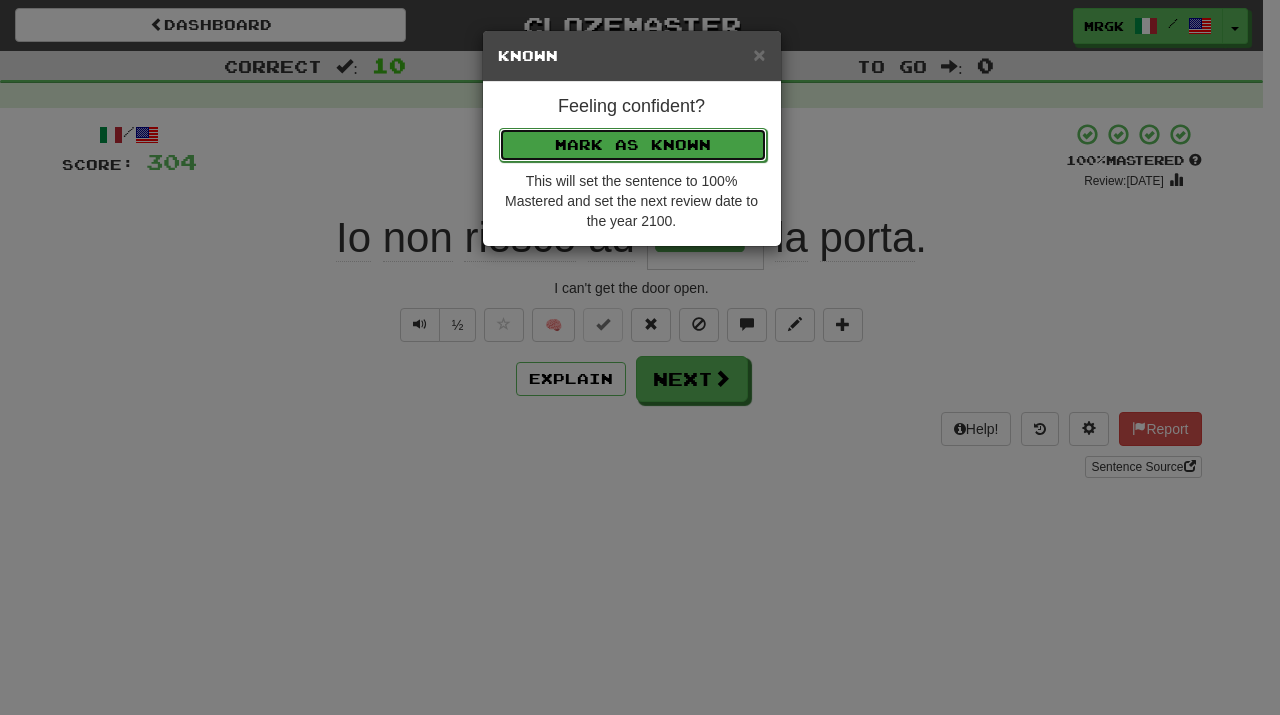click on "Mark as Known" at bounding box center (633, 145) 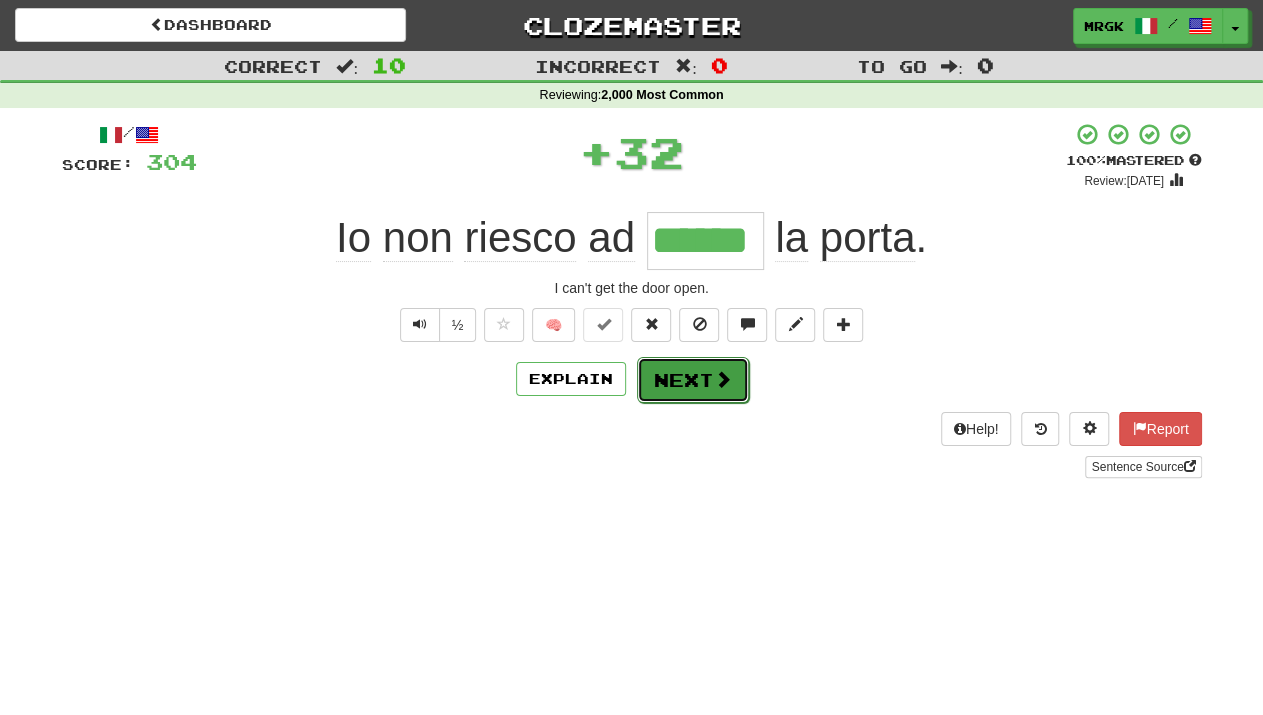 click on "Next" at bounding box center [693, 380] 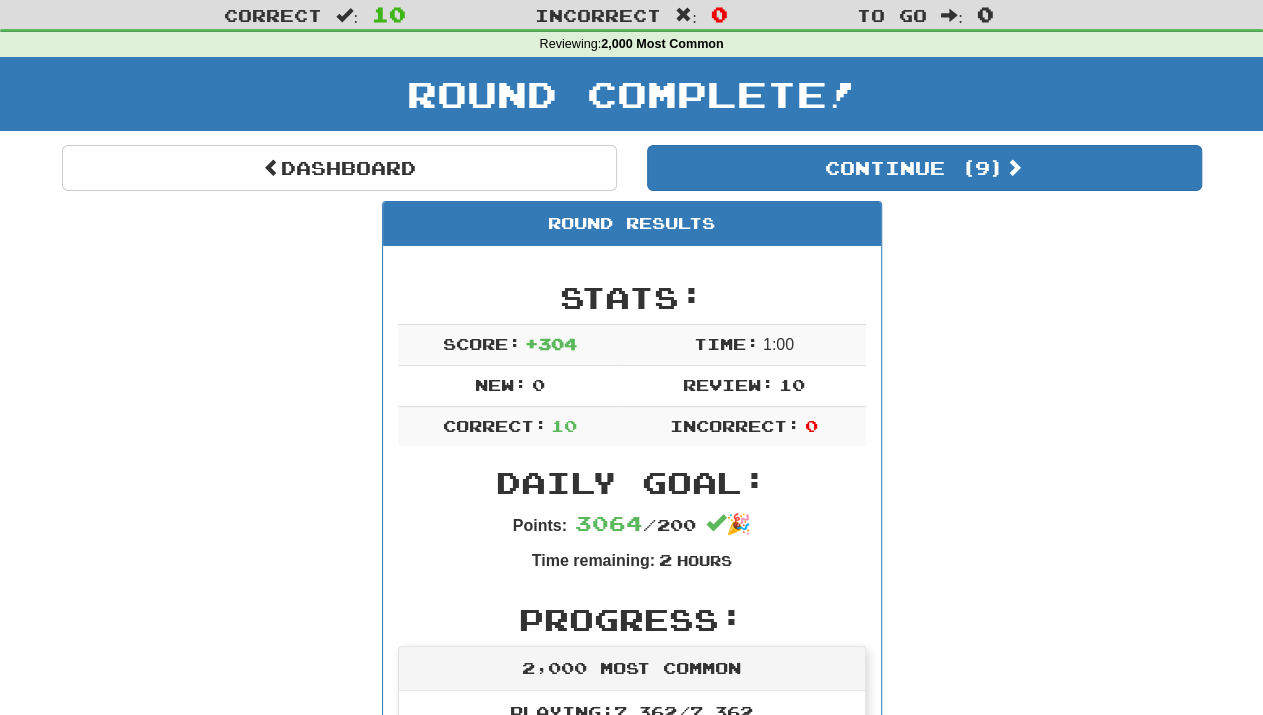 scroll, scrollTop: 12, scrollLeft: 0, axis: vertical 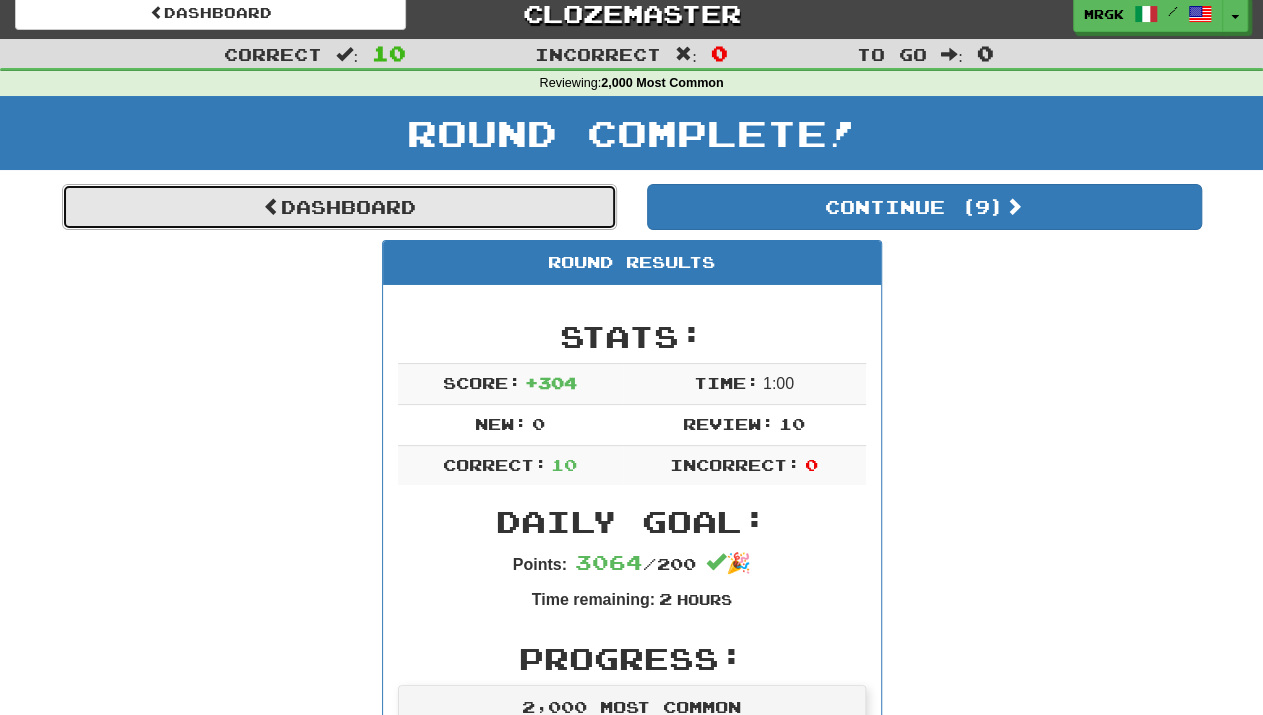 click on "Dashboard" at bounding box center (339, 207) 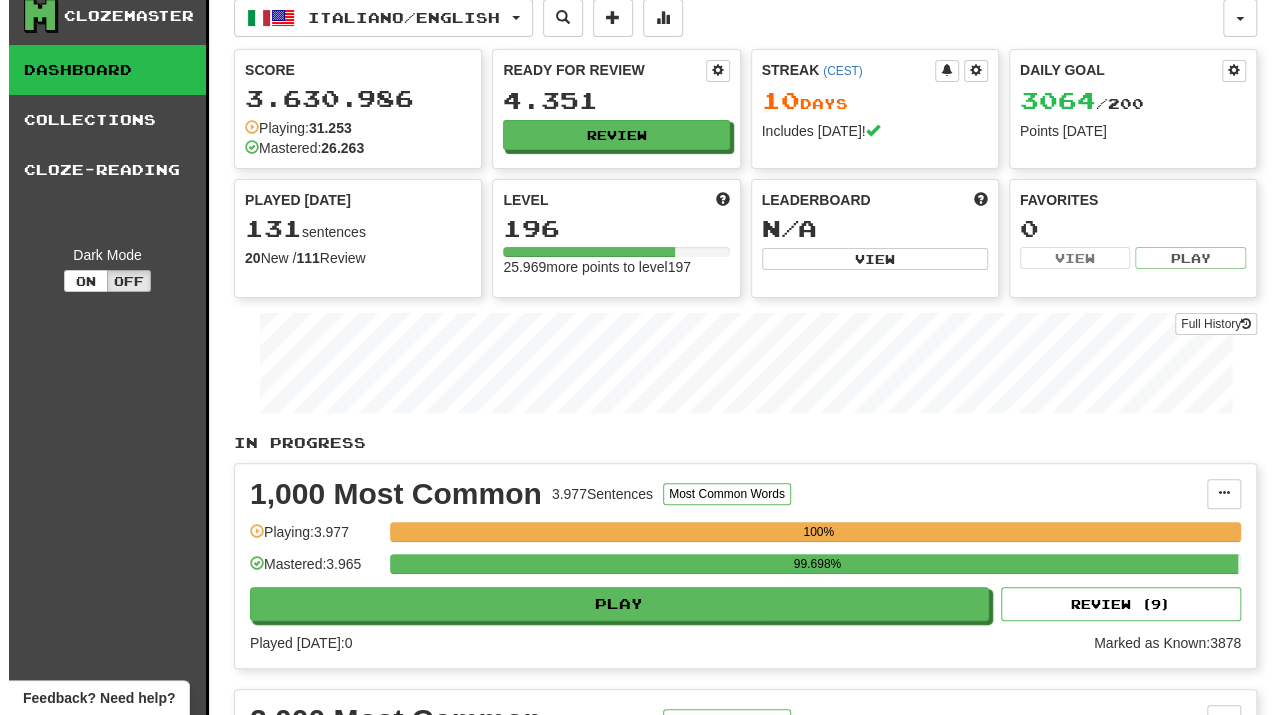 scroll, scrollTop: 0, scrollLeft: 0, axis: both 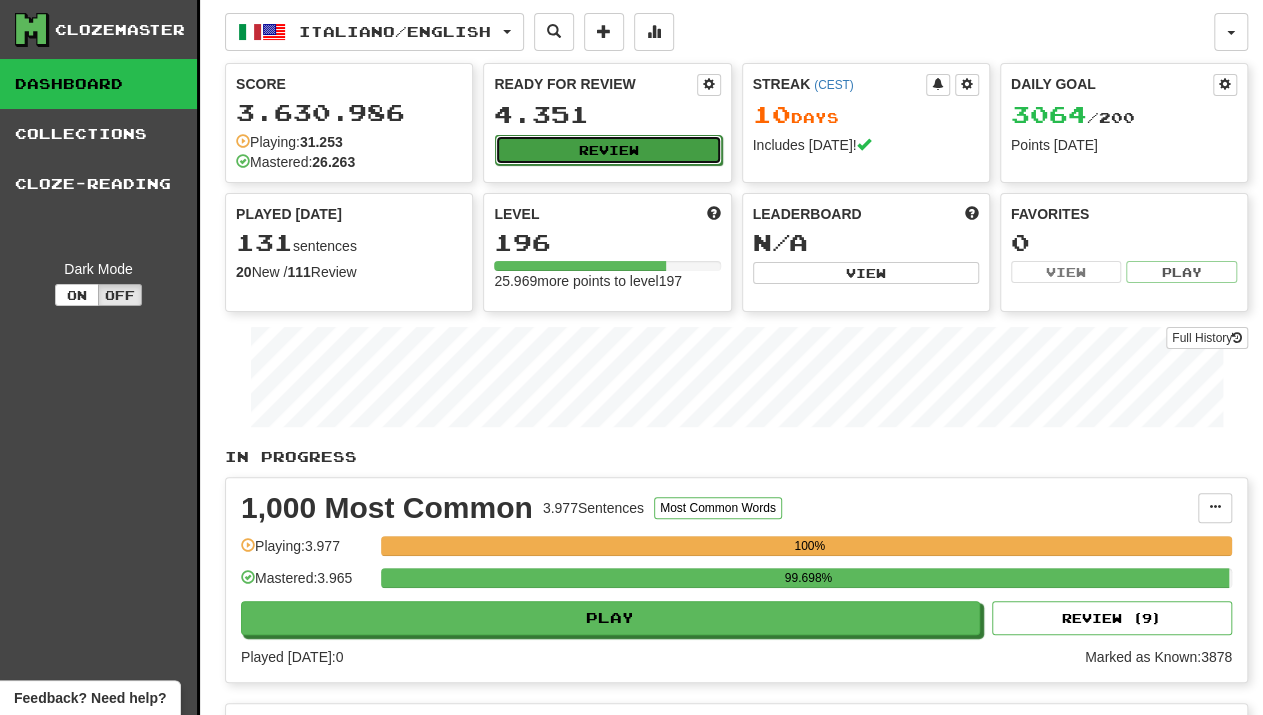 click on "Review" at bounding box center (608, 150) 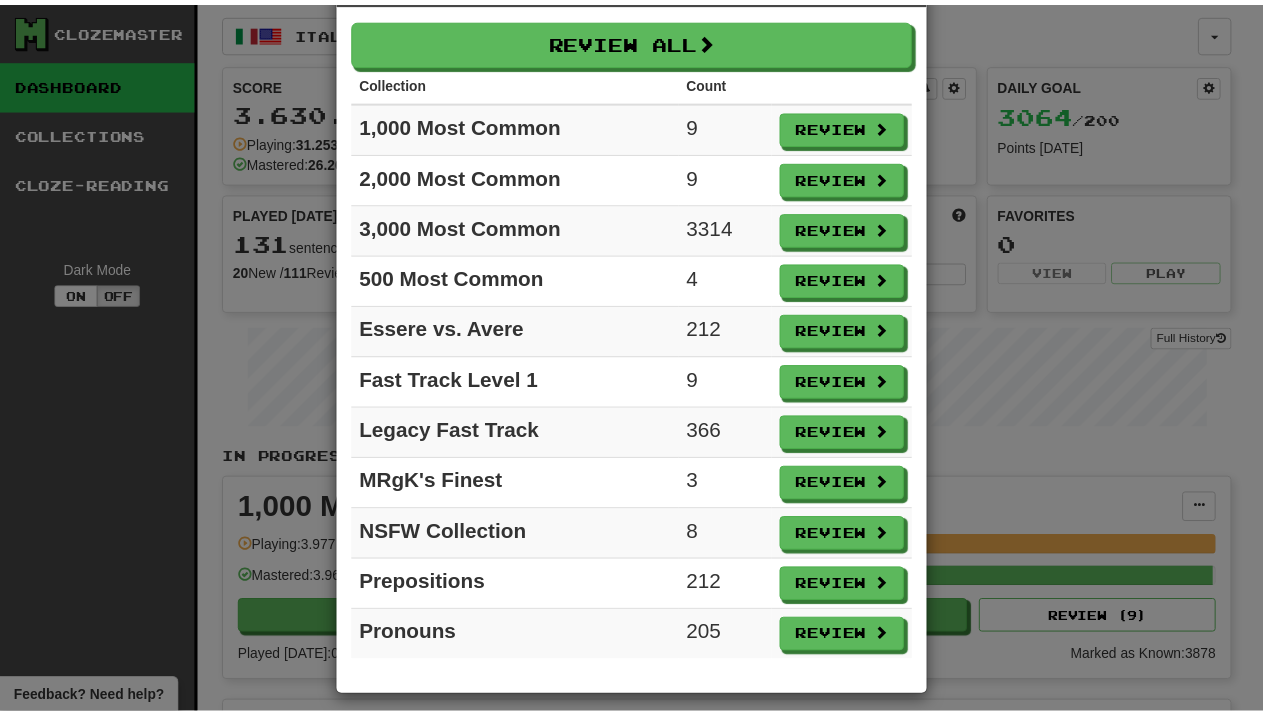 scroll, scrollTop: 0, scrollLeft: 0, axis: both 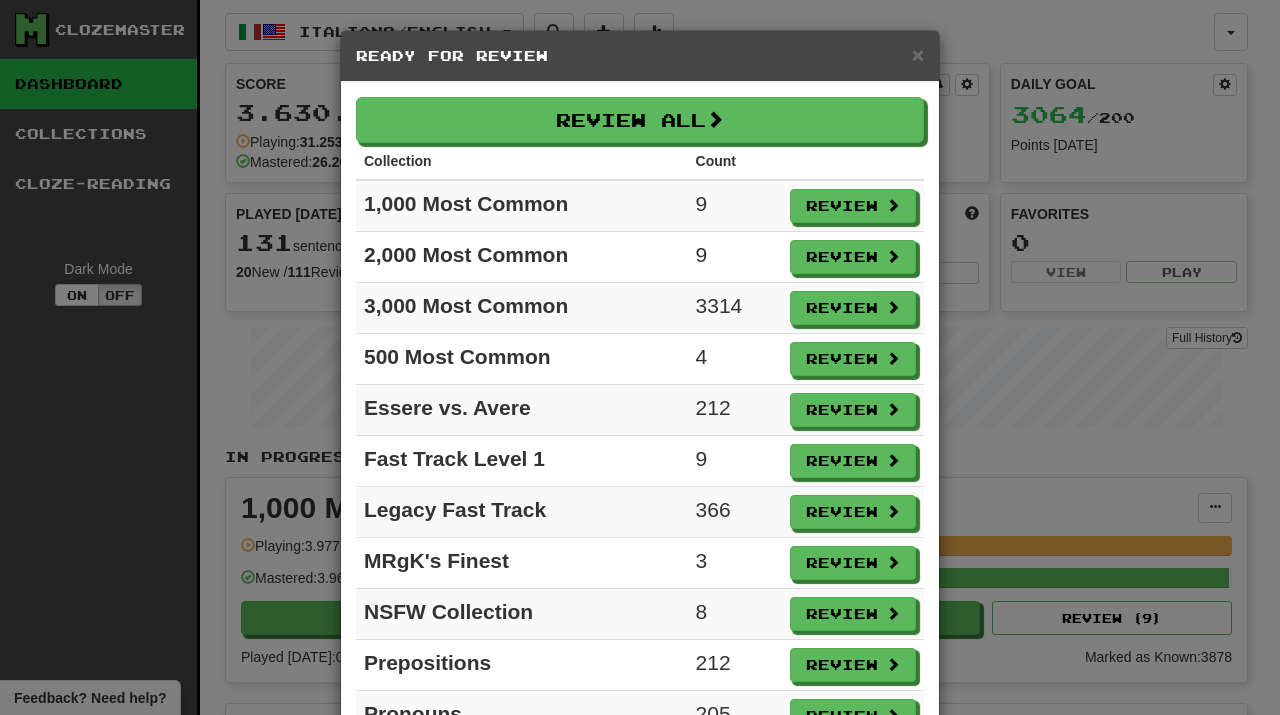 click on "Ready for Review" at bounding box center [640, 56] 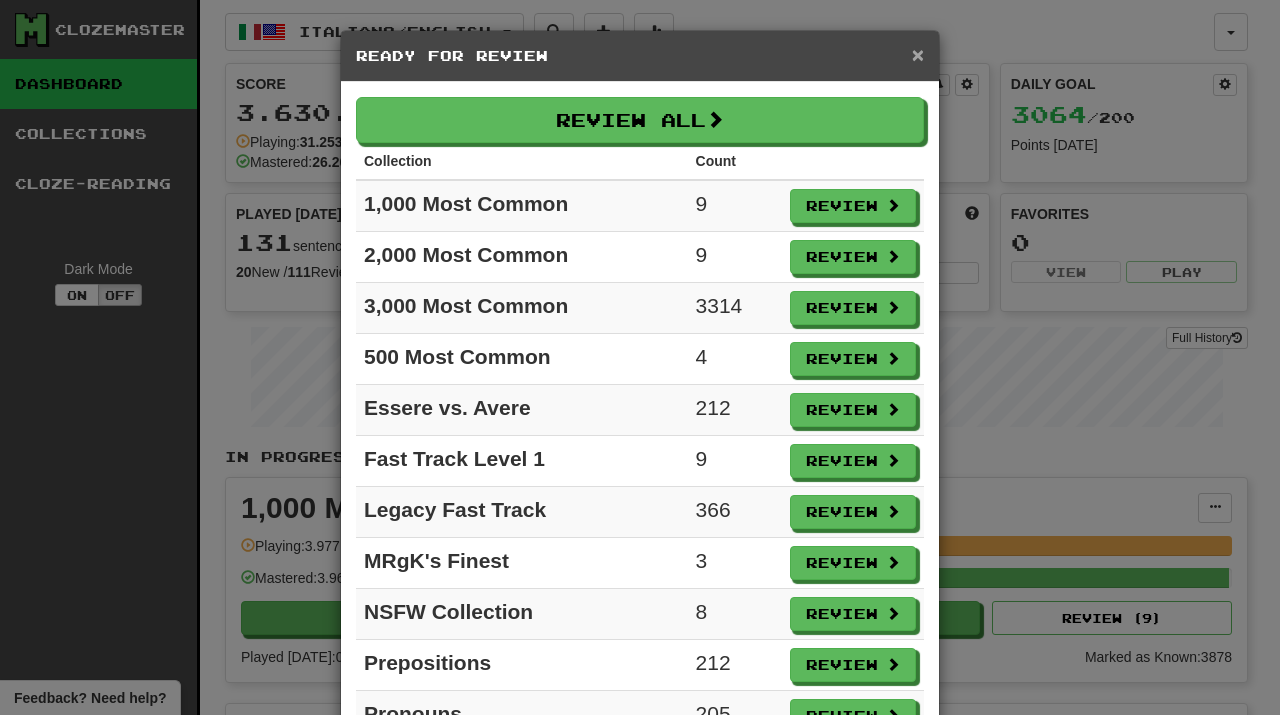 click on "×" at bounding box center [918, 54] 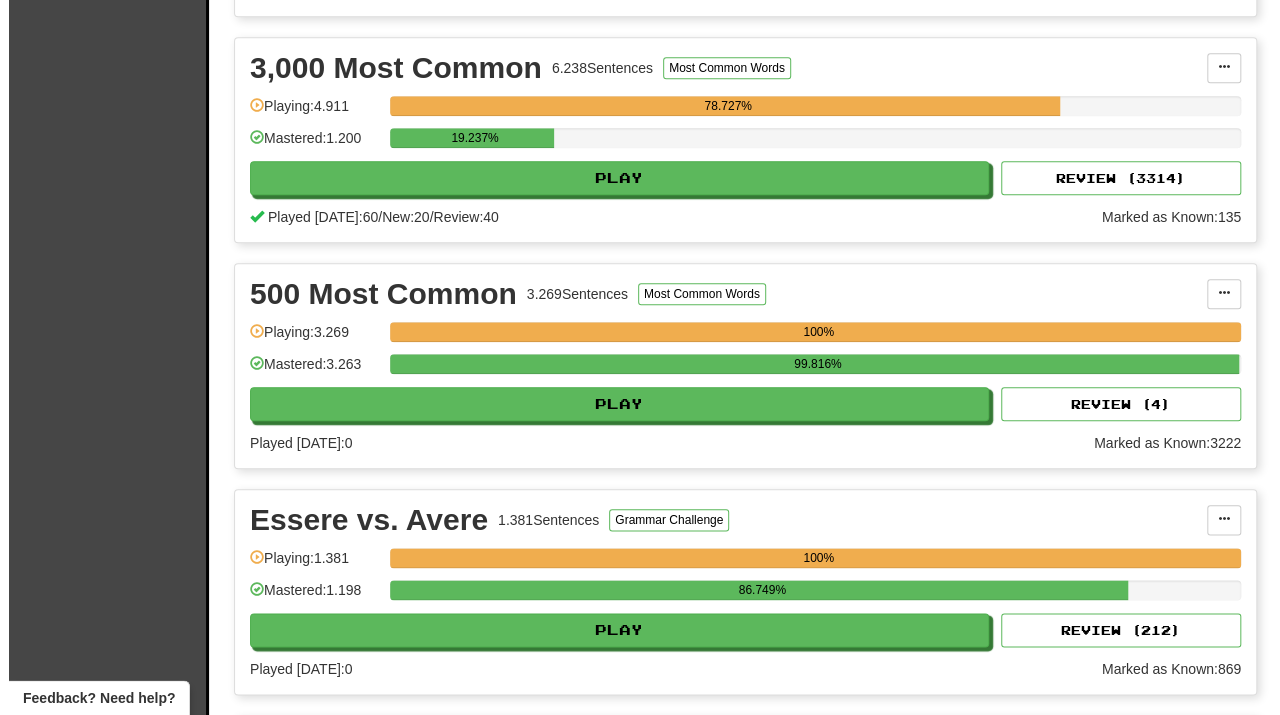 scroll, scrollTop: 890, scrollLeft: 0, axis: vertical 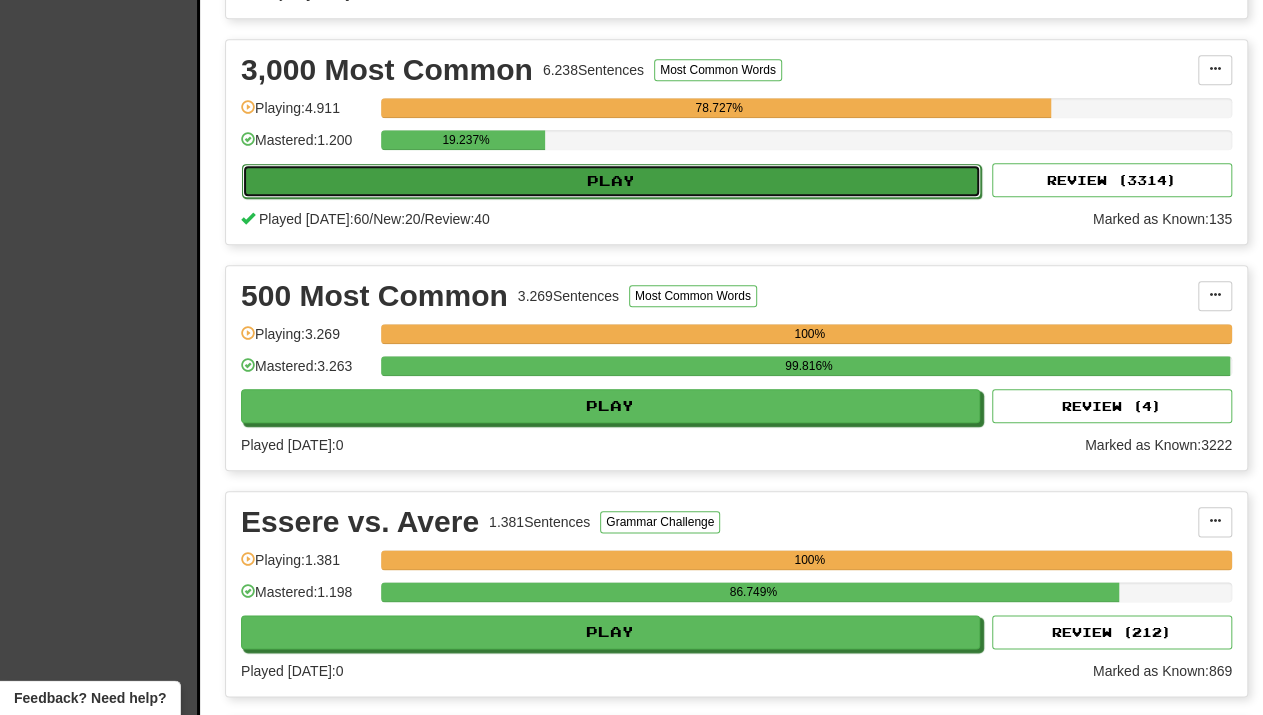 click on "Play" at bounding box center (611, 181) 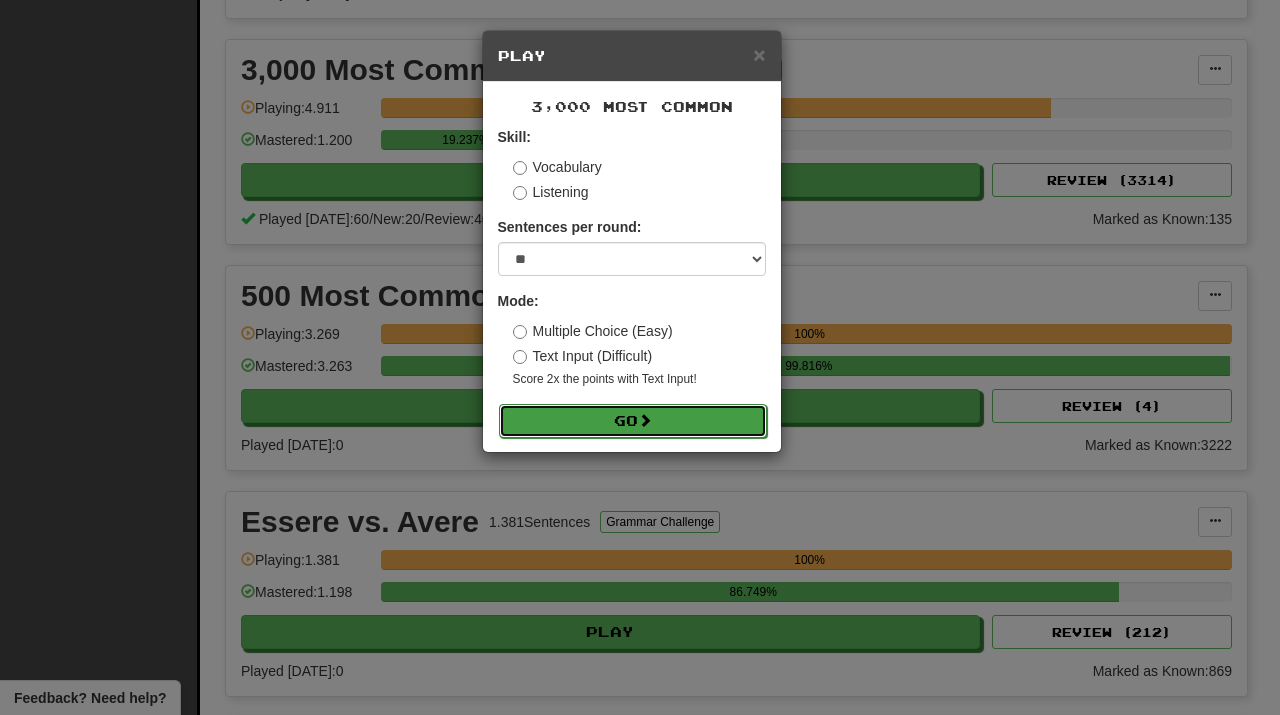 click at bounding box center [645, 420] 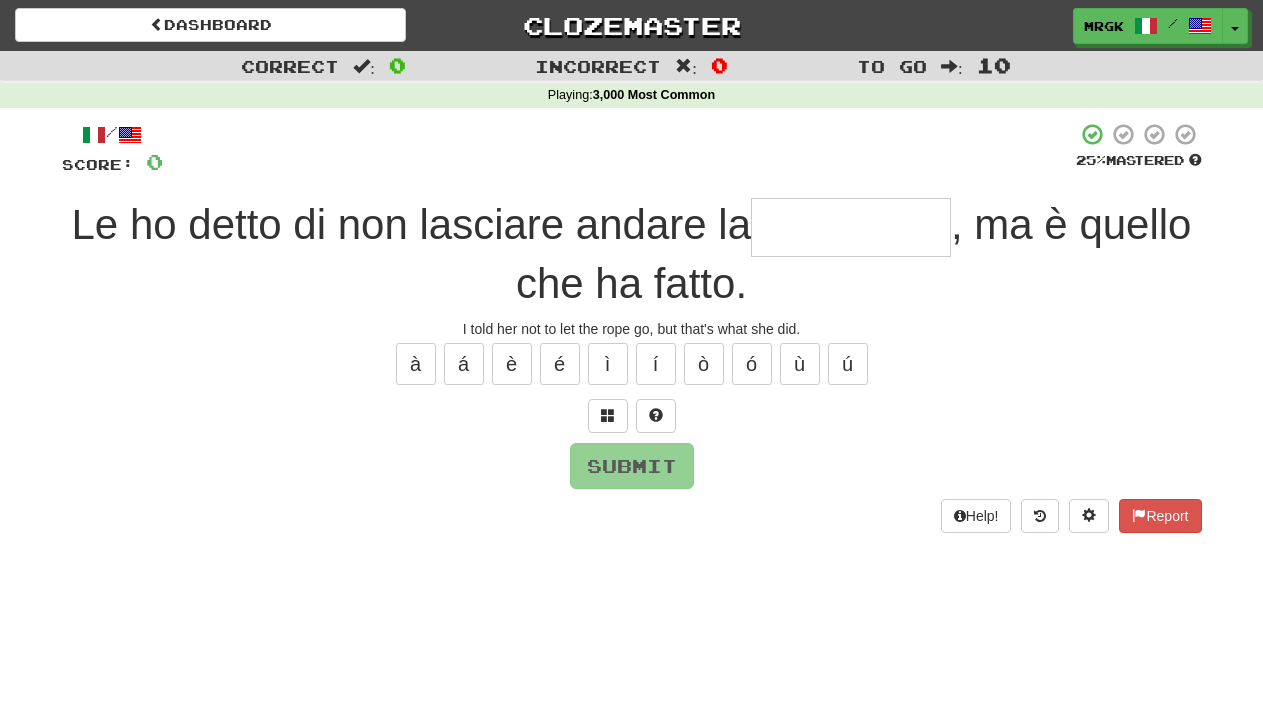 scroll, scrollTop: 0, scrollLeft: 0, axis: both 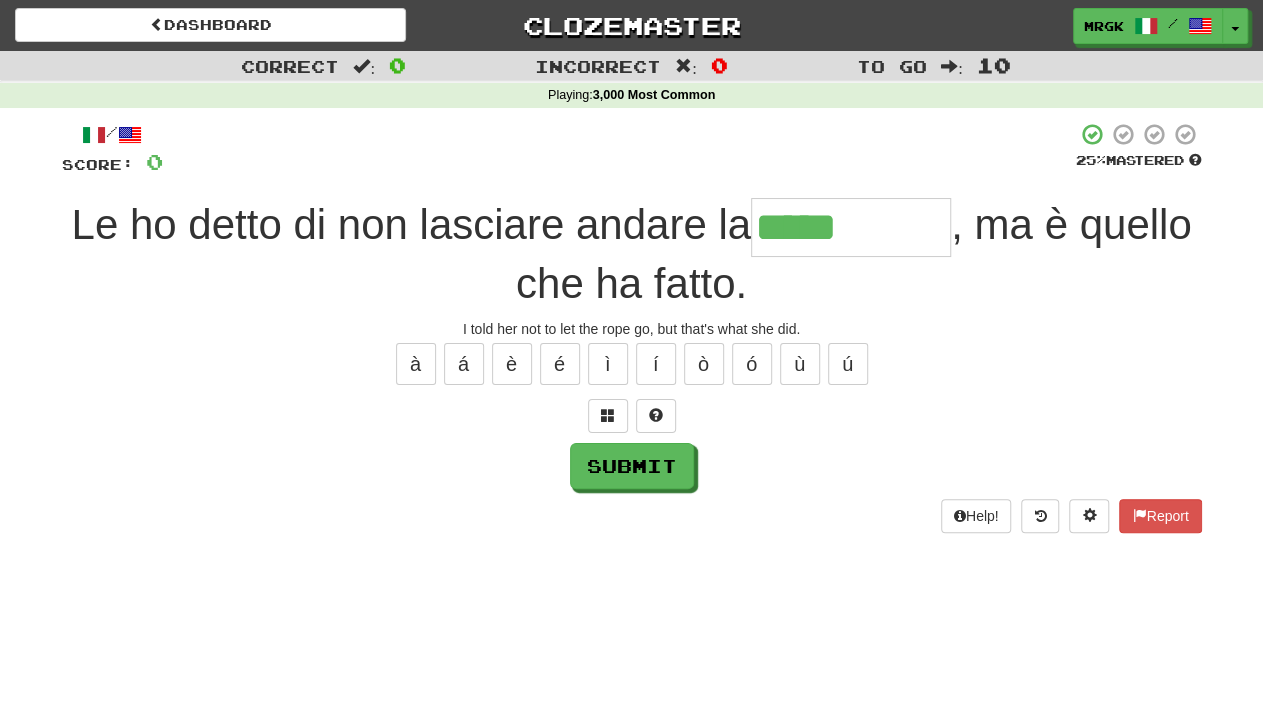 type on "*****" 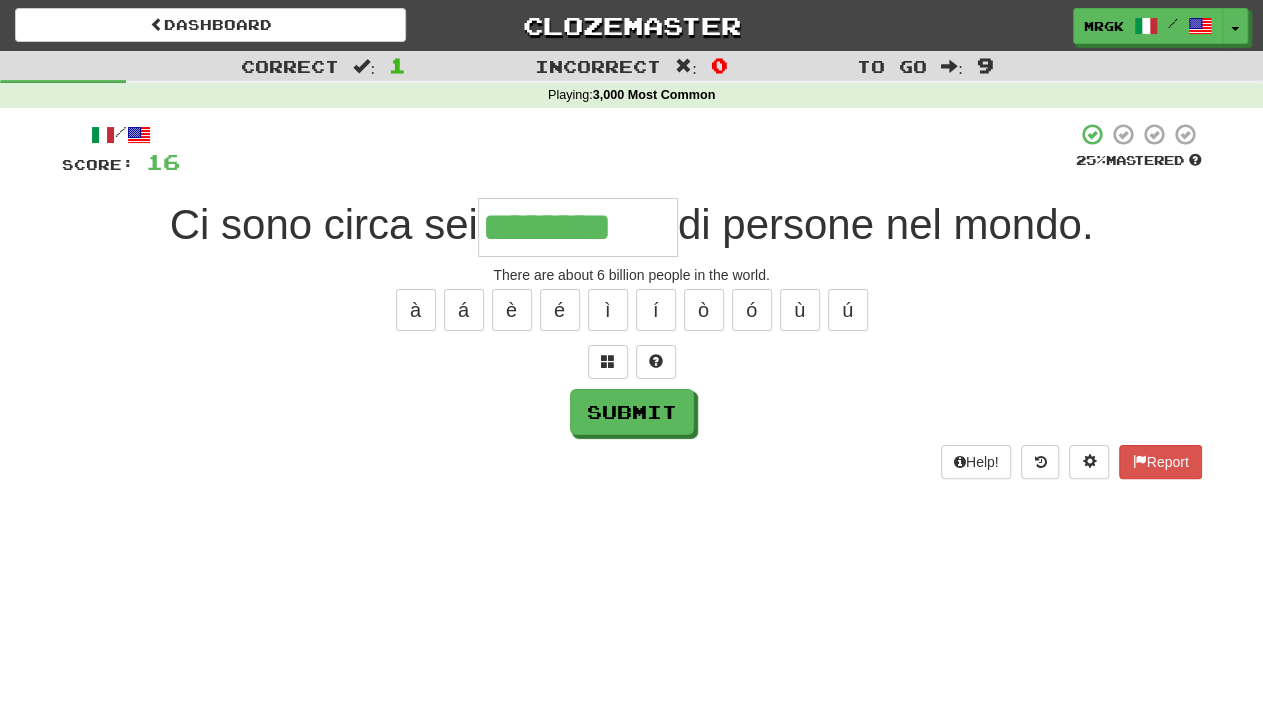 type on "********" 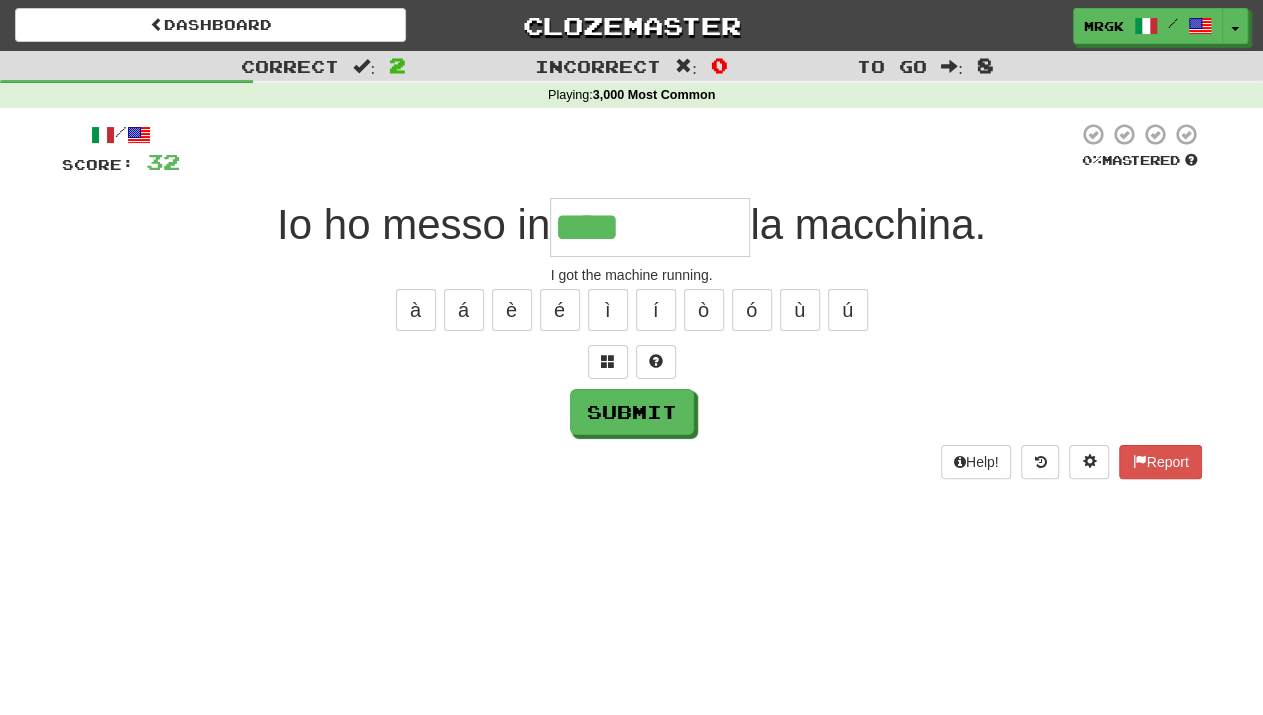 type on "****" 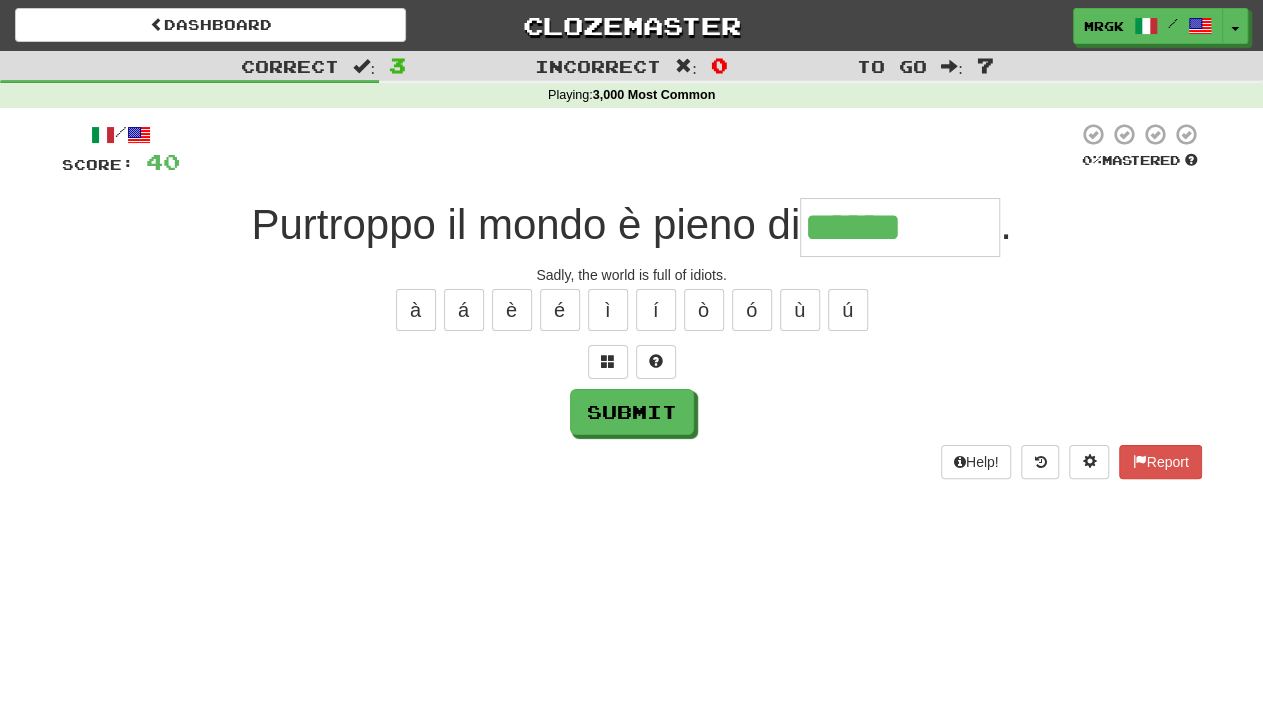 type on "******" 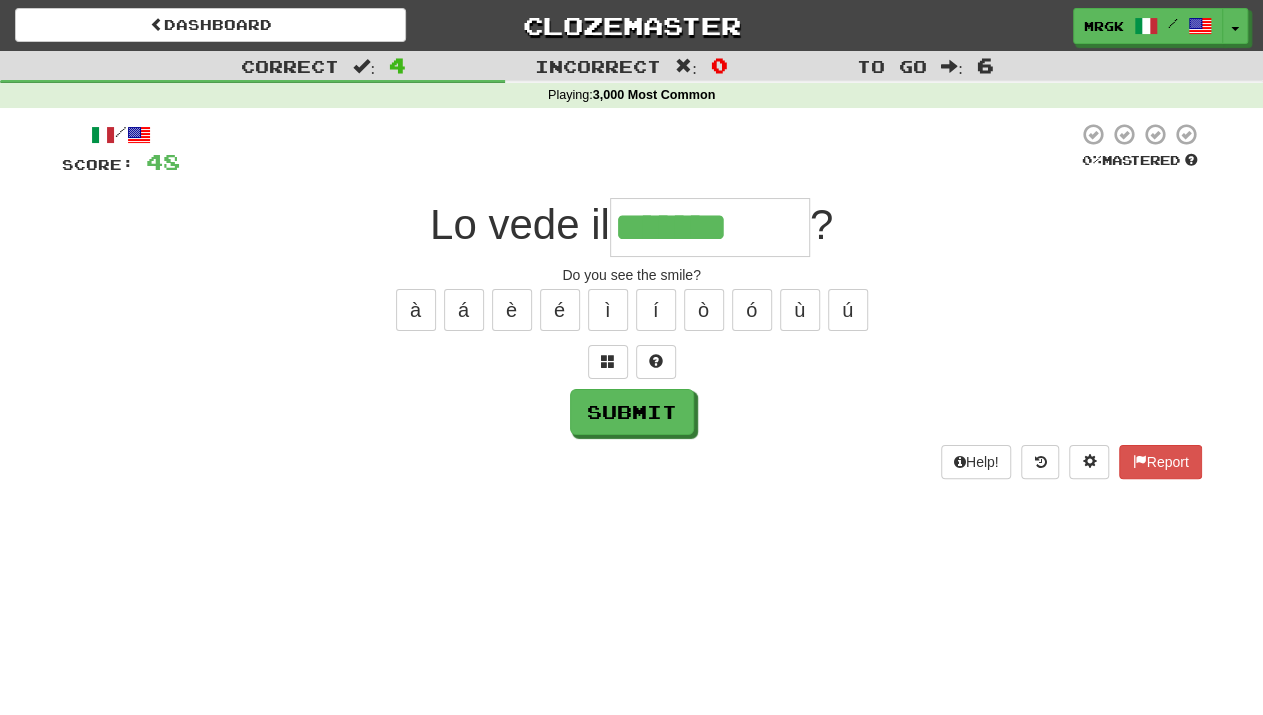 type on "*******" 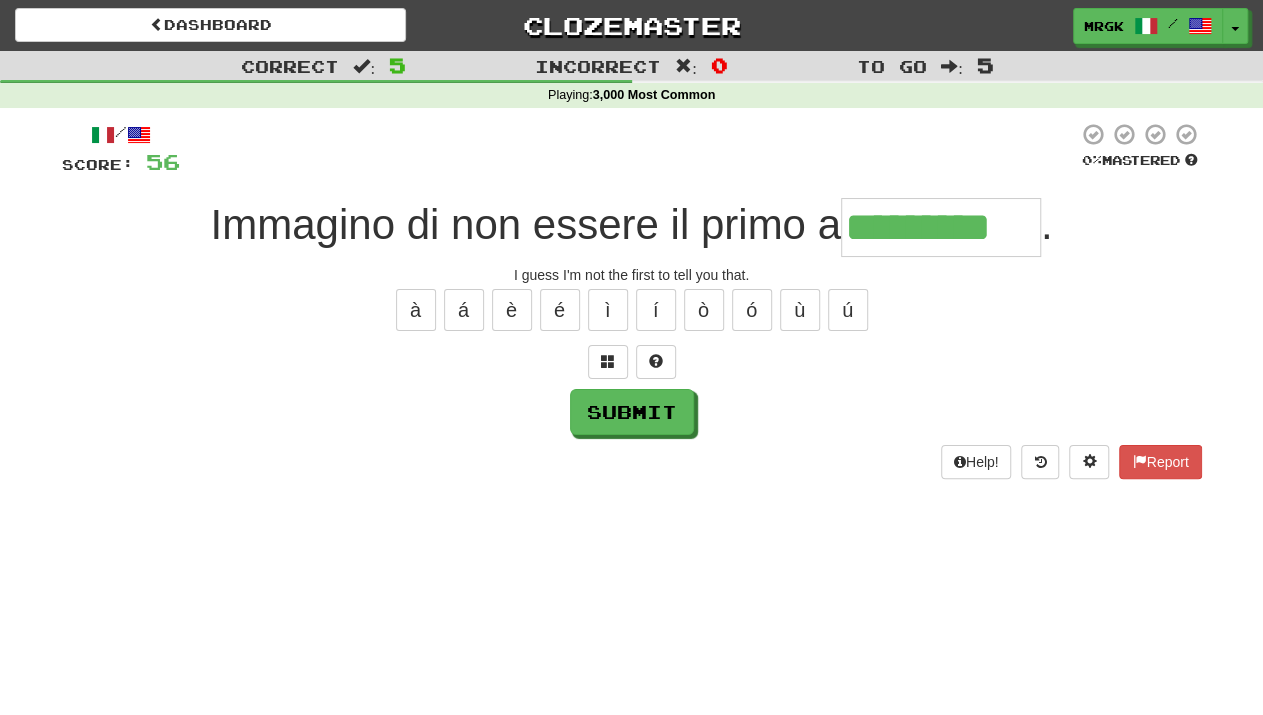 type on "*********" 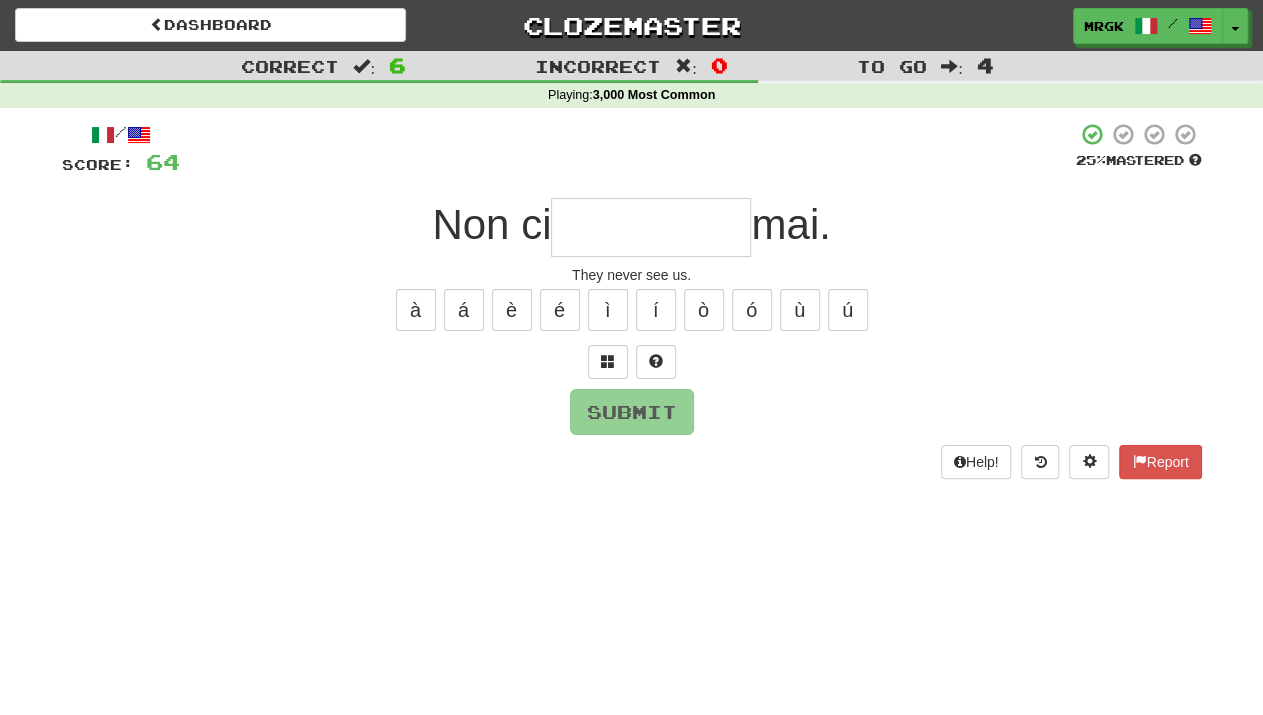 type on "*" 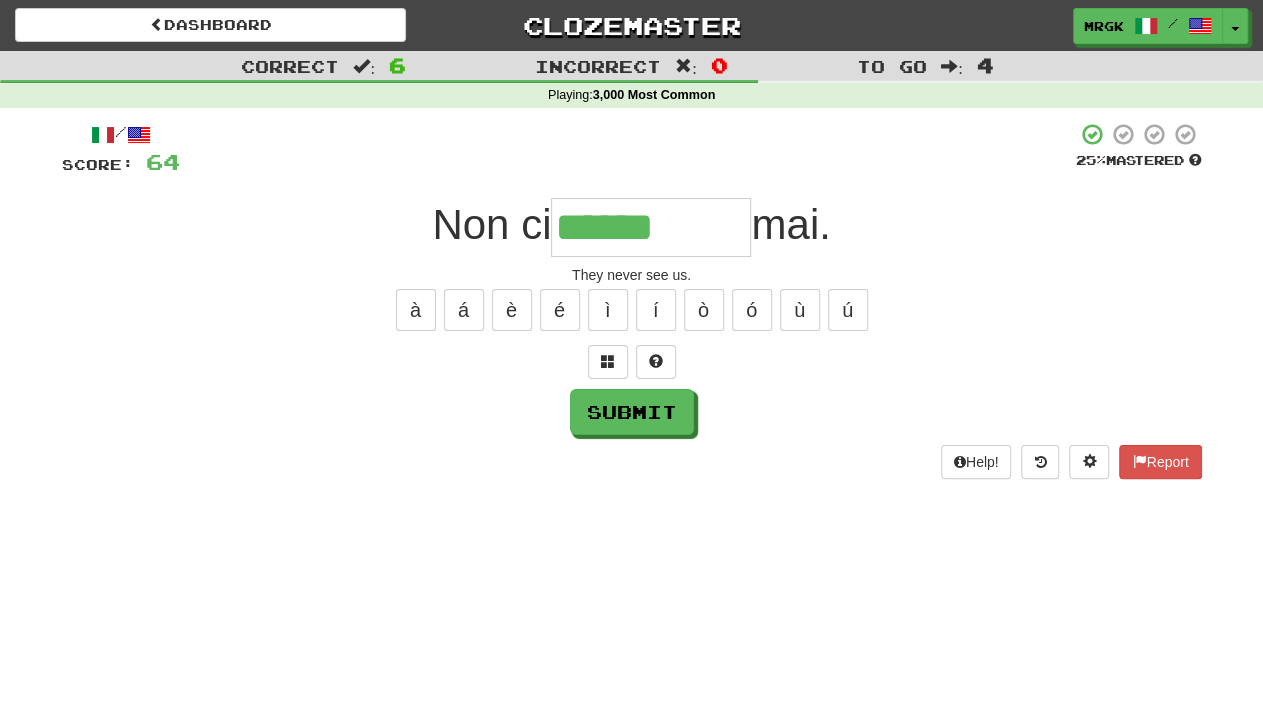 type on "******" 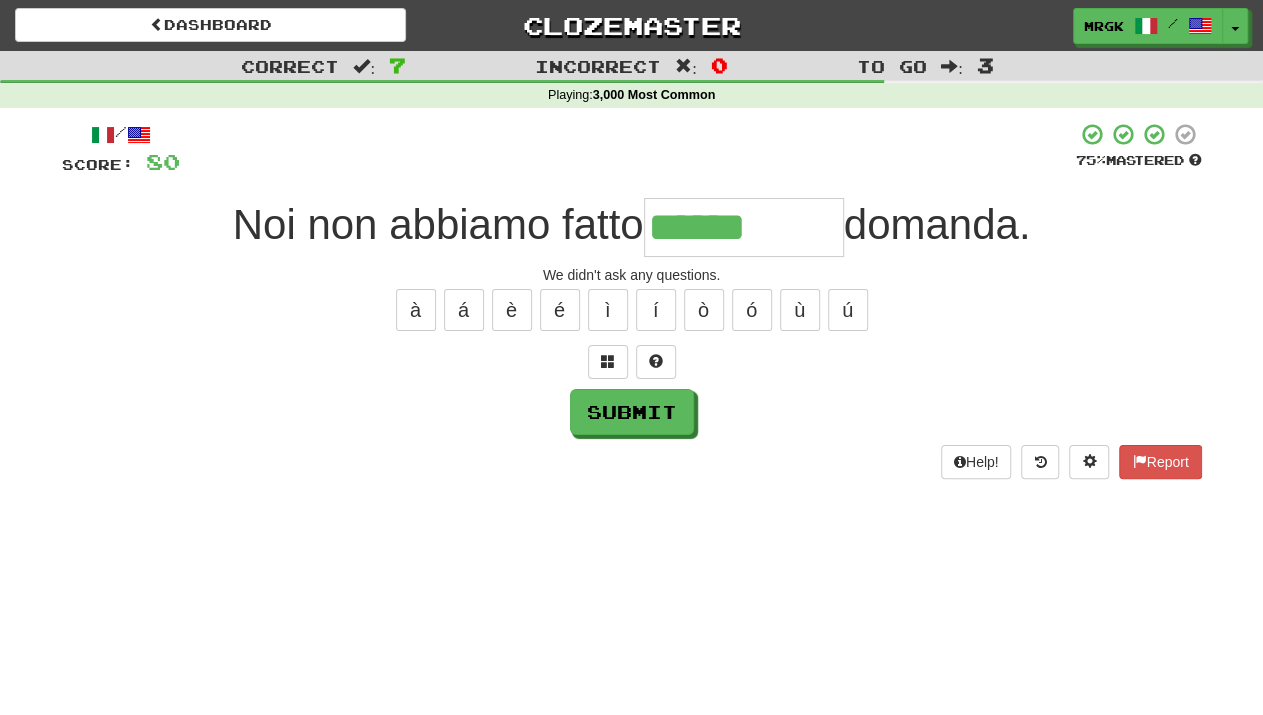 type on "******" 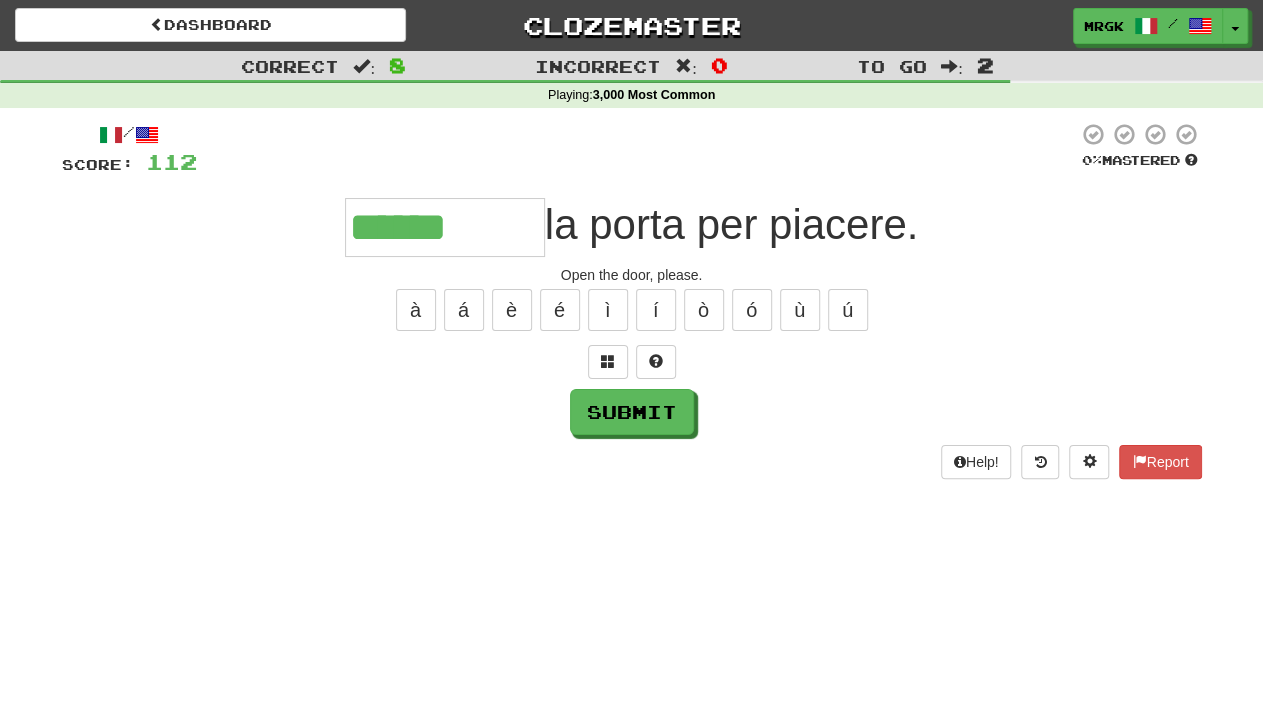 type on "******" 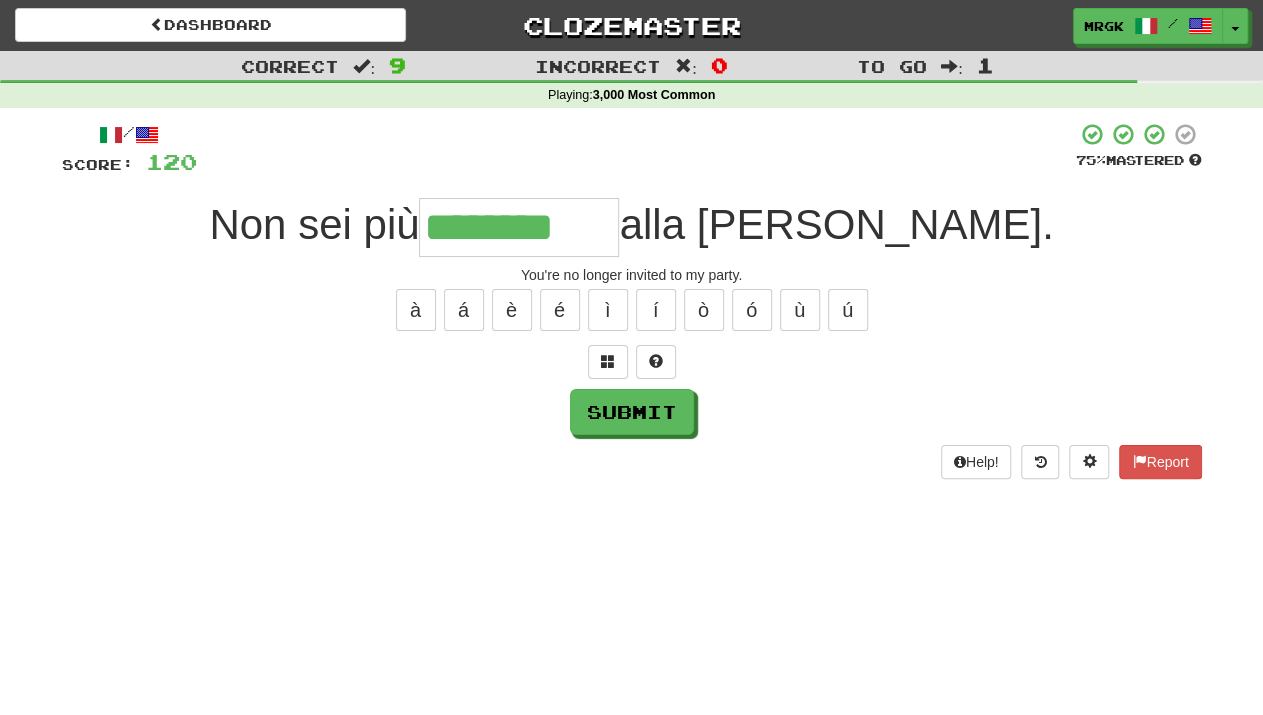 type on "********" 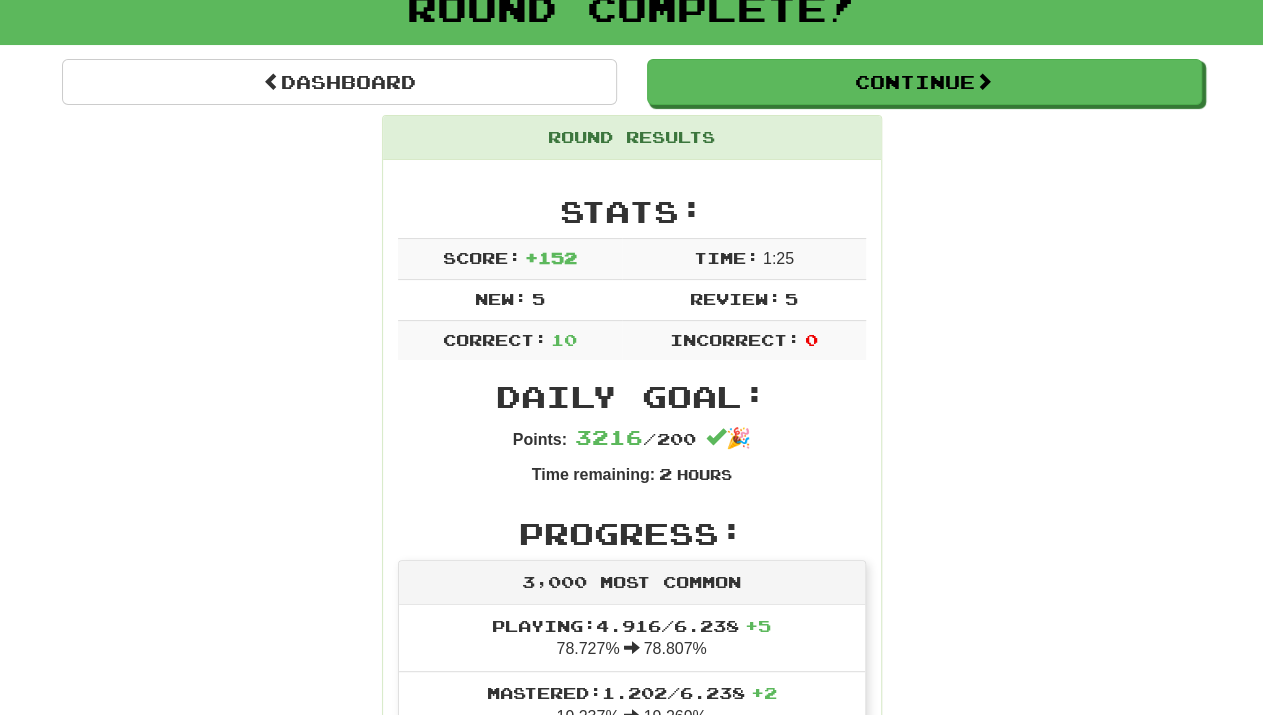 scroll, scrollTop: 126, scrollLeft: 0, axis: vertical 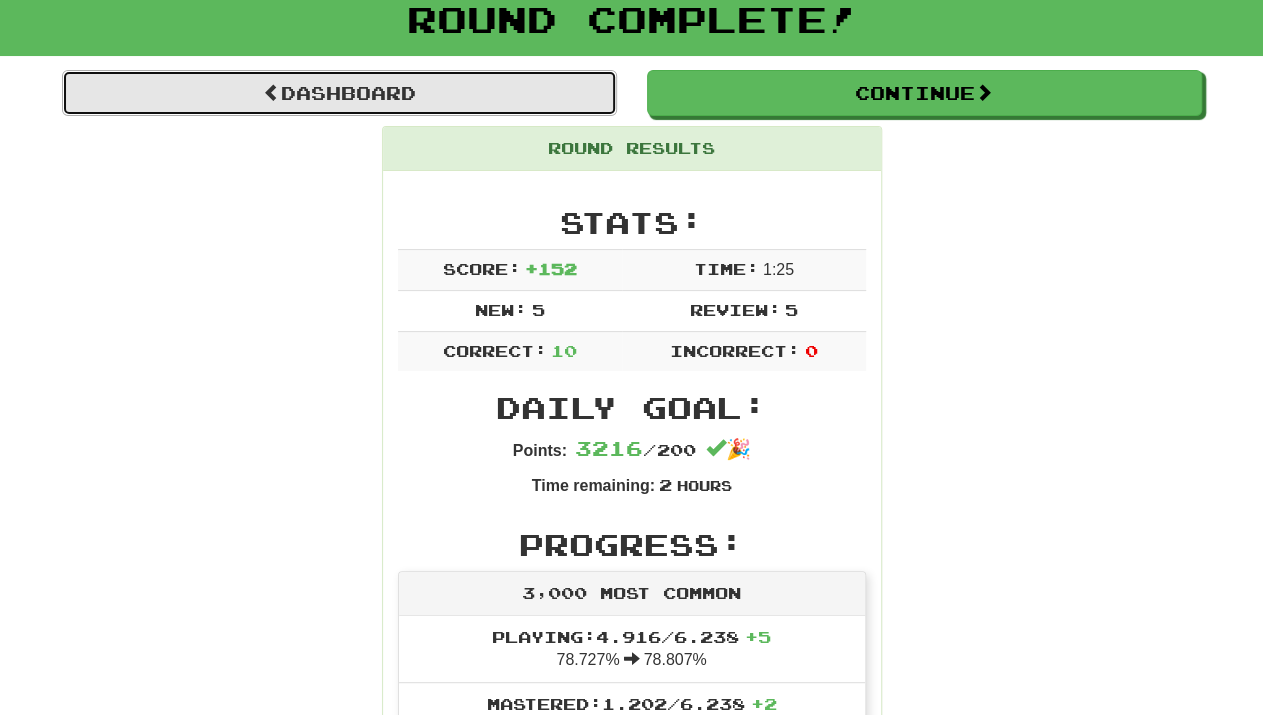 click on "Dashboard" at bounding box center (339, 93) 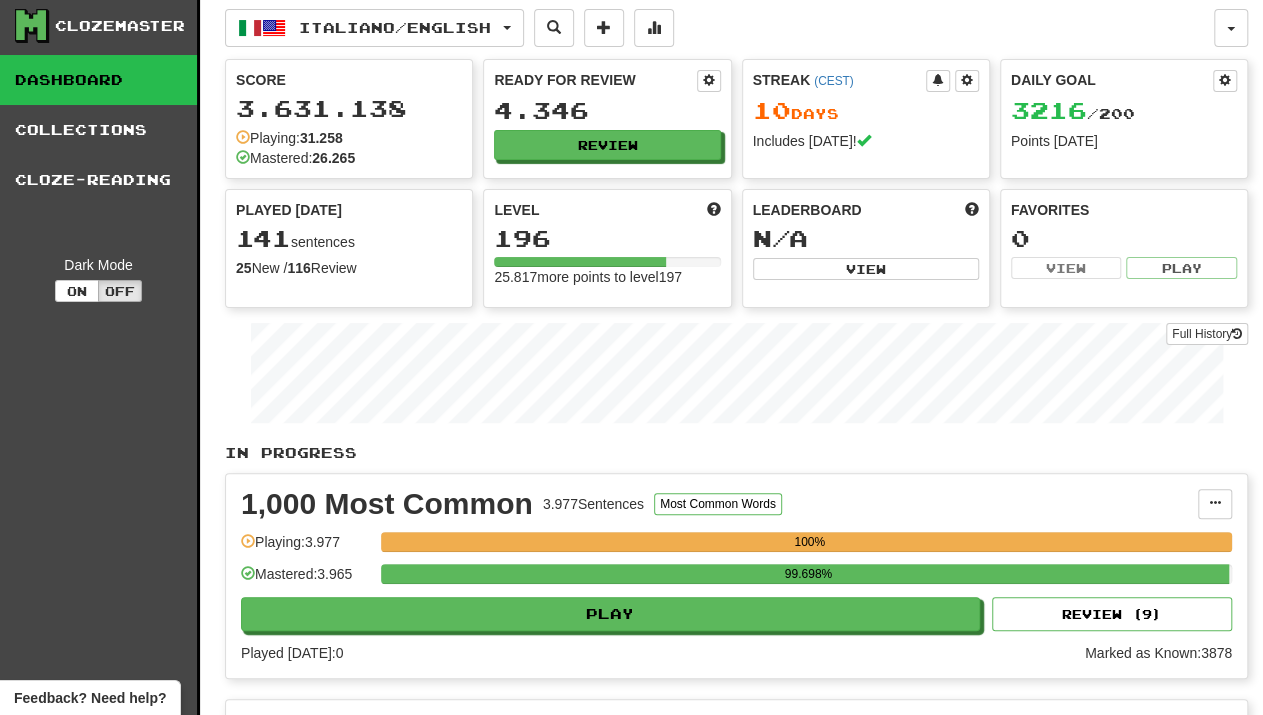scroll, scrollTop: 0, scrollLeft: 0, axis: both 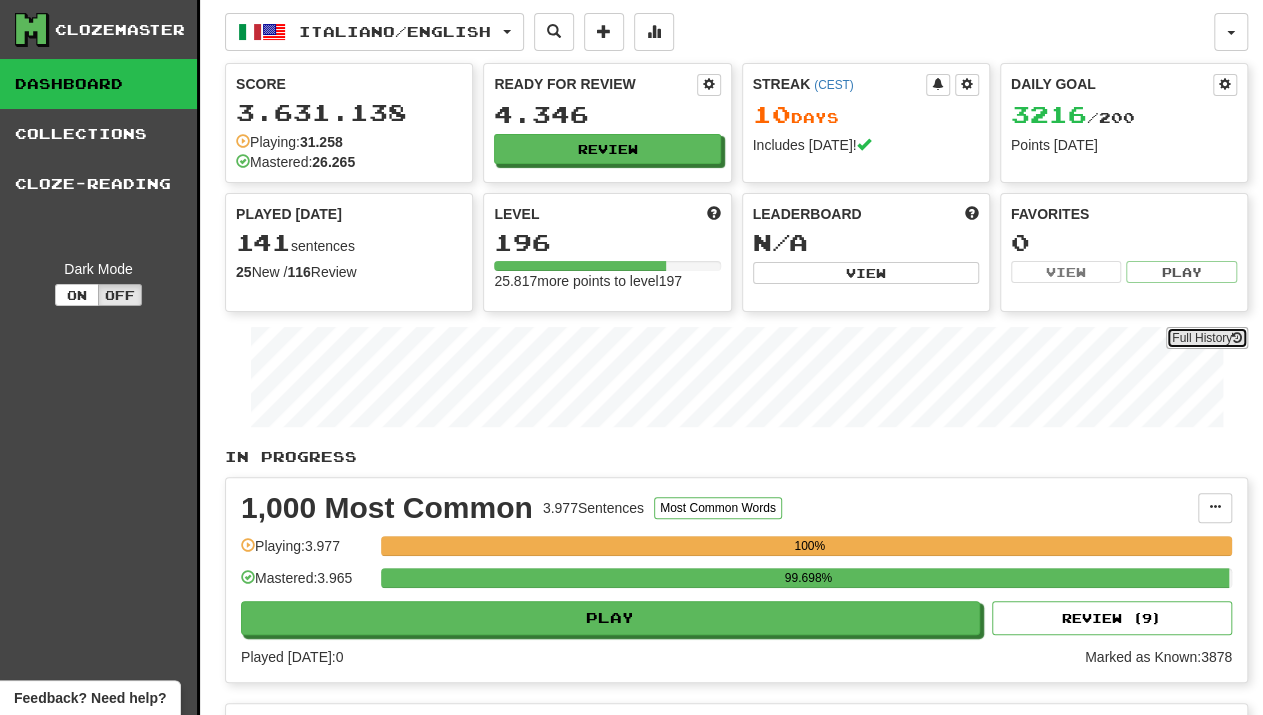 click on "Full History" at bounding box center [1207, 338] 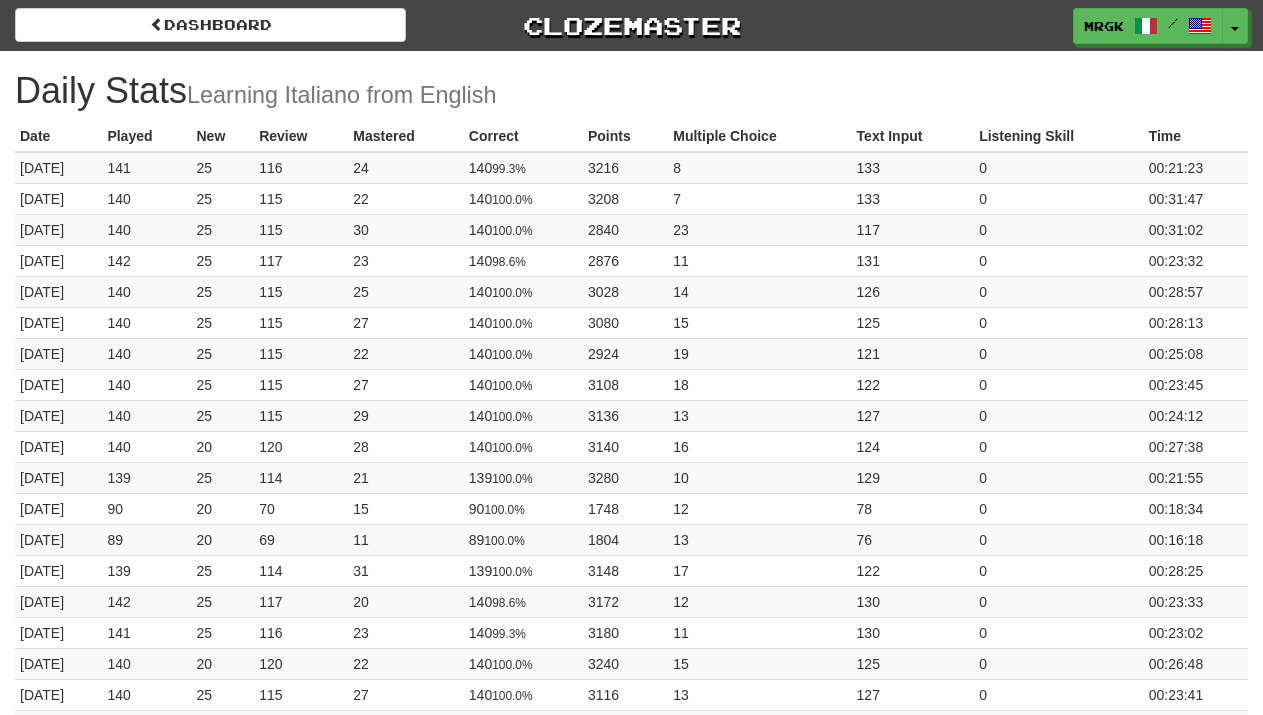 scroll, scrollTop: 0, scrollLeft: 0, axis: both 